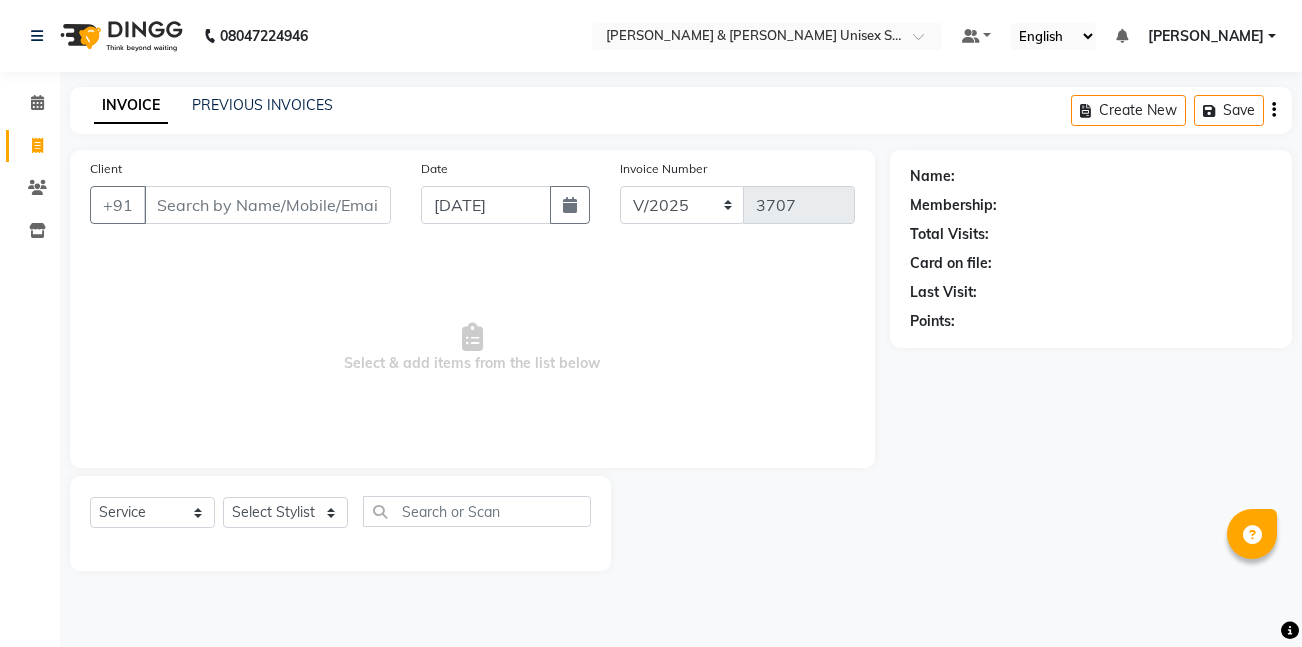 select on "service" 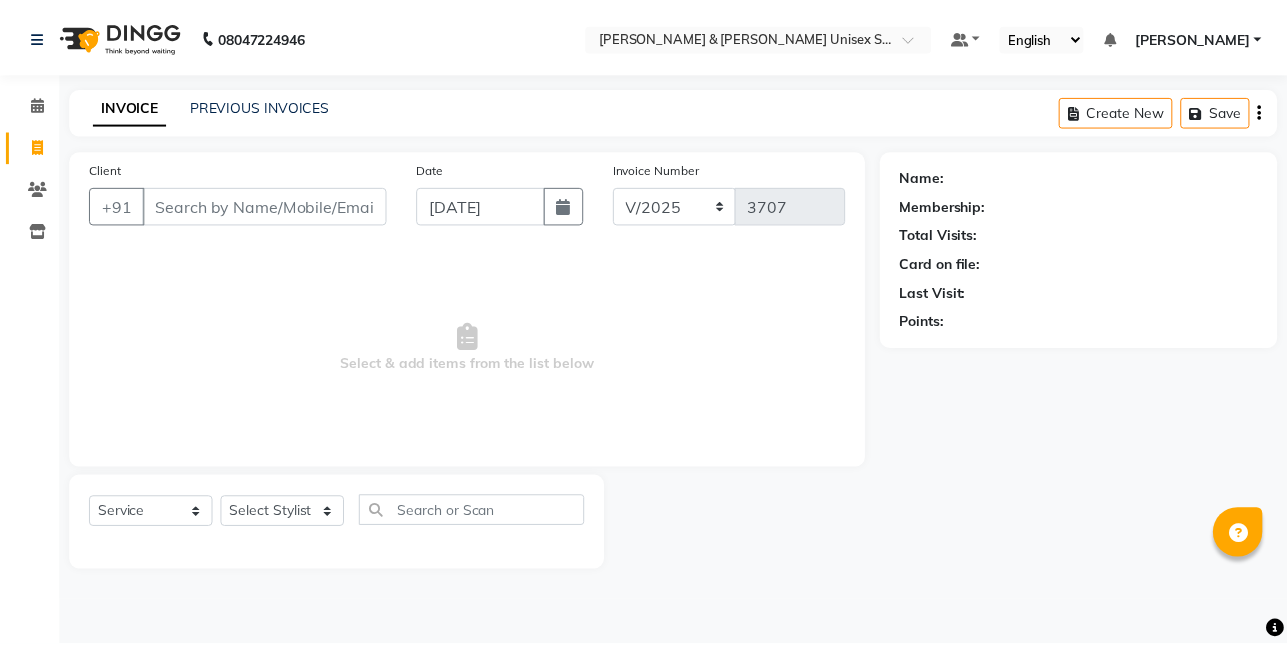 scroll, scrollTop: 0, scrollLeft: 0, axis: both 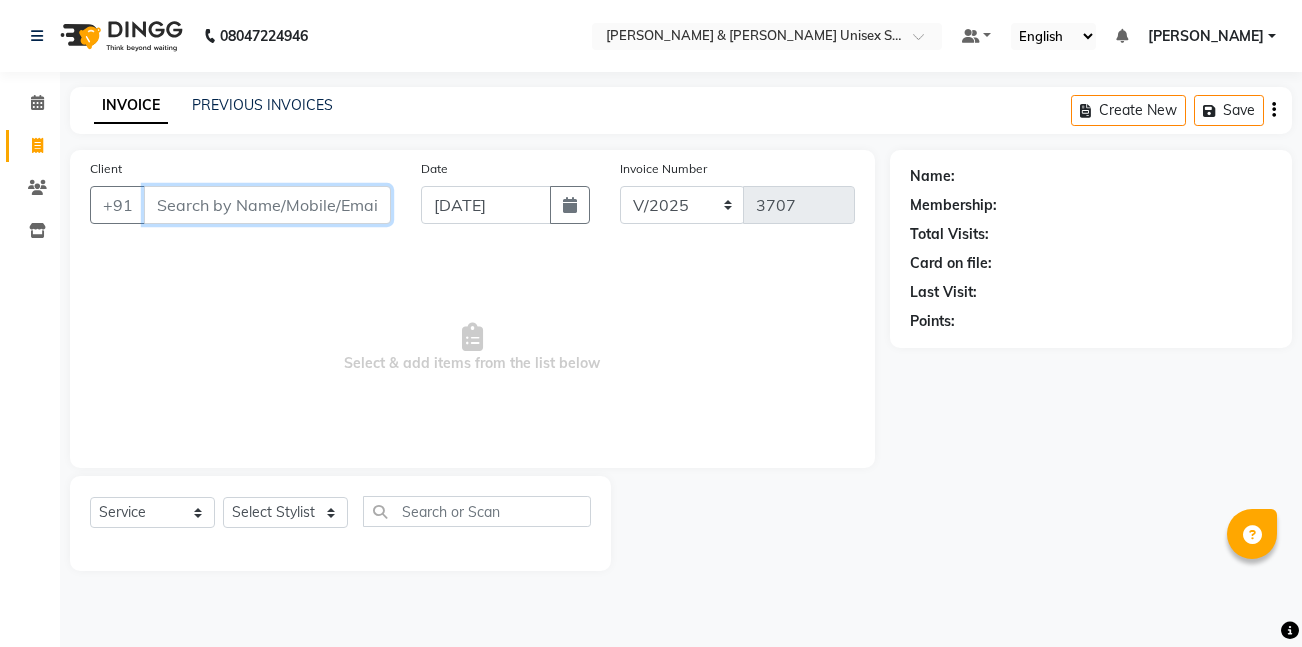click on "Client" at bounding box center [267, 205] 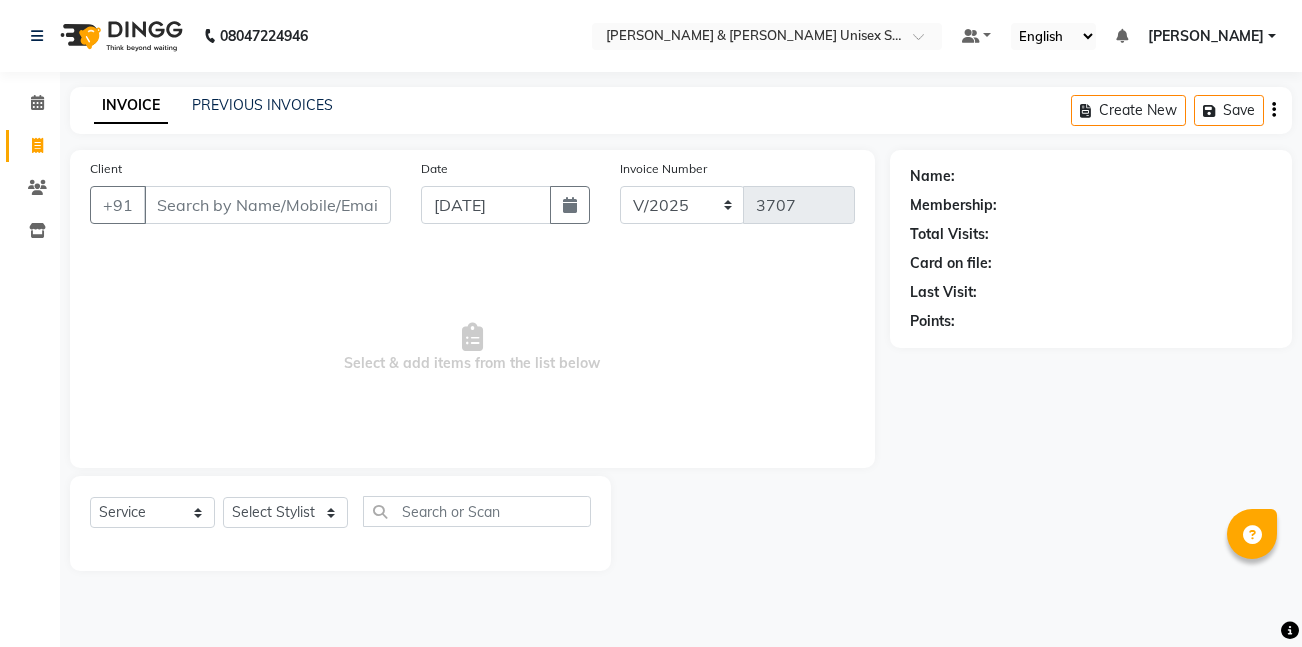 click on "08047224946 Select Location × [PERSON_NAME] & [PERSON_NAME] Unisex Salon,  Old Agra Road Default Panel My Panel English ENGLISH Español العربية मराठी हिंदी ગુજરાતી தமிழ் 中文 Notifications nothing to show [PERSON_NAME] Manage Profile Change Password Sign out  Version:3.15.4  ☀ [PERSON_NAME] & [PERSON_NAME] Unisex Salon,  [GEOGRAPHIC_DATA]  Calendar  Invoice  Clients  Inventory Completed InProgress Upcoming Dropped Tentative Check-In Confirm Bookings Segments Page Builder INVOICE PREVIOUS INVOICES Create New   Save  Client +91 Date [DATE] Invoice Number V/2025 V/[PHONE_NUMBER]  Select & add items from the list below  Select  Service  Product  Membership  Package Voucher Prepaid Gift Card  Select Stylist [PERSON_NAME] [PERSON_NAME] [PERSON_NAME][GEOGRAPHIC_DATA] [PERSON_NAME] NEHA PH SALON [PERSON_NAME] SACHIN  [PERSON_NAME] YASH Name: Membership: Total Visits: Card on file: Last Visit:  Points:" at bounding box center [651, 323] 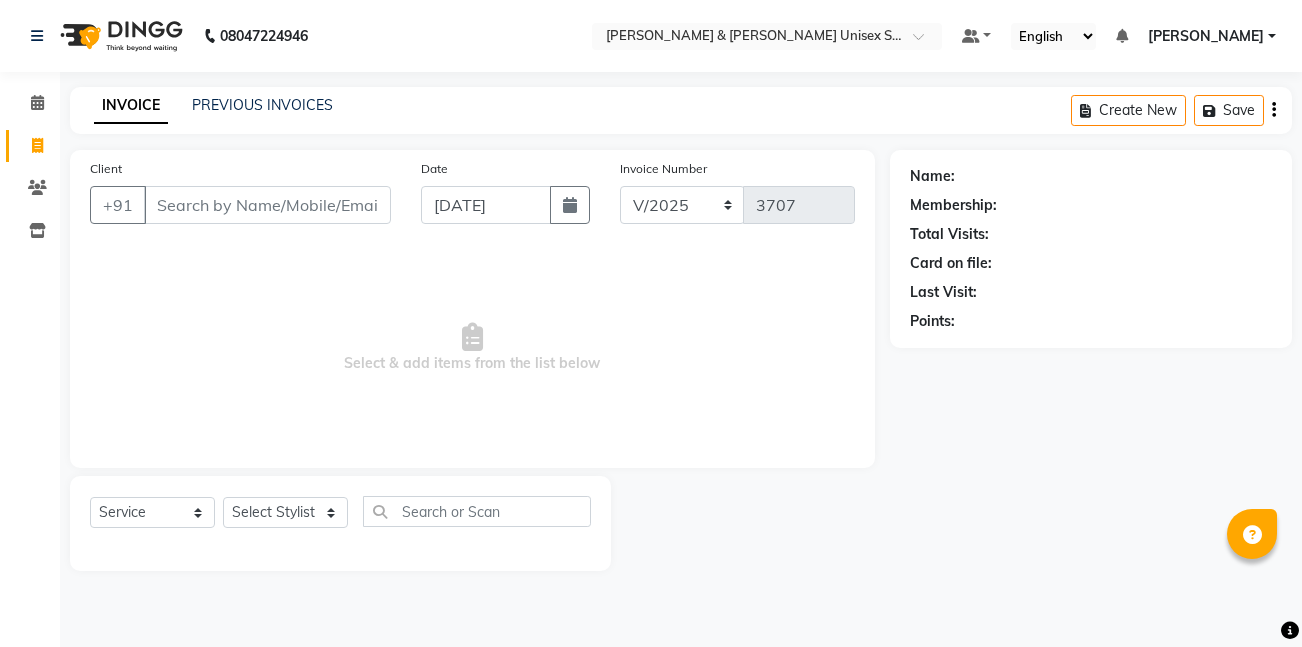 click on "INVOICE PREVIOUS INVOICES Create New   Save" 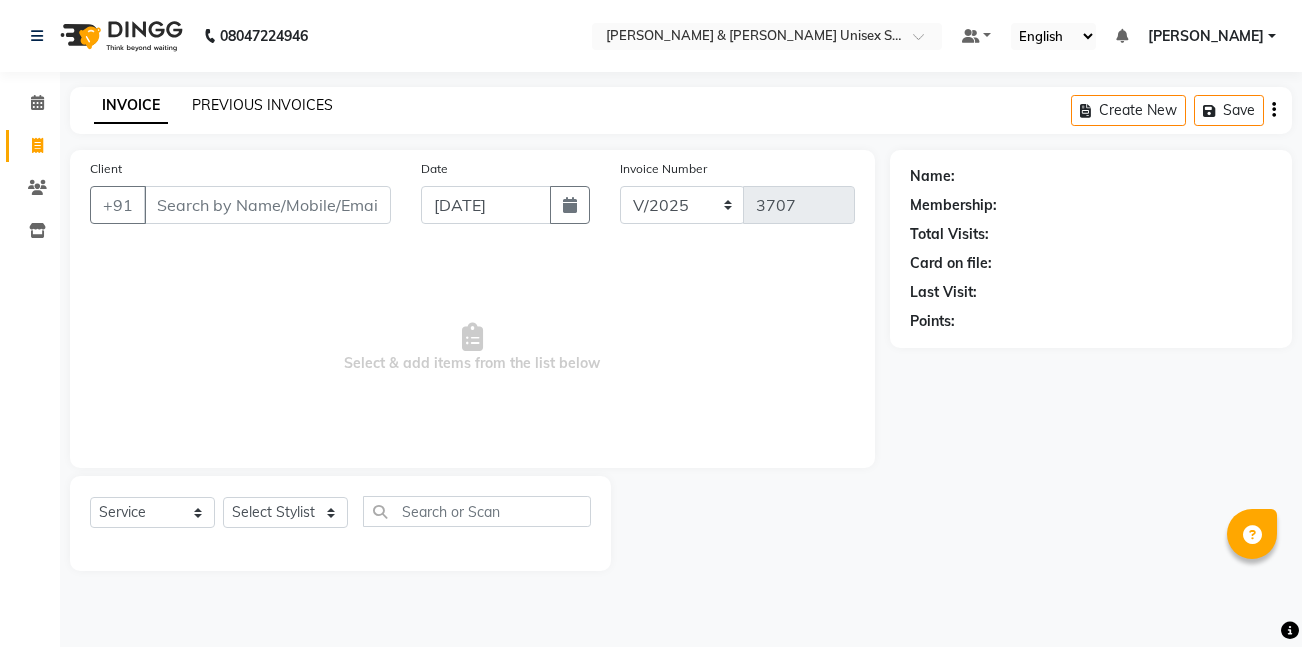 click on "PREVIOUS INVOICES" 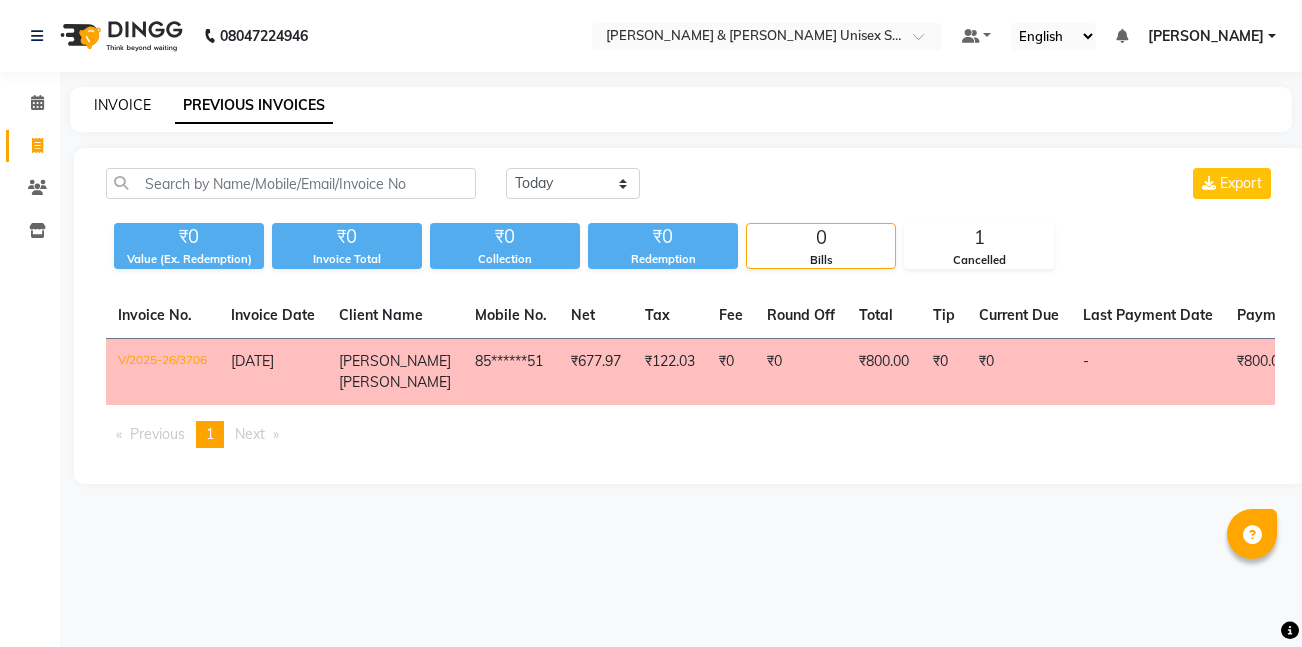 click on "INVOICE" 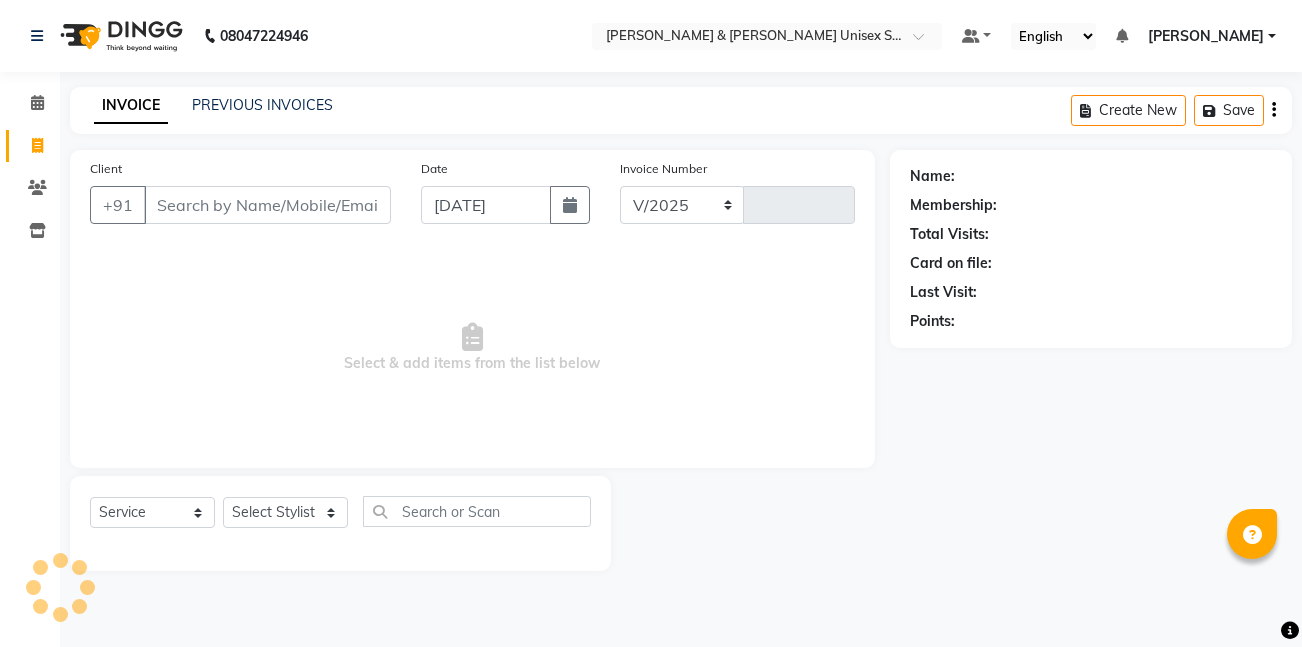 select on "6770" 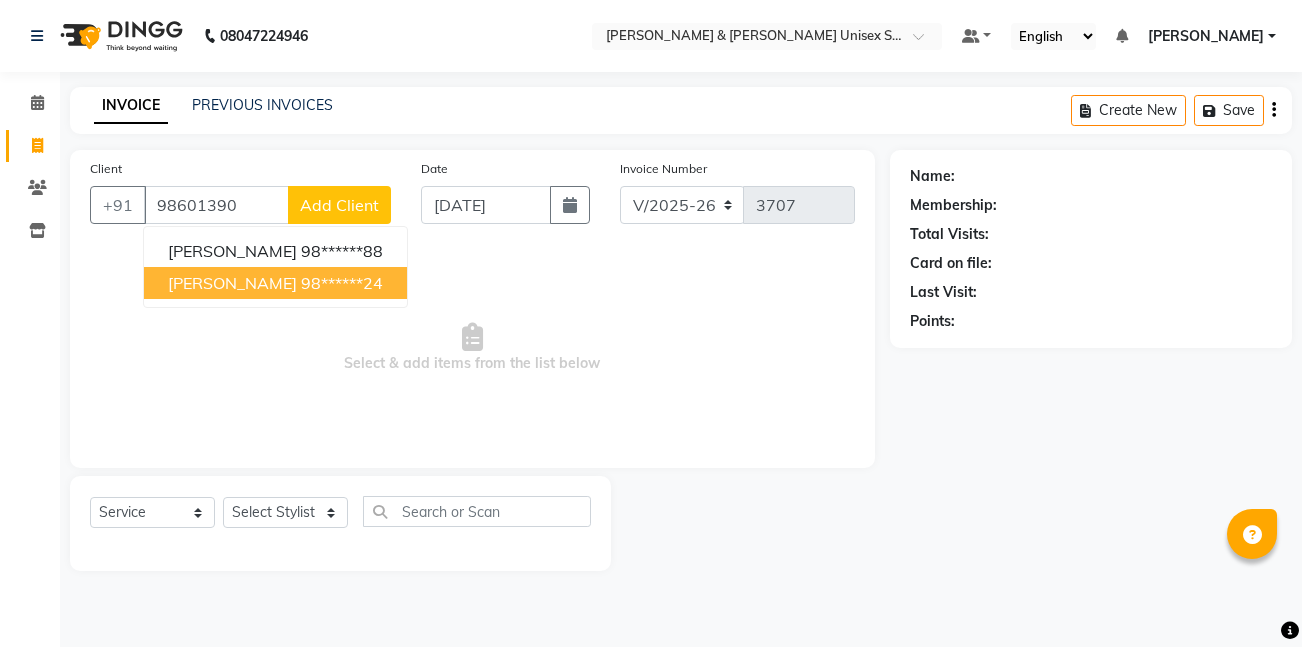 click on "98******24" at bounding box center [342, 283] 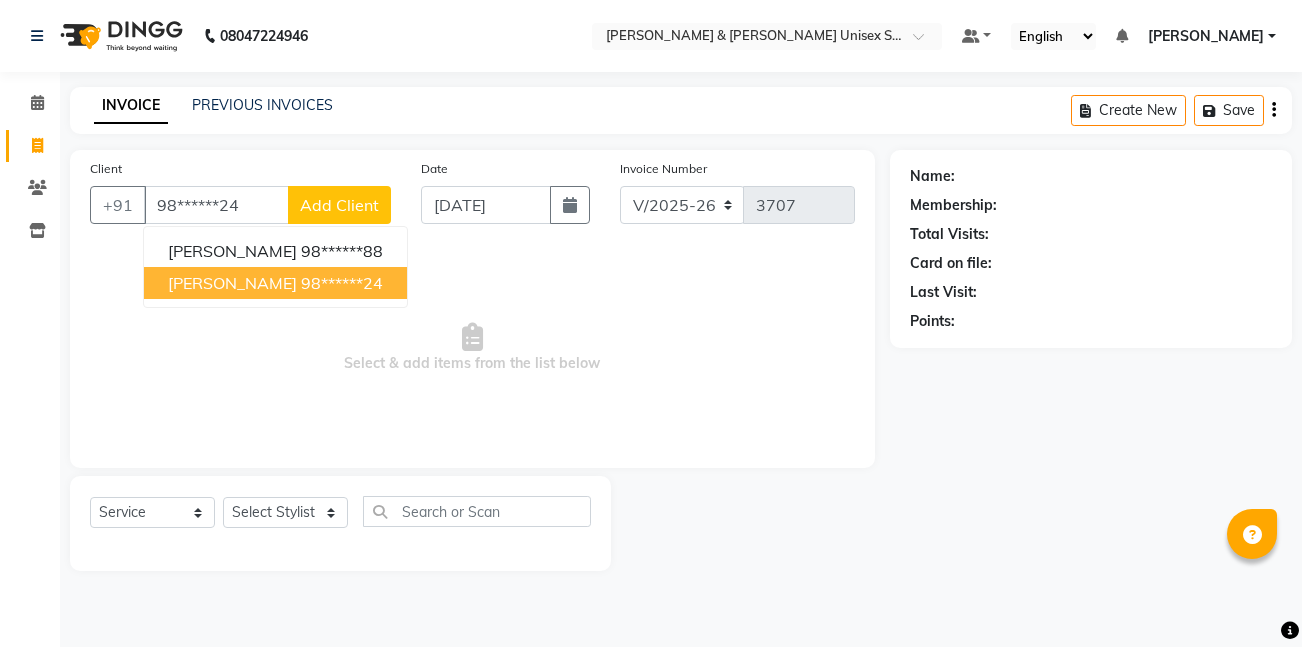 type on "98******24" 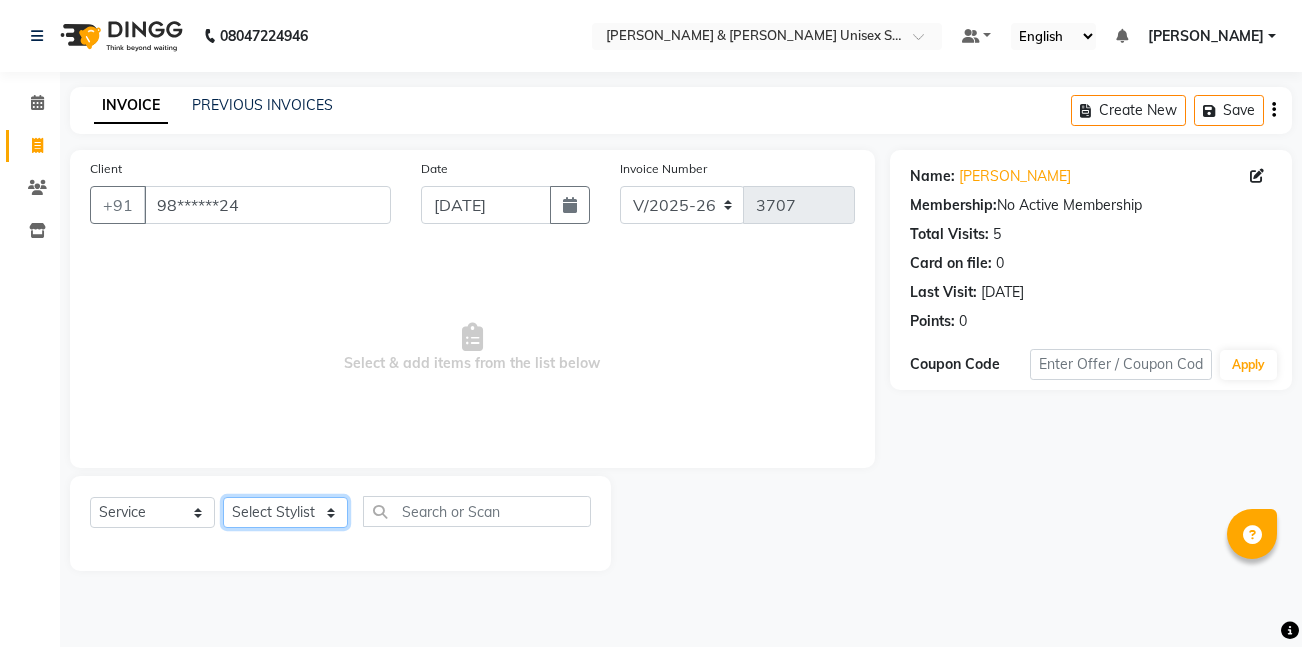 drag, startPoint x: 283, startPoint y: 519, endPoint x: 264, endPoint y: 502, distance: 25.495098 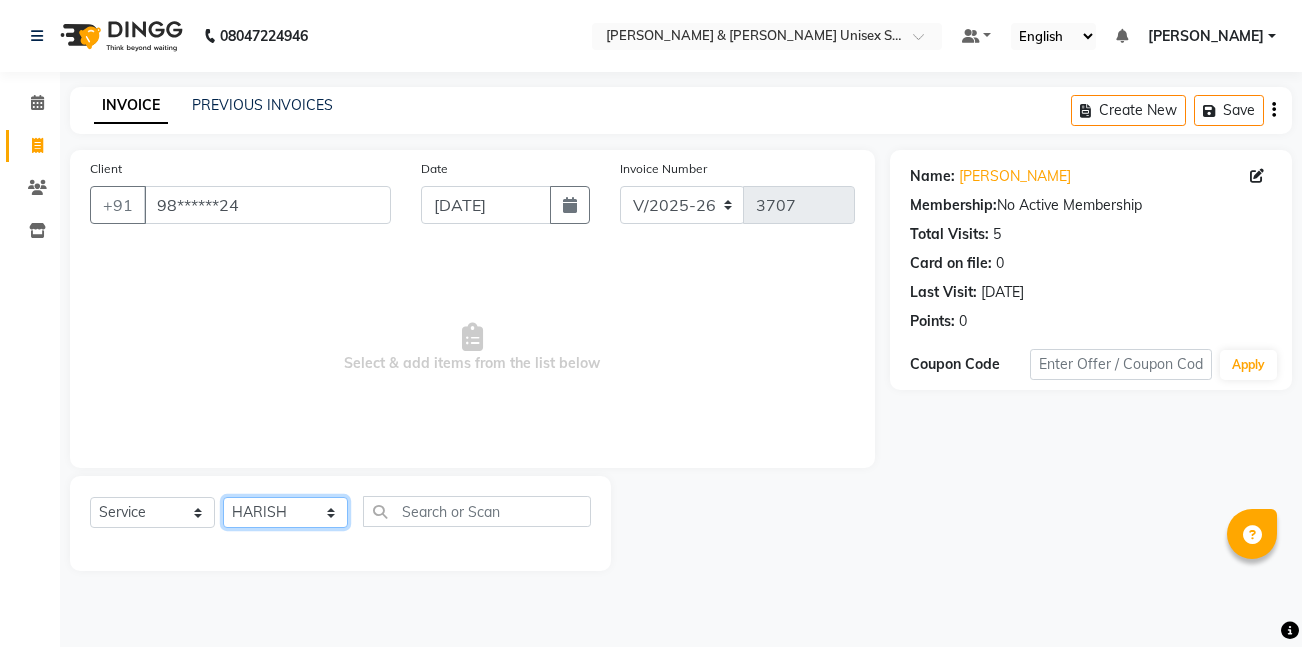 click on "Select Stylist [PERSON_NAME] [PERSON_NAME] [PERSON_NAME][GEOGRAPHIC_DATA] [PERSON_NAME] NEHA PH SALON [PERSON_NAME] SACHIN  SAIF [PERSON_NAME] YASH" 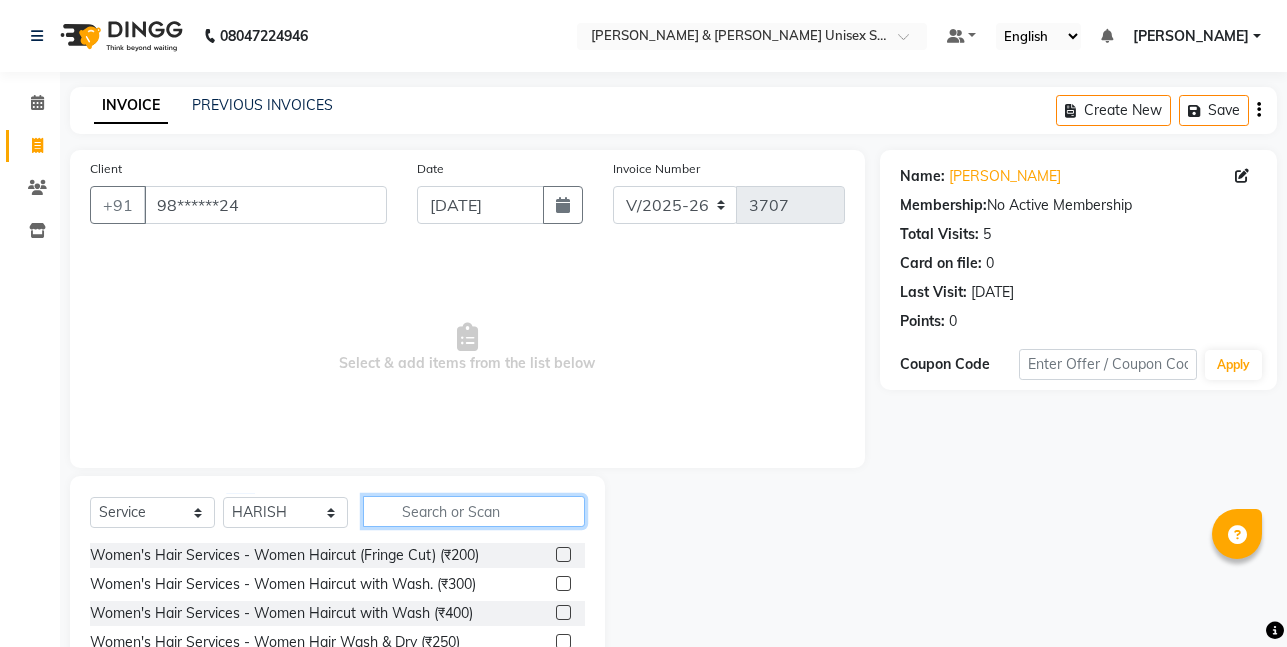 click 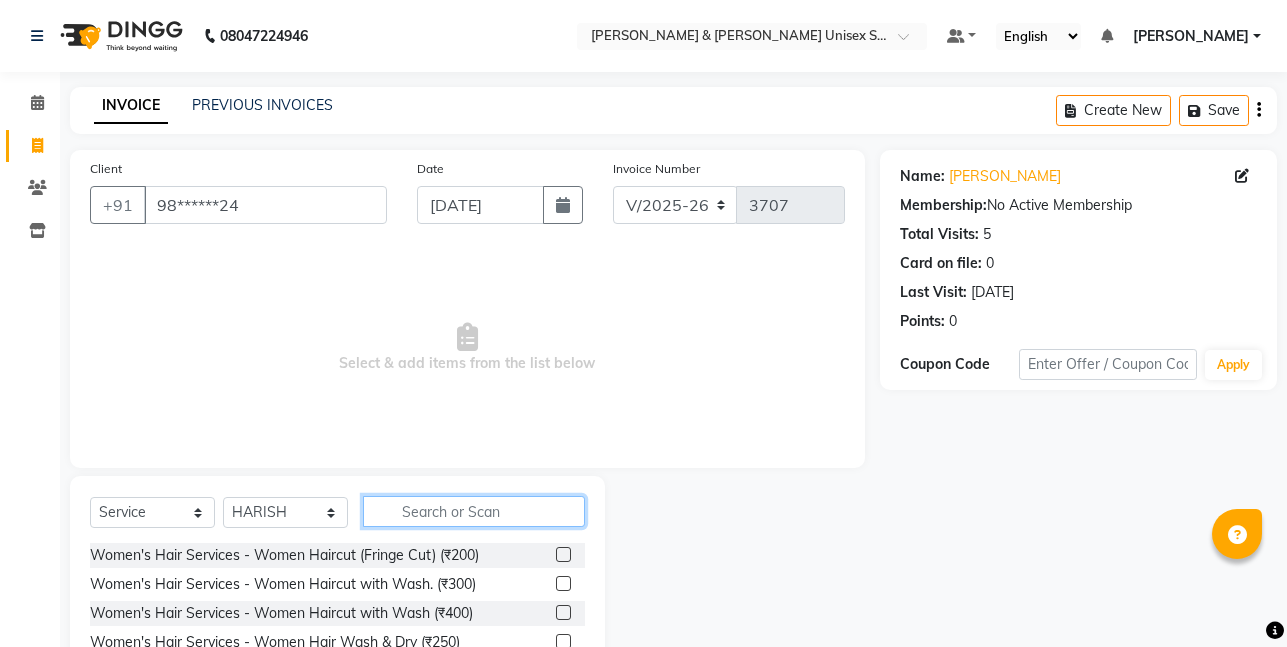 click 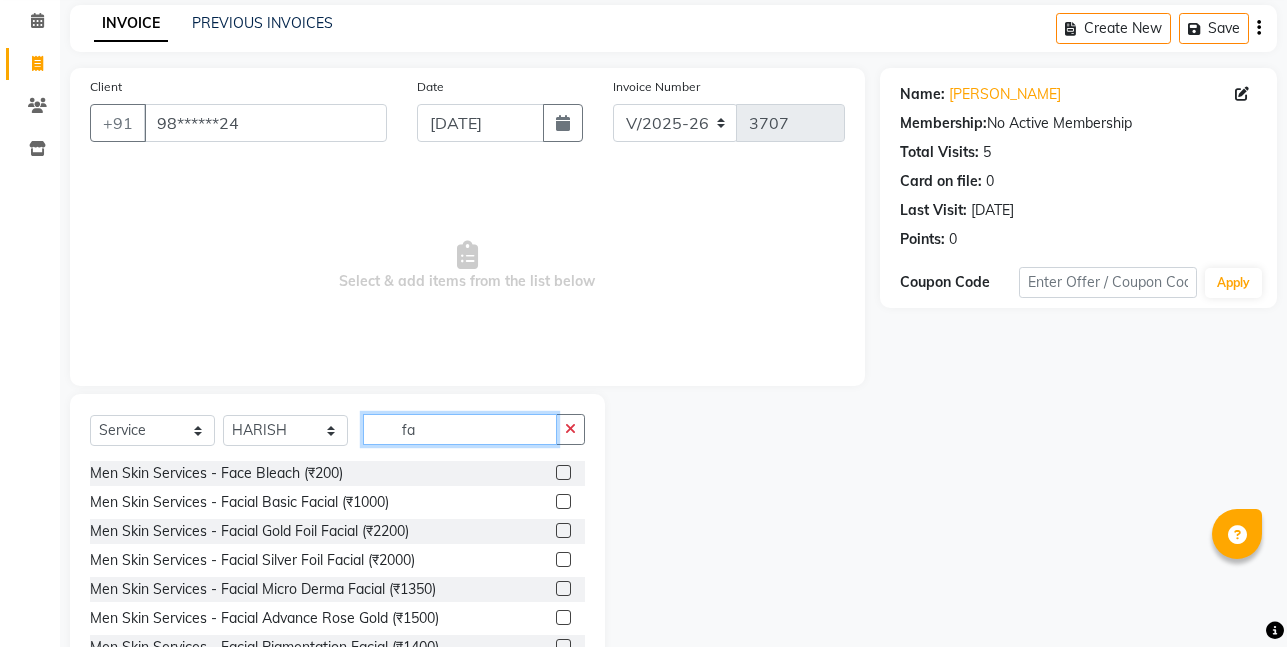 scroll, scrollTop: 154, scrollLeft: 0, axis: vertical 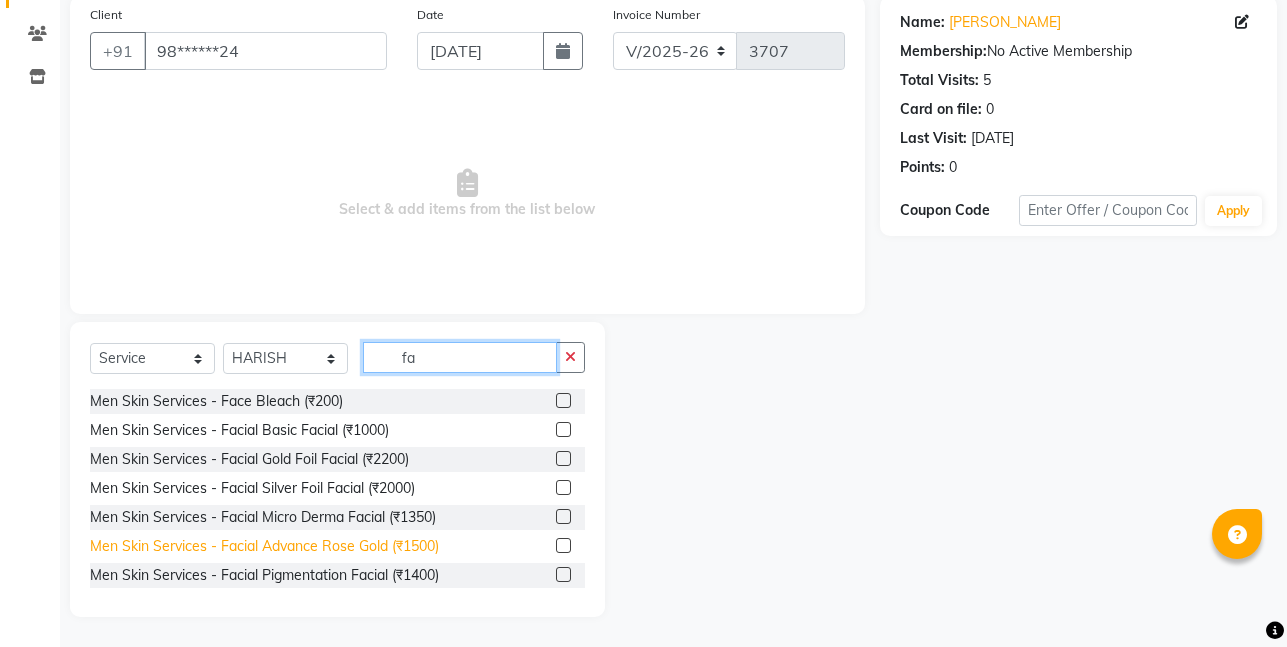 type on "fa" 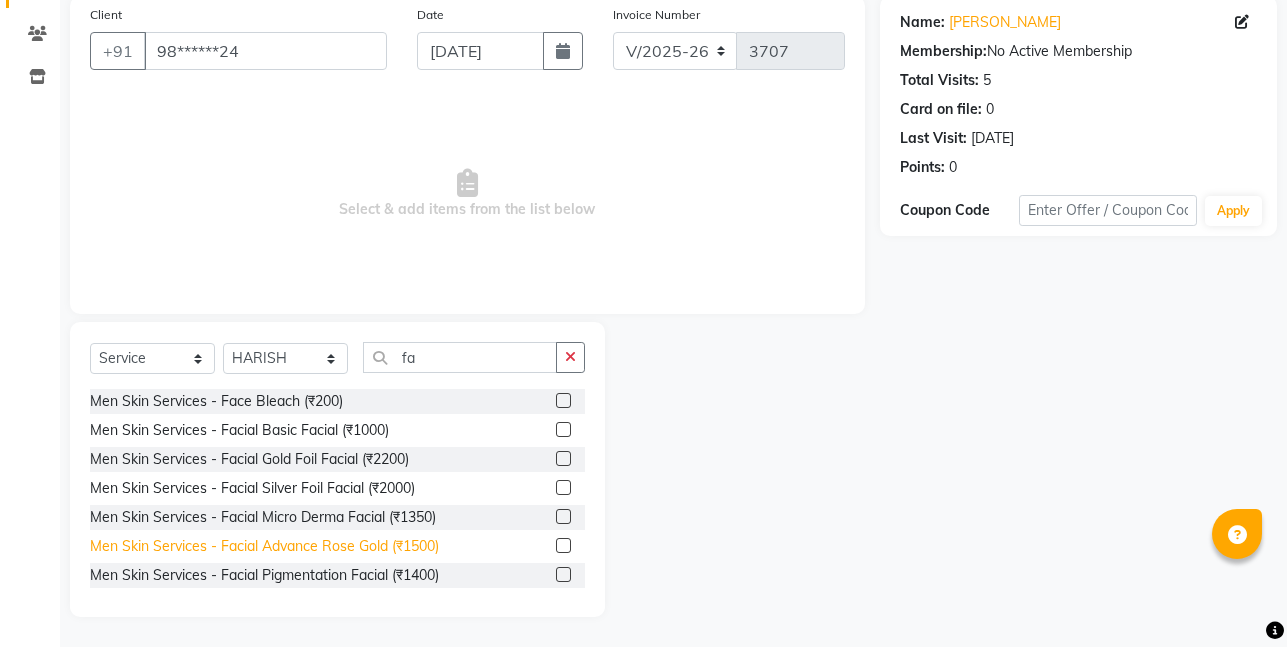 click on "Men Skin Services - Facial Advance Rose Gold (₹1500)" 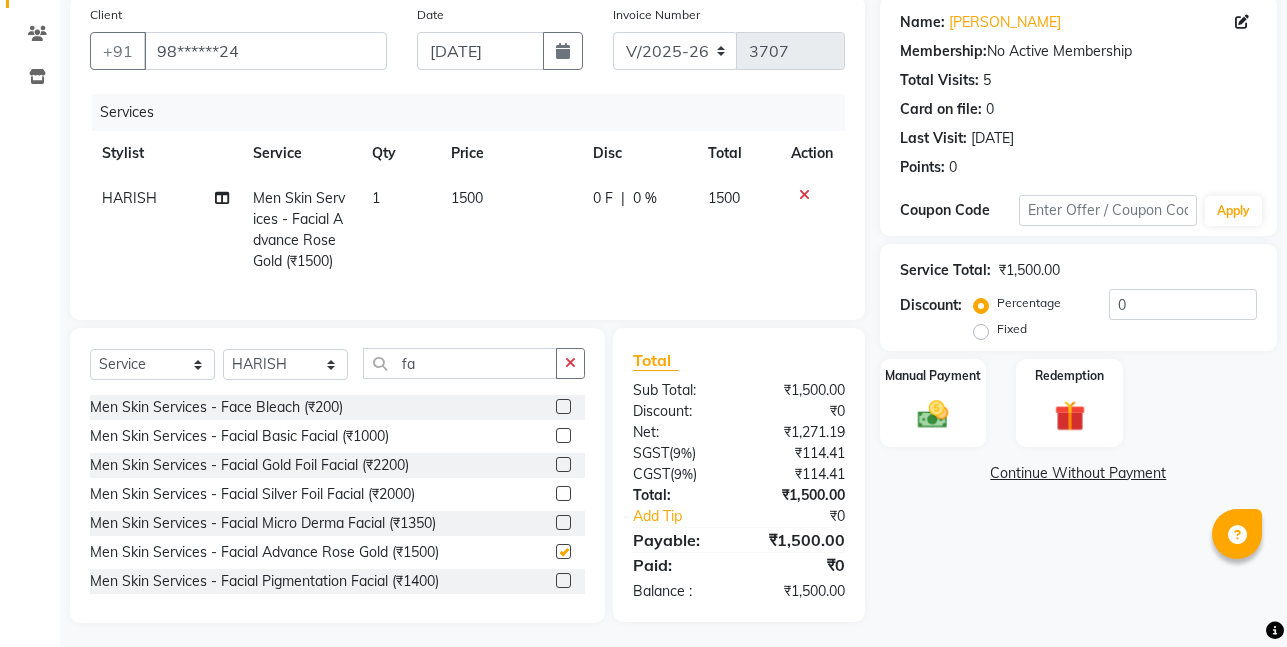 checkbox on "false" 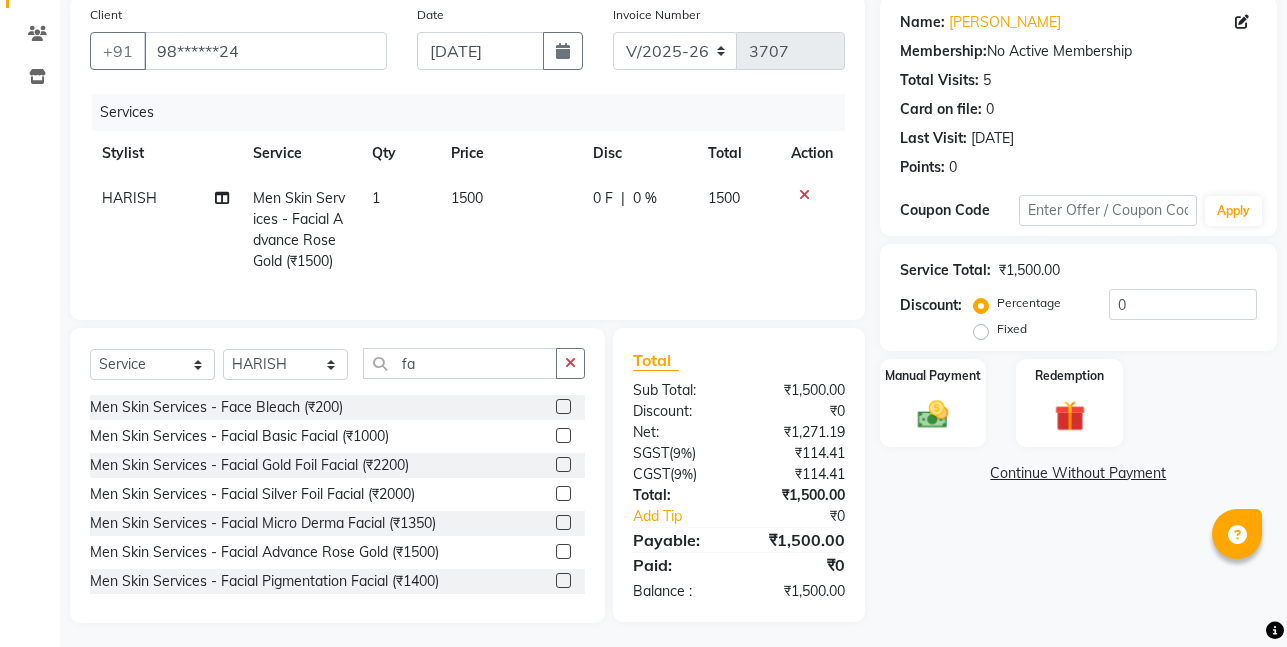 click on "1500" 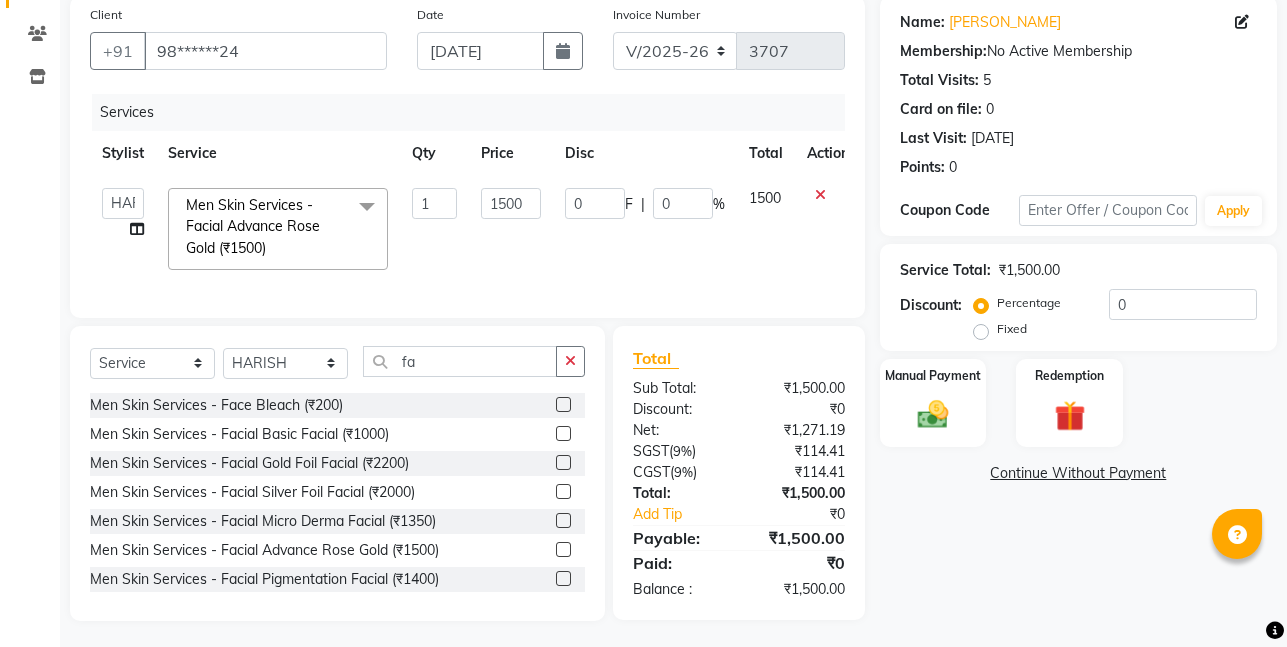 click on "0 F | 0 %" 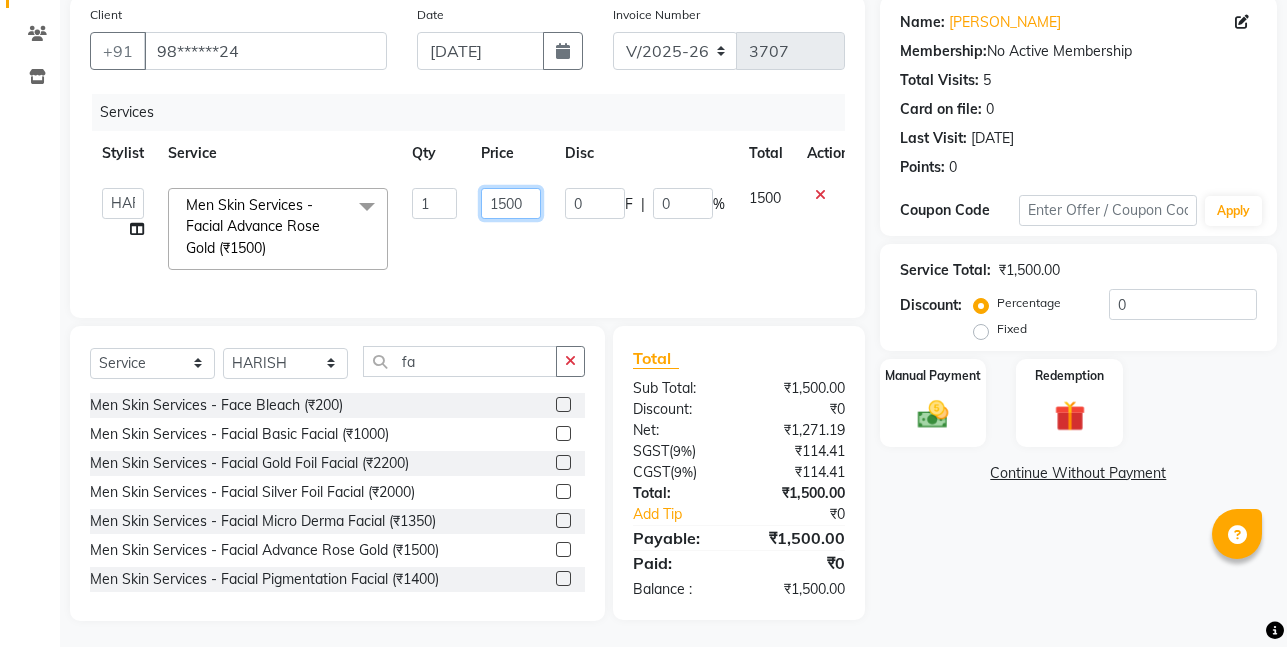 click on "1500" 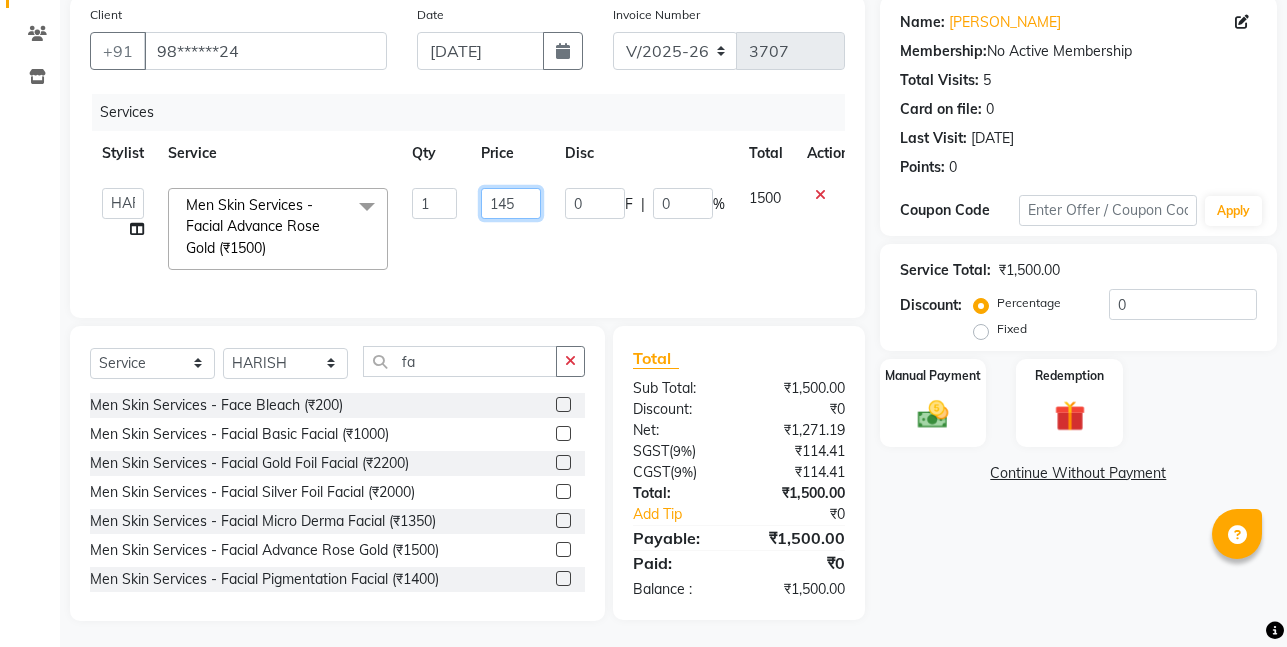 type on "1450" 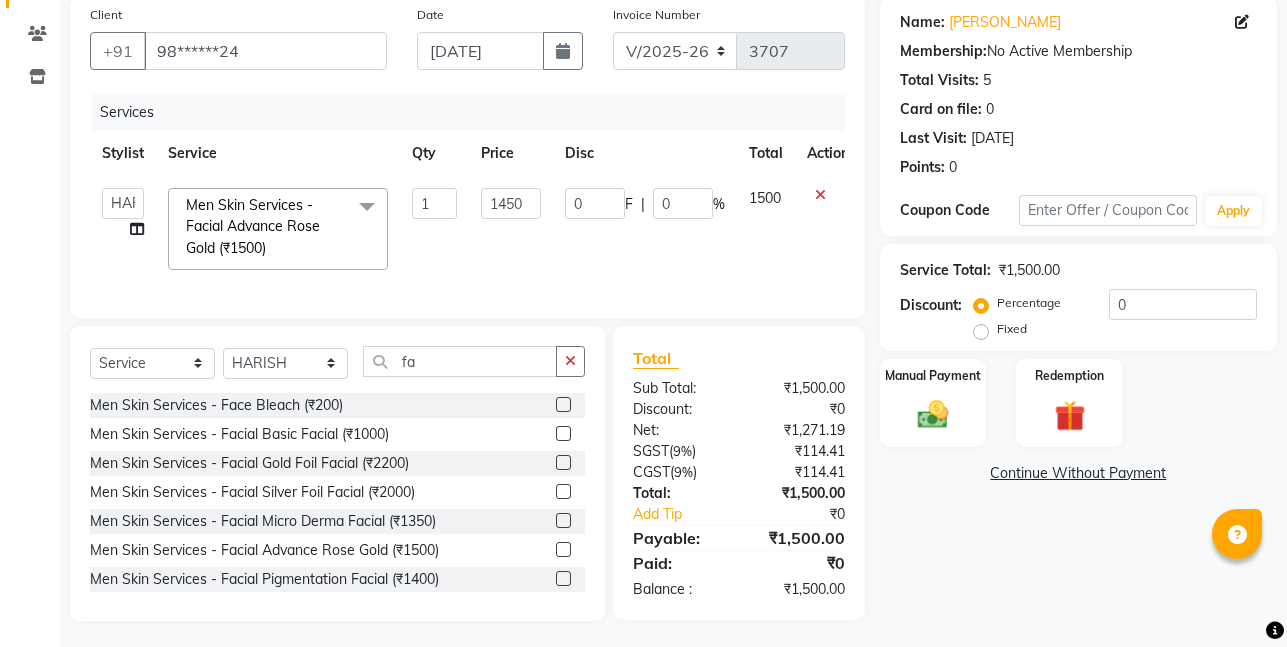 click on "0 F | 0 %" 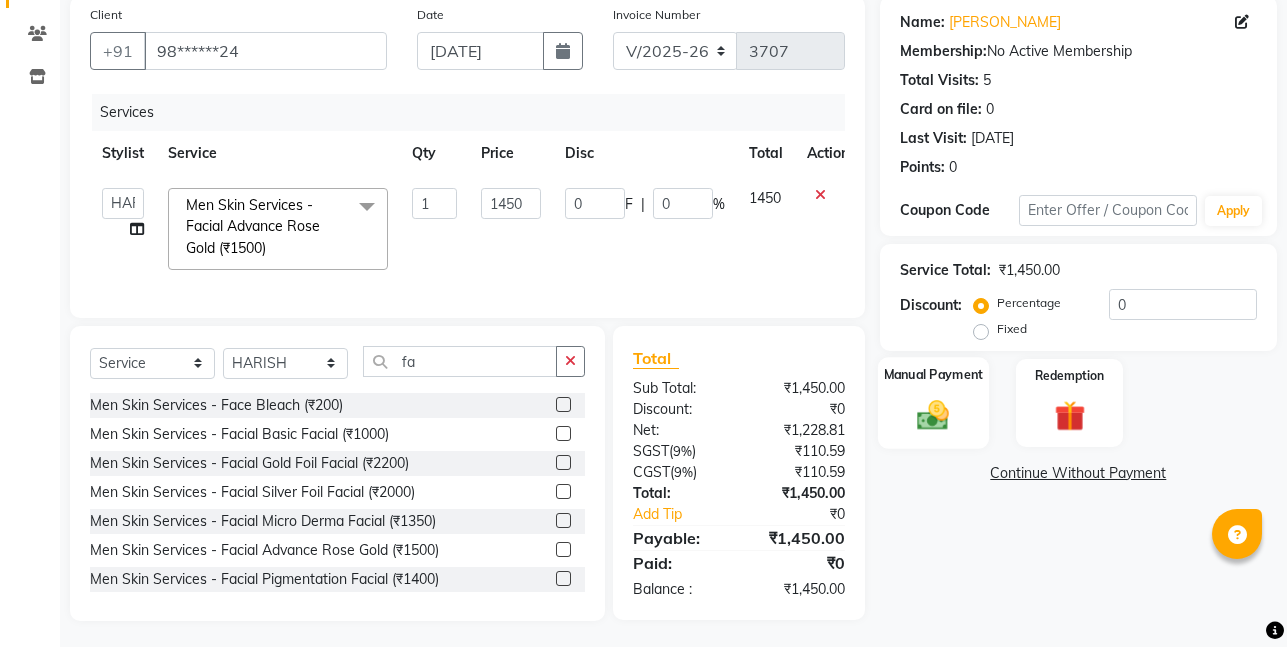 click 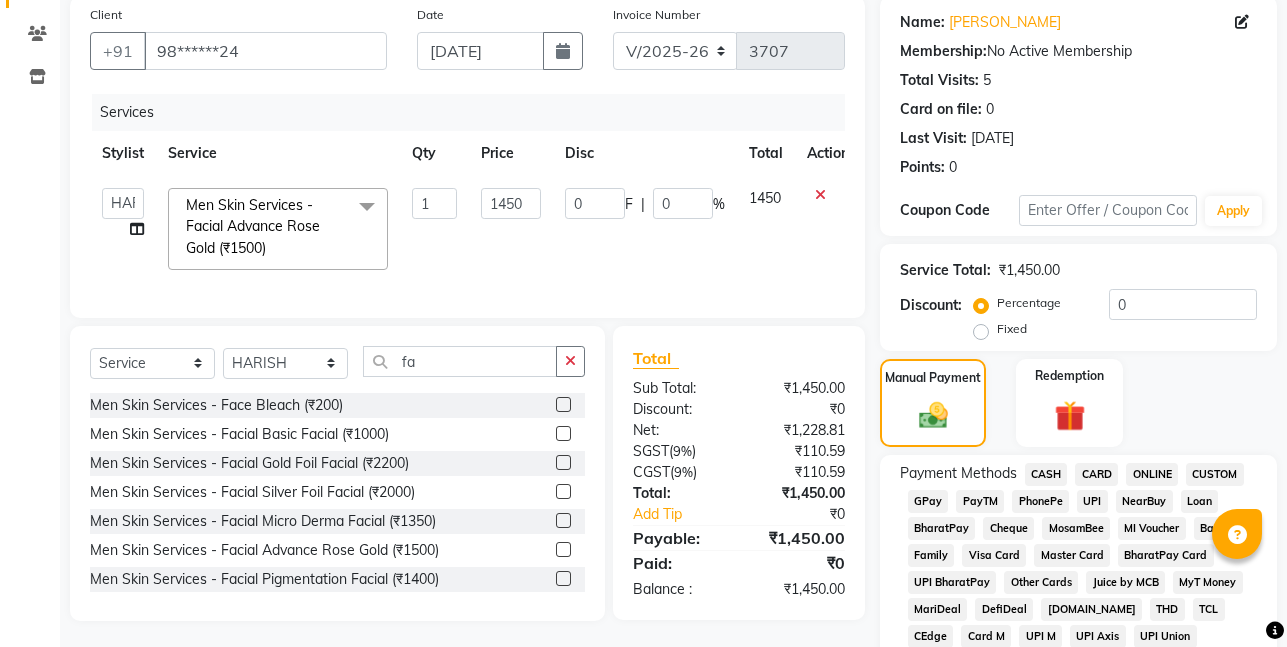 click on "CASH" 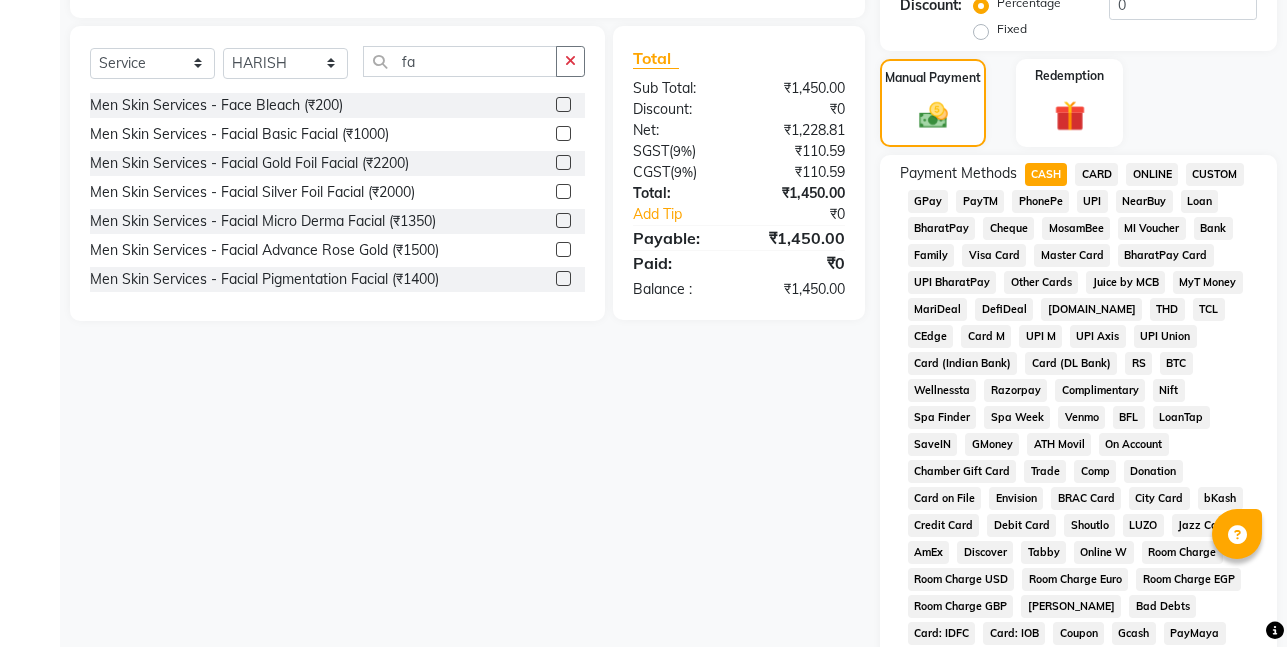 scroll, scrollTop: 830, scrollLeft: 0, axis: vertical 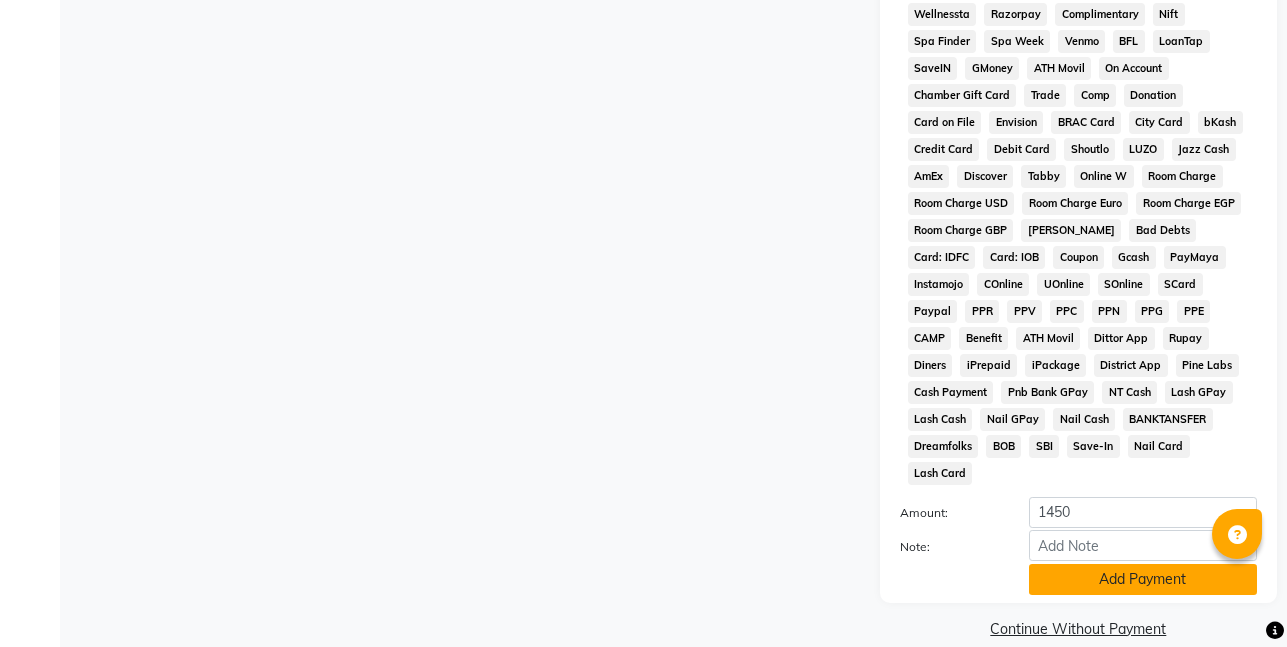 click on "Add Payment" 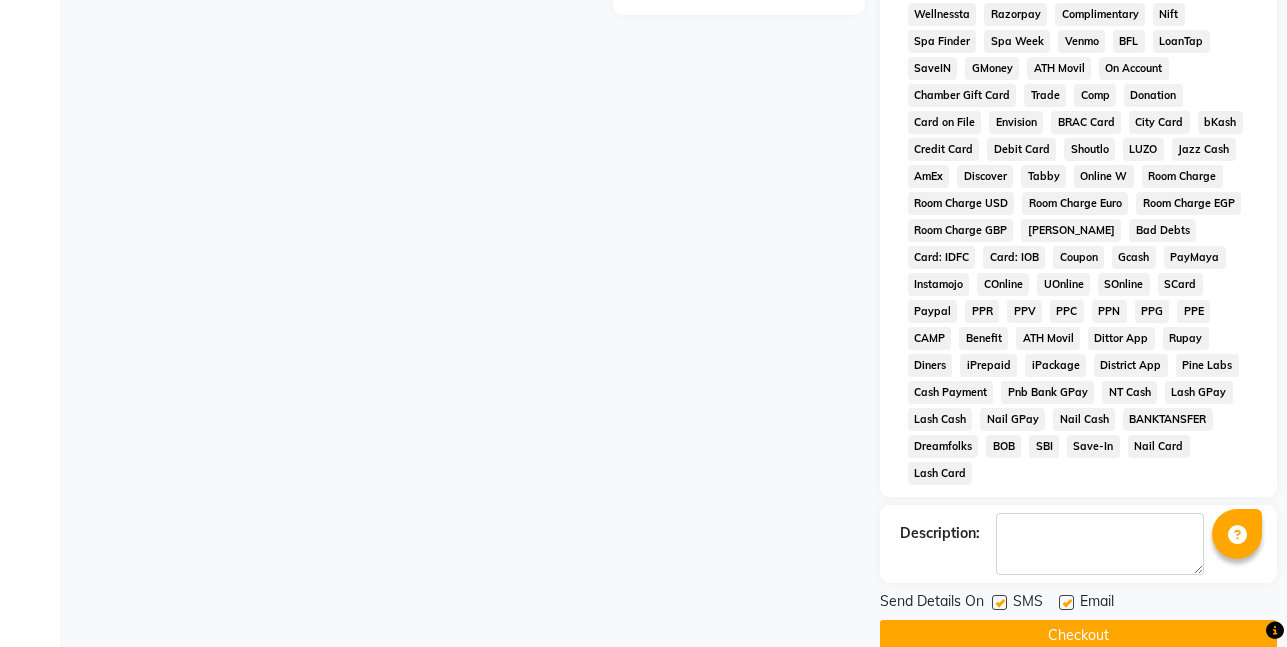 click on "Checkout" 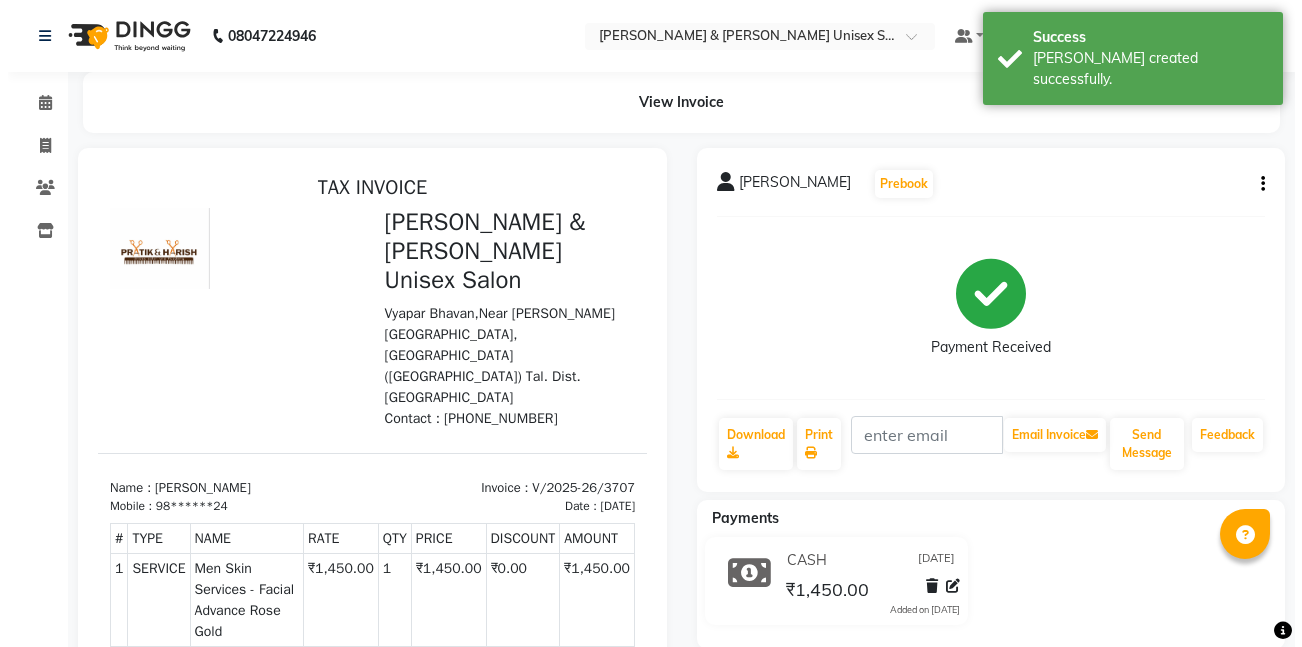 scroll, scrollTop: 0, scrollLeft: 0, axis: both 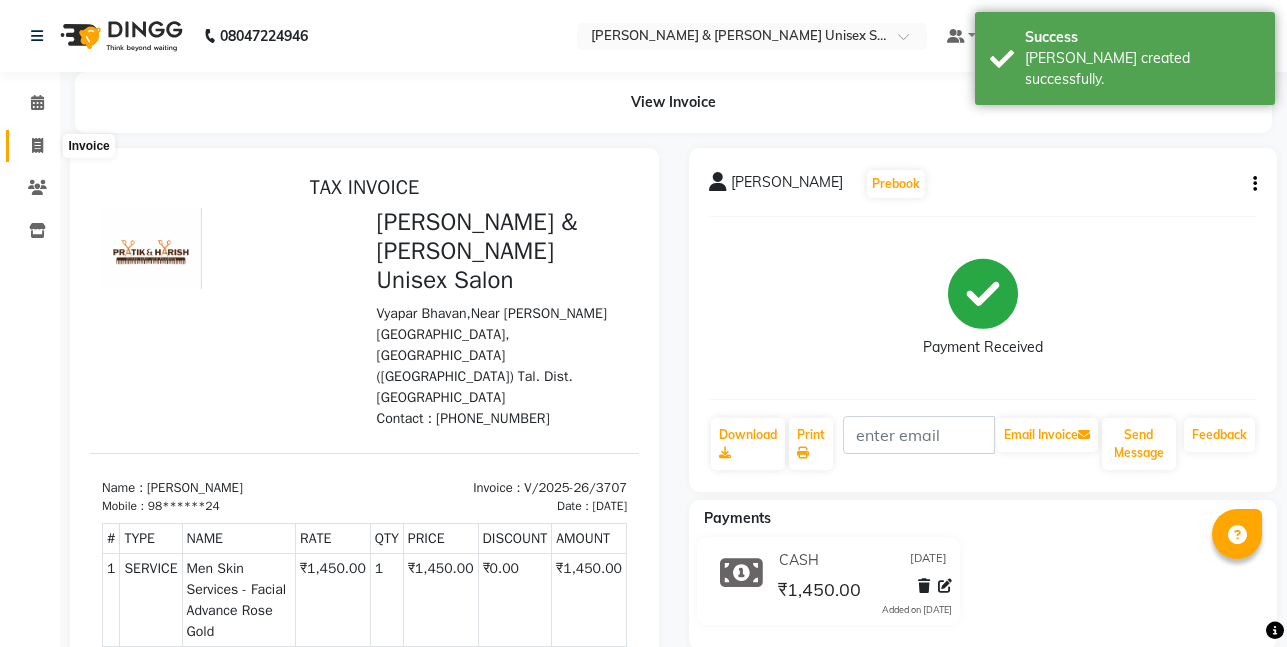 click 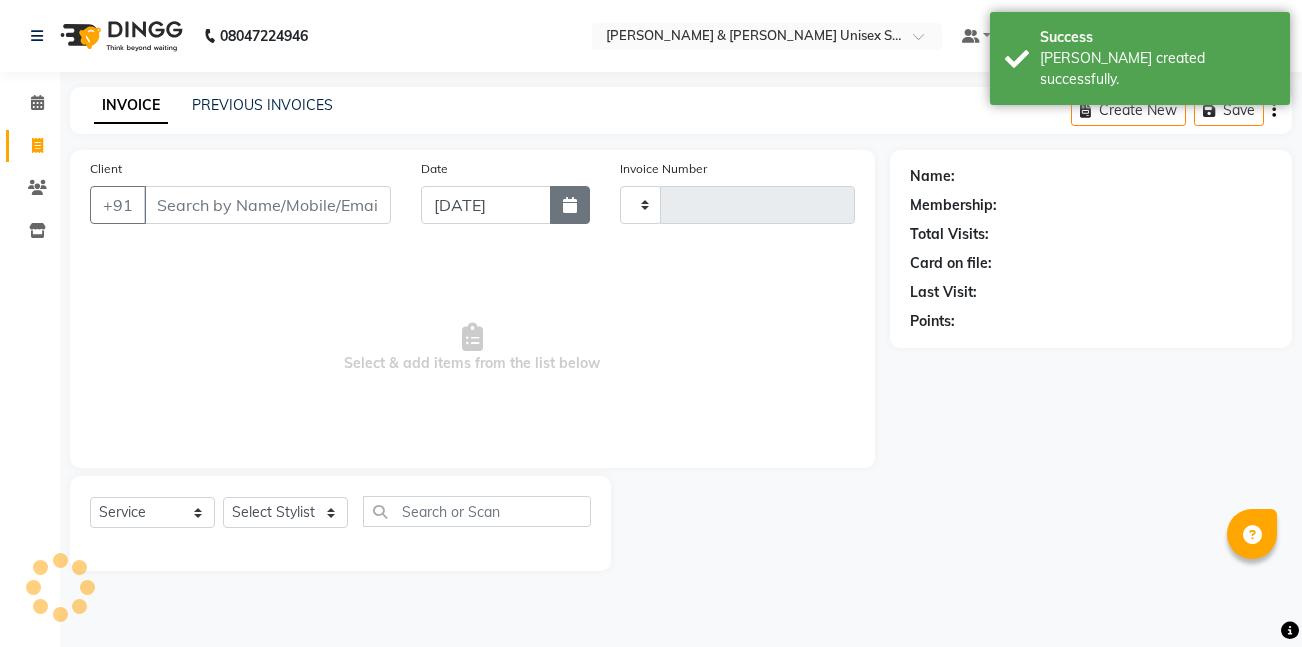type on "3708" 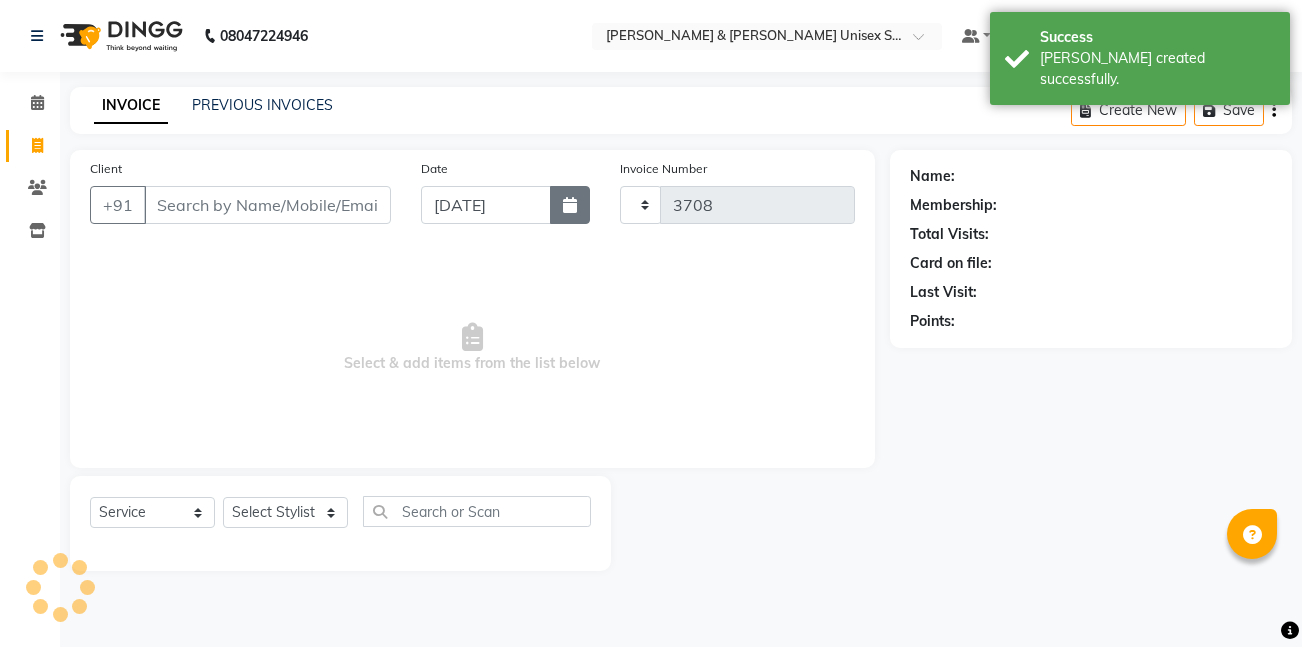 select on "6770" 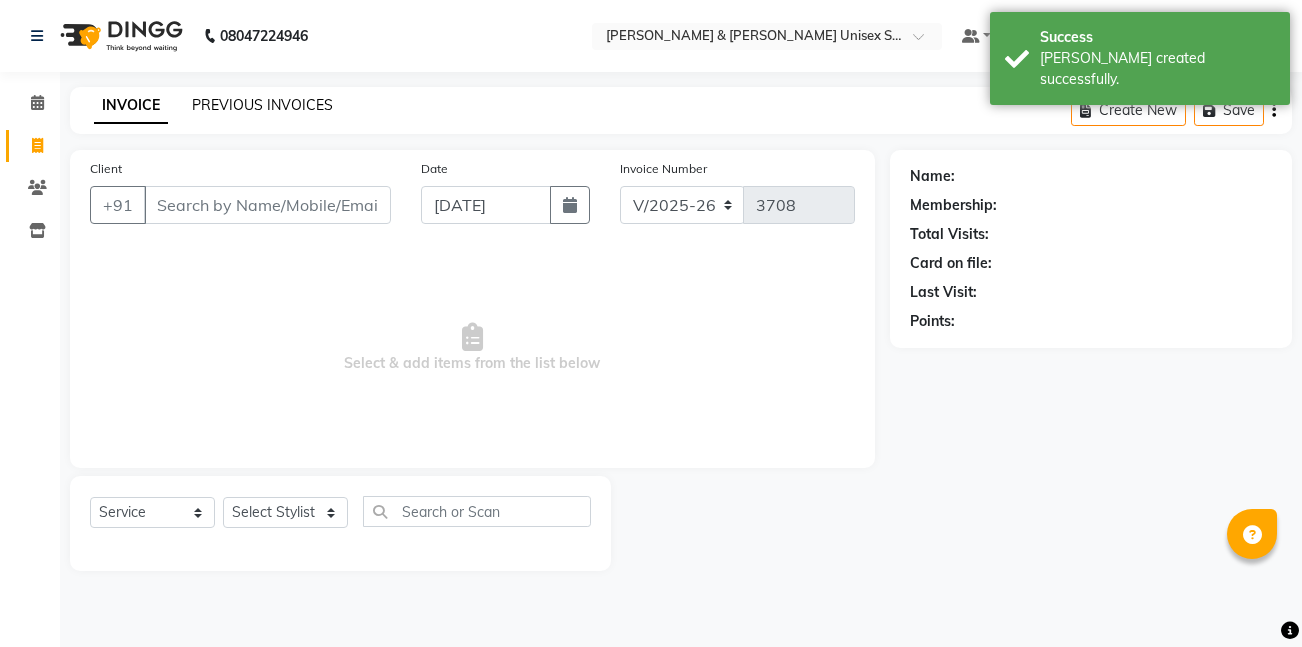 click on "PREVIOUS INVOICES" 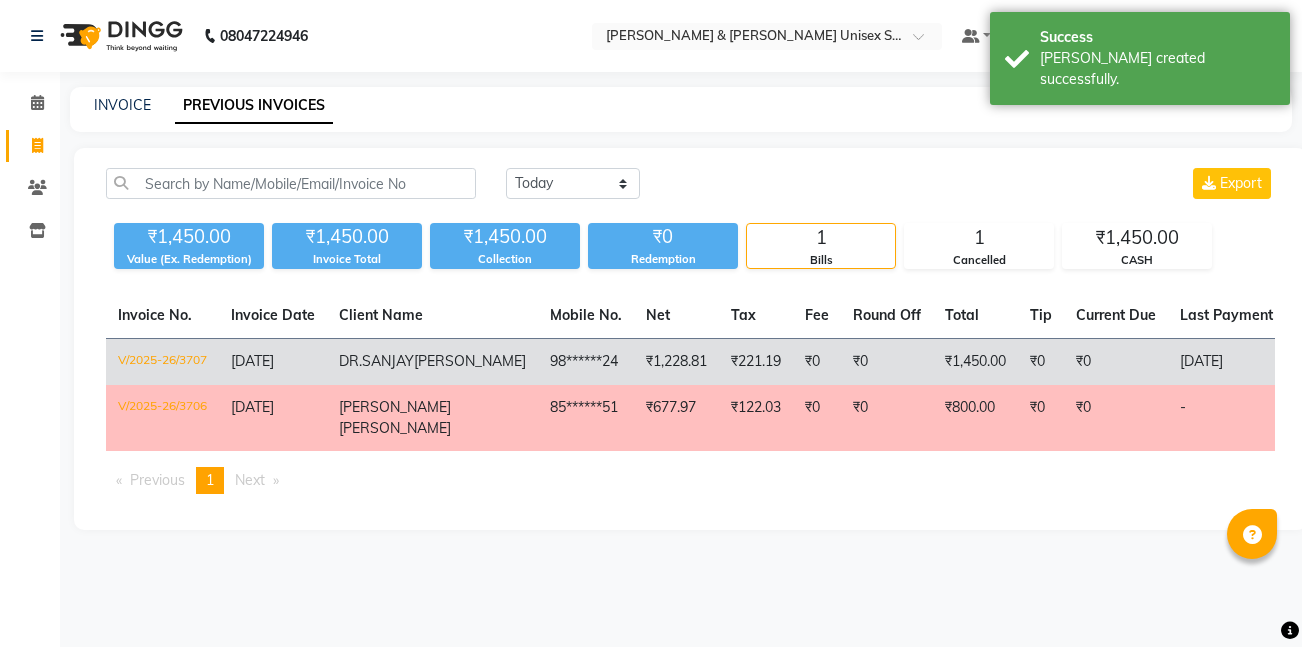 click on "98******24" 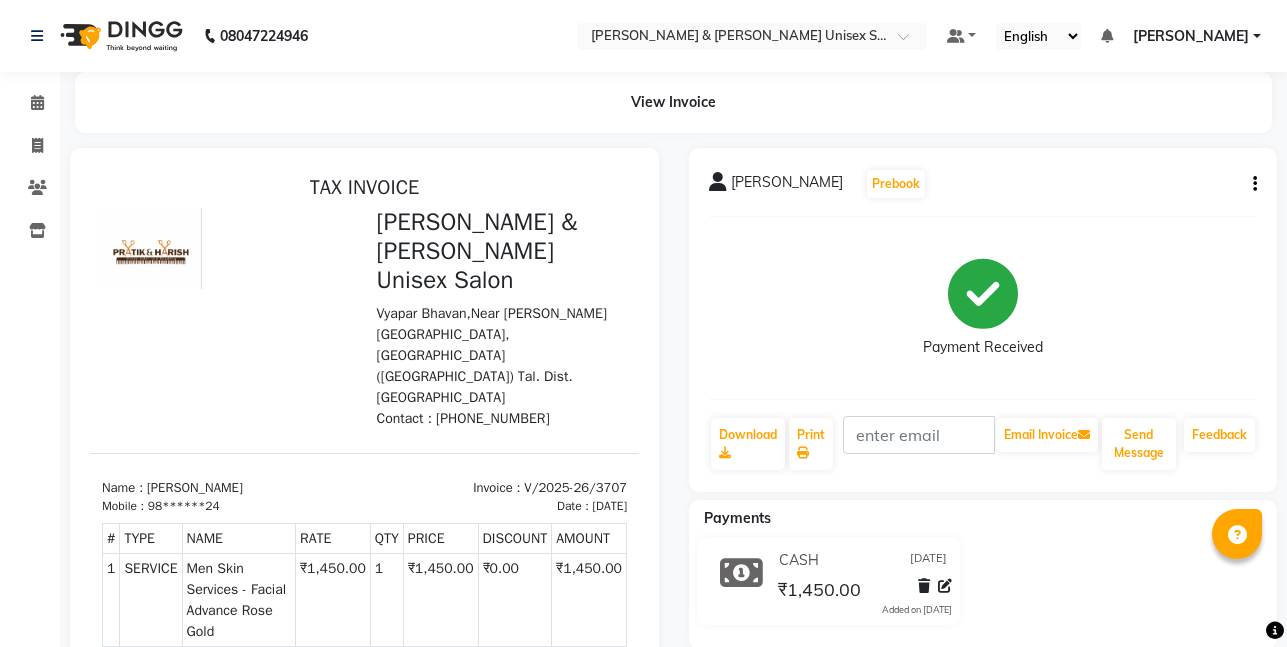 scroll, scrollTop: 0, scrollLeft: 0, axis: both 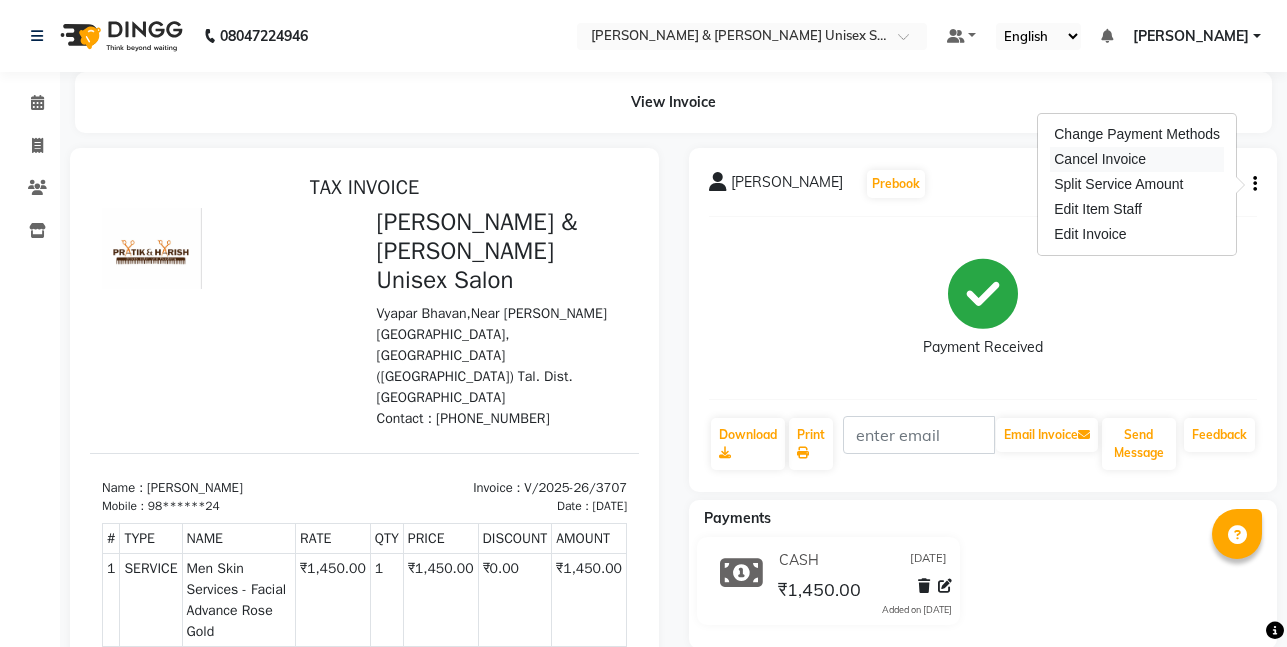 click on "Cancel Invoice" at bounding box center [1137, 159] 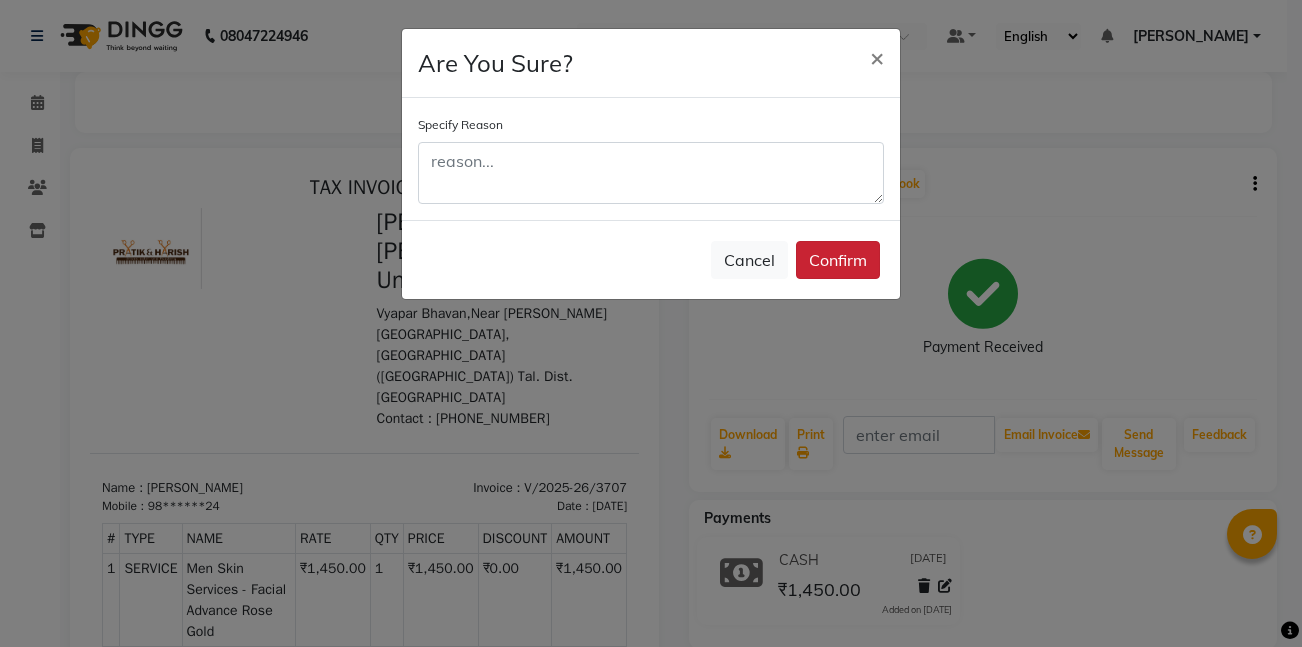 click on "Confirm" 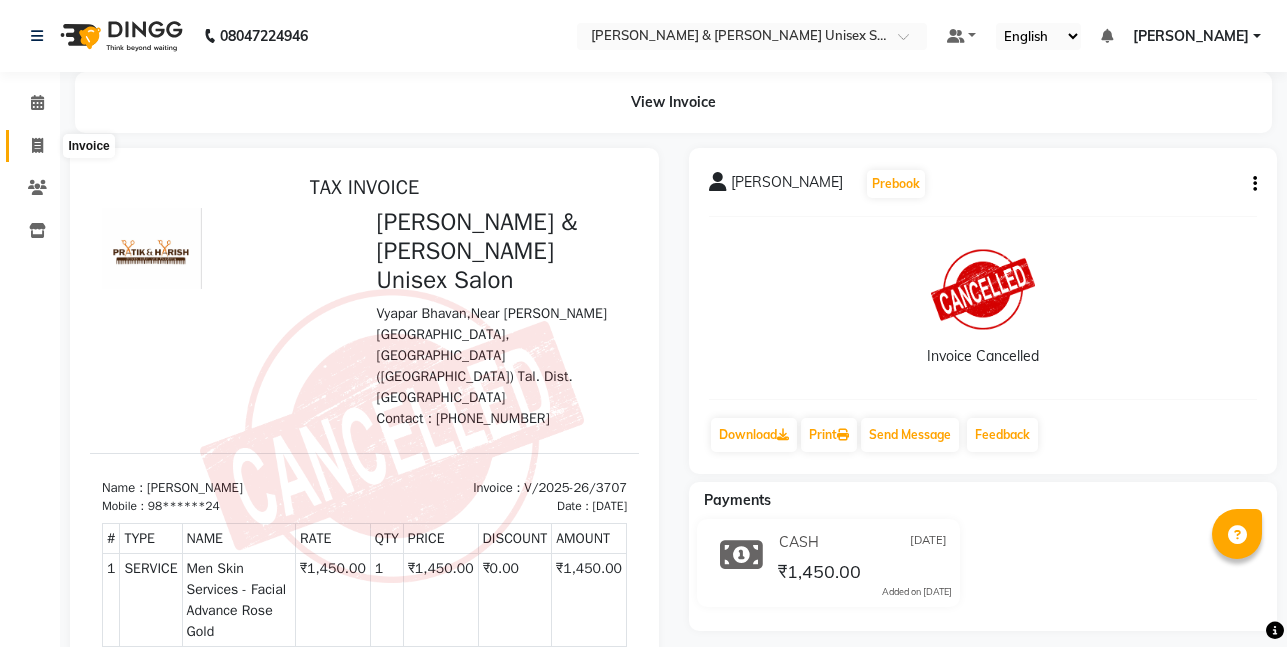 click 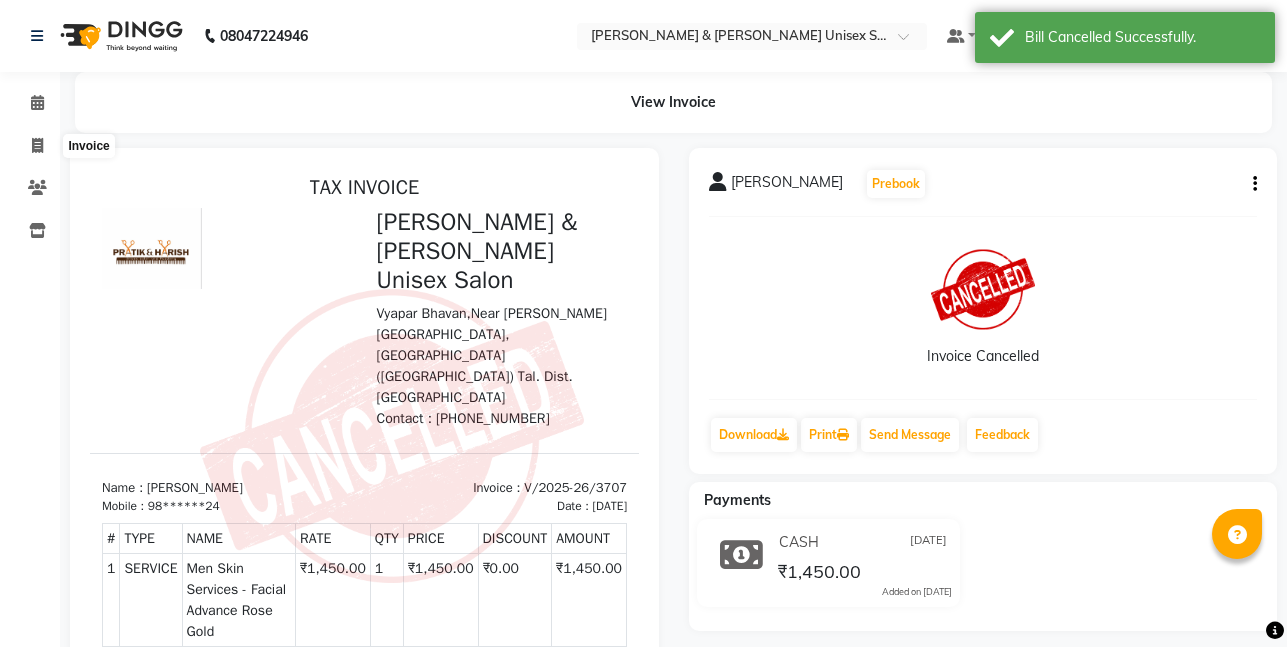 select on "service" 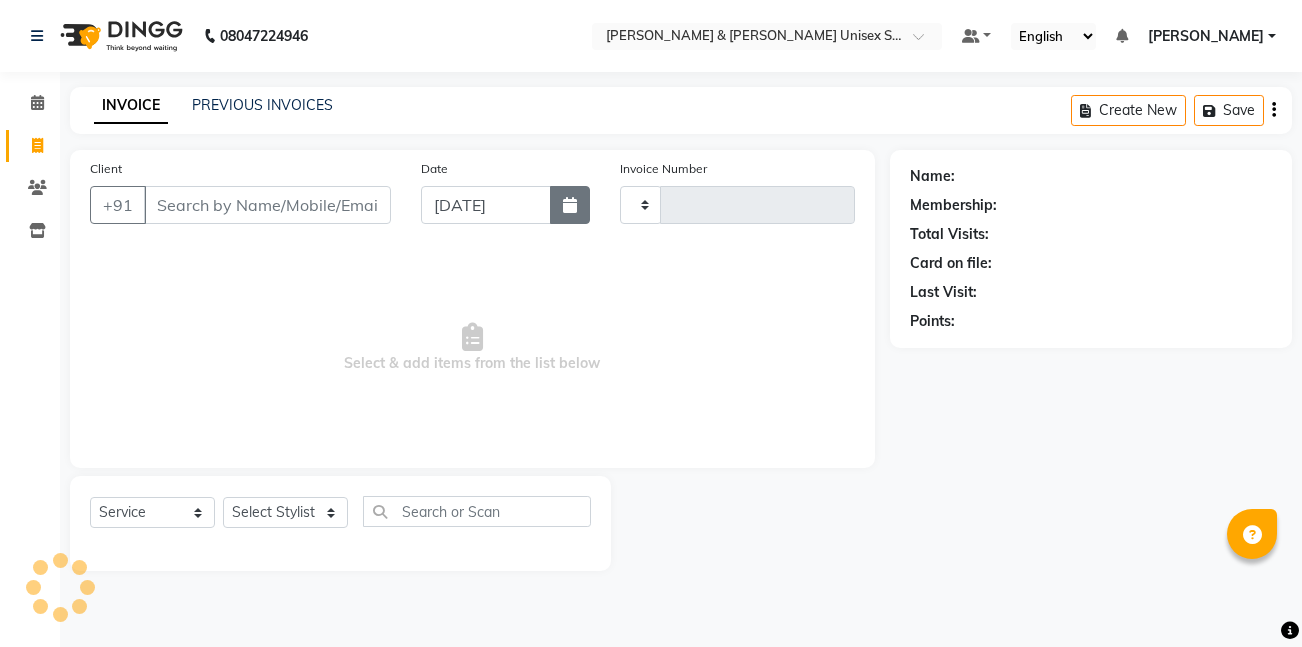 type on "3708" 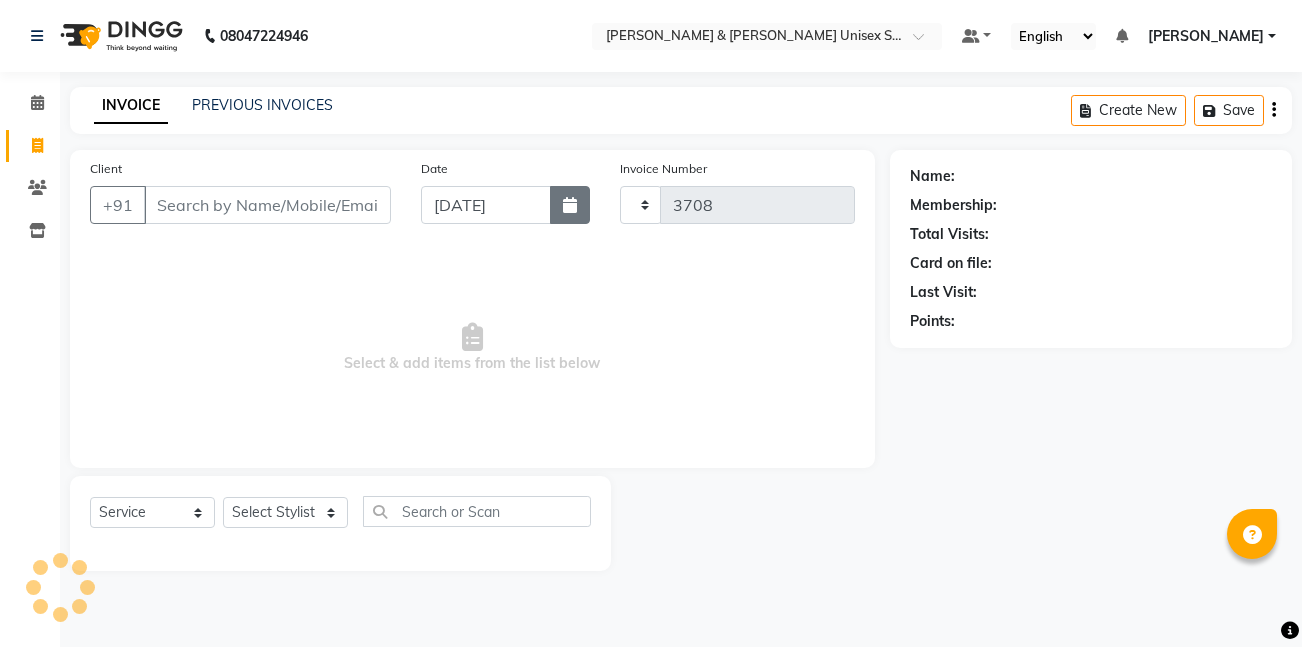 select on "6770" 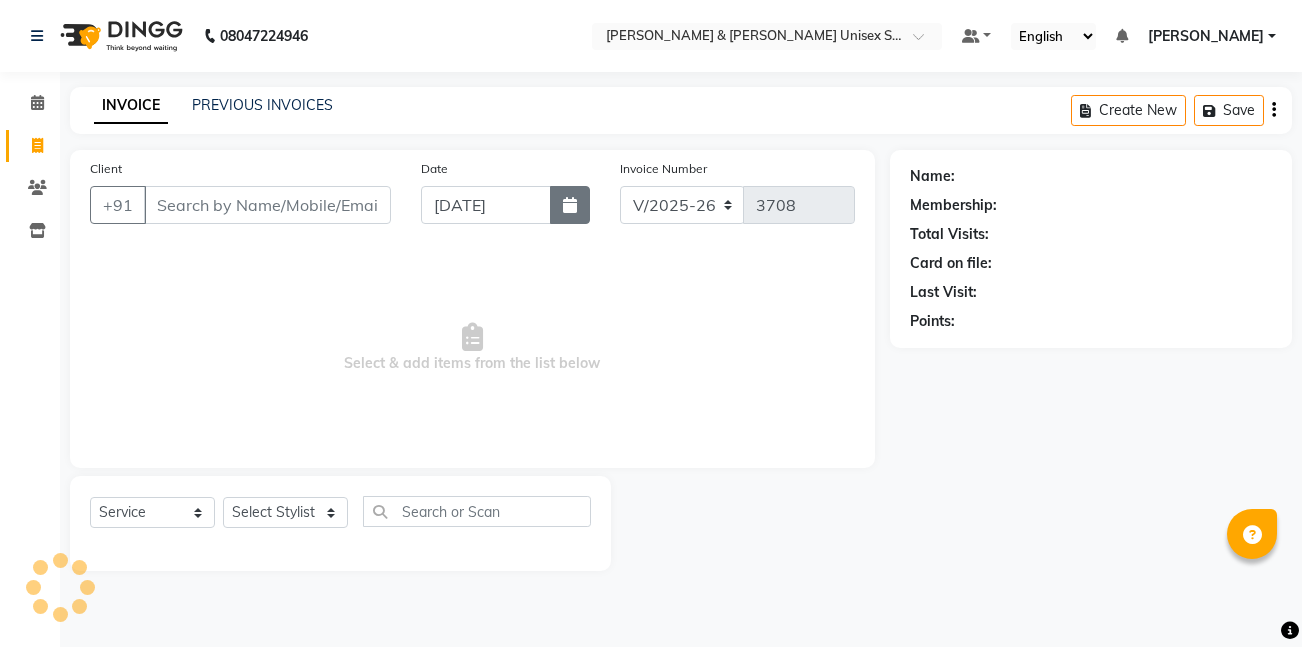 click 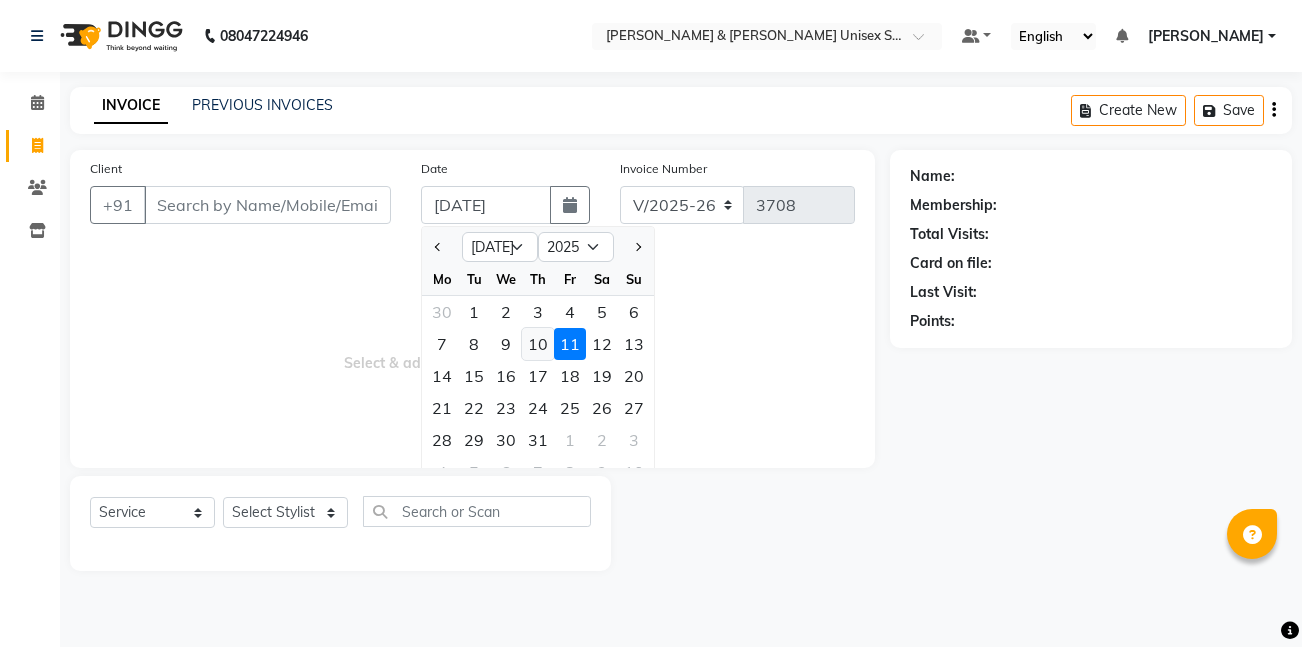 click on "10" 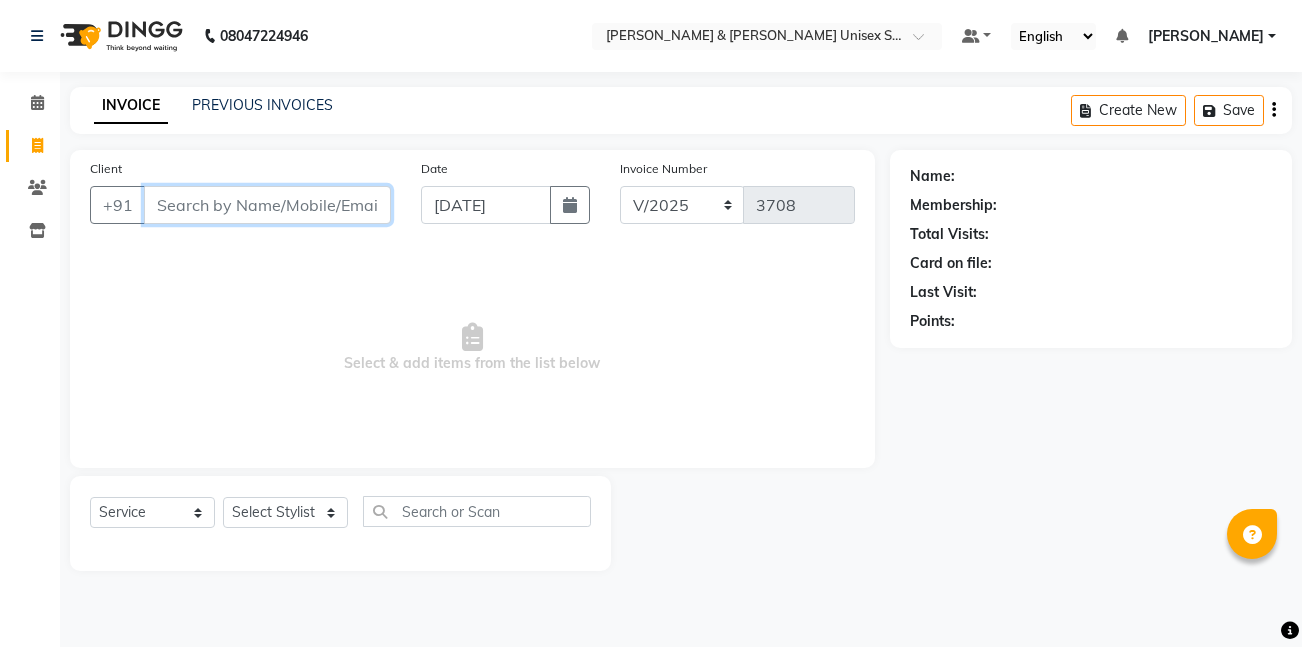 click on "Client" at bounding box center (267, 205) 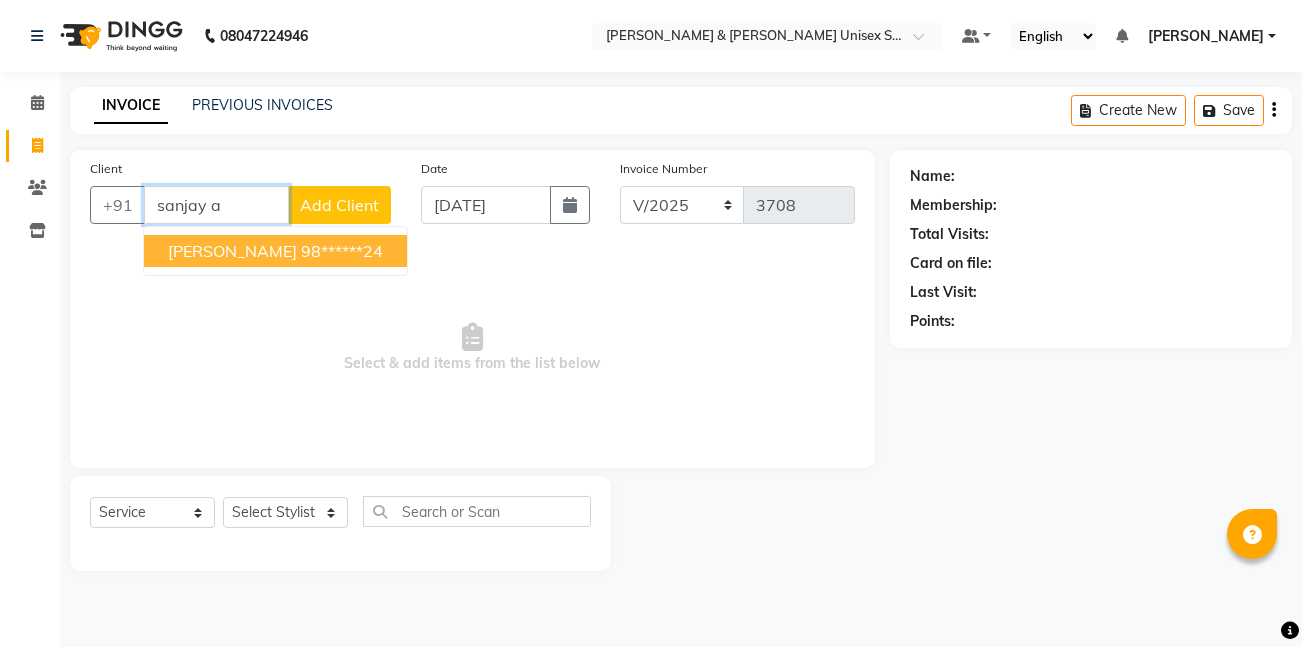 click on "98******24" at bounding box center (342, 251) 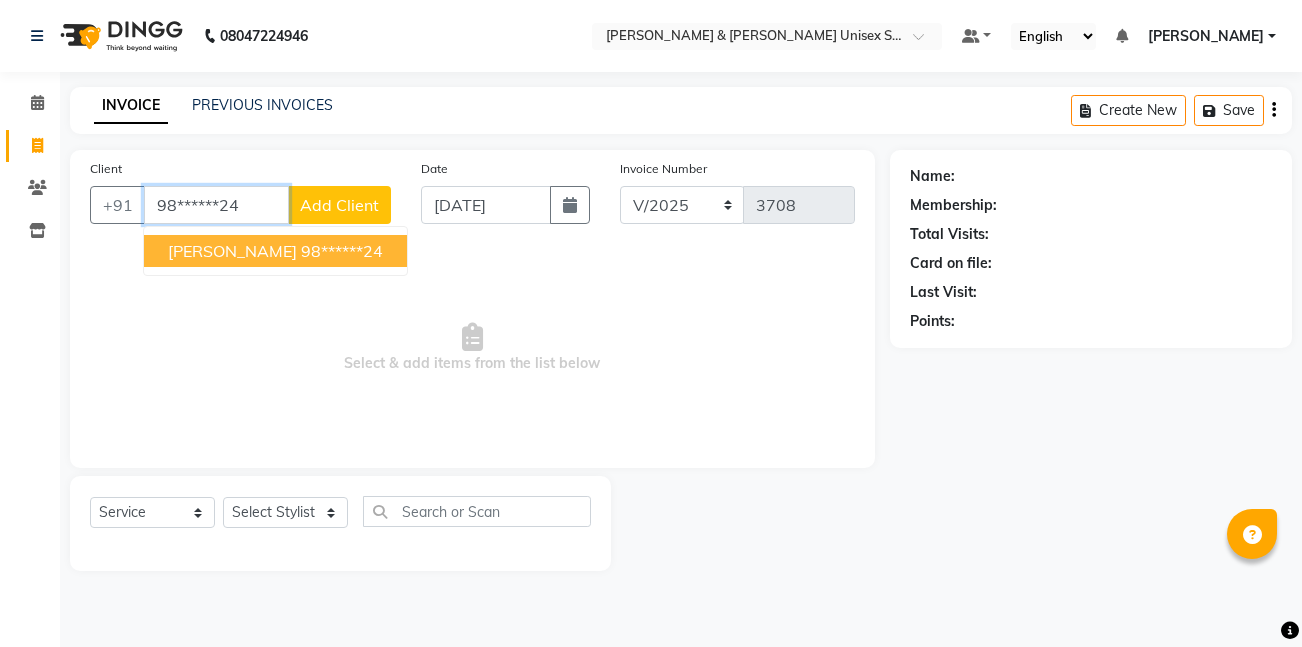 type on "98******24" 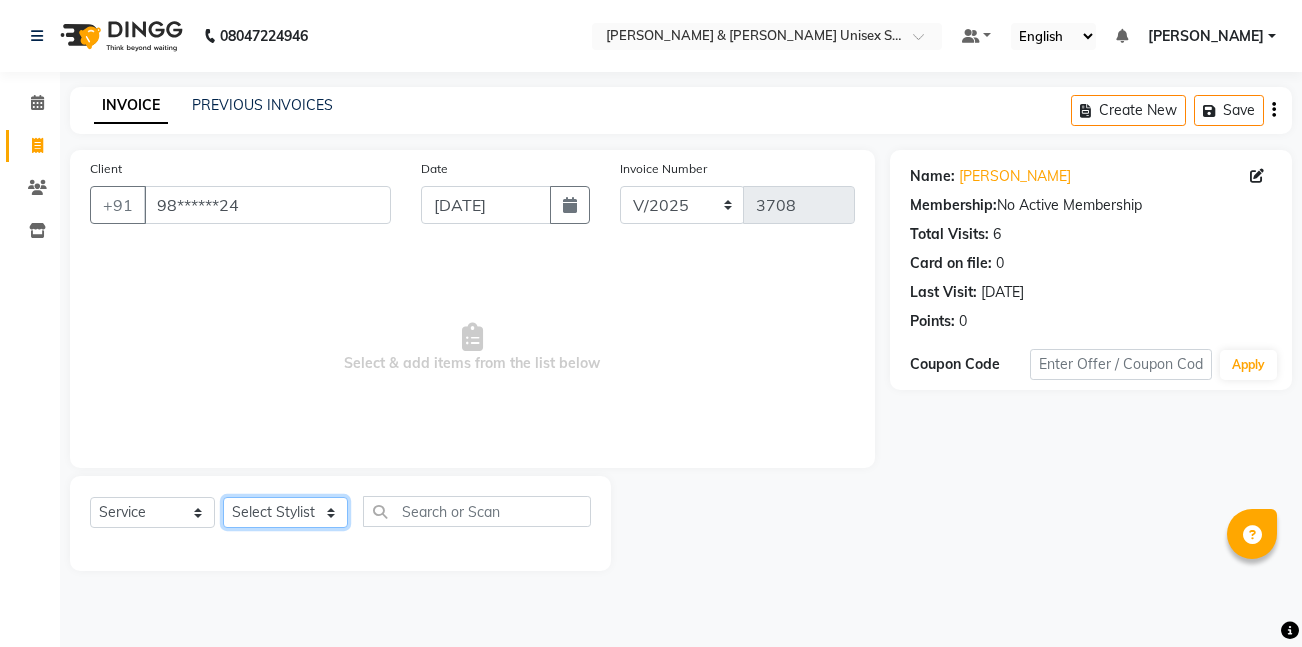 click on "Select Stylist [PERSON_NAME] [PERSON_NAME] [PERSON_NAME][GEOGRAPHIC_DATA] [PERSON_NAME] NEHA PH SALON [PERSON_NAME] SACHIN  SAIF [PERSON_NAME] YASH" 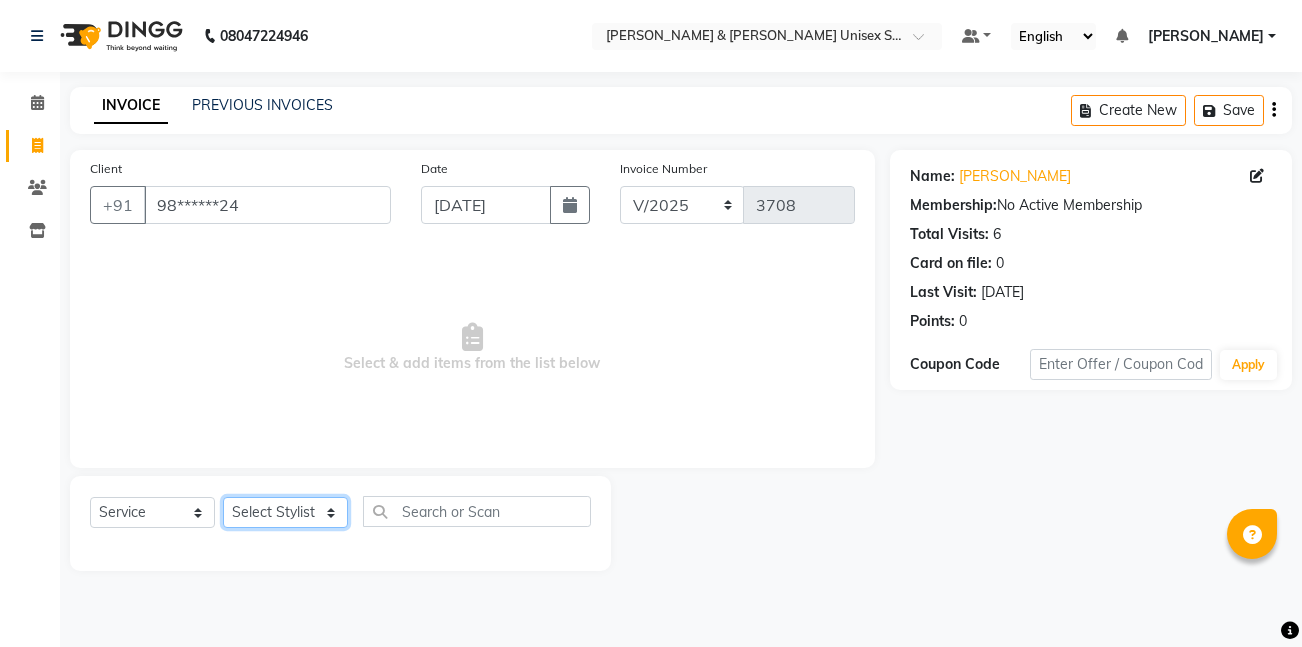 select on "60226" 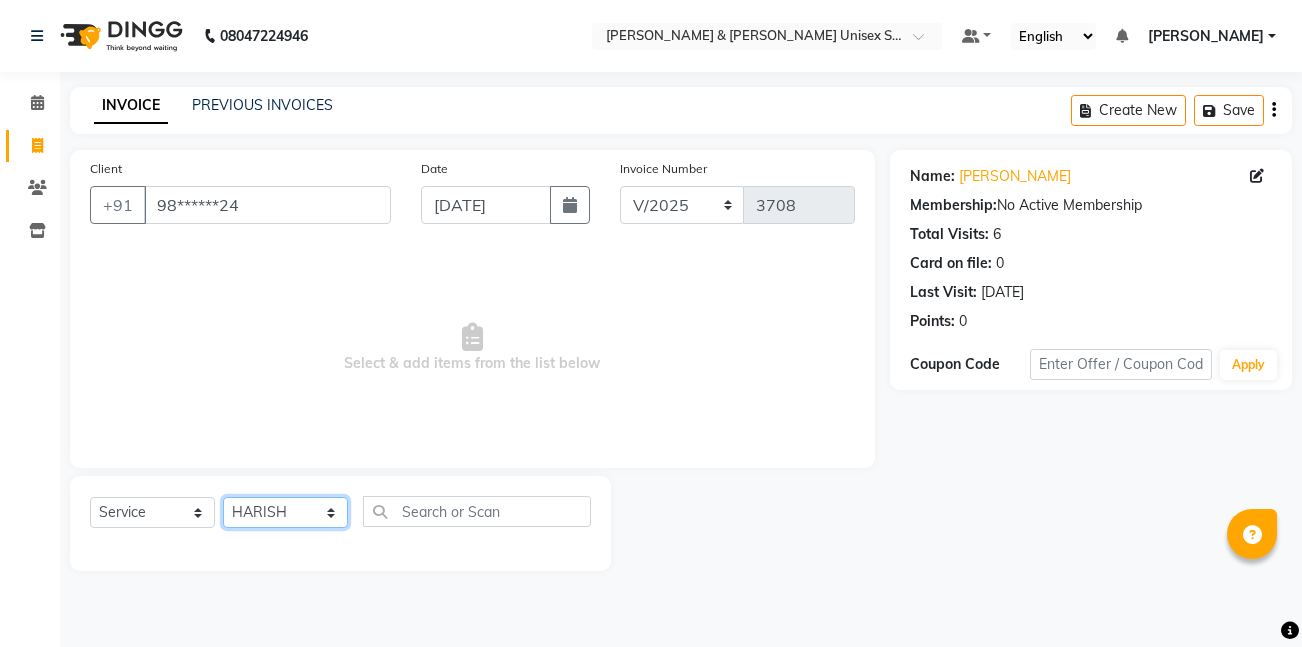 click on "Select Stylist [PERSON_NAME] [PERSON_NAME] [PERSON_NAME][GEOGRAPHIC_DATA] [PERSON_NAME] NEHA PH SALON [PERSON_NAME] SACHIN  SAIF [PERSON_NAME] YASH" 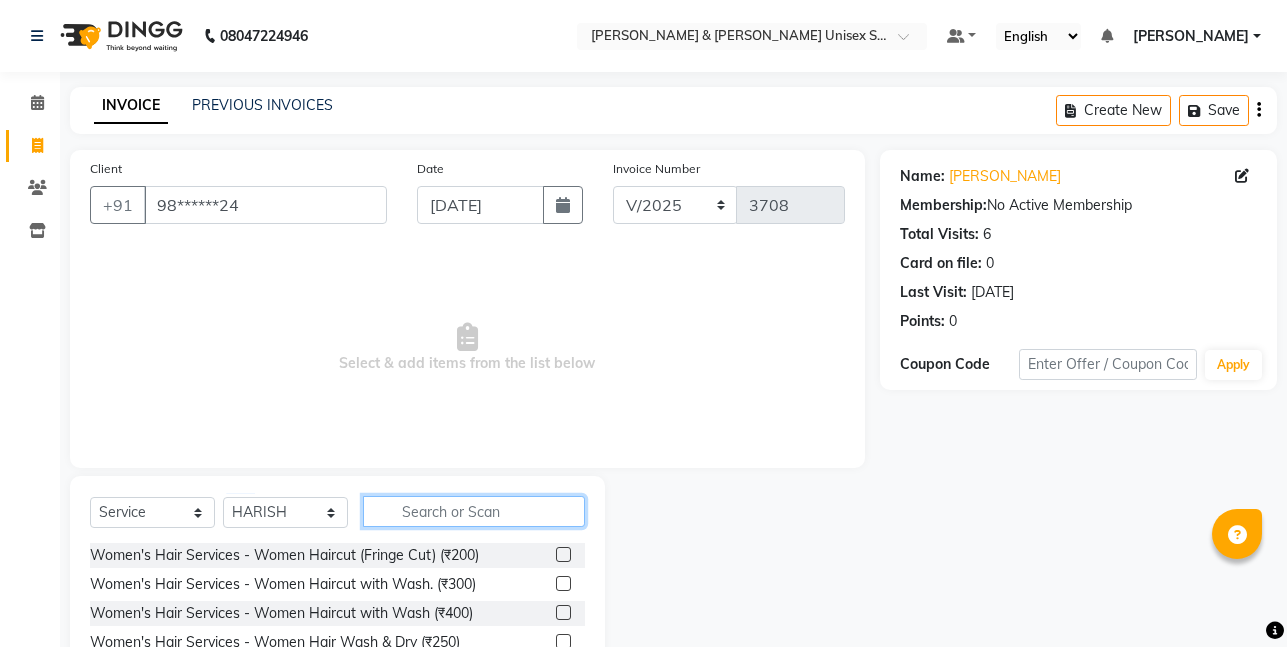 click 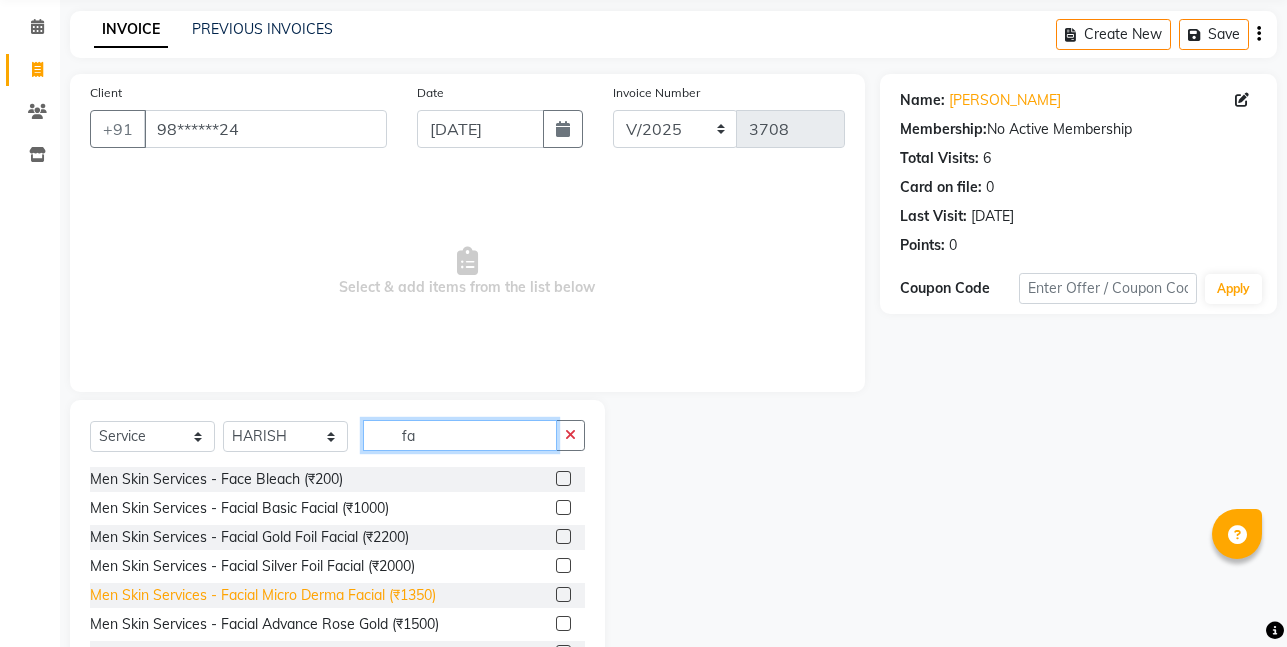 scroll, scrollTop: 0, scrollLeft: 0, axis: both 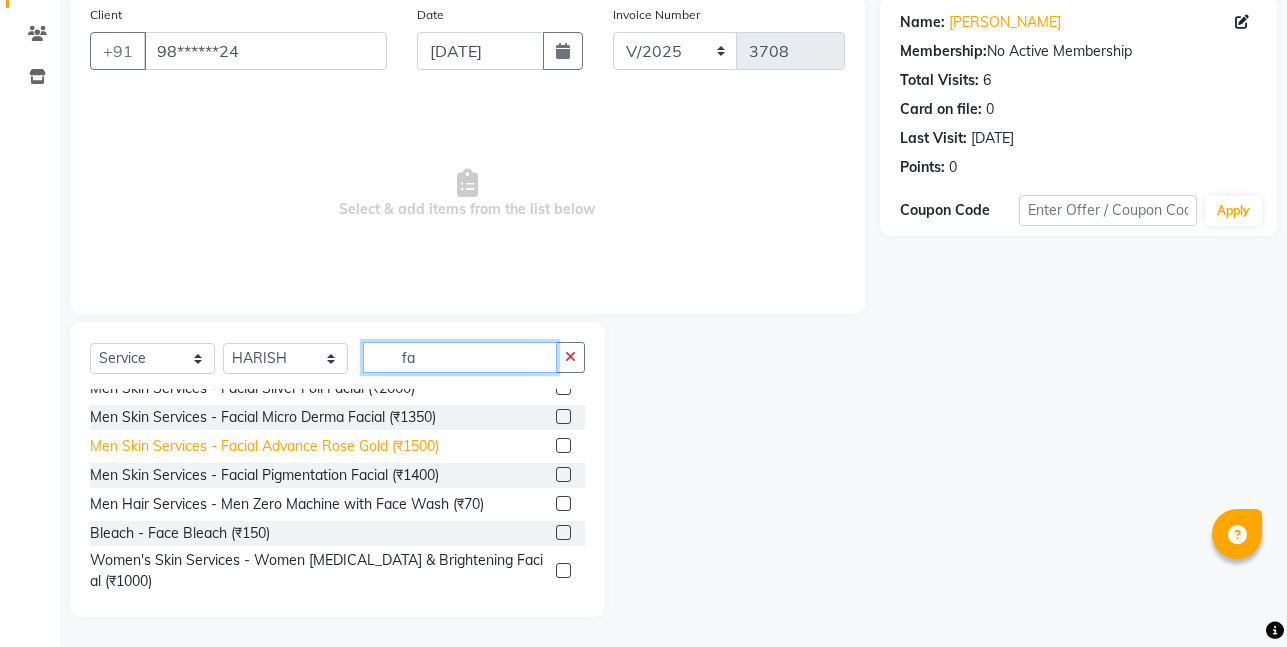 type on "fa" 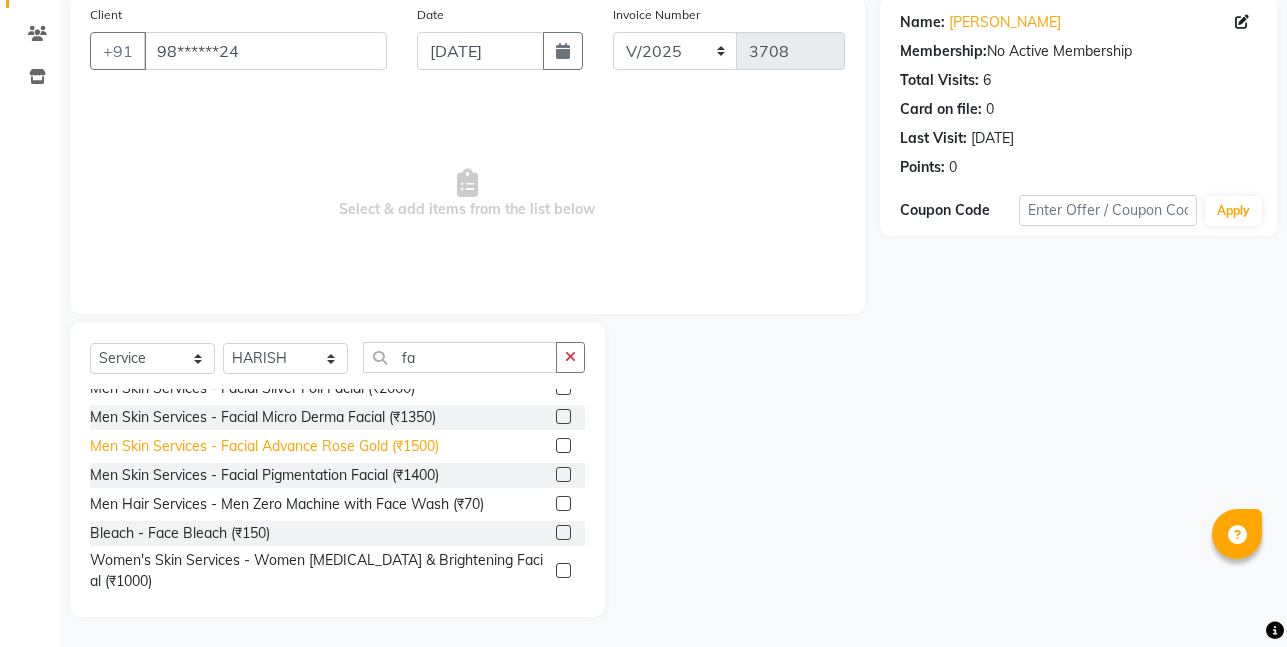 click on "Men Skin Services - Facial Advance Rose Gold (₹1500)" 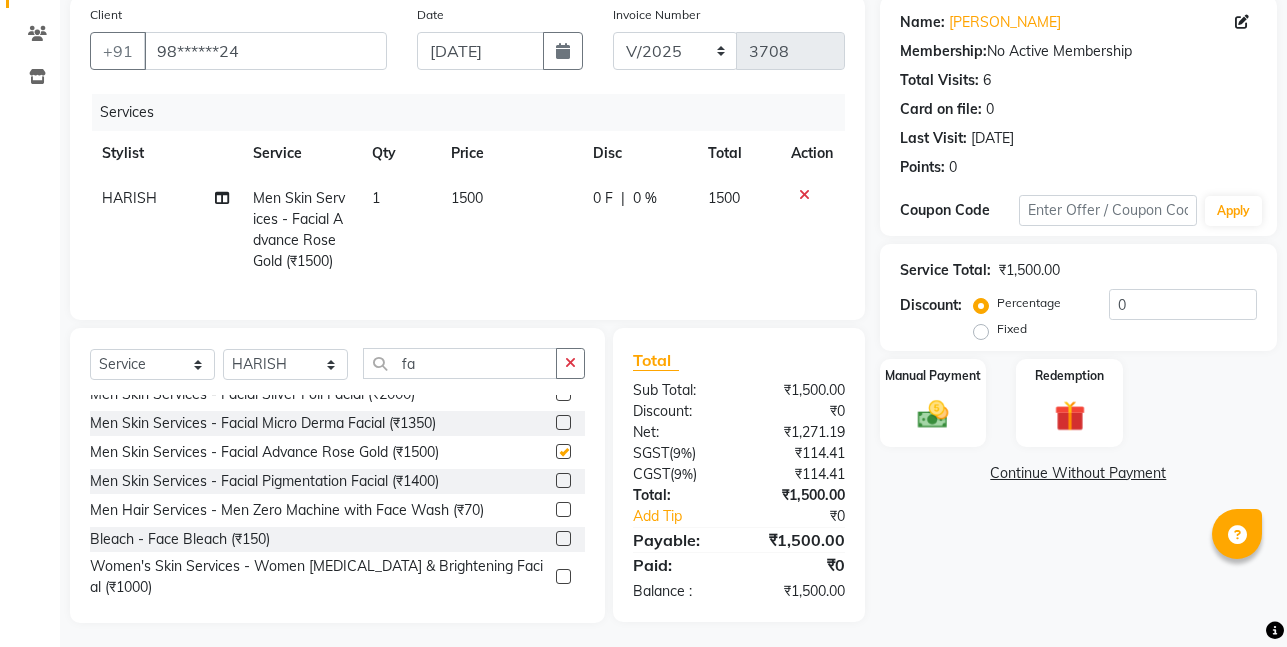 checkbox on "false" 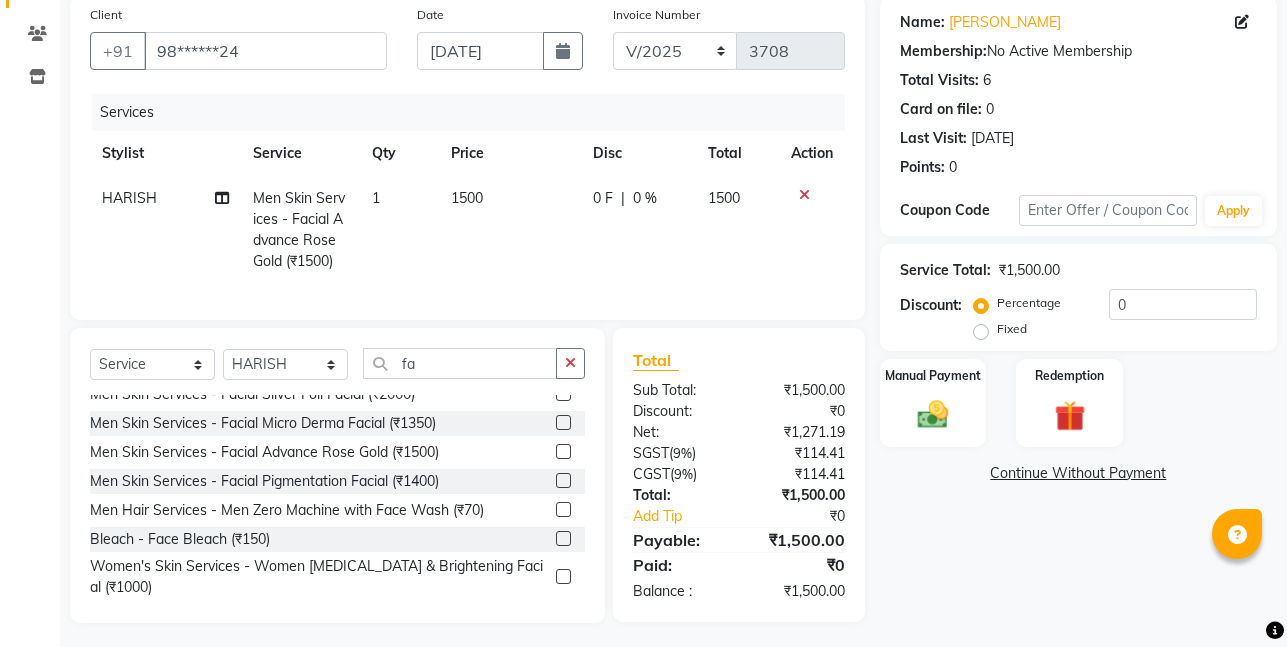 click on "1500" 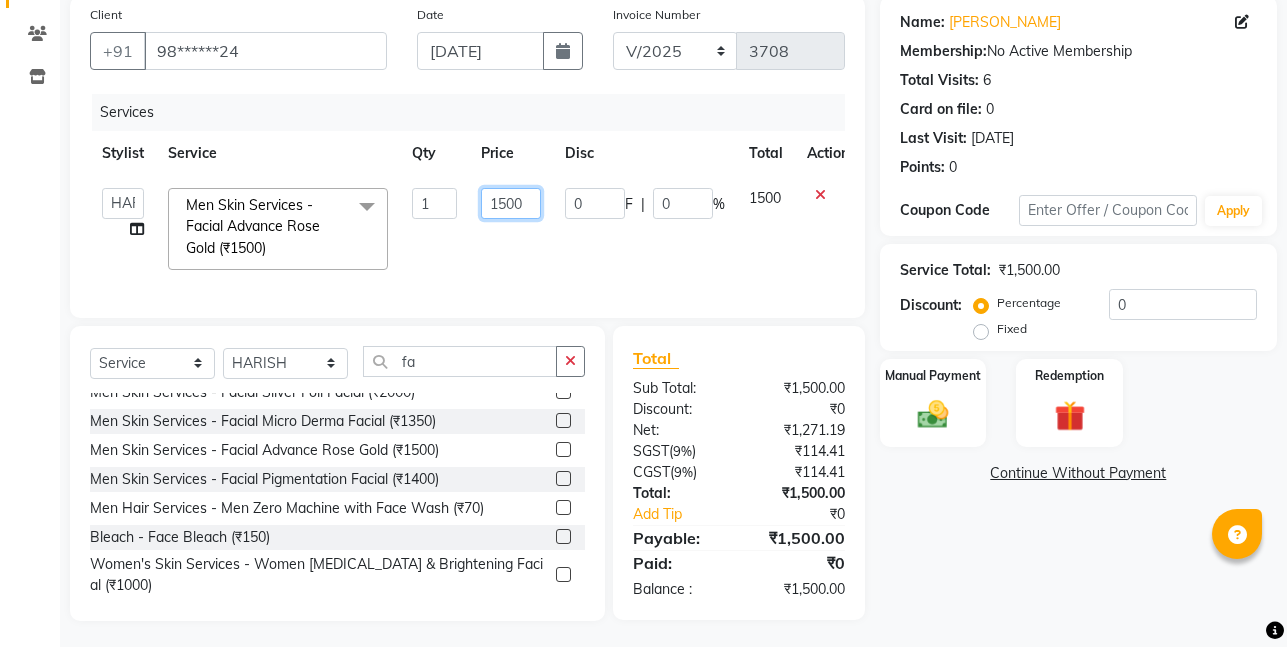 click on "1500" 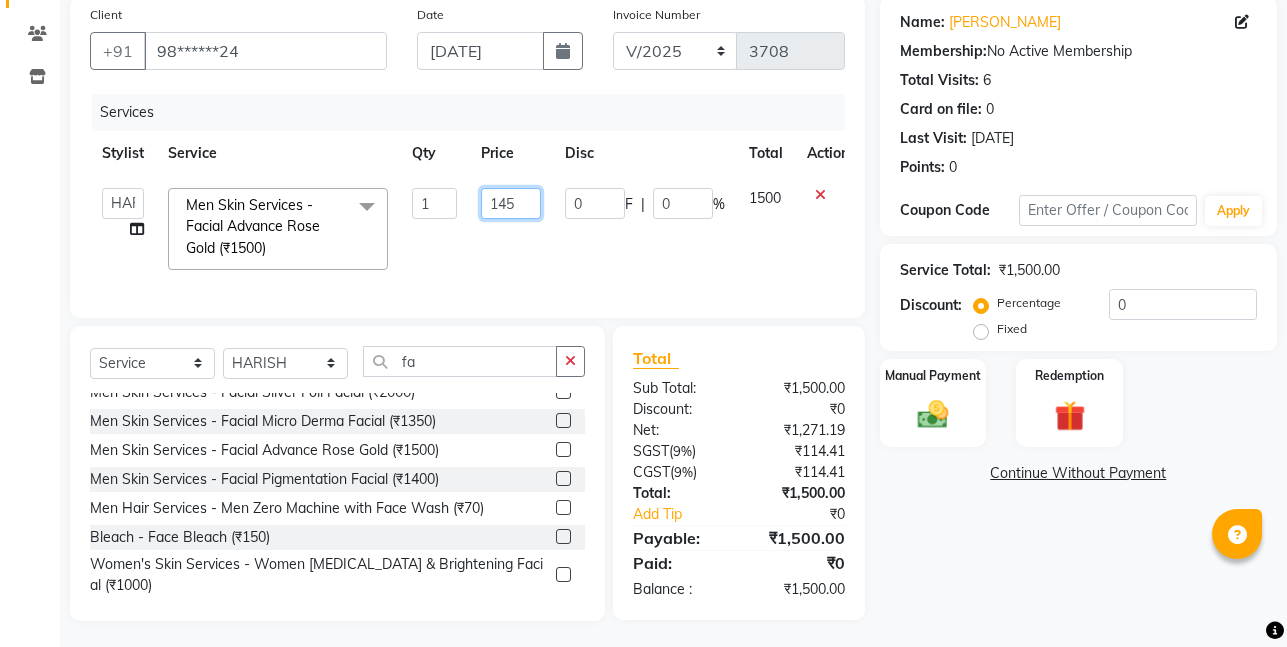 type on "1450" 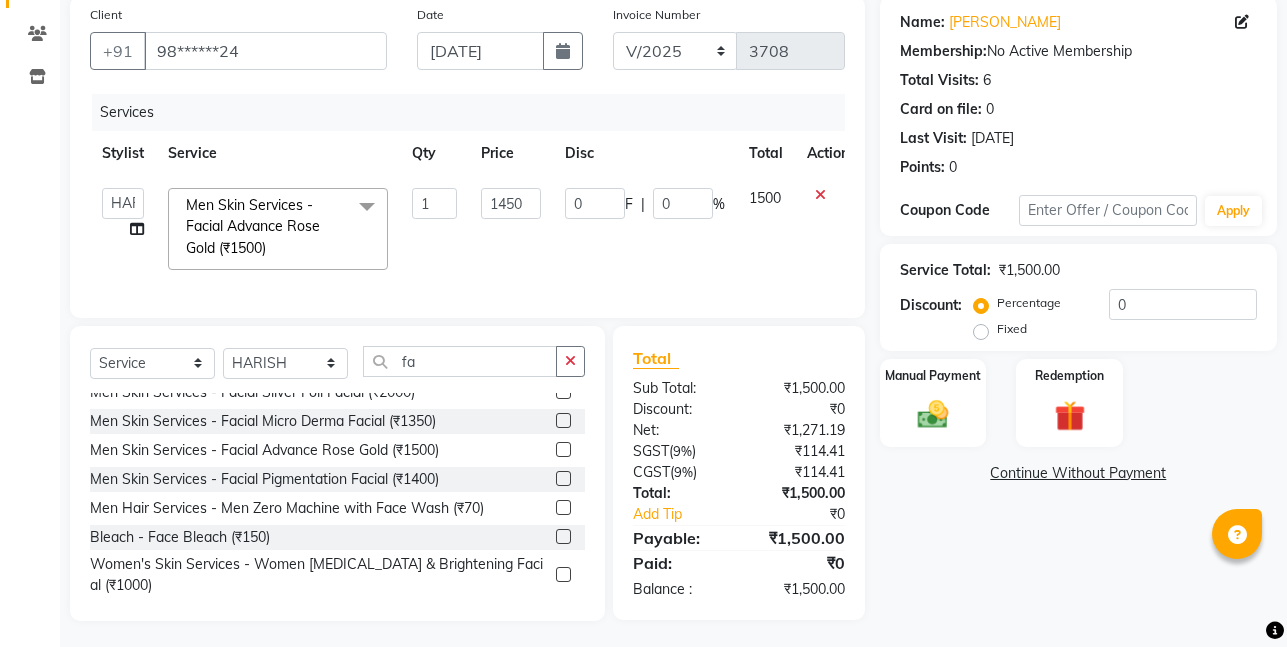 click on "AASHU   HARISH   HARSHADA GANORE   Kishor Tongare   Manisha   NEHA   PH SALON   PRATIK   SACHIN    SAIF   shahensha   VEDANT   YASH  Men Skin Services - Facial Advance Rose Gold (₹1500)  x Women's Hair Services  - Women Haircut (Fringe Cut) (₹200) Women's Hair Services  - Women Haircut with Wash. (₹300) Women's Hair Services  - Women Haircut with Wash (₹400) Women's Hair Services  - Women Hair Wash & Dry (₹250) Women's Hair Services  - Women Hair Wash with Blow Dry (₹300) Women's Hair Services  - Women Hair Deep Conditioning (₹500) Women's Hair Treatments - Nanoplastia Hair up to Neck (₹3500) Women Hair Treatments - Nanoplastia Hair up to Shoulder (₹4500) WIG SERVICING (₹700) women hairspa (₹700) Women Root Touch Up (₹700) Women Hair Global Colour (₹150090) Blow Dry  - Blow Dry Hair upto Shoulder (₹300) Blow Dry  - Blow Dry Hair Wash without Curly (₹400) Blow Dry  - Blow Dry Hair Wash with Straight Dry (₹350) MEN'S HAIR COLOR  - Men Hair Color Loreal (₹450) 1 1450 0 F | 0 %" 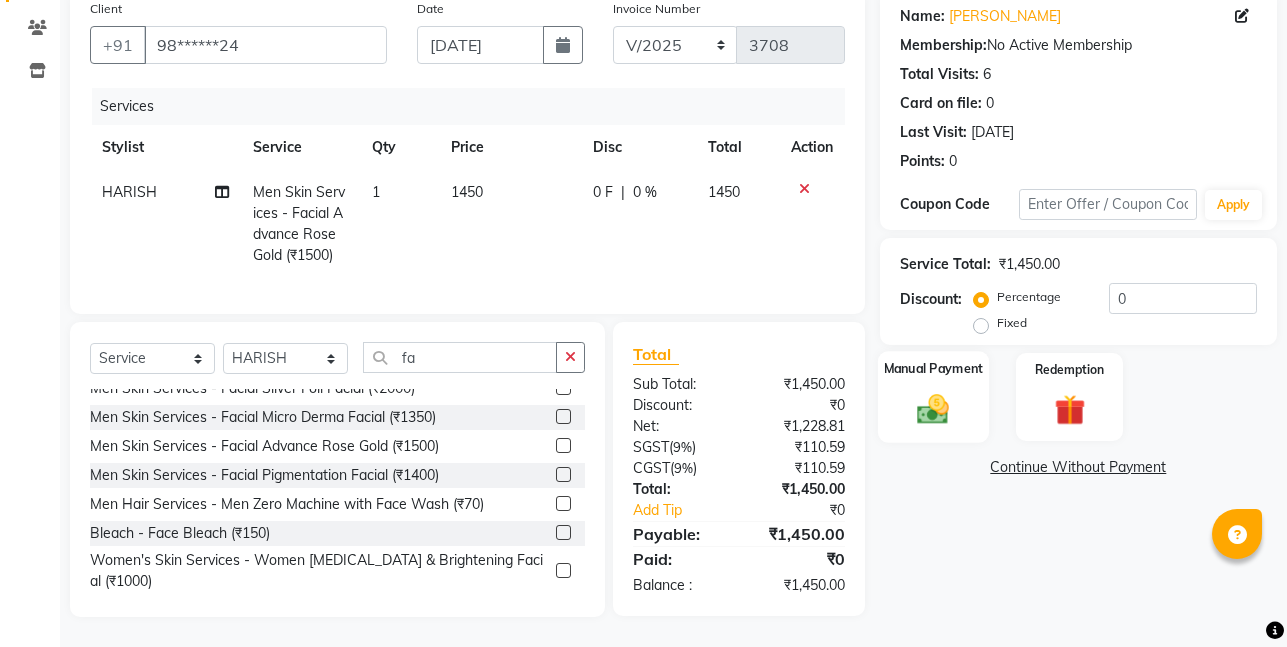scroll, scrollTop: 175, scrollLeft: 0, axis: vertical 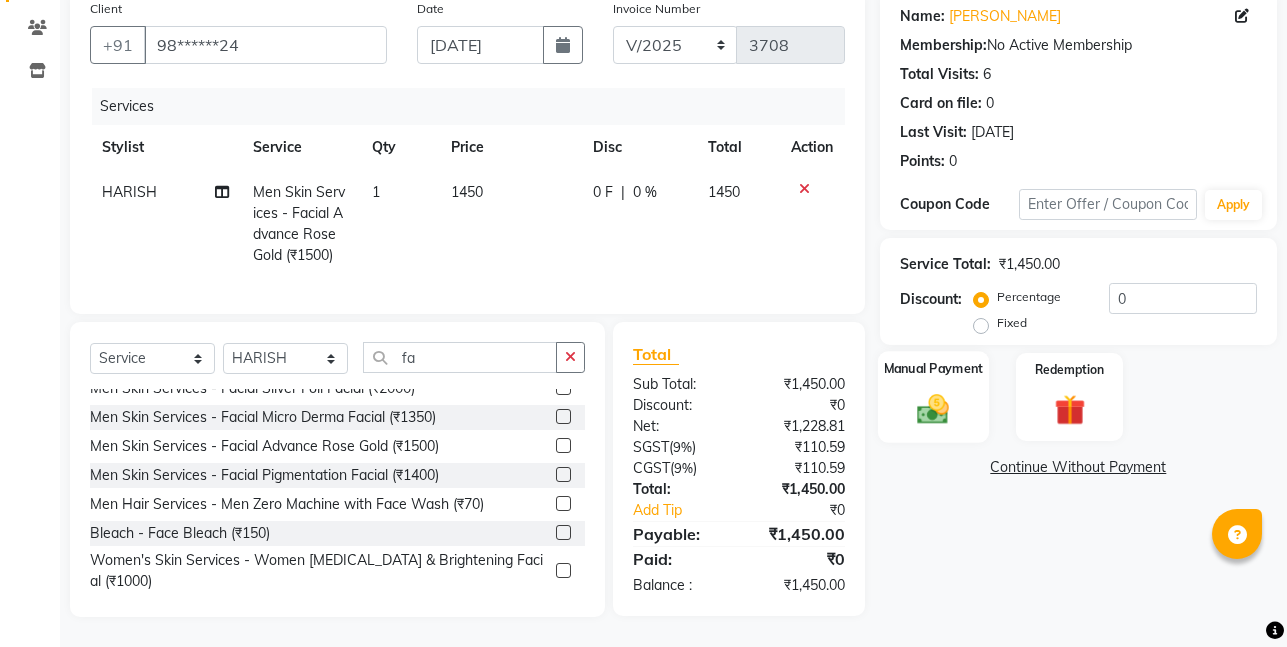 click 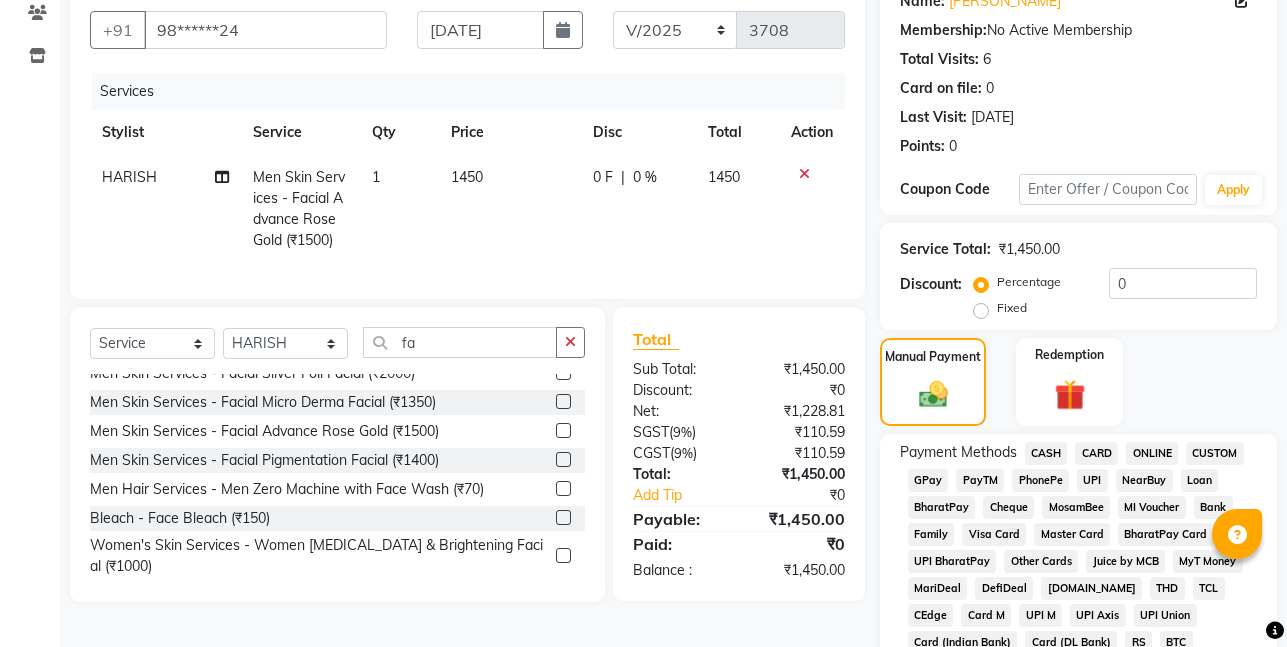 click on "CASH" 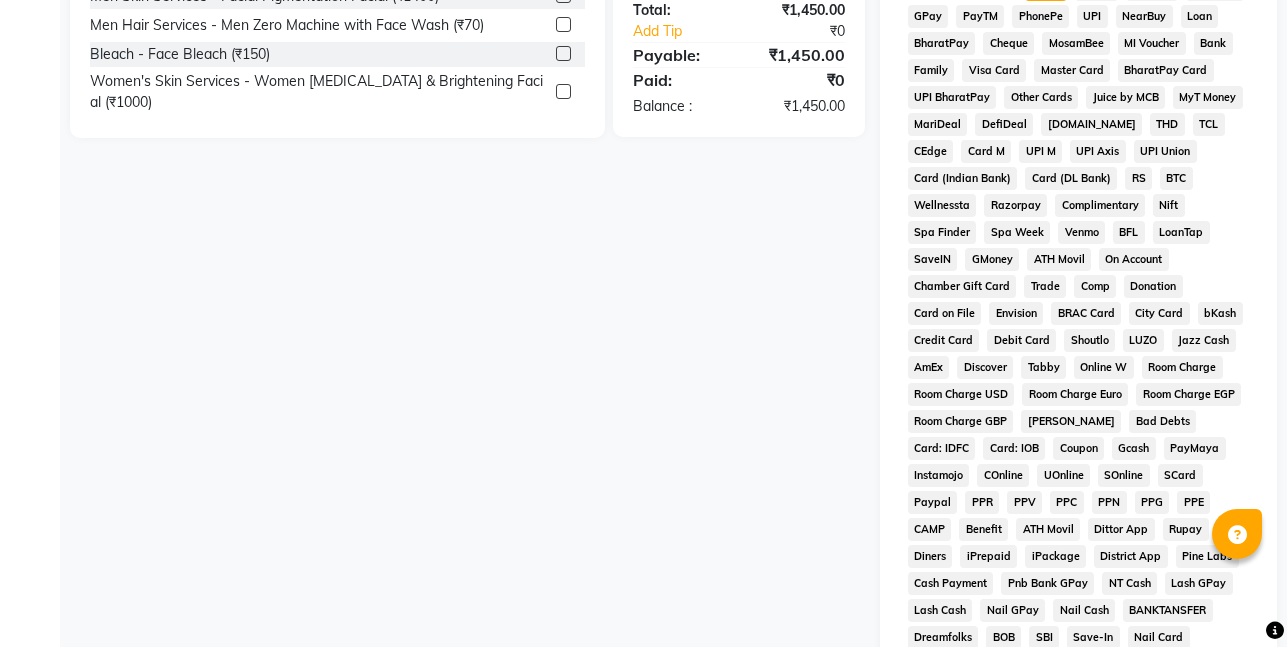 scroll, scrollTop: 830, scrollLeft: 0, axis: vertical 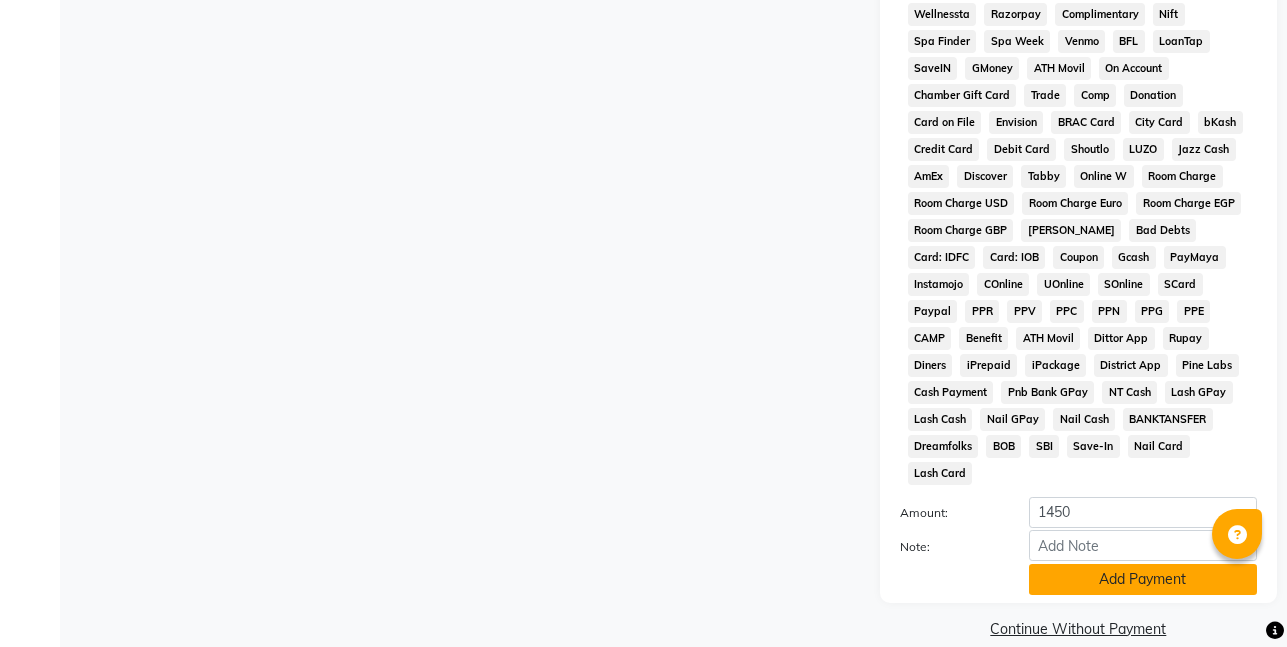 click on "Add Payment" 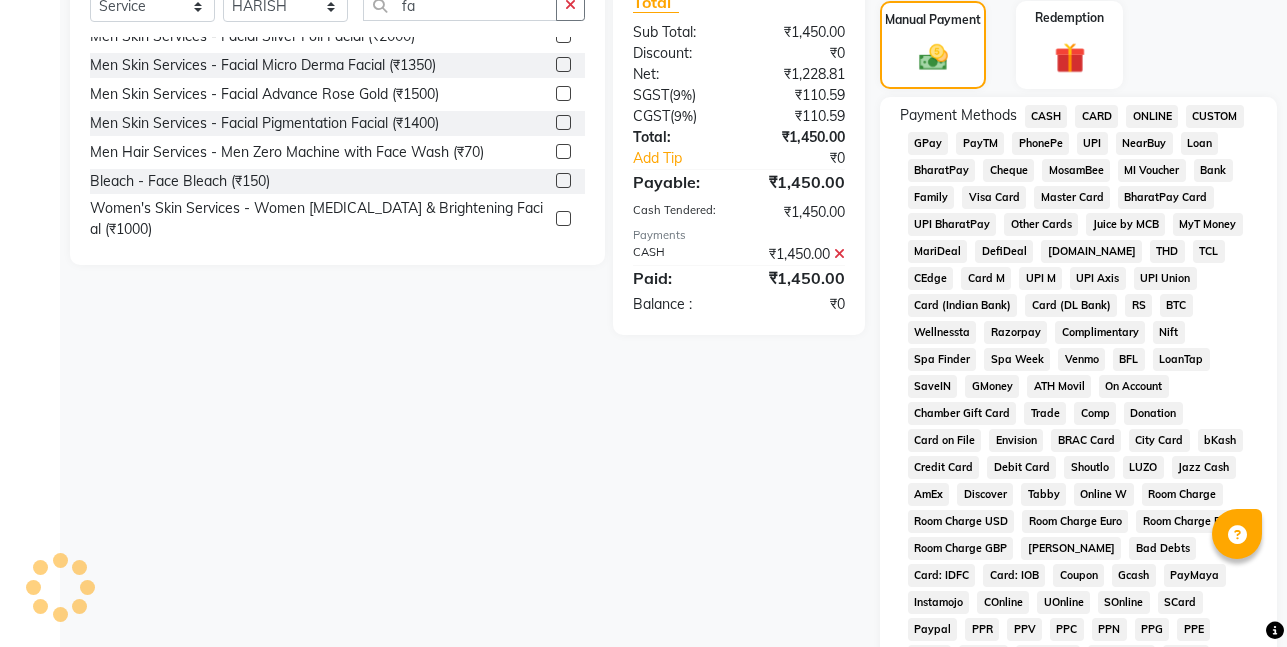 scroll, scrollTop: 830, scrollLeft: 0, axis: vertical 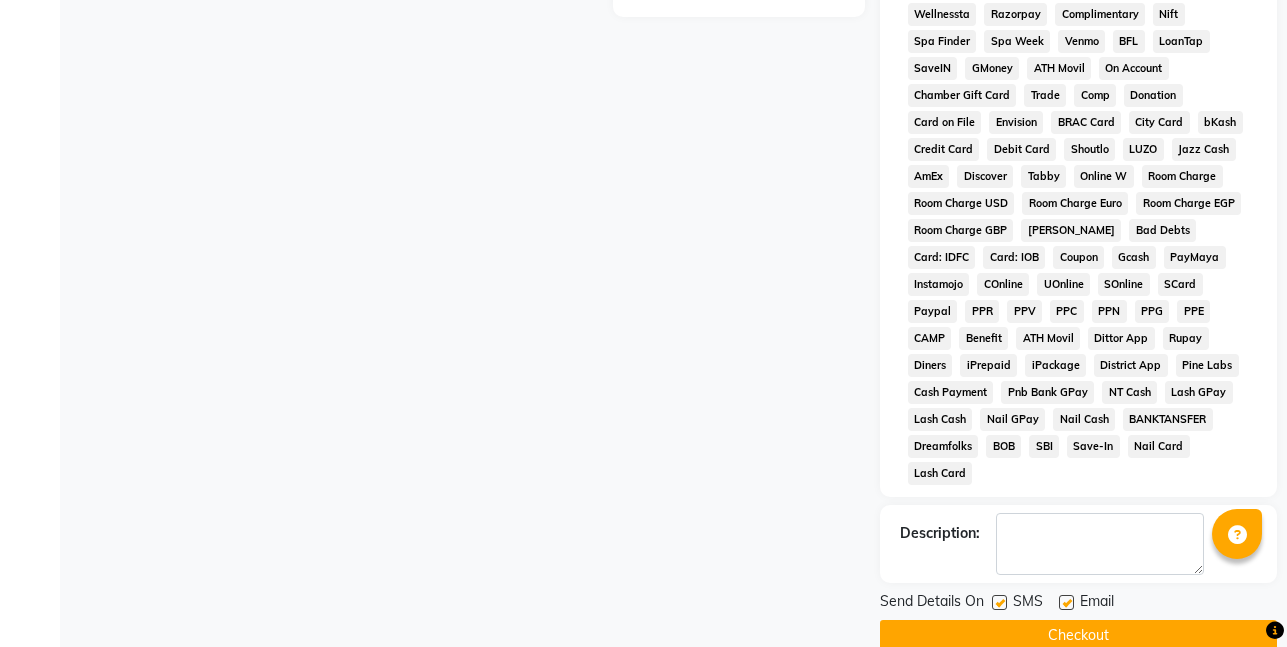 click on "Checkout" 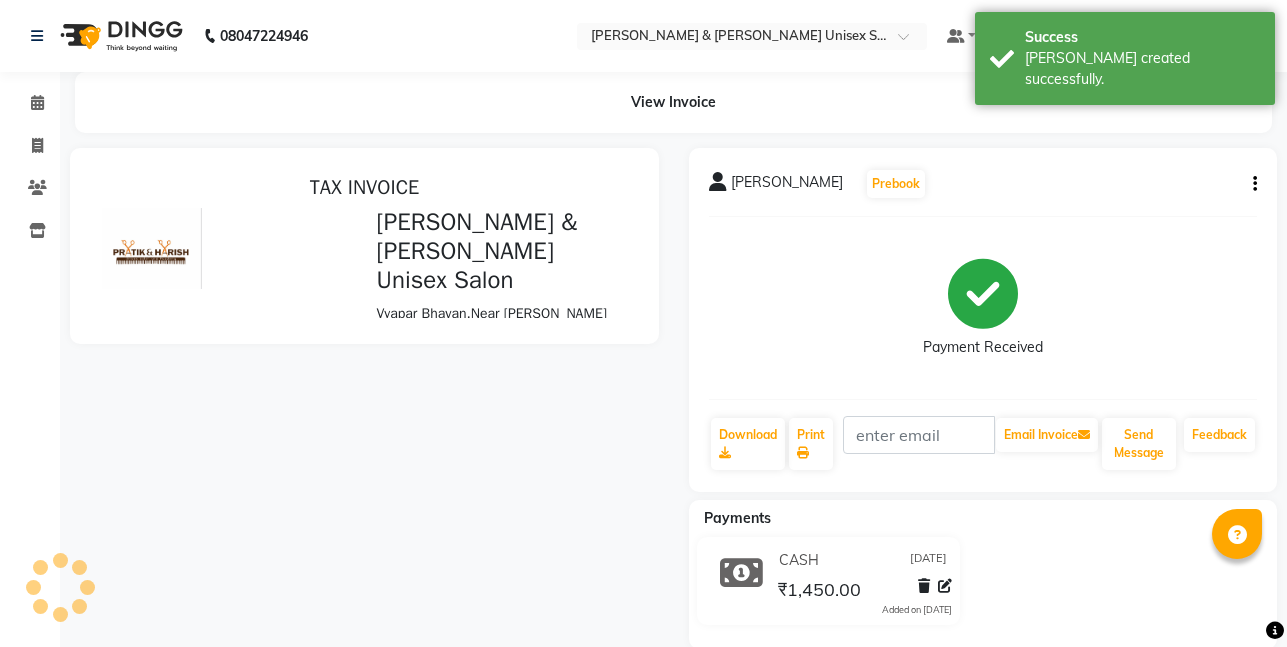 scroll, scrollTop: 0, scrollLeft: 0, axis: both 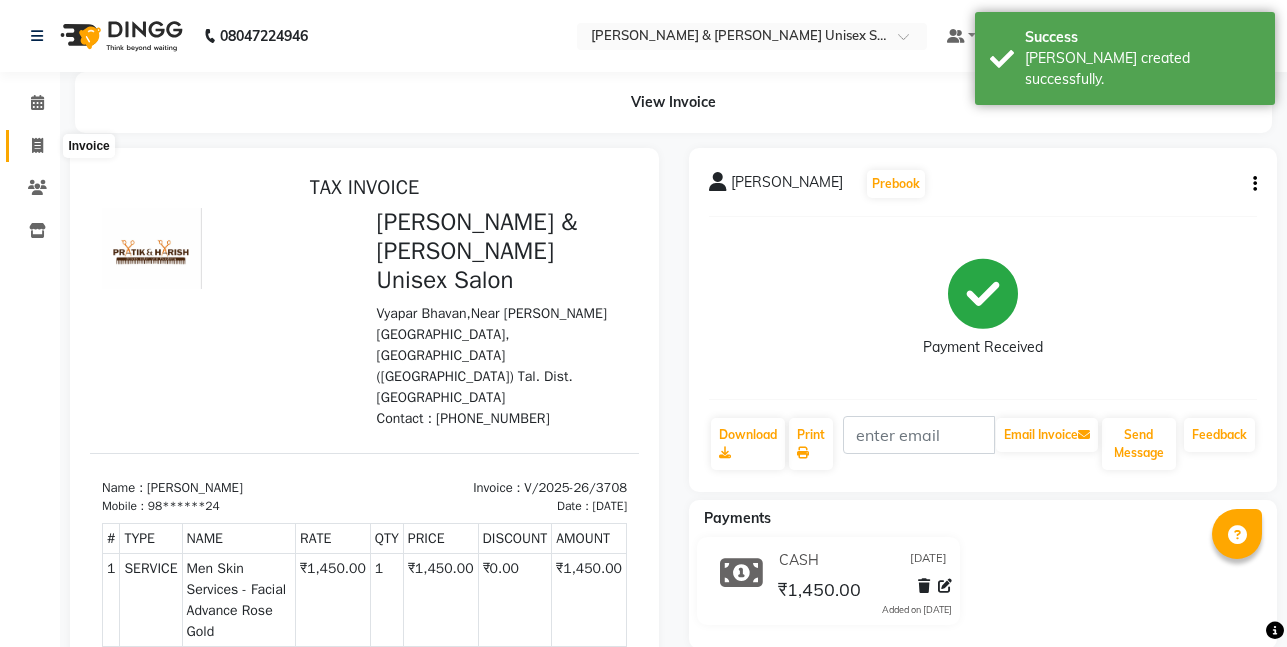 click 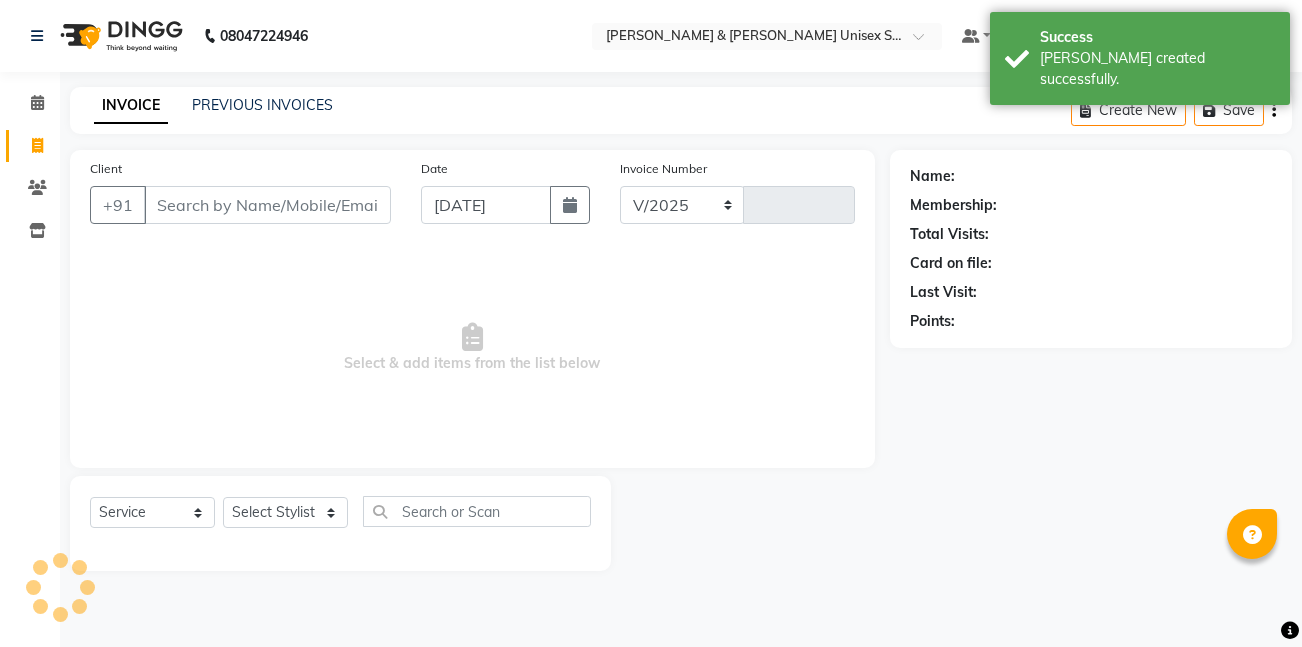 select on "6770" 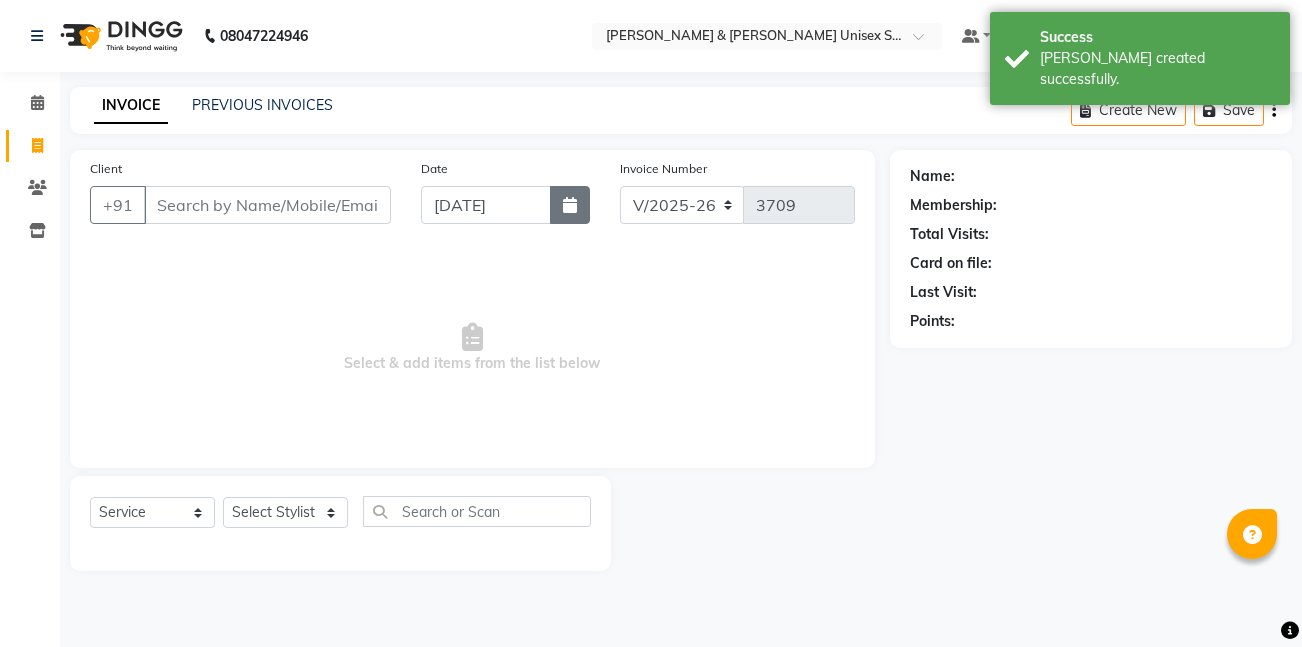click 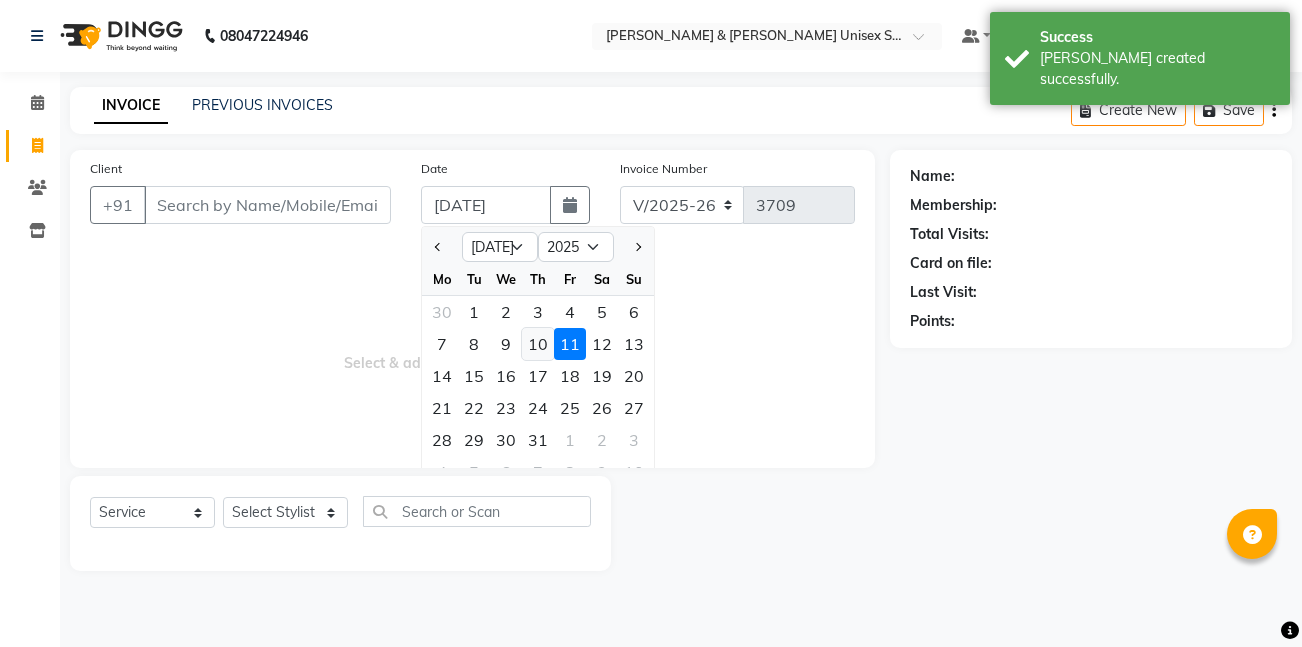 click on "10" 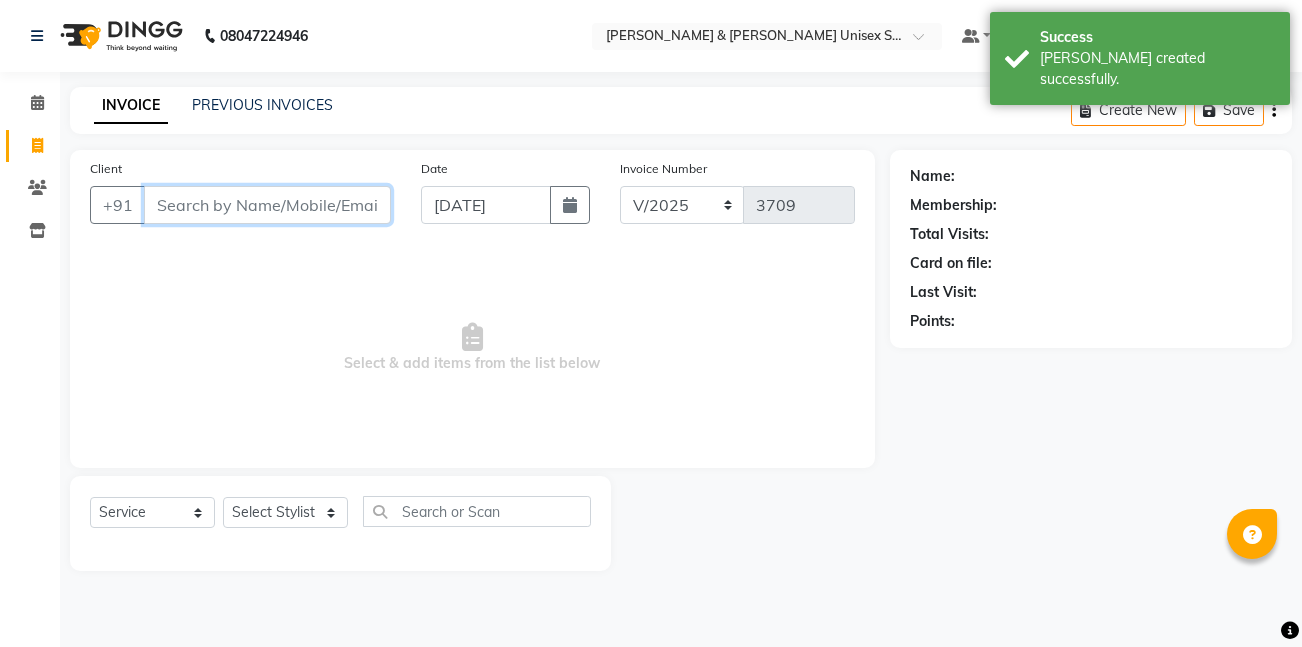 click on "Client" at bounding box center (267, 205) 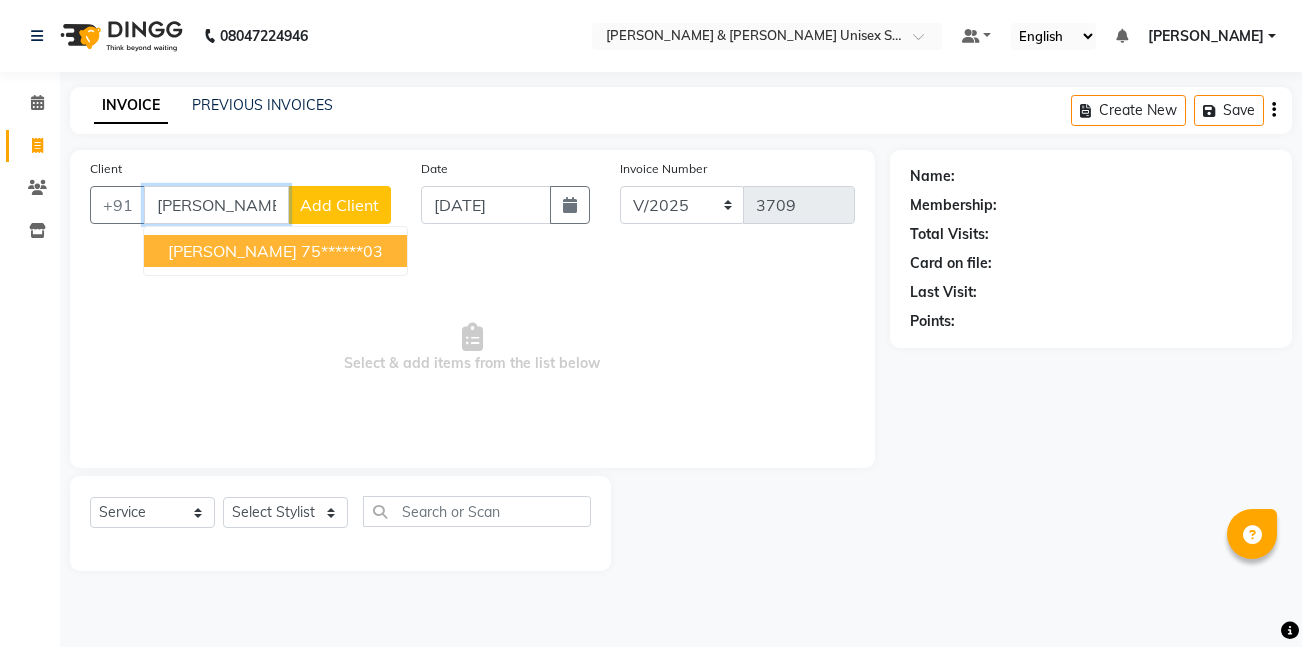 click on "MAYUR WAGH" at bounding box center [232, 251] 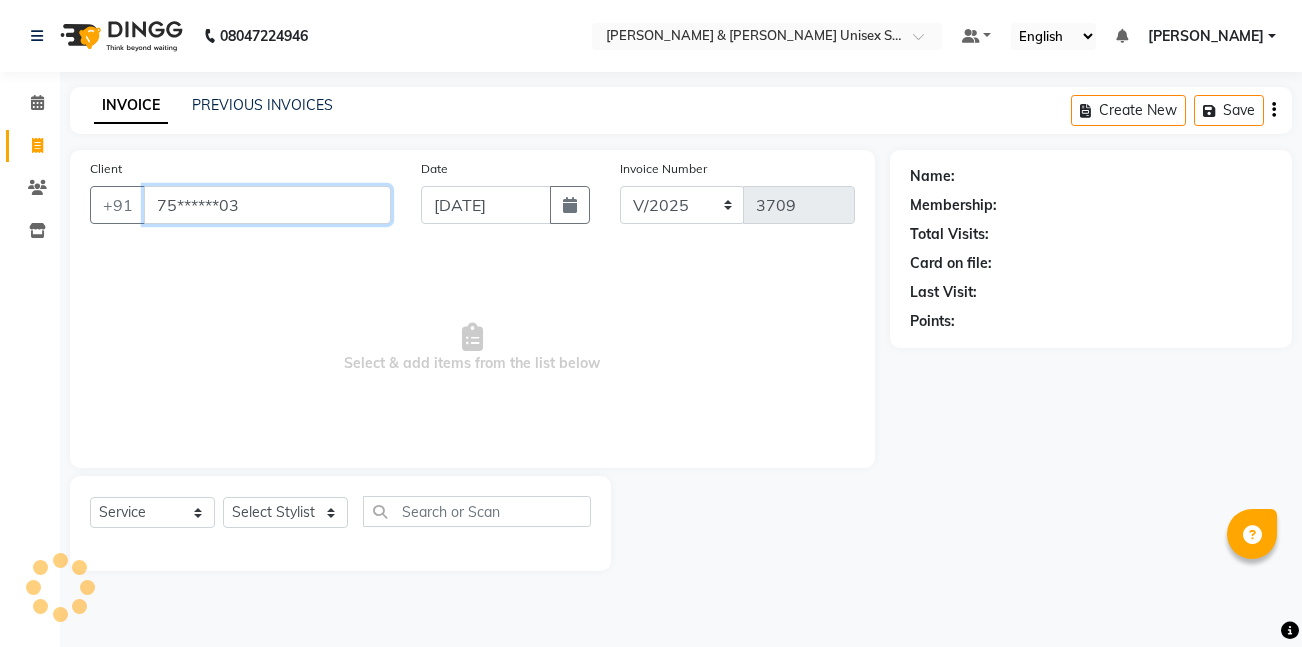type on "75******03" 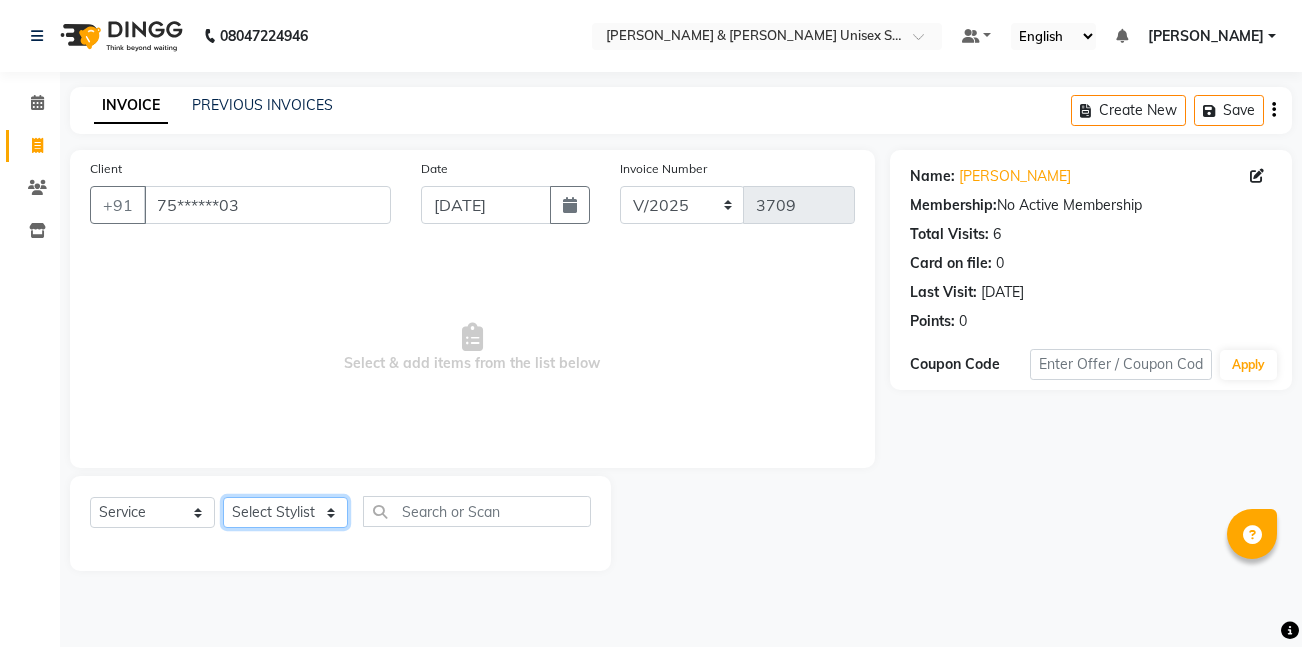 click on "Select Stylist [PERSON_NAME] [PERSON_NAME] [PERSON_NAME][GEOGRAPHIC_DATA] [PERSON_NAME] NEHA PH SALON [PERSON_NAME] SACHIN  SAIF [PERSON_NAME] YASH" 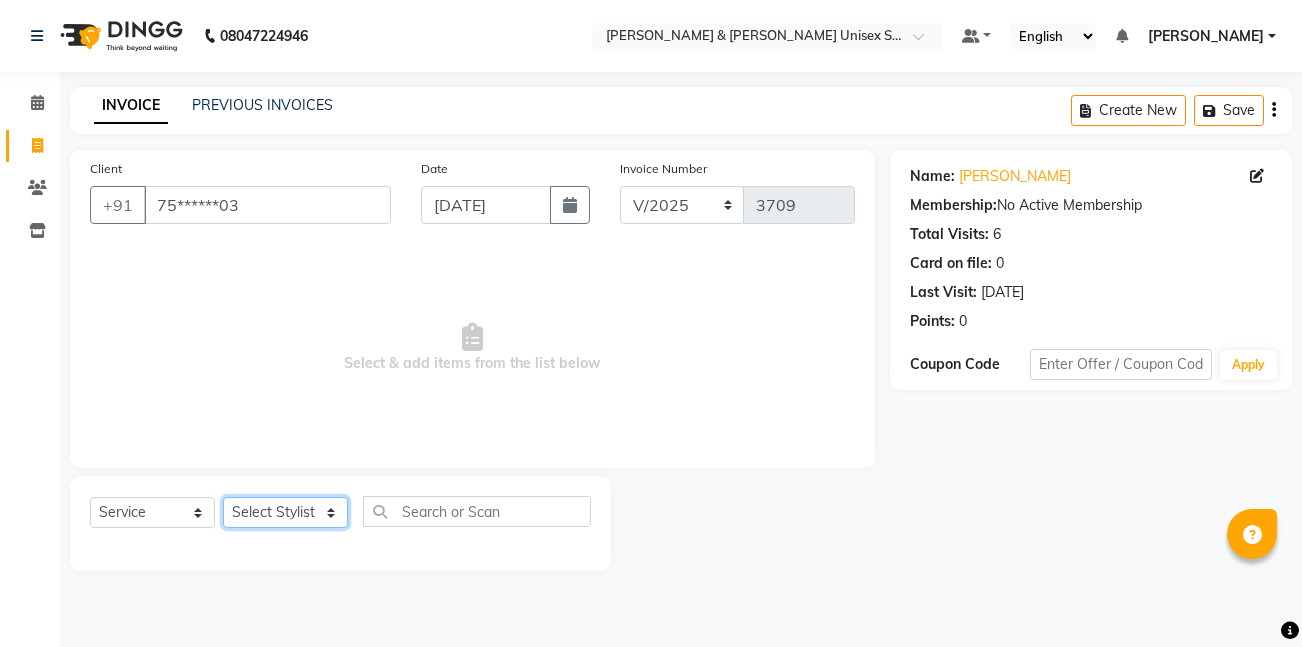 select on "57453" 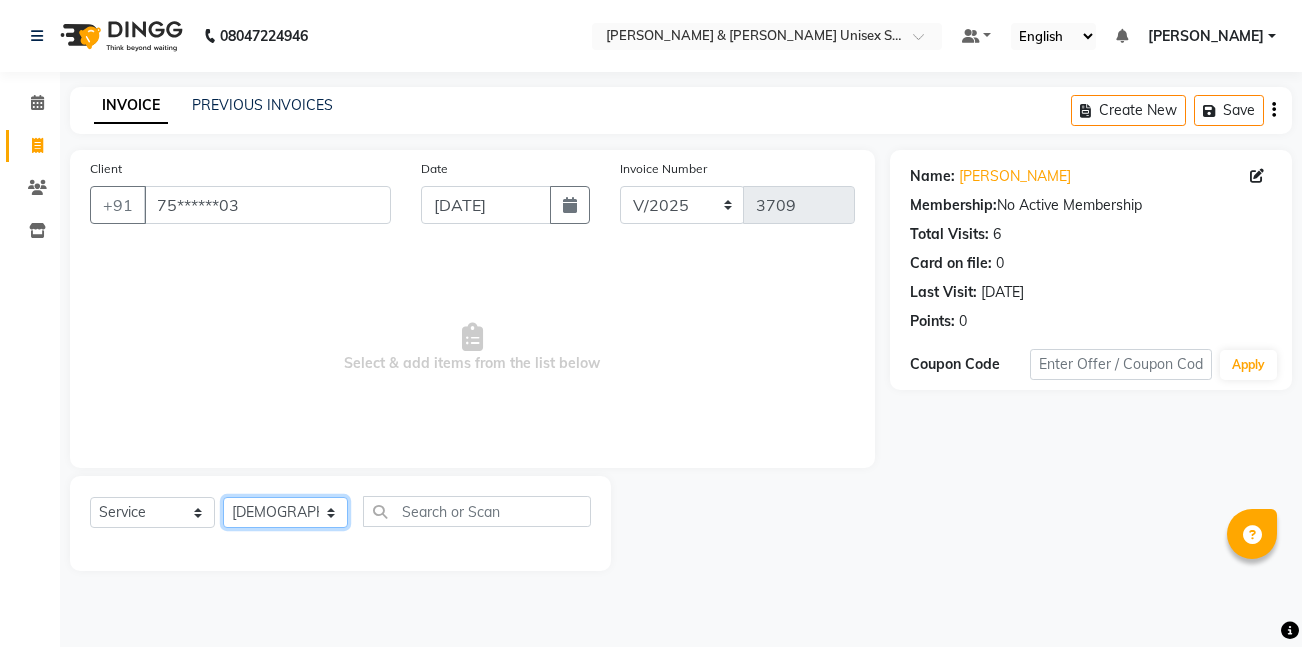 click on "Select Stylist [PERSON_NAME] [PERSON_NAME] [PERSON_NAME][GEOGRAPHIC_DATA] [PERSON_NAME] NEHA PH SALON [PERSON_NAME] SACHIN  SAIF [PERSON_NAME] YASH" 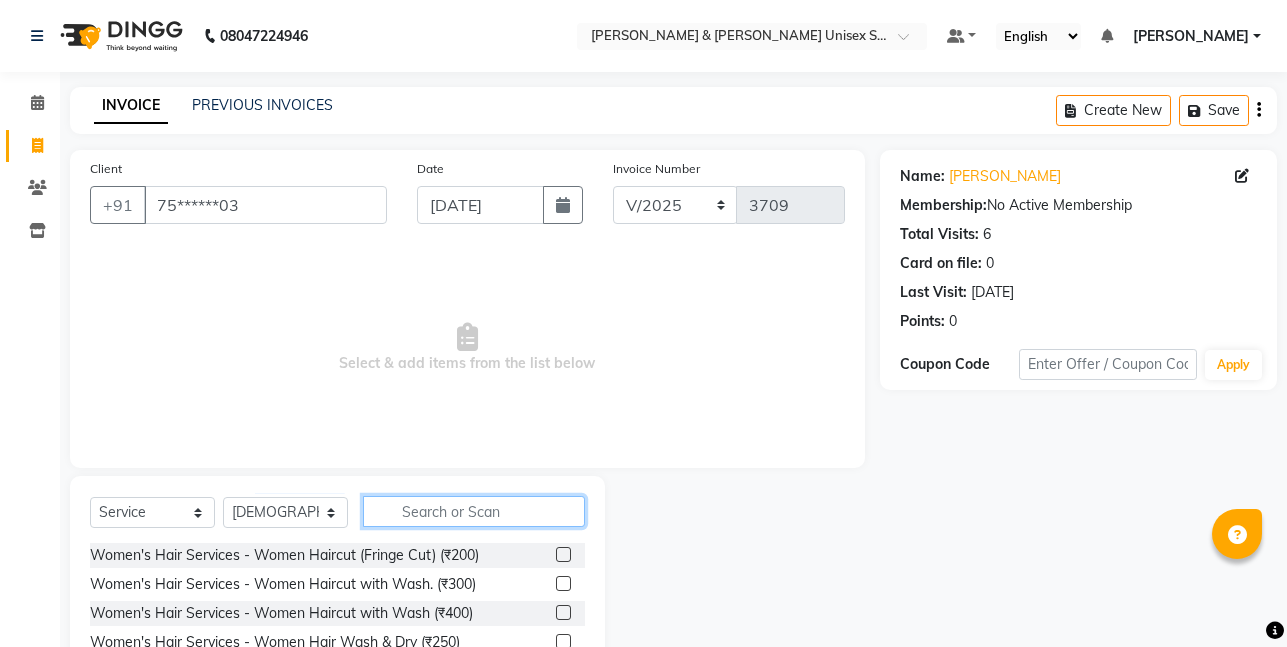 click 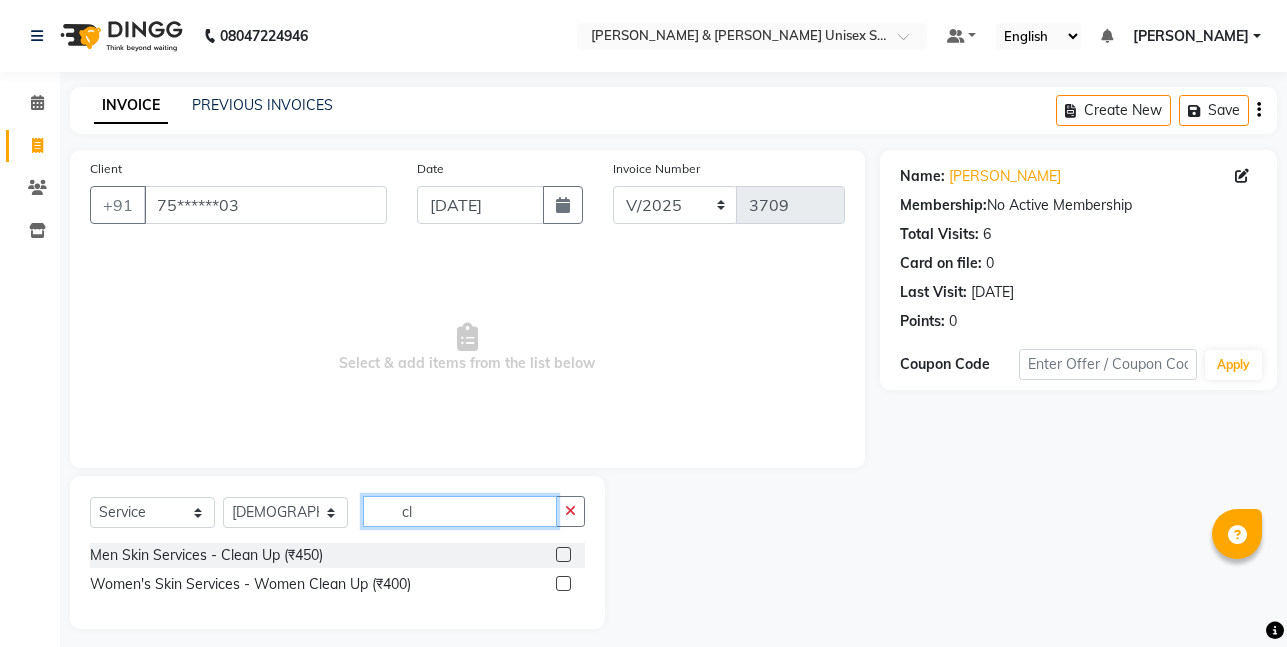 type on "cl" 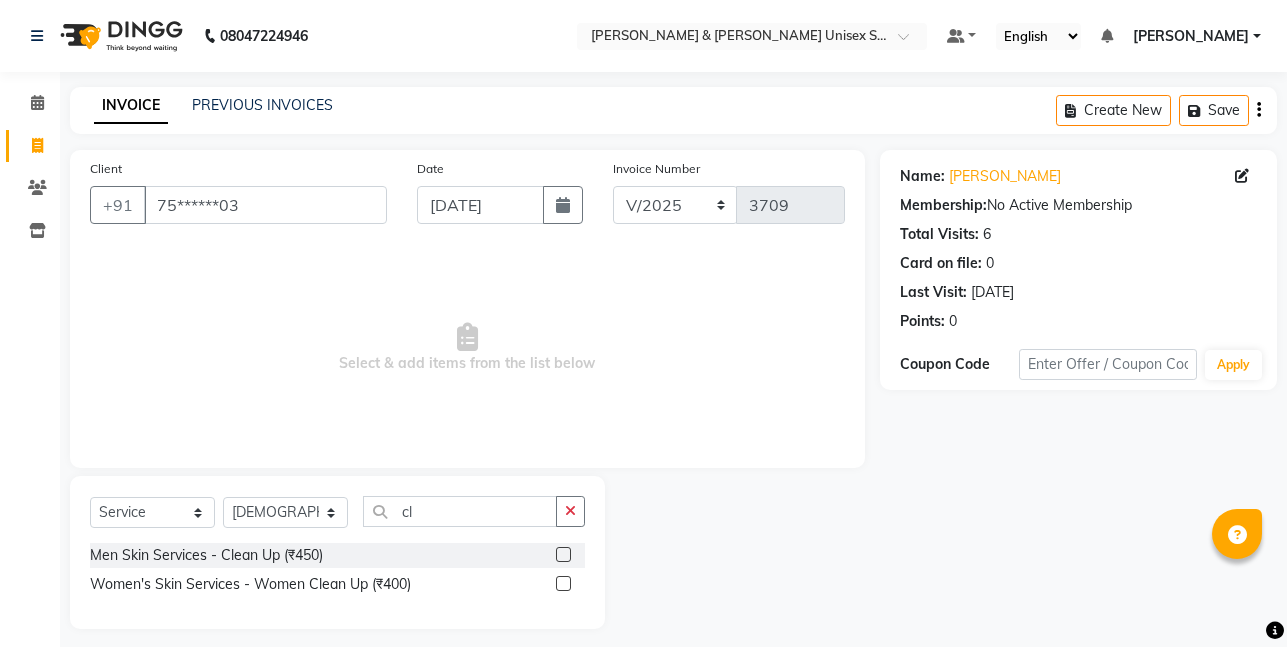 click on "Men Skin Services - Clean Up (₹450)" 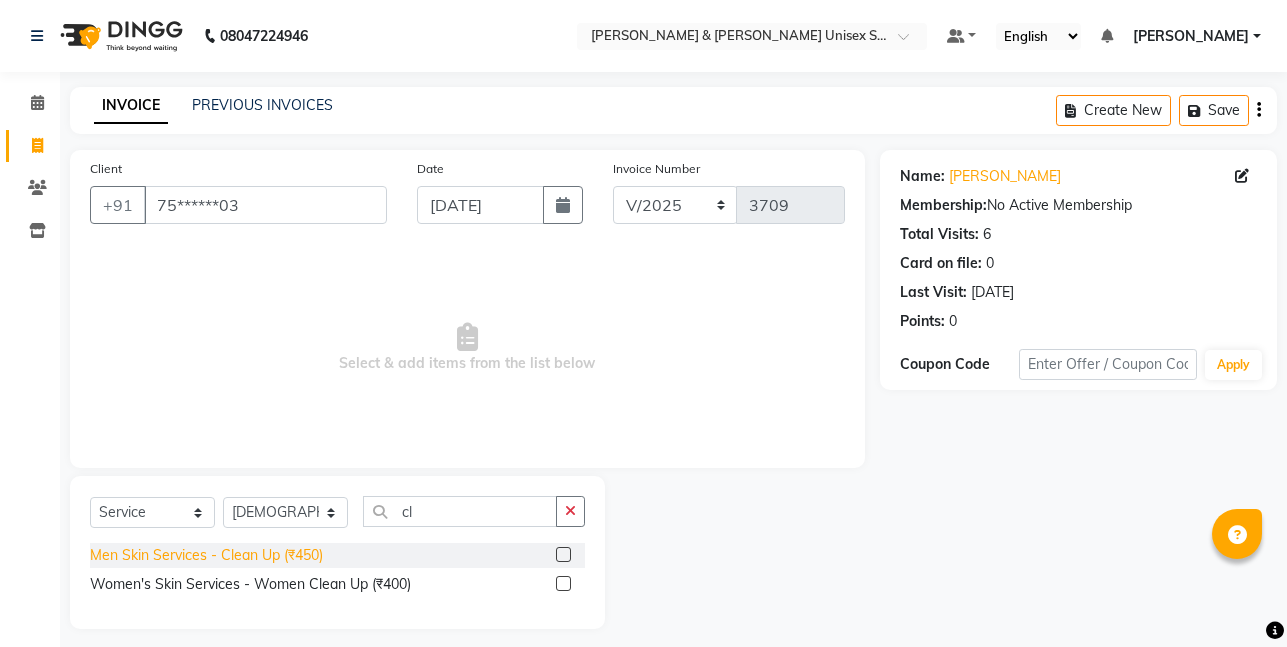 click on "Men Skin Services - Clean Up (₹450)" 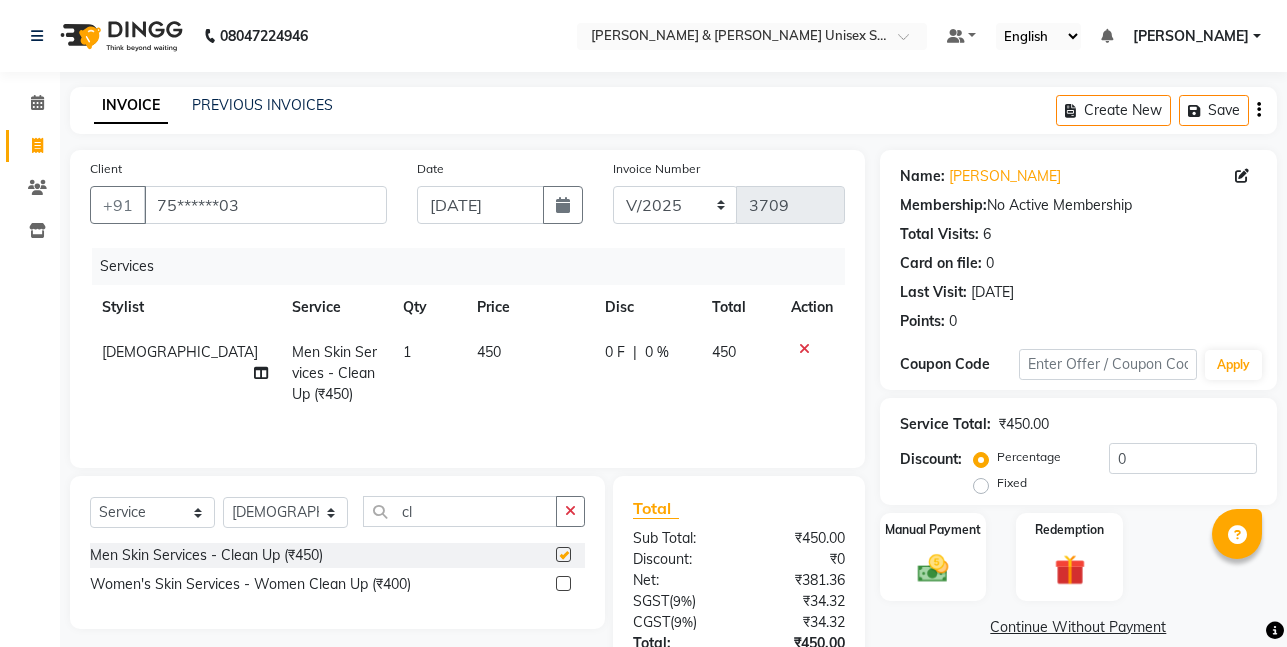 checkbox on "false" 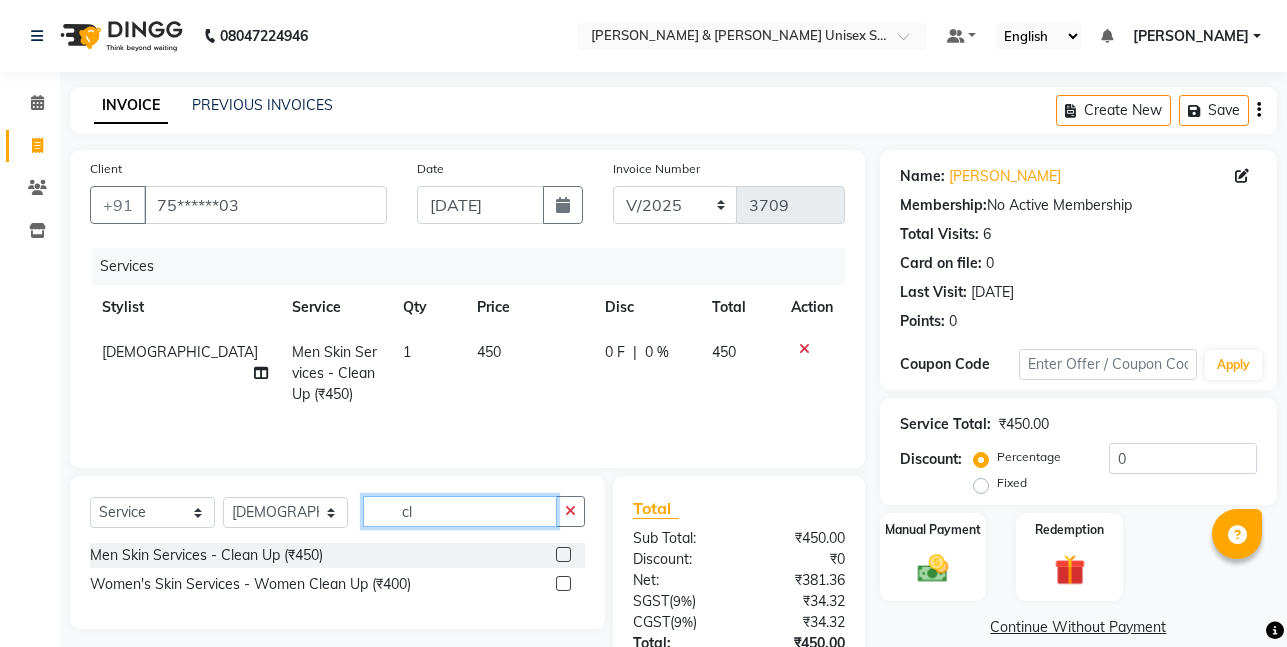 click on "cl" 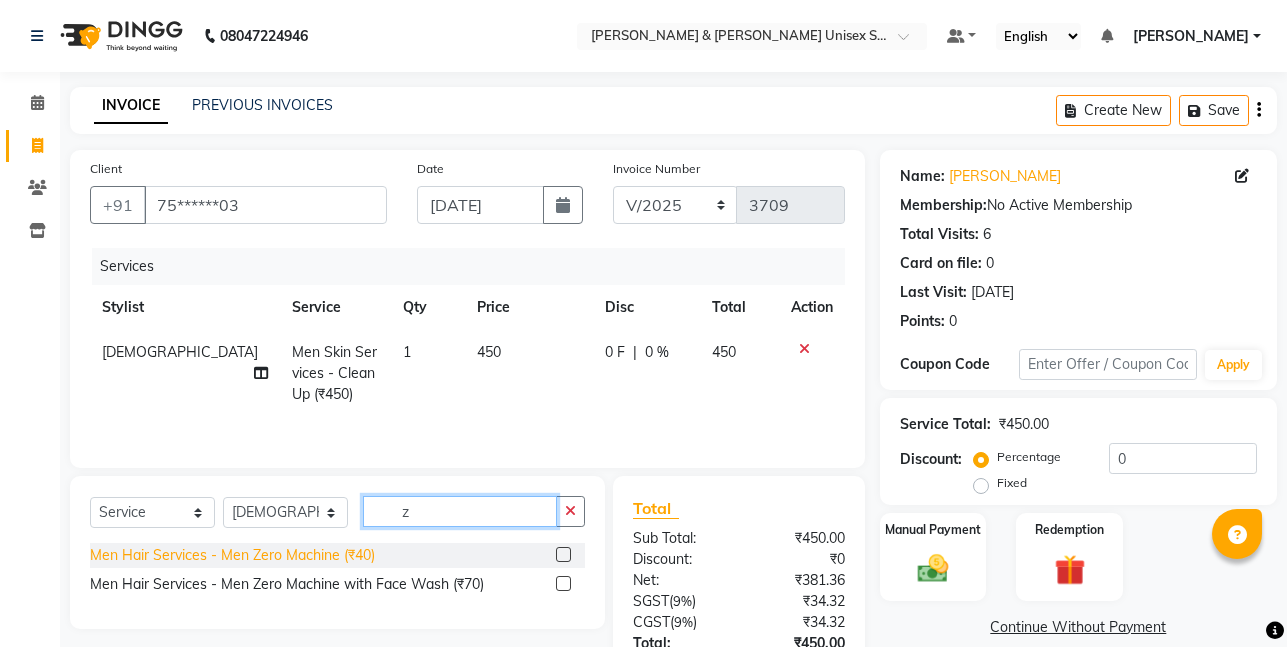type on "z" 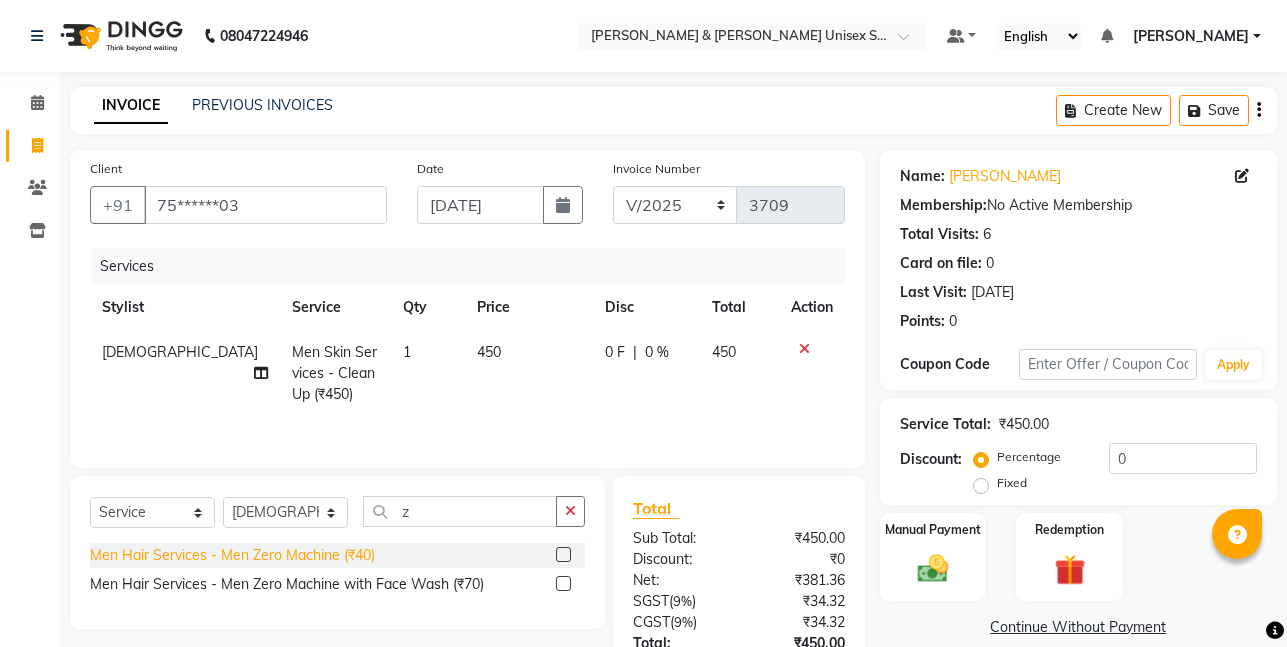 click on "Men Hair Services - Men Zero Machine (₹40)" 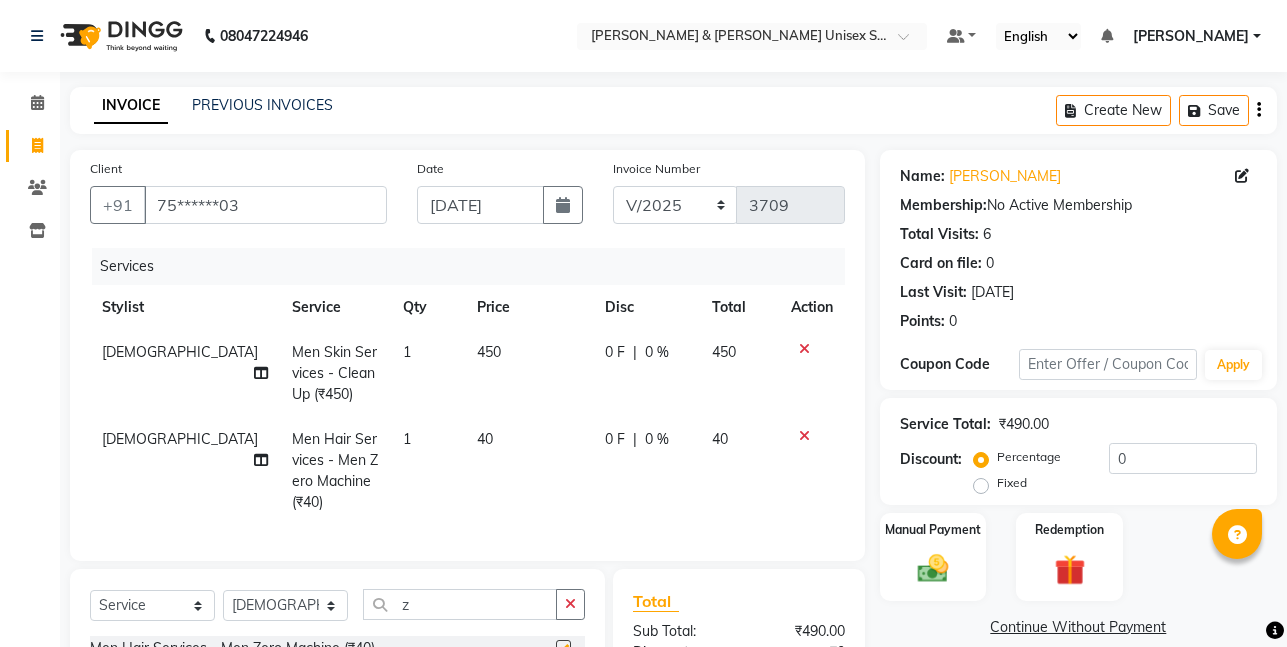 checkbox on "false" 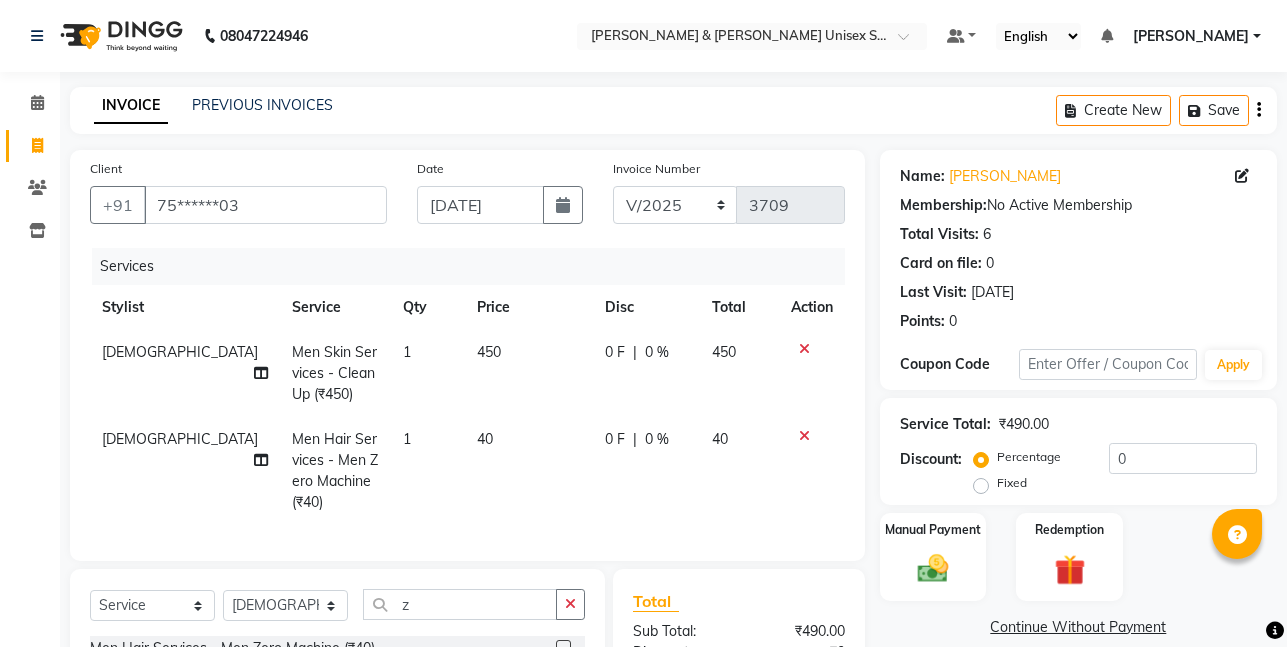 click on "40" 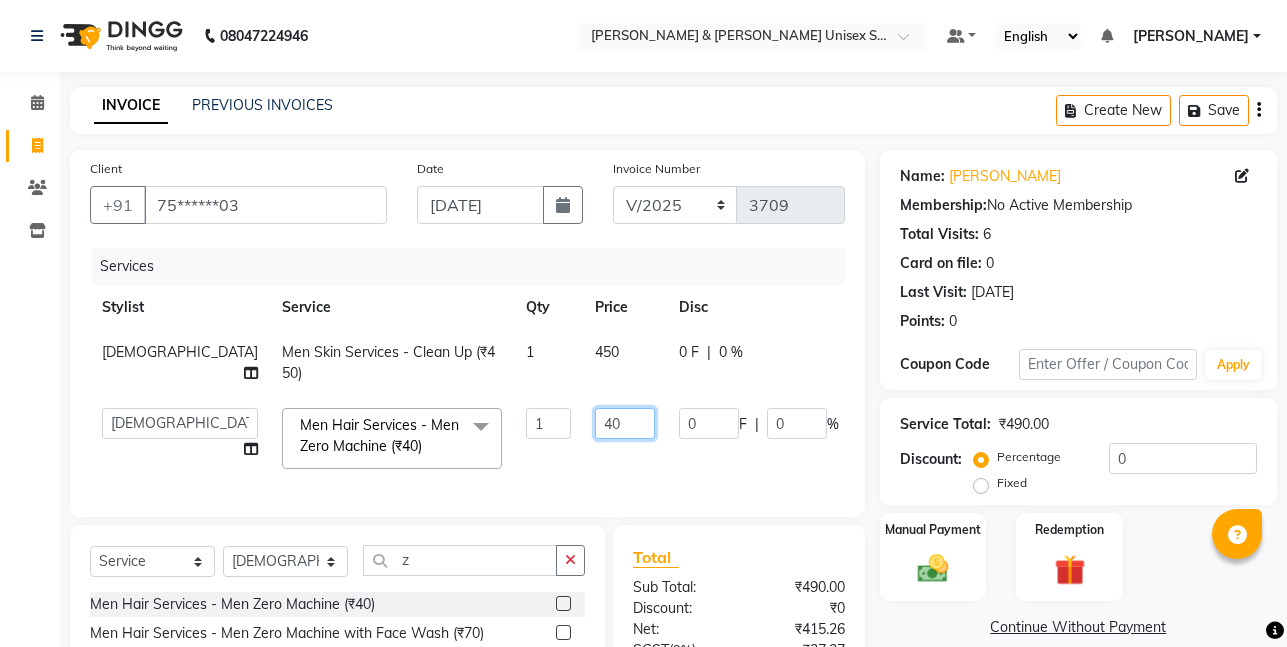 click on "40" 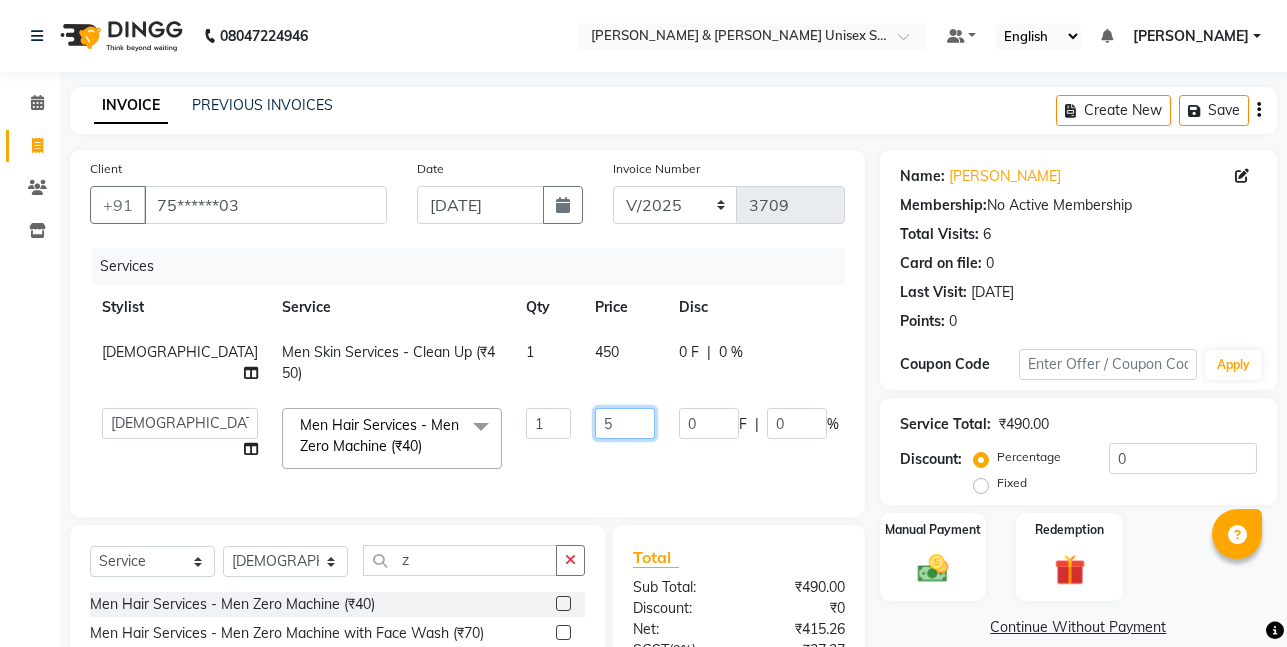 type on "50" 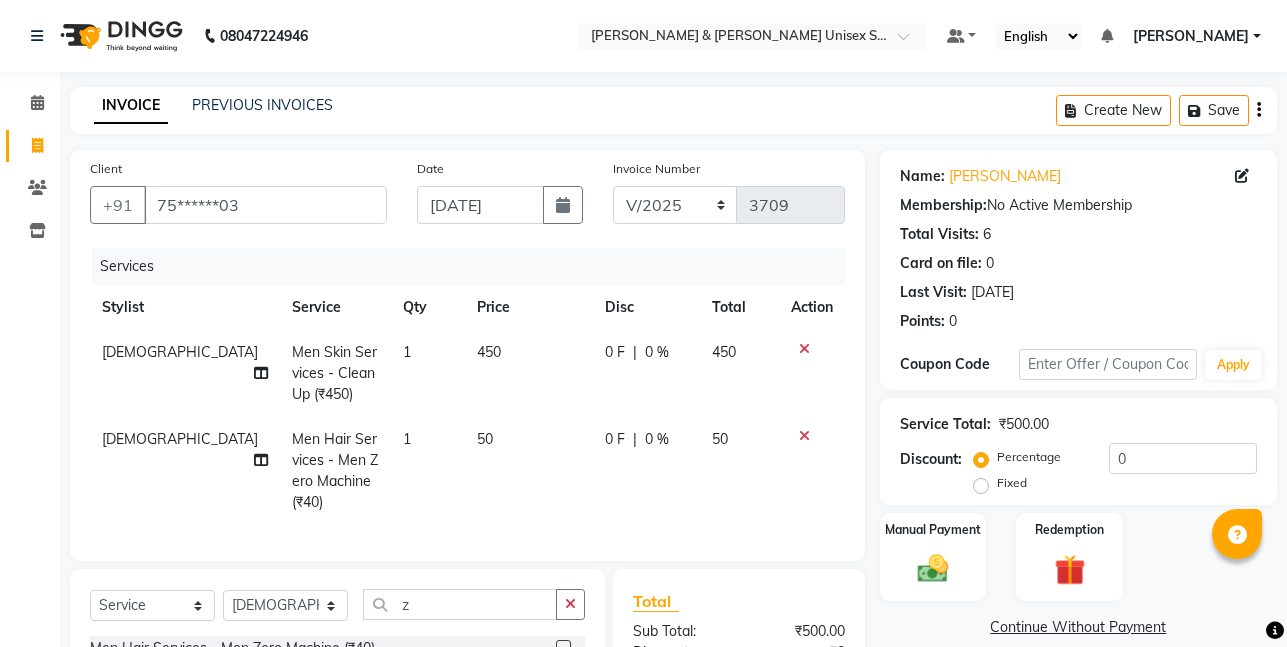 click on "50" 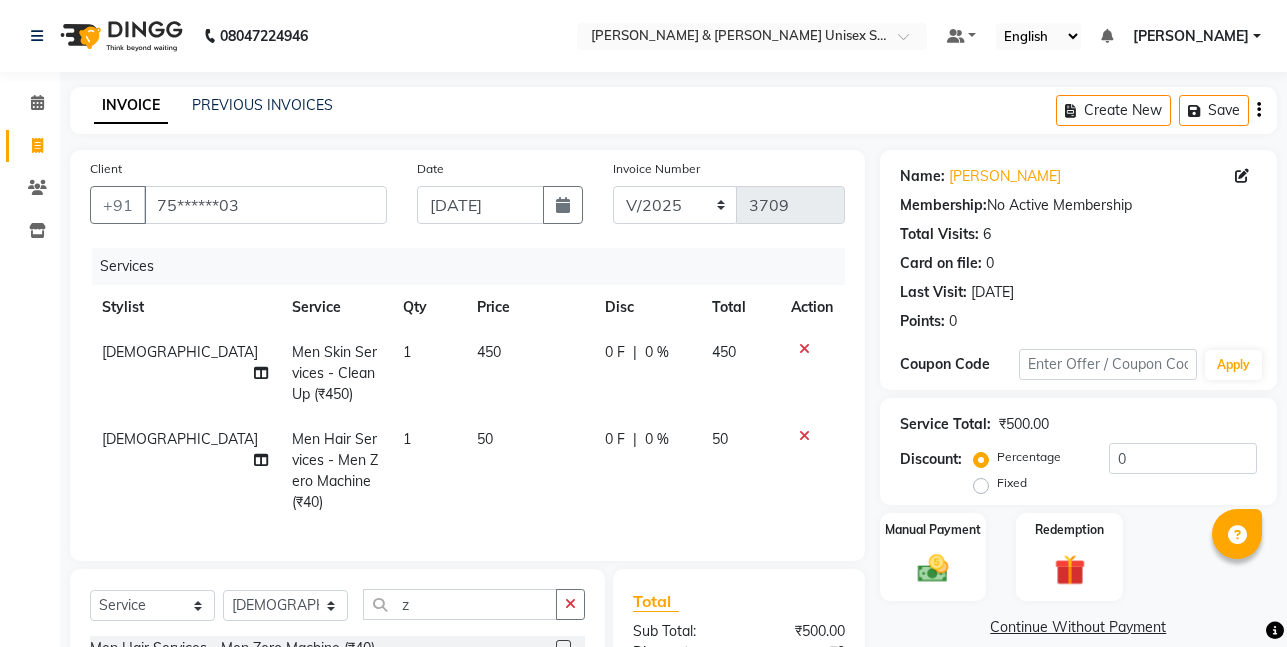 select on "57453" 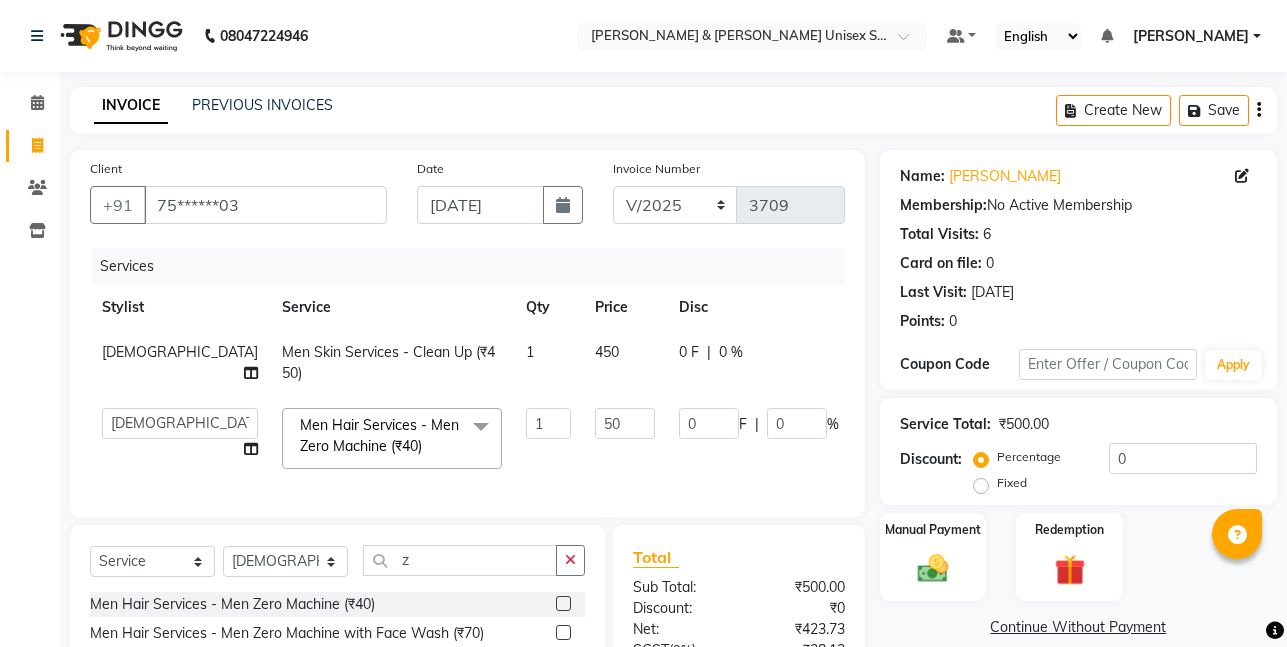 scroll, scrollTop: 200, scrollLeft: 0, axis: vertical 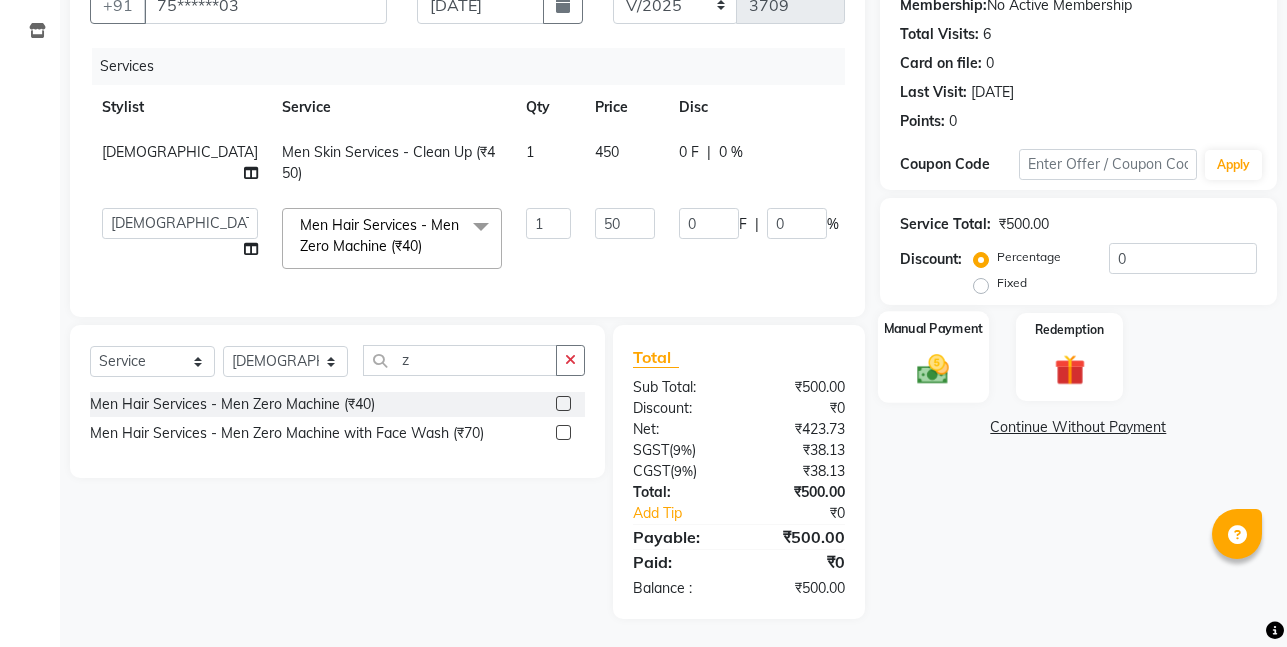click on "Manual Payment" 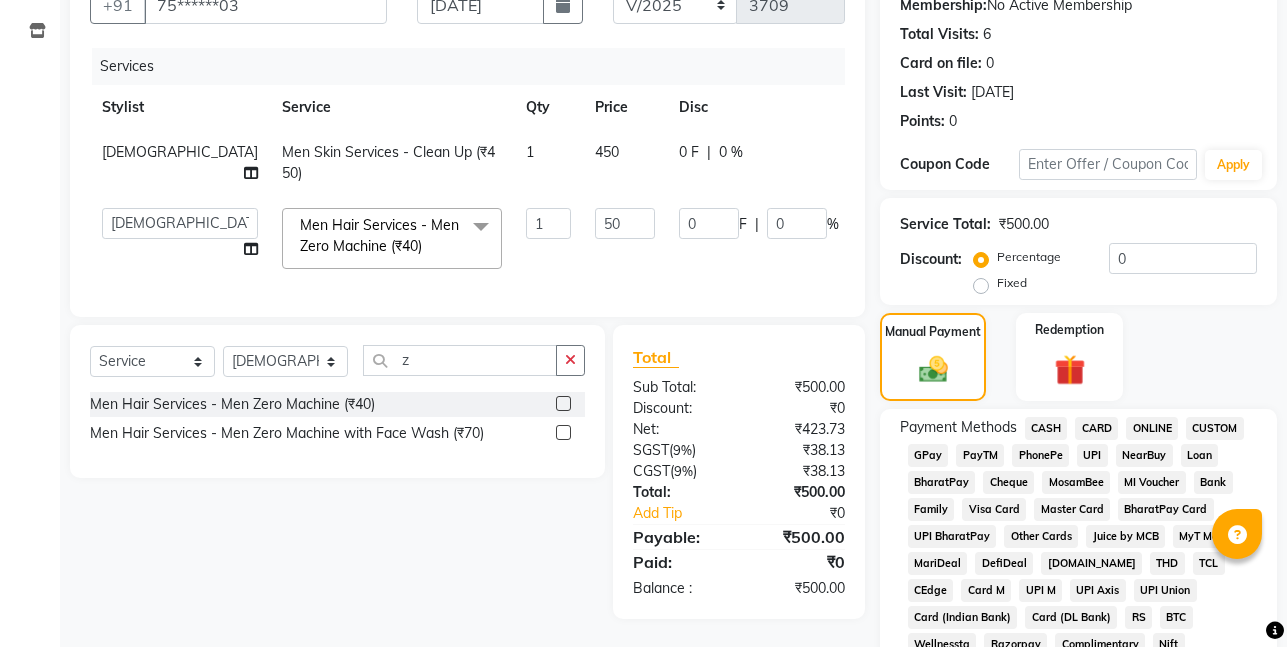 click on "Payment Methods" 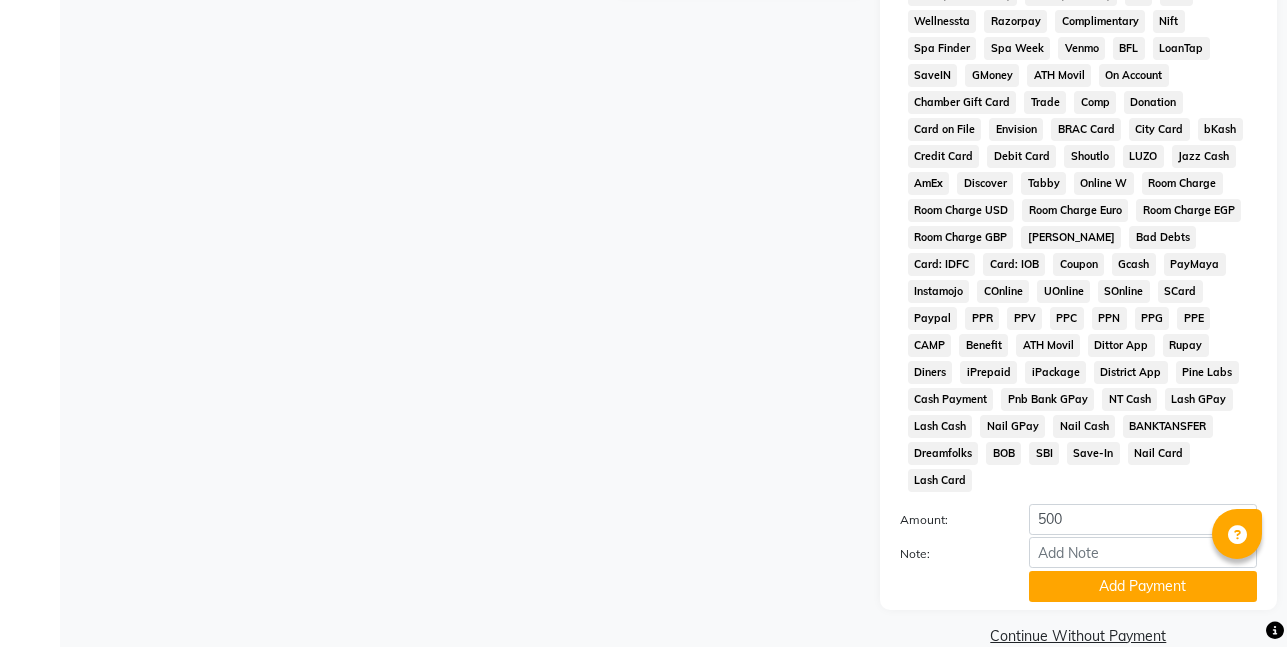 scroll, scrollTop: 830, scrollLeft: 0, axis: vertical 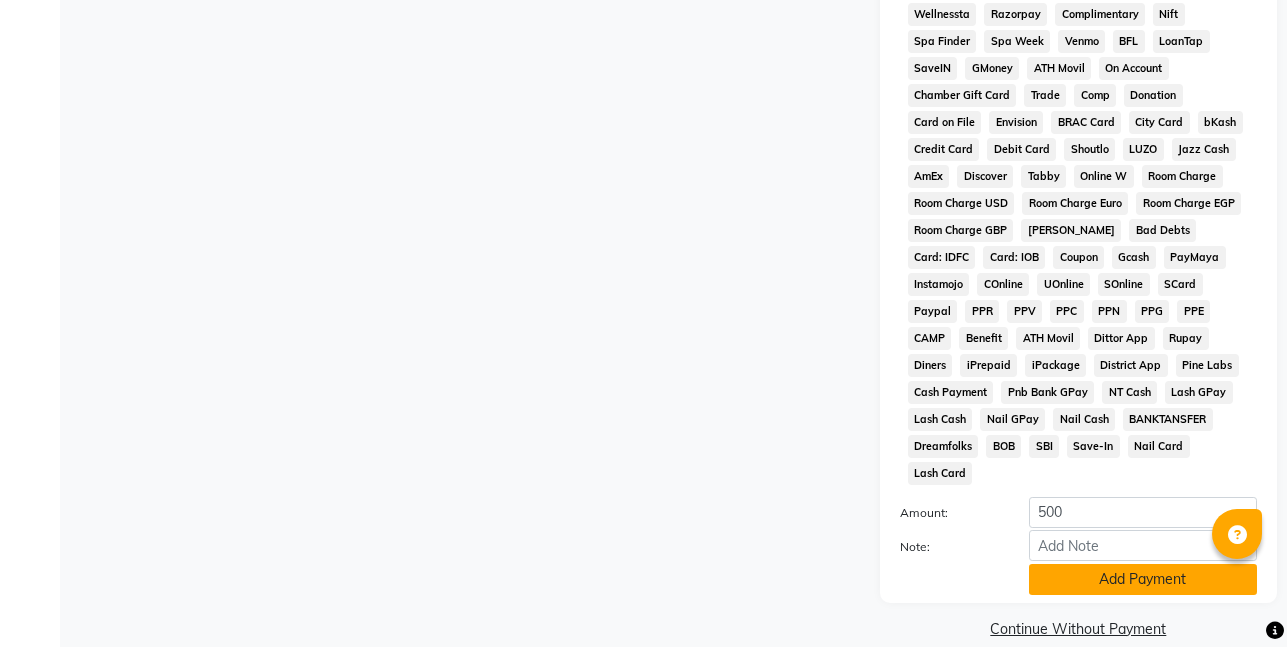 click on "Add Payment" 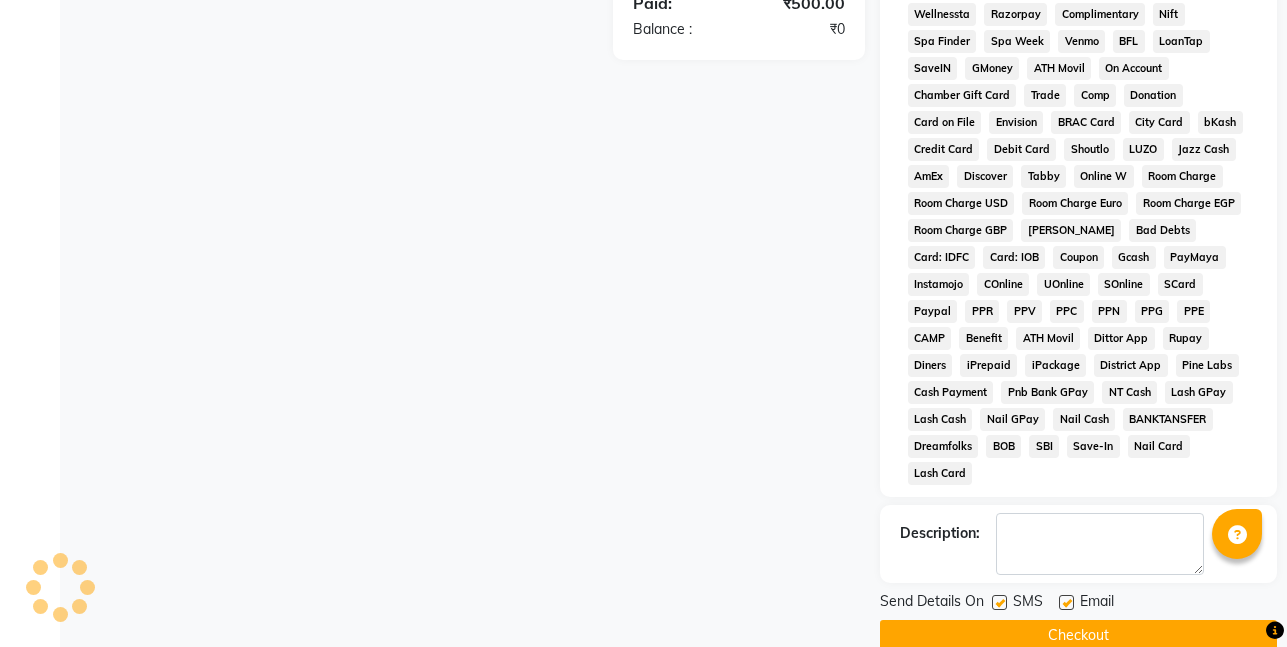 click on "Checkout" 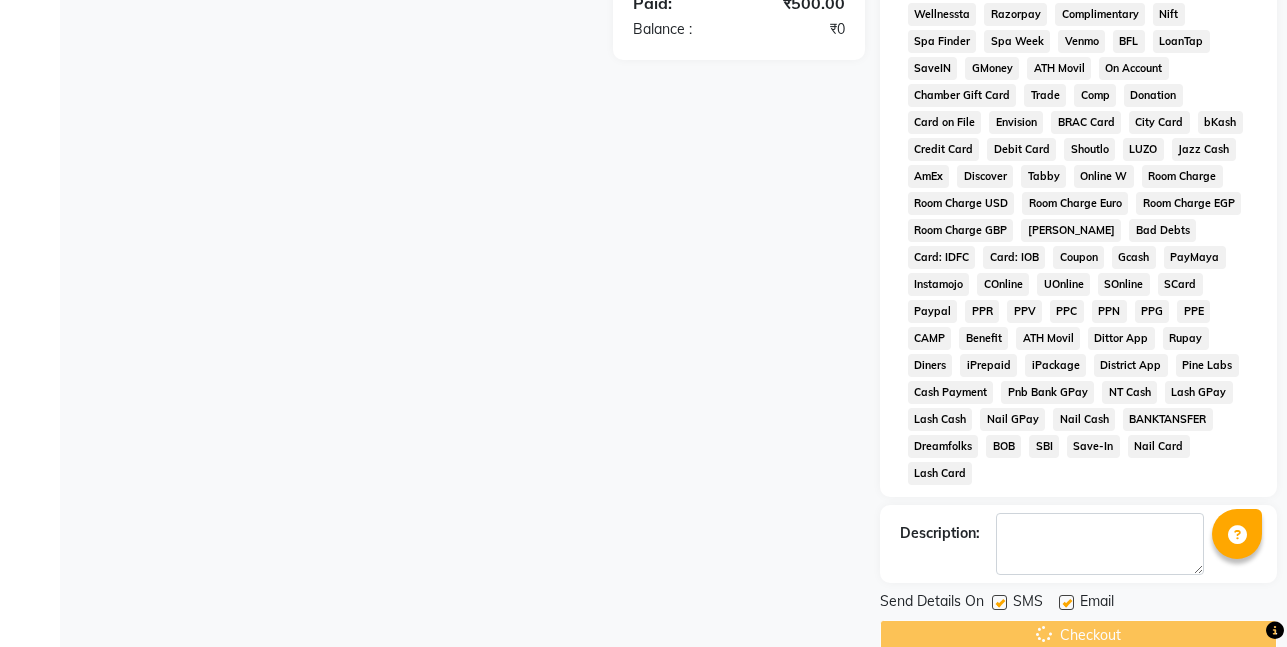 scroll, scrollTop: 0, scrollLeft: 0, axis: both 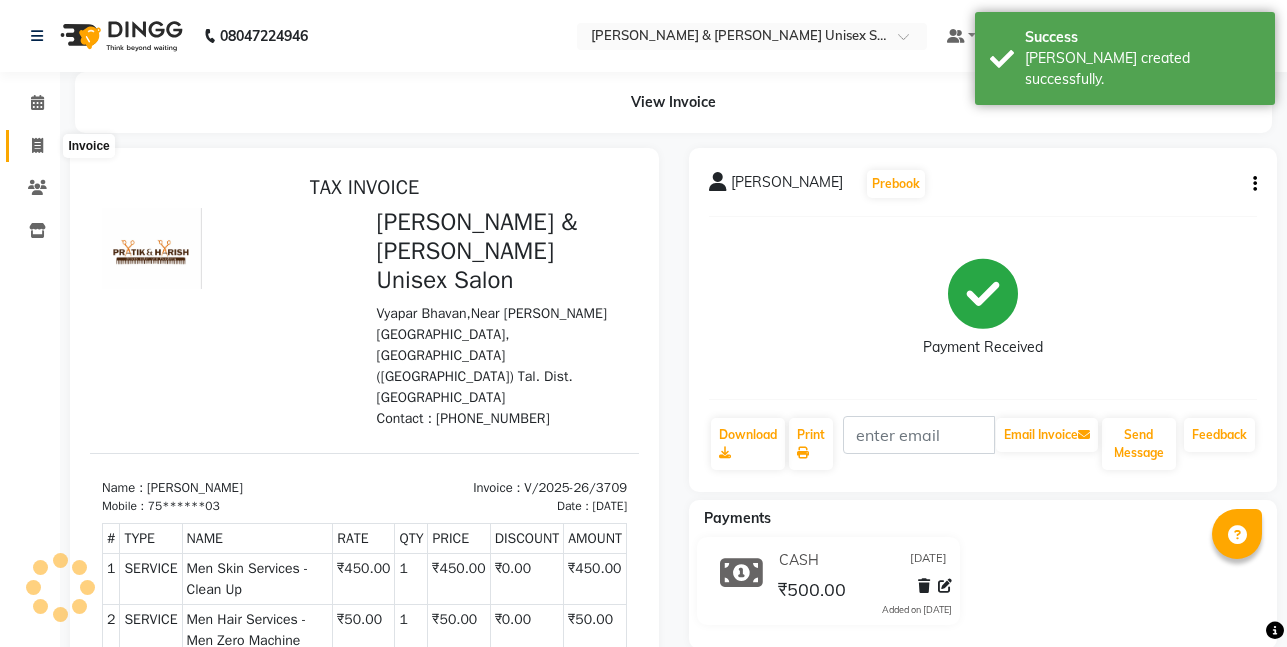click 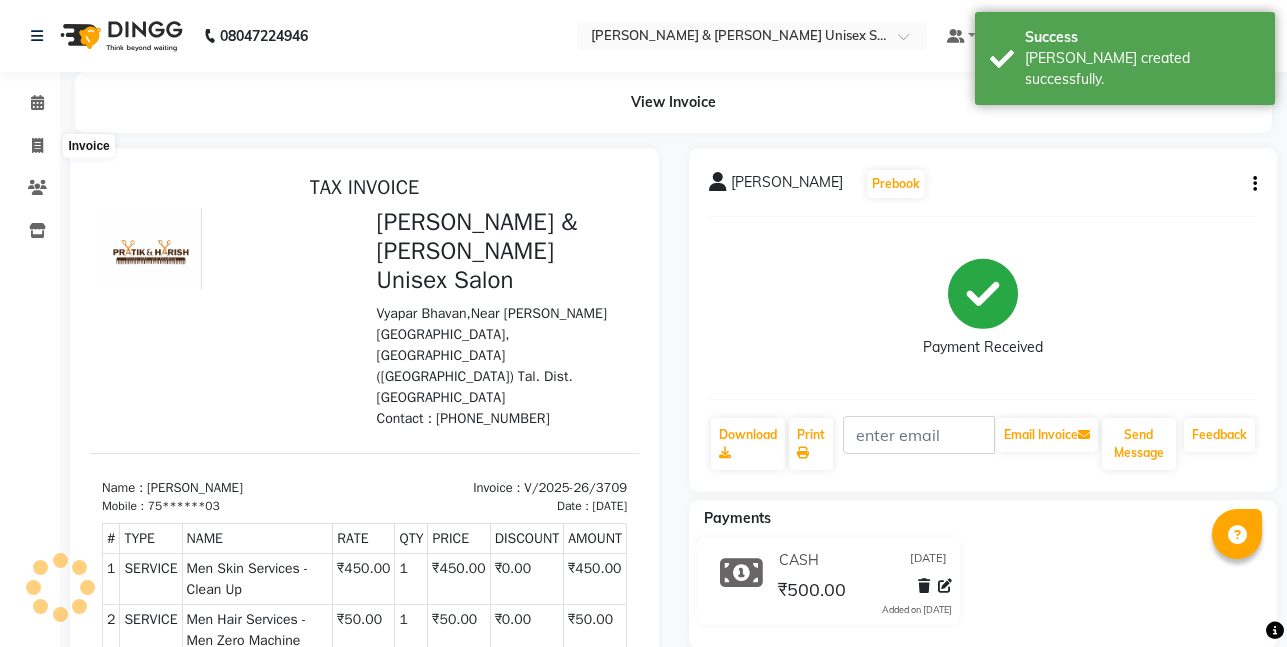 select on "service" 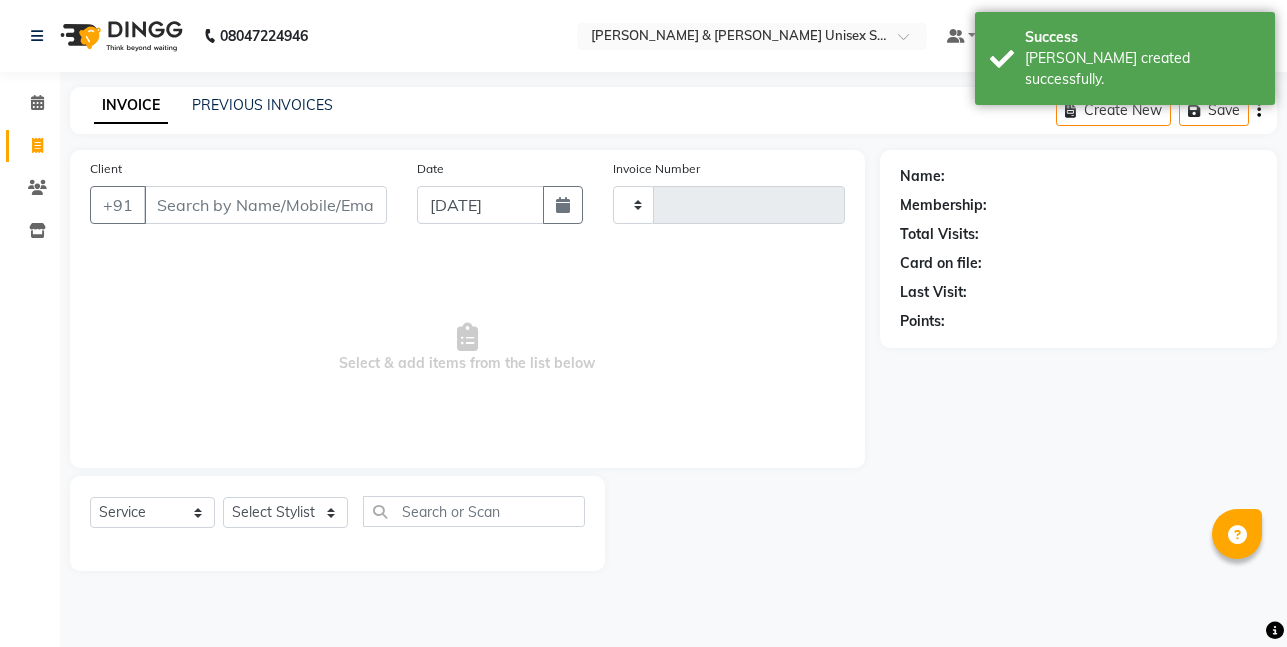 type on "3710" 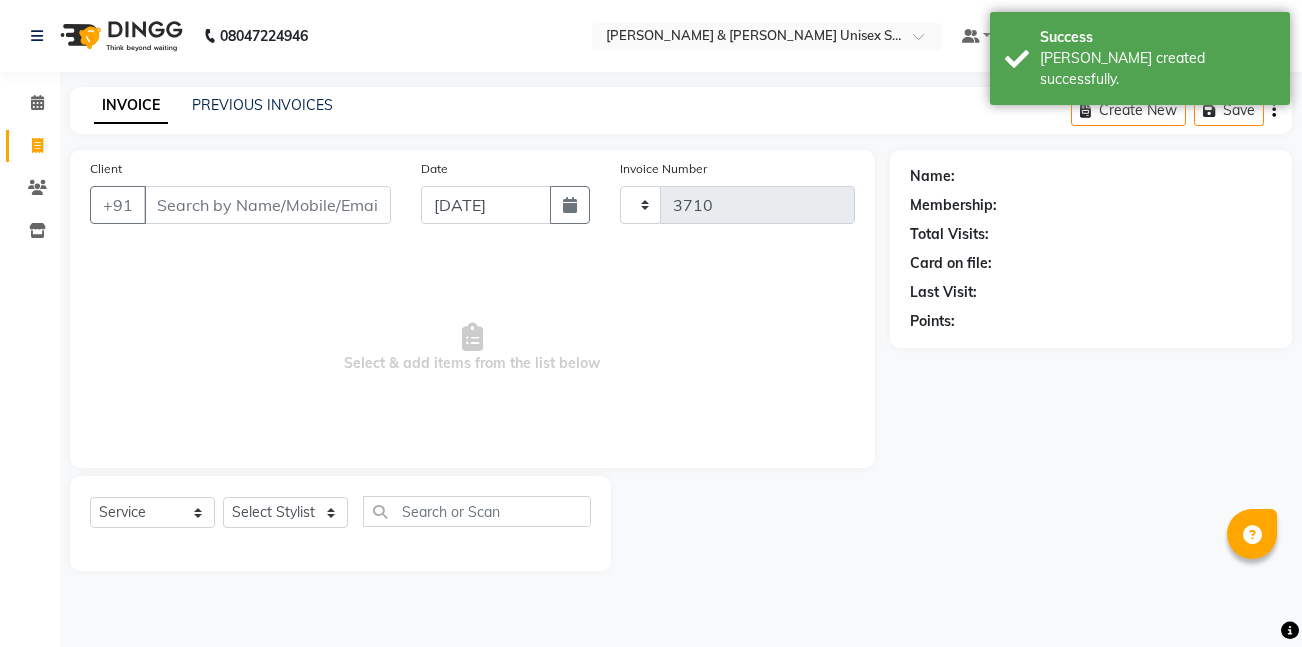 select on "6770" 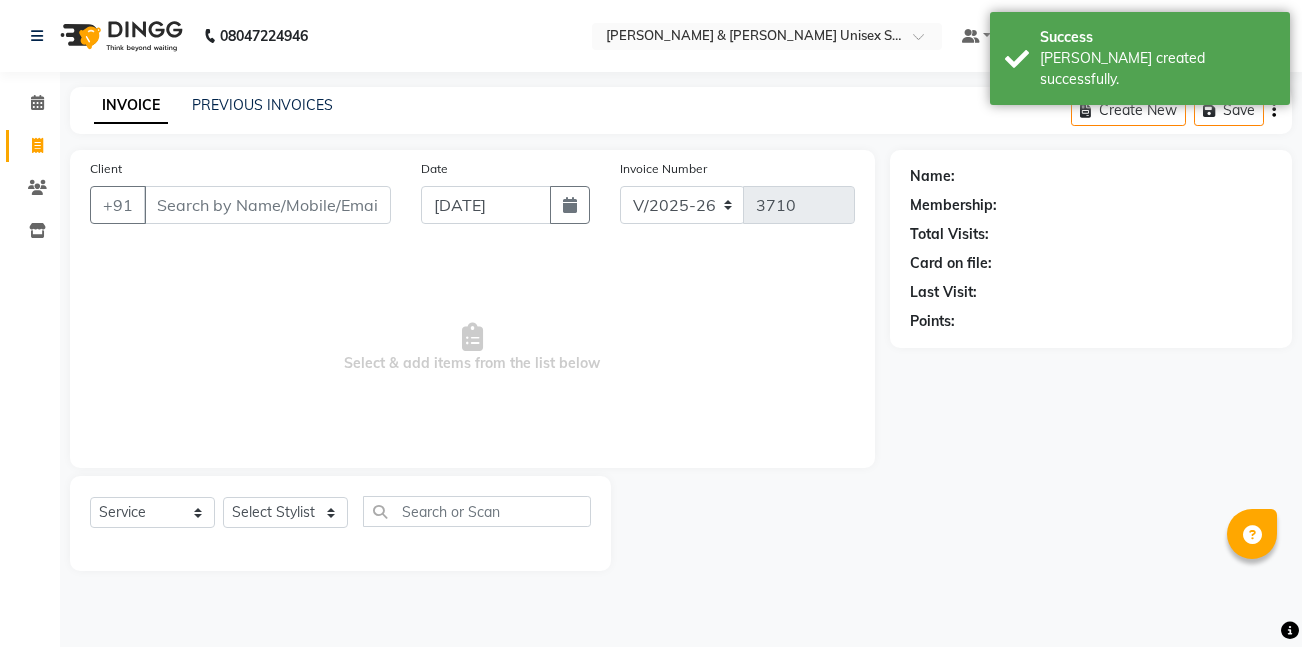 click on "Client" at bounding box center (267, 205) 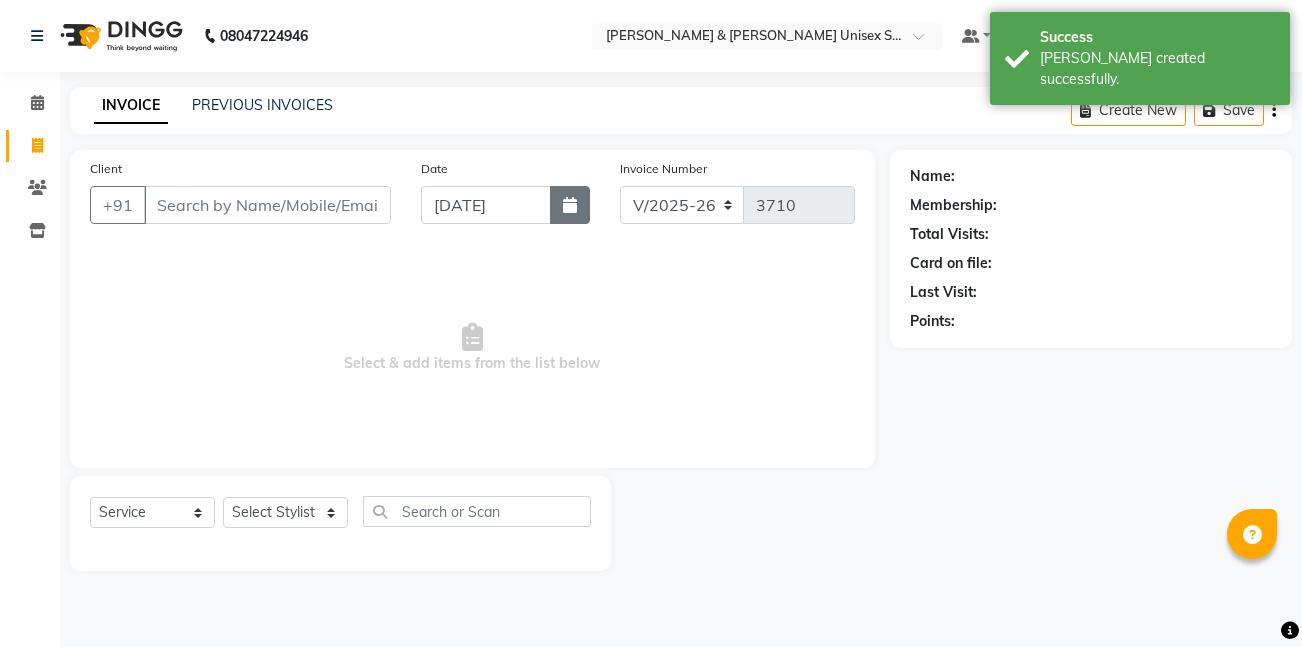 click 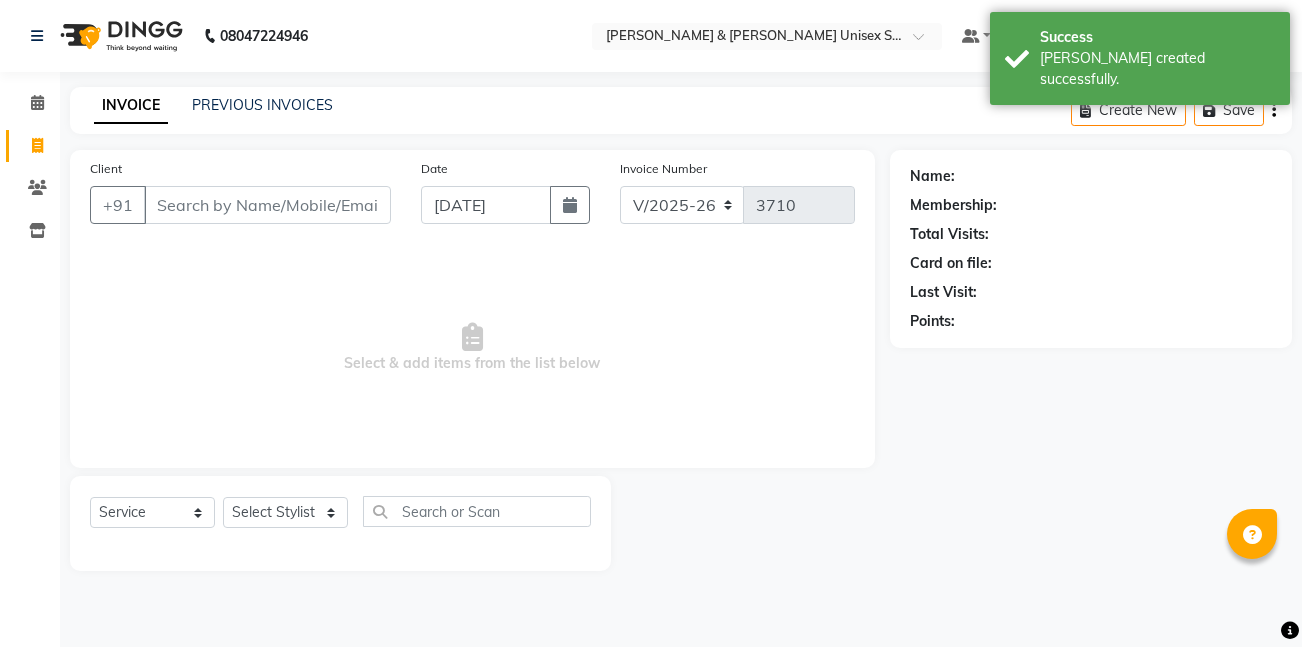 select on "7" 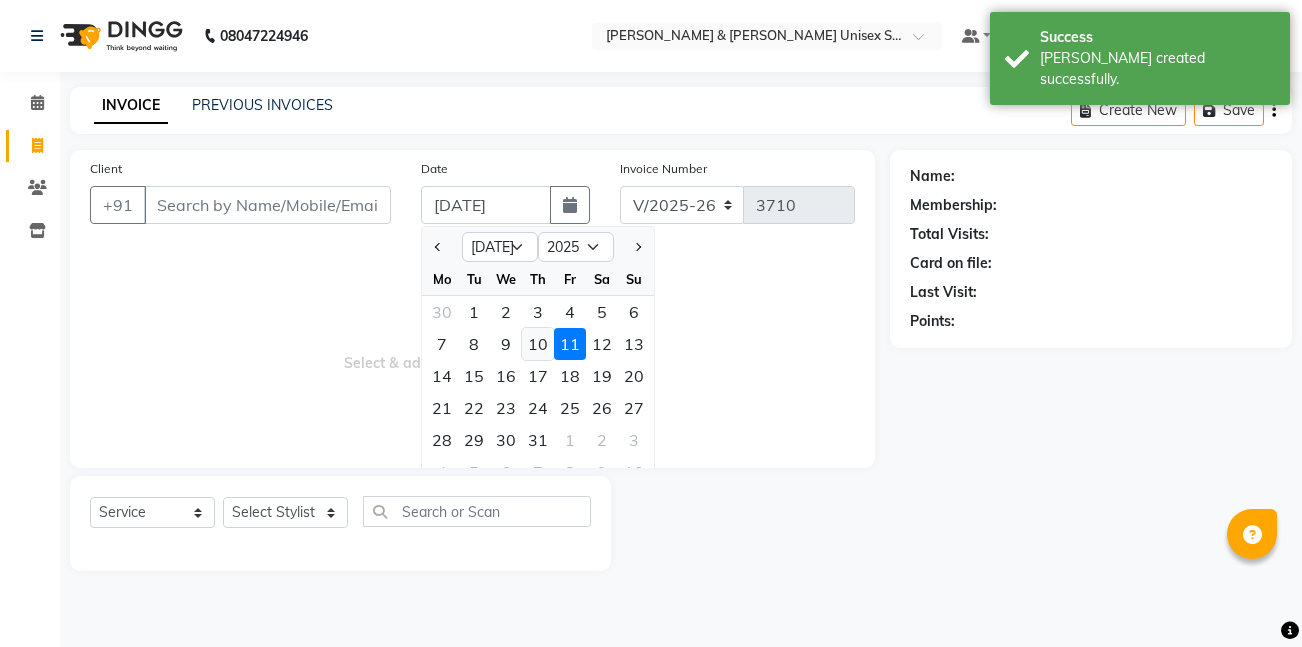 click on "10" 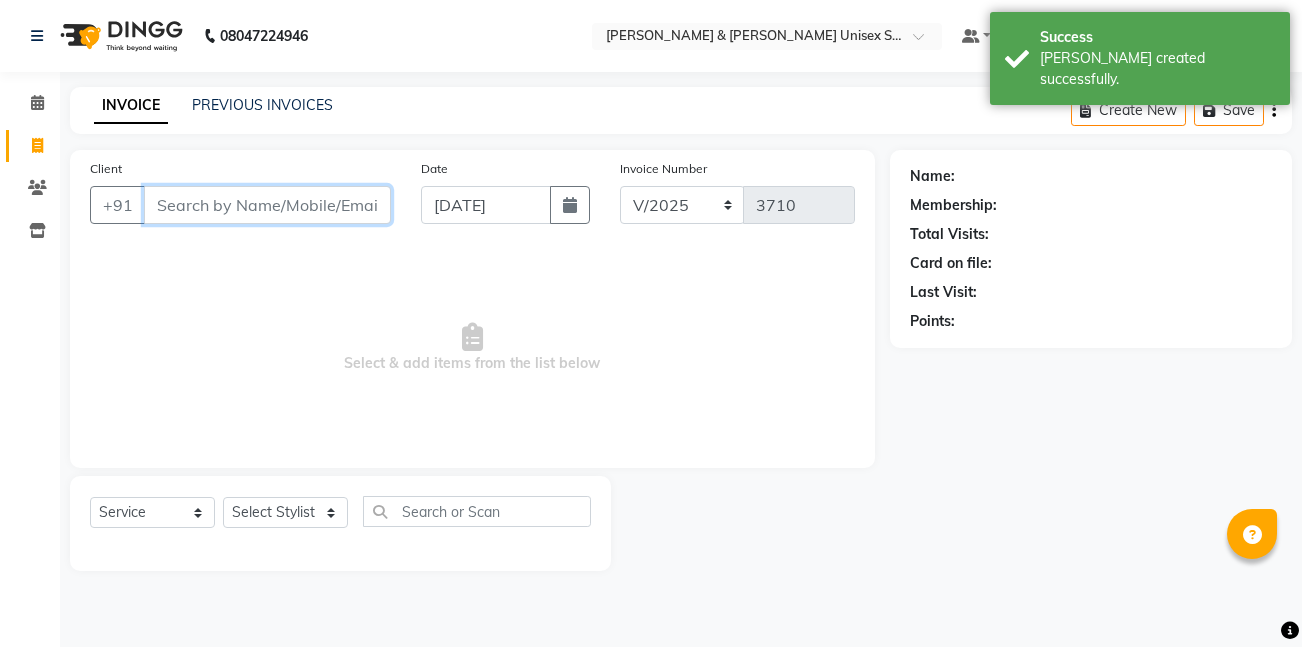 click on "Client" at bounding box center (267, 205) 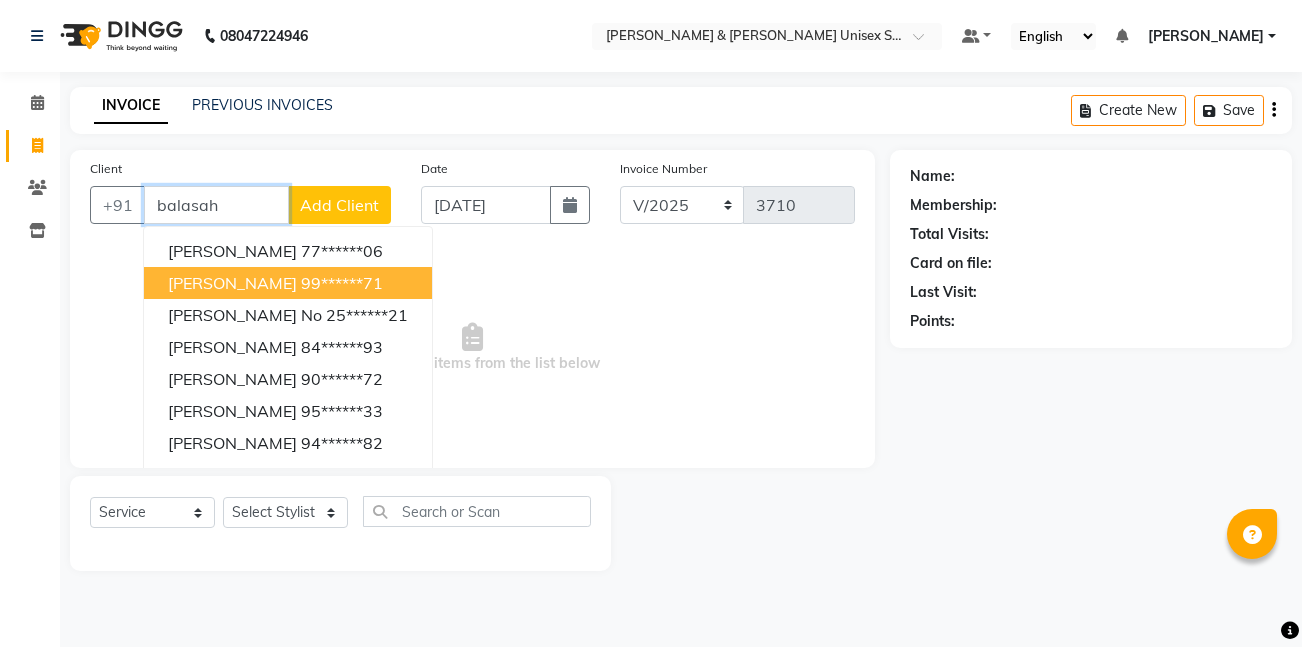 click on "99******71" at bounding box center [342, 283] 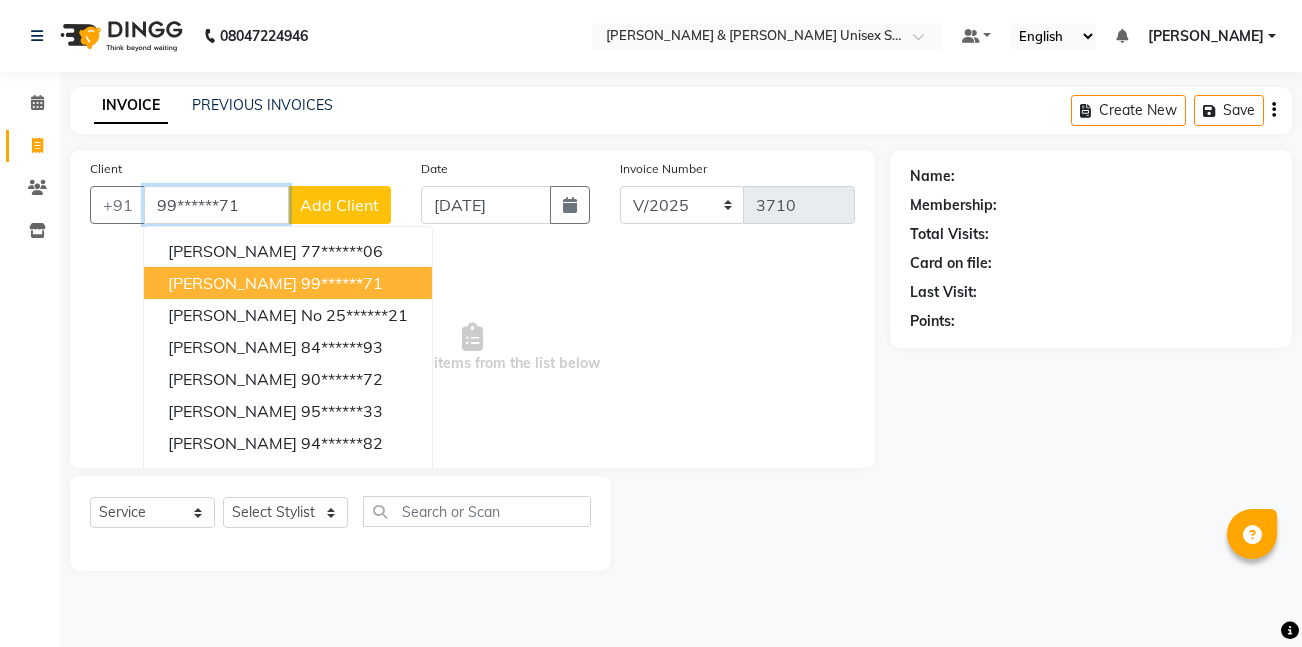 type on "99******71" 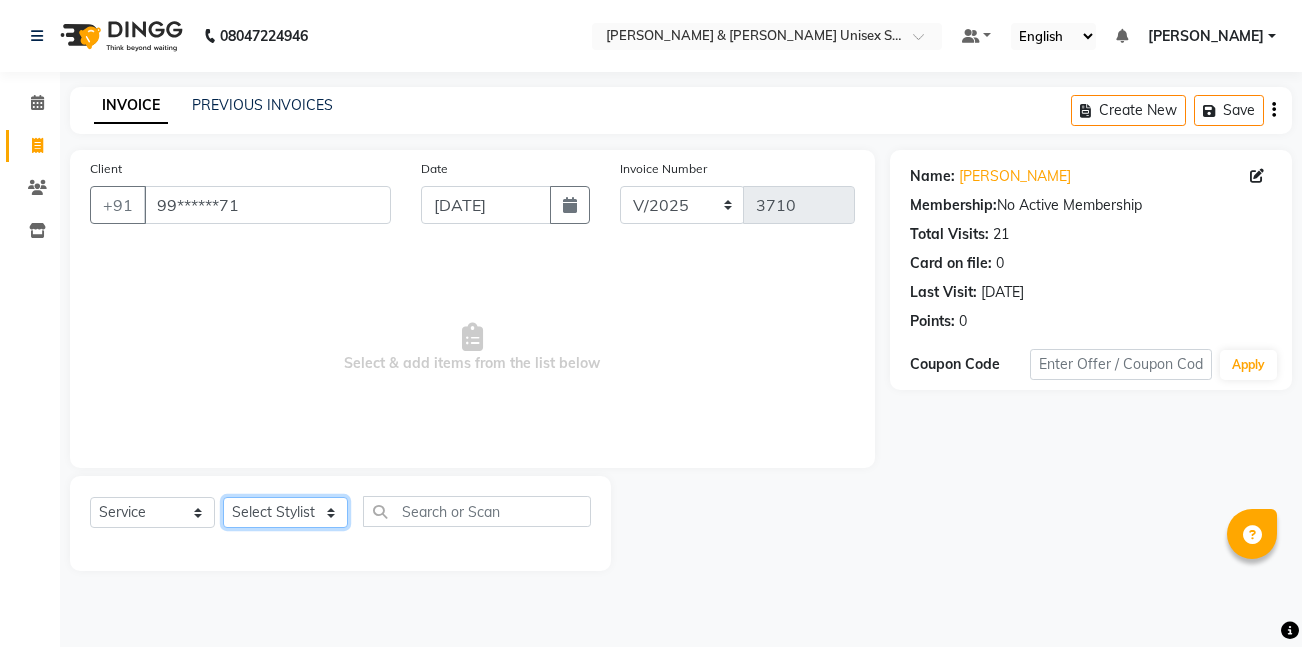 click on "Select Stylist [PERSON_NAME] [PERSON_NAME] [PERSON_NAME][GEOGRAPHIC_DATA] [PERSON_NAME] NEHA PH SALON [PERSON_NAME] SACHIN  SAIF [PERSON_NAME] YASH" 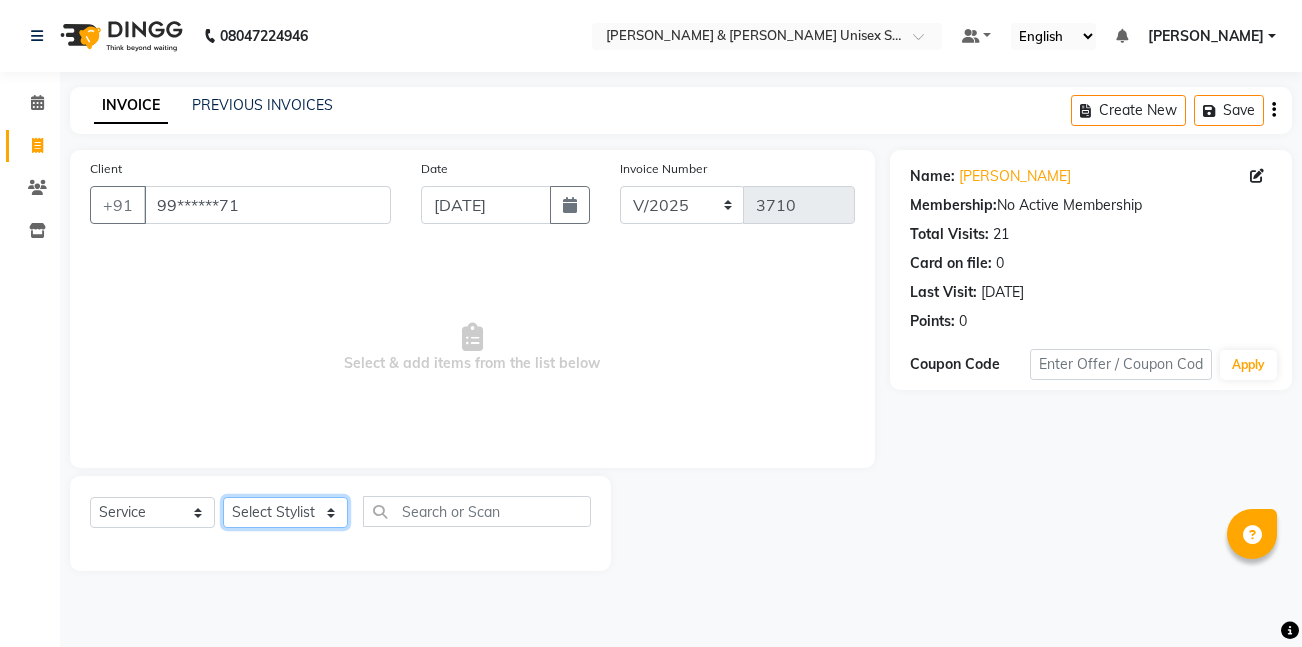 select on "83080" 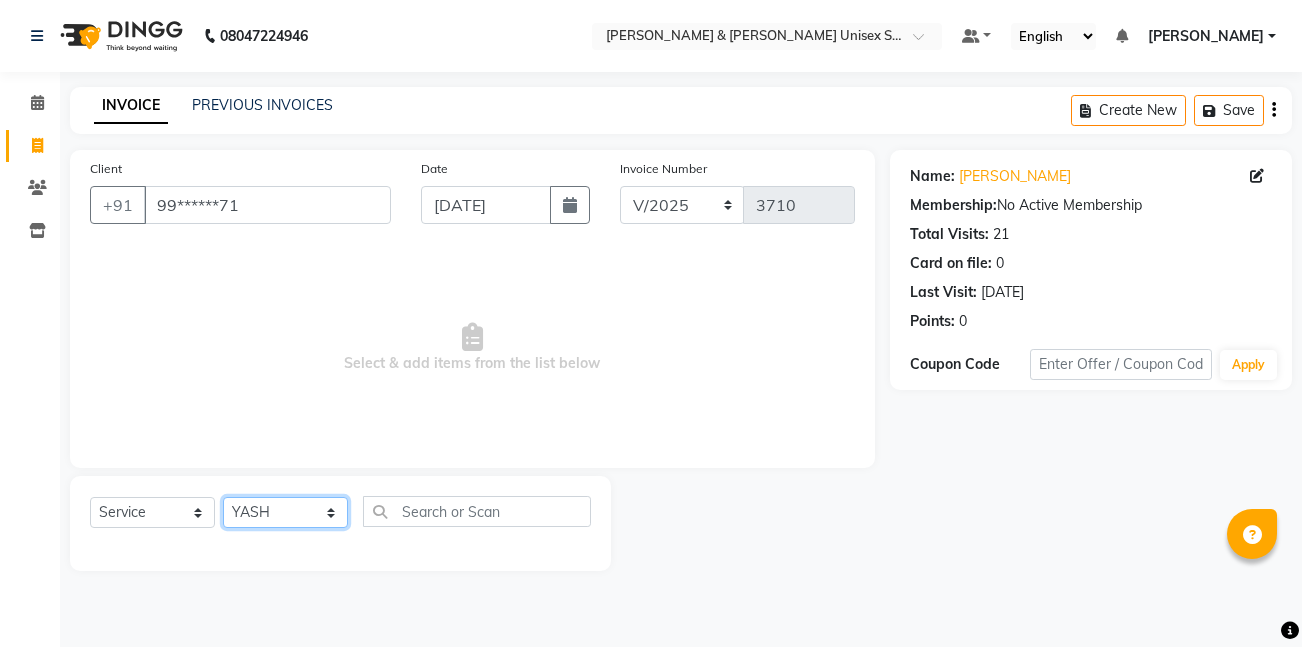 click on "Select Stylist [PERSON_NAME] [PERSON_NAME] [PERSON_NAME][GEOGRAPHIC_DATA] [PERSON_NAME] NEHA PH SALON [PERSON_NAME] SACHIN  SAIF [PERSON_NAME] YASH" 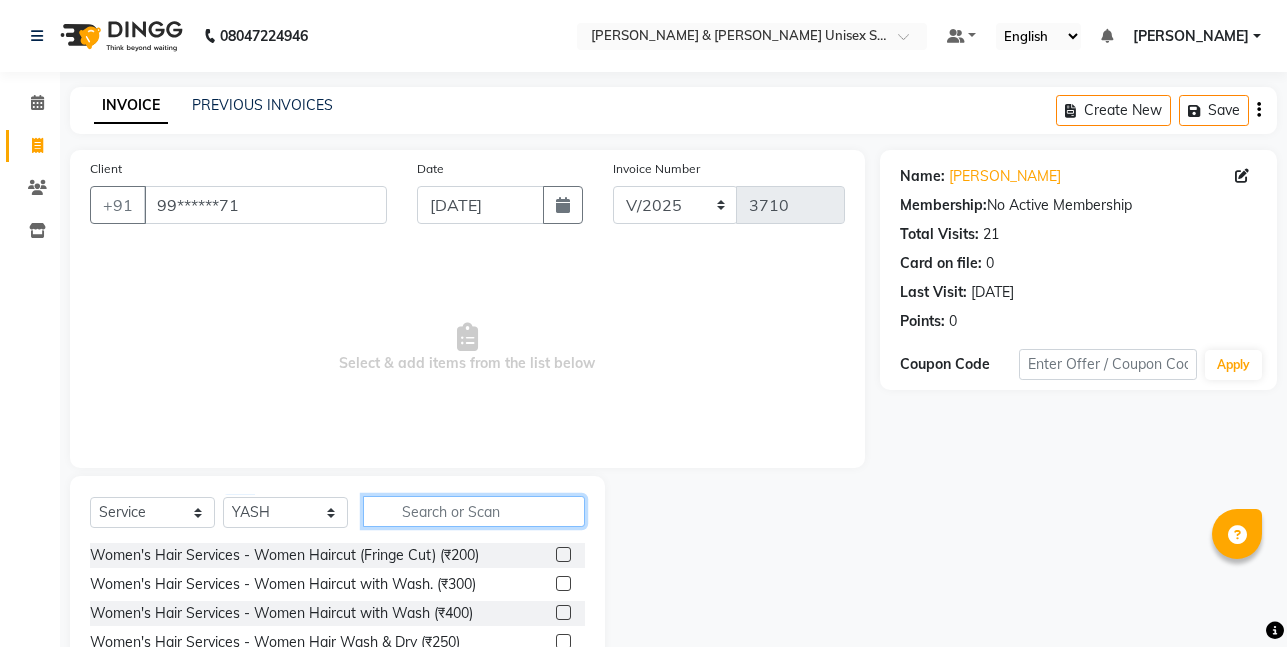 click 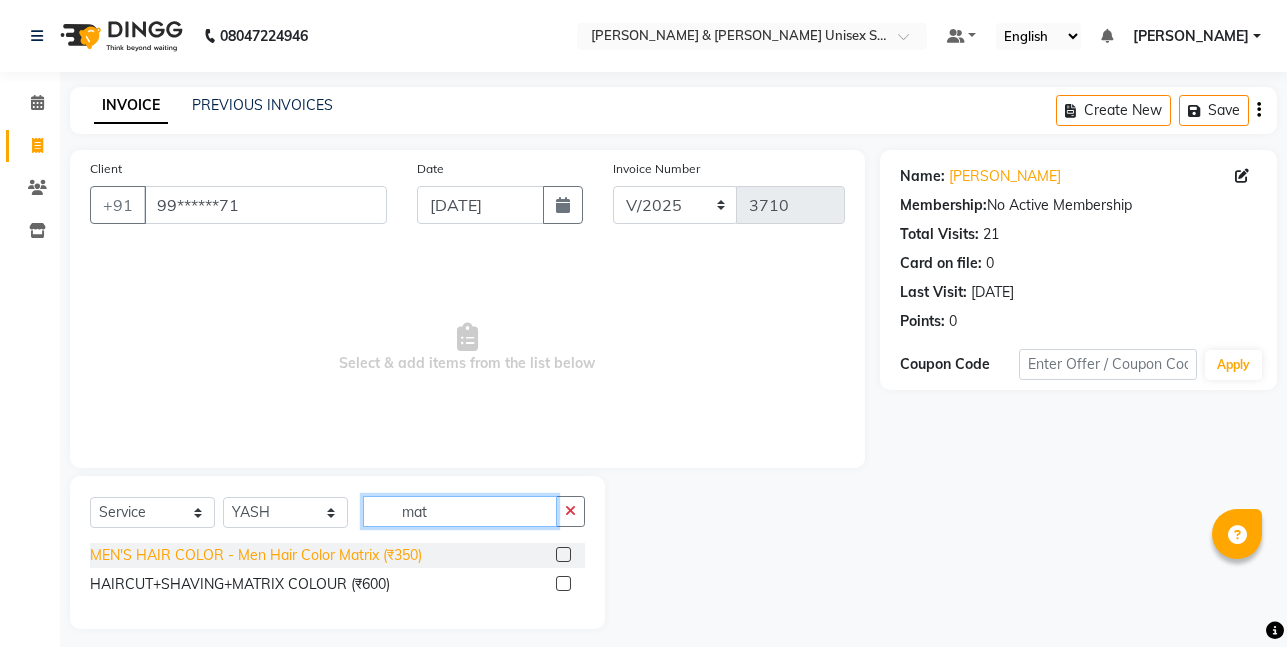 type on "mat" 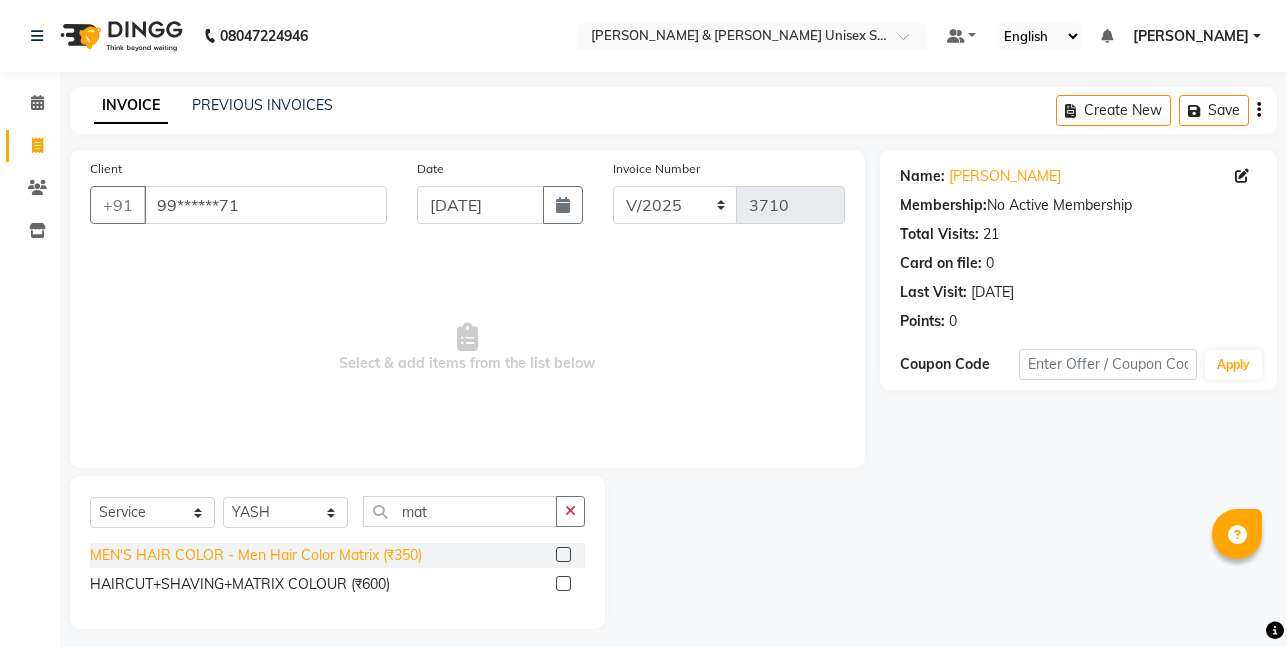 click on "MEN'S HAIR COLOR  - Men Hair Color Matrix (₹350)" 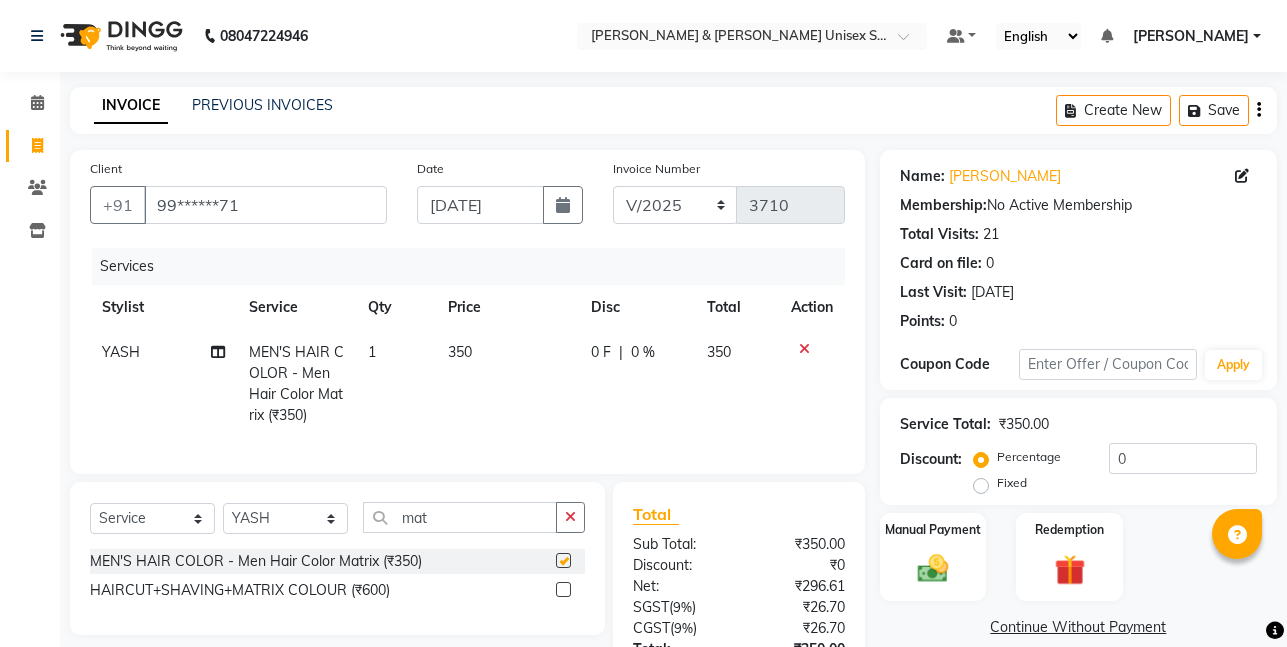 checkbox on "false" 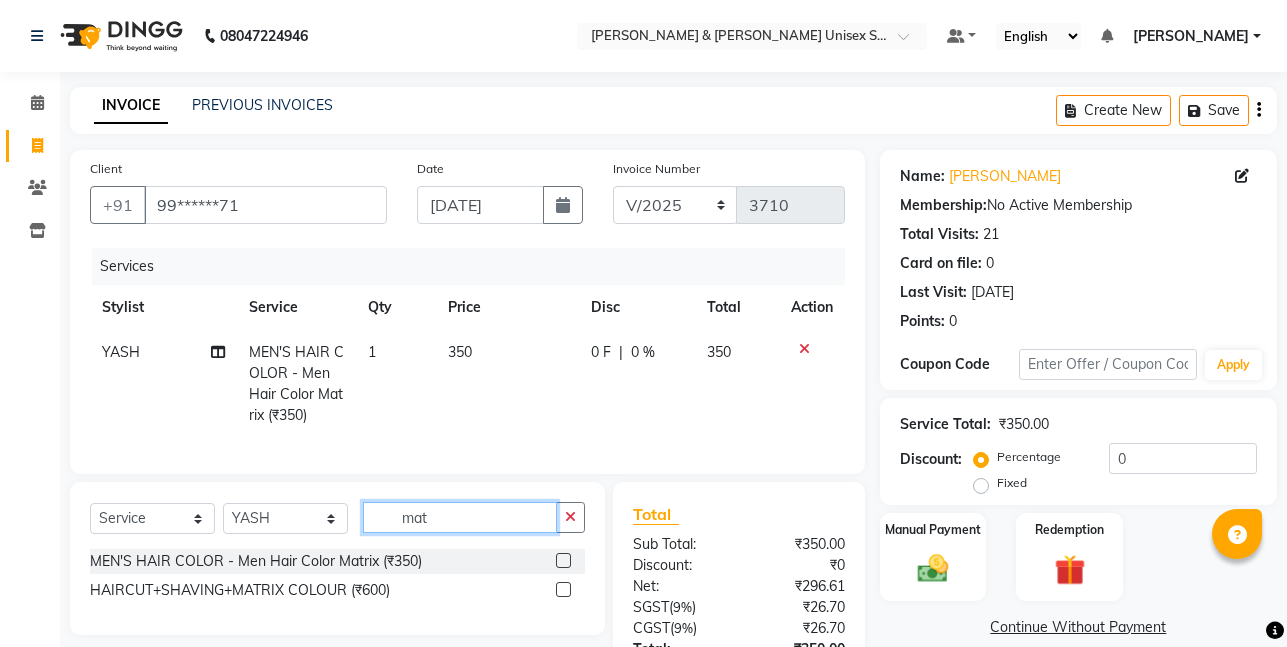 click on "mat" 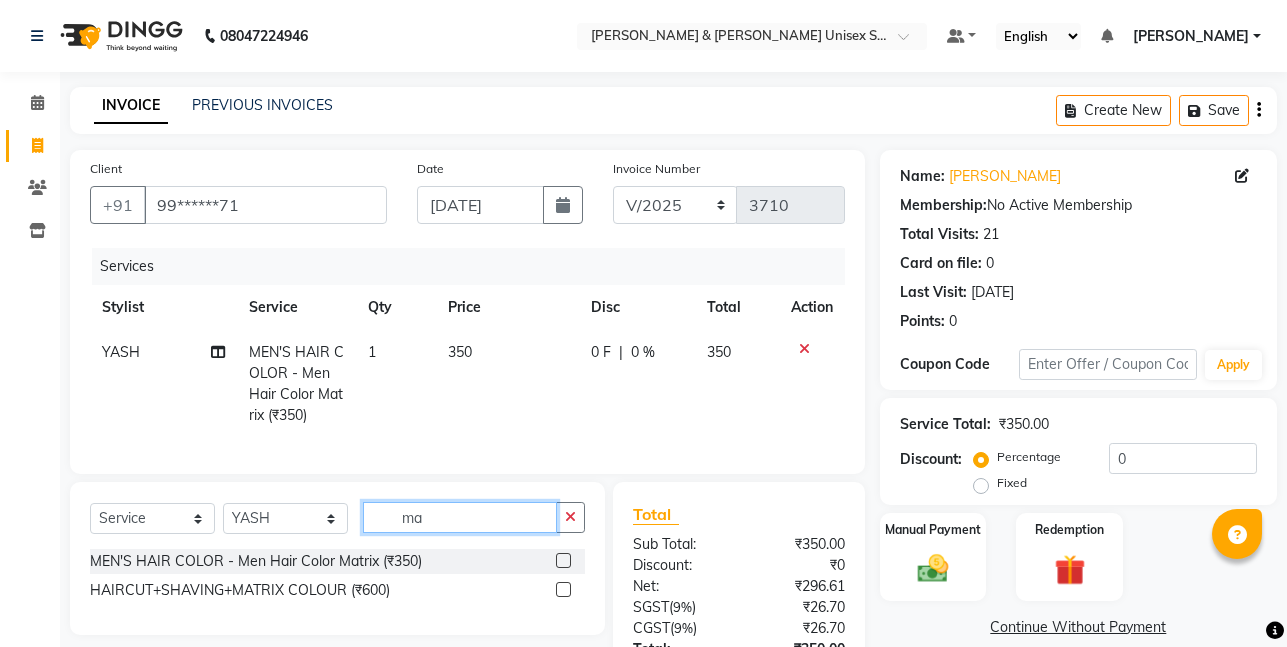 type on "m" 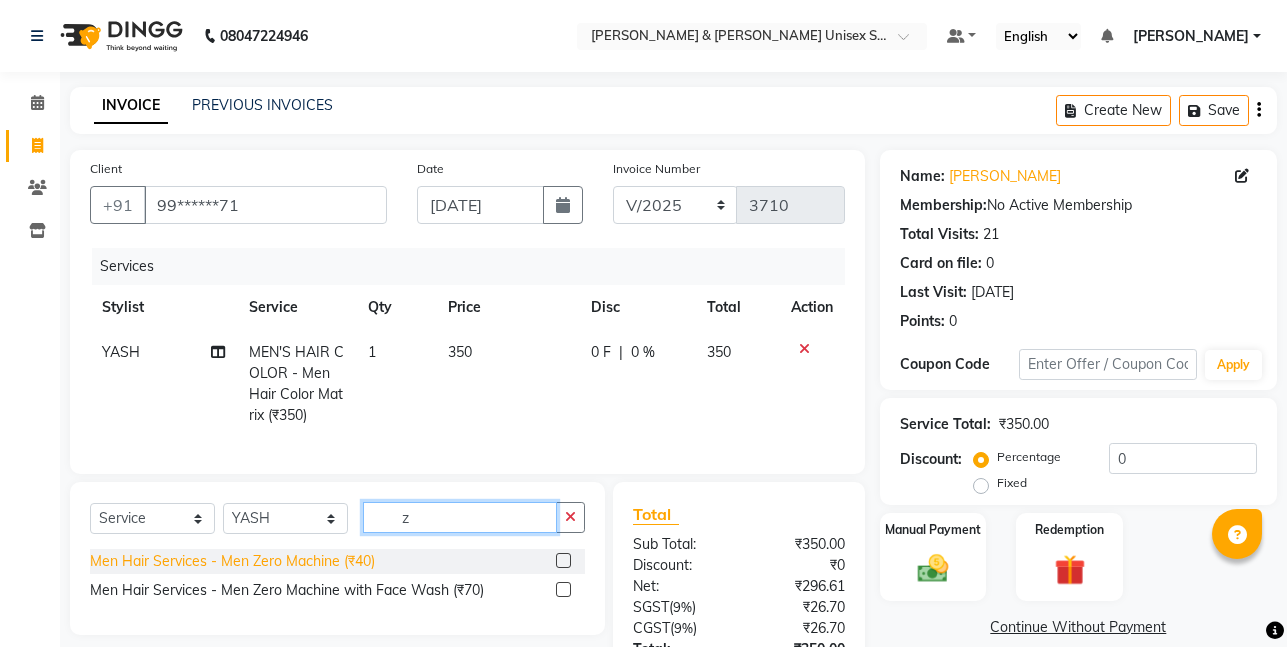 type on "z" 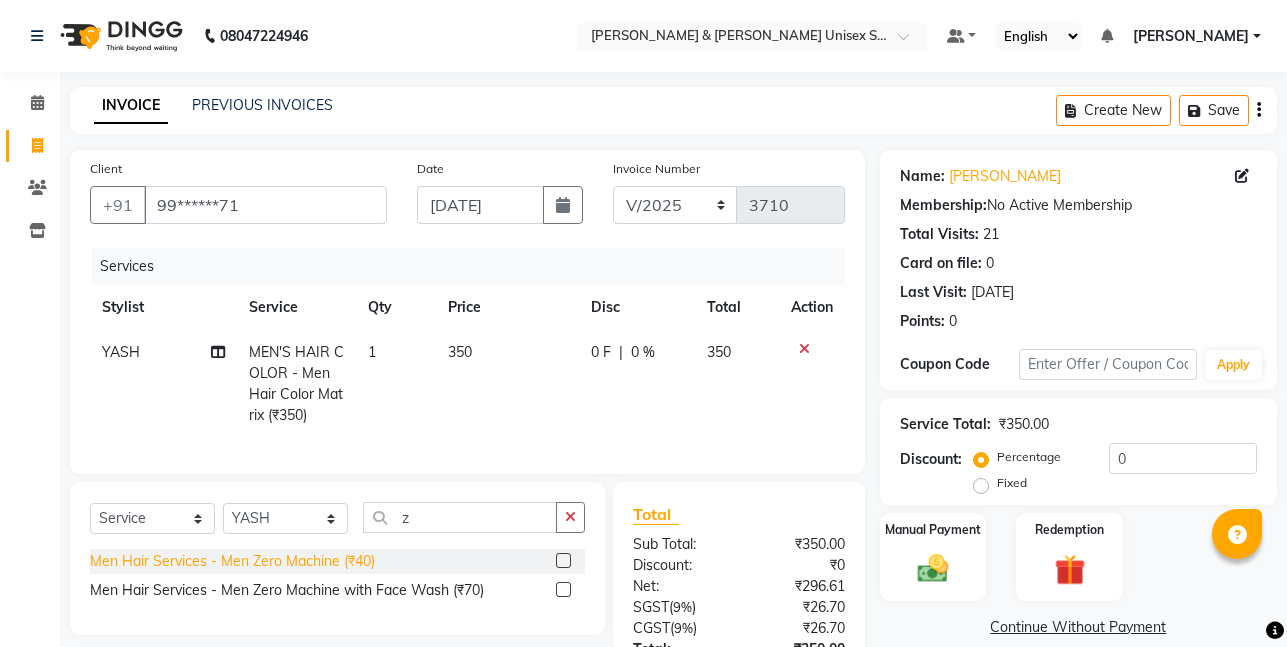 click on "Men Hair Services - Men Zero Machine (₹40)" 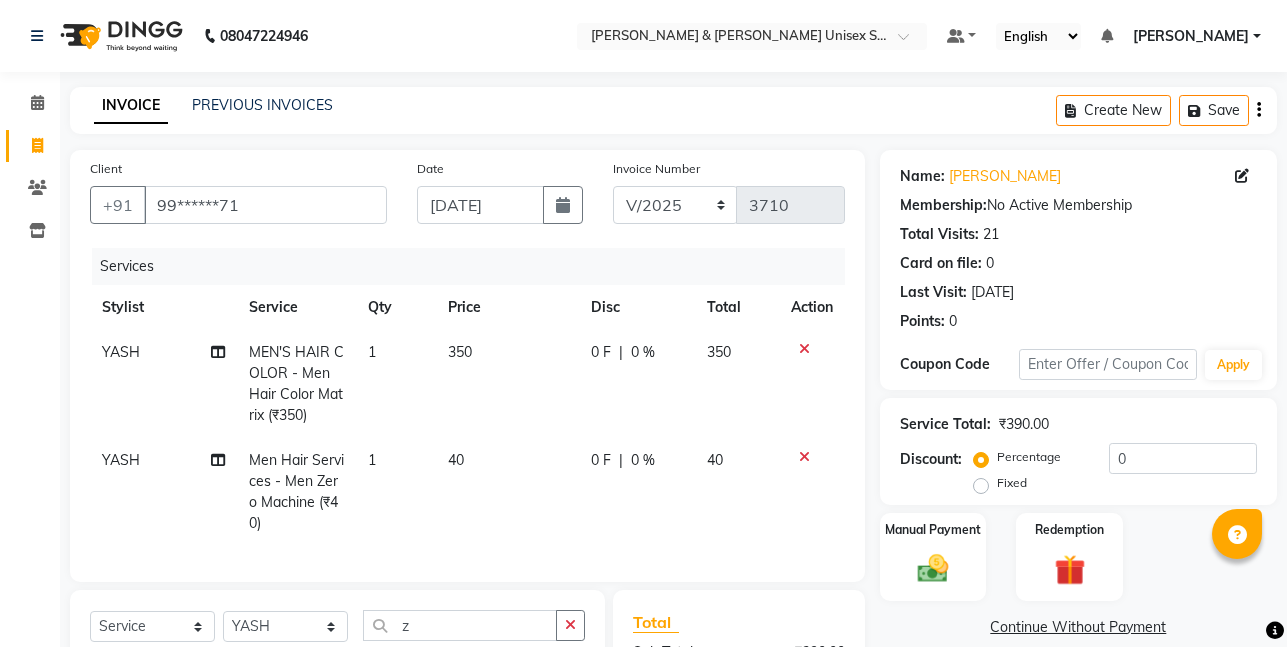 checkbox on "false" 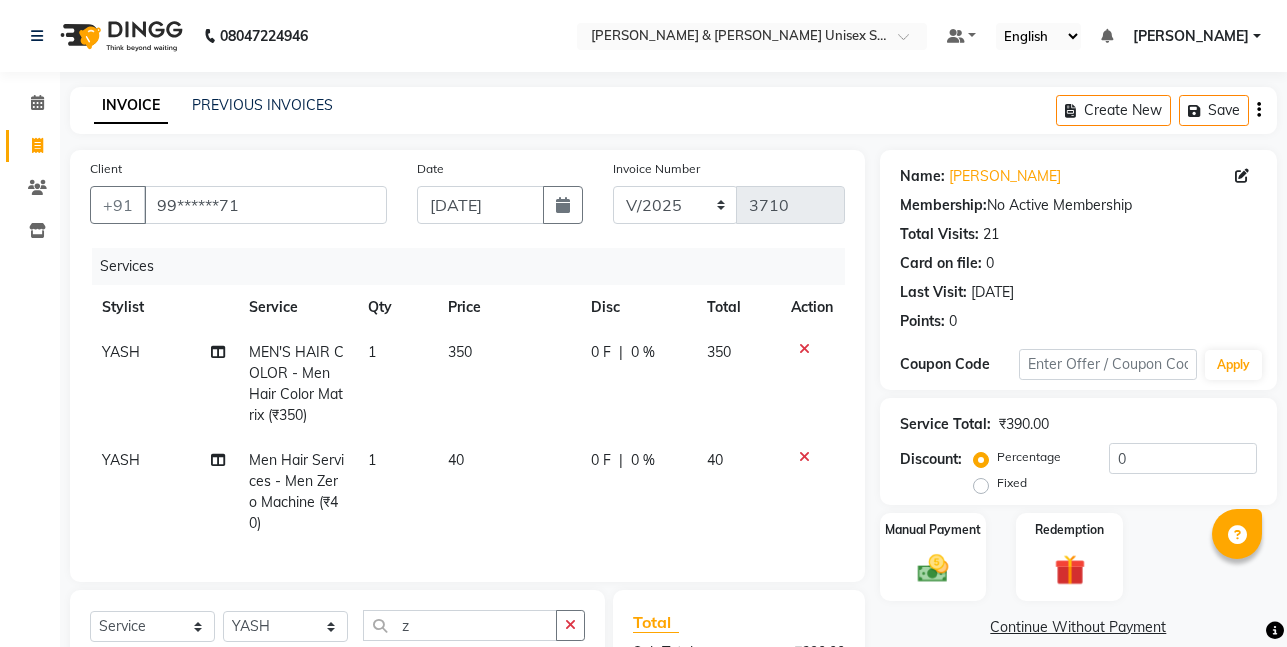 click on "40" 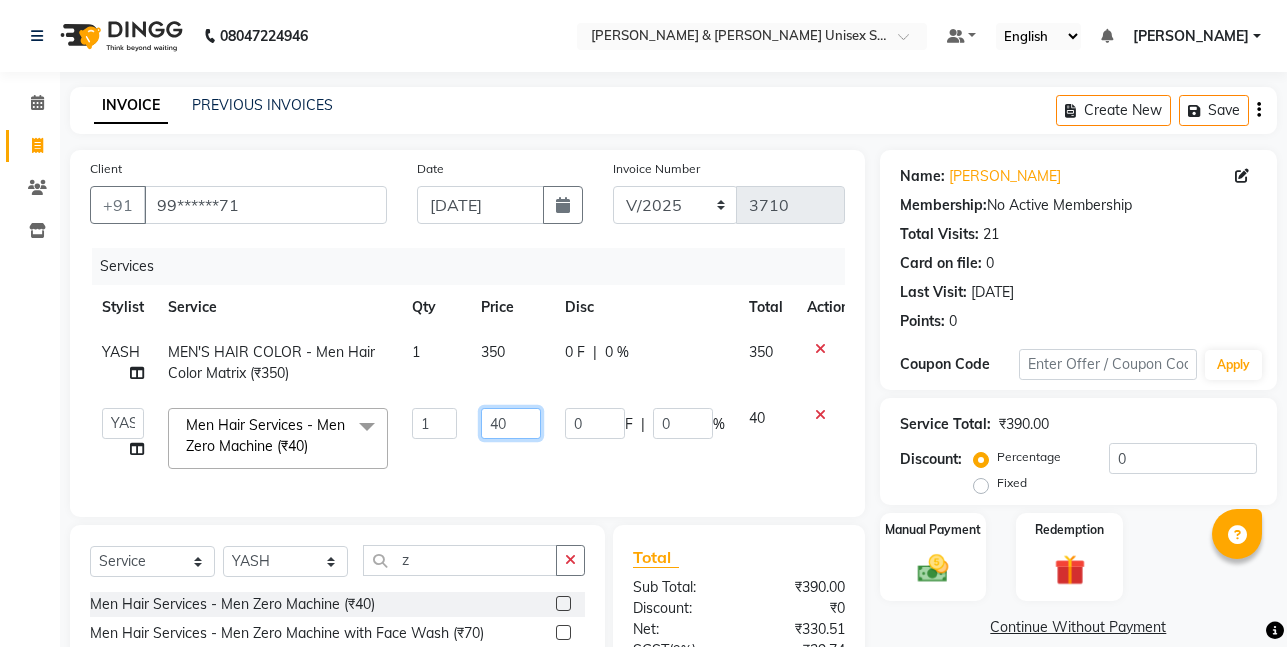click on "40" 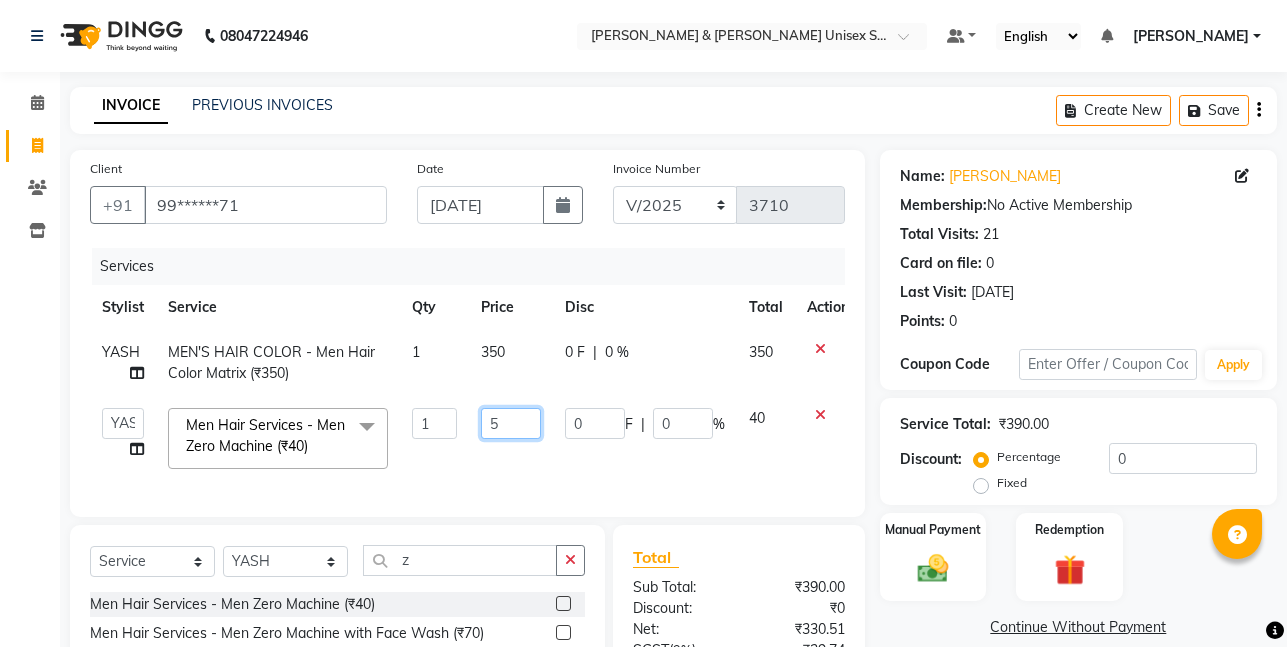 type on "50" 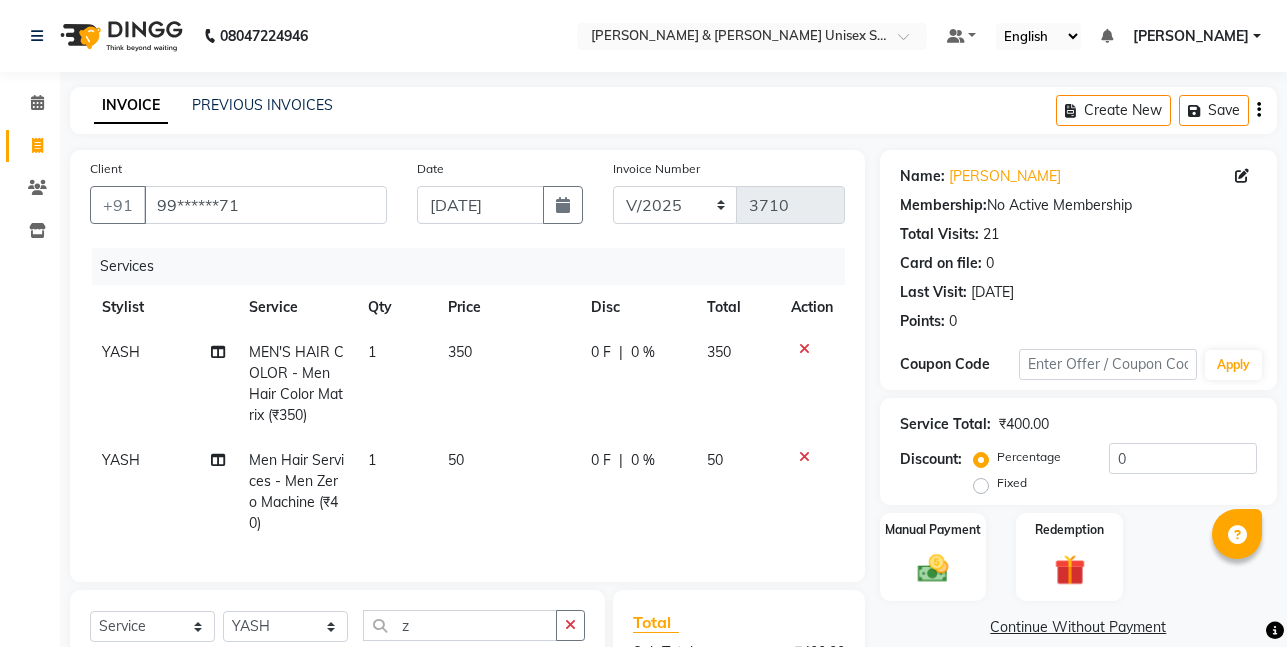 click on "50" 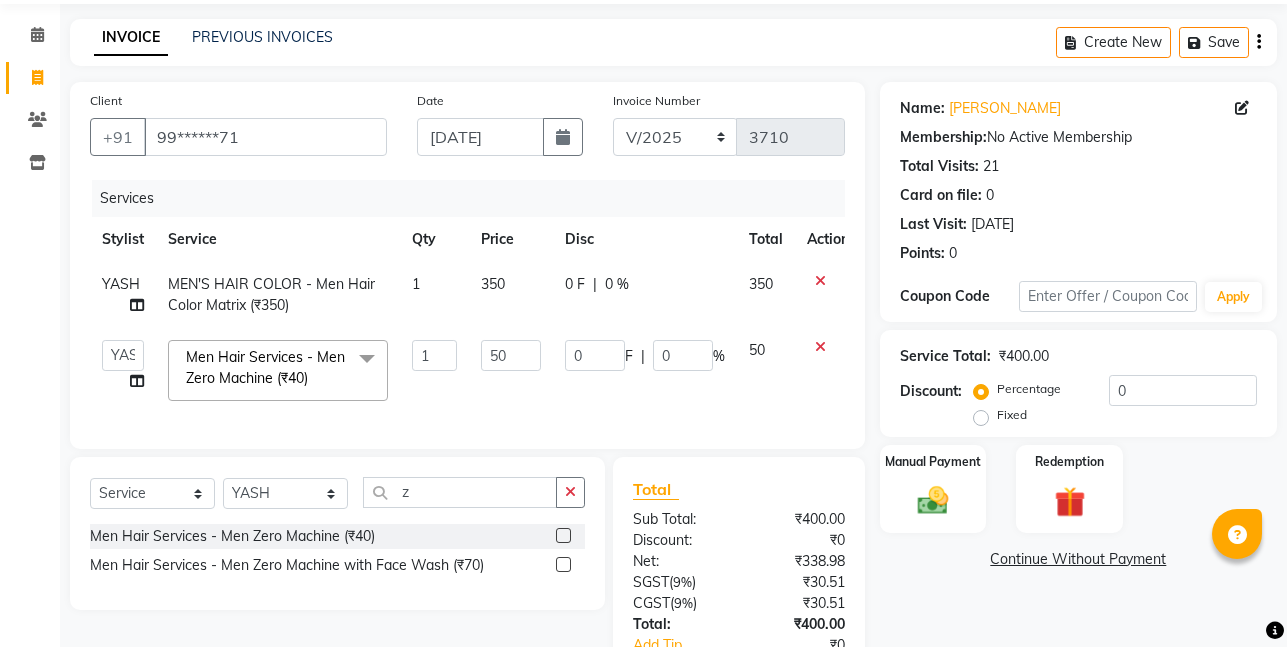 scroll, scrollTop: 217, scrollLeft: 0, axis: vertical 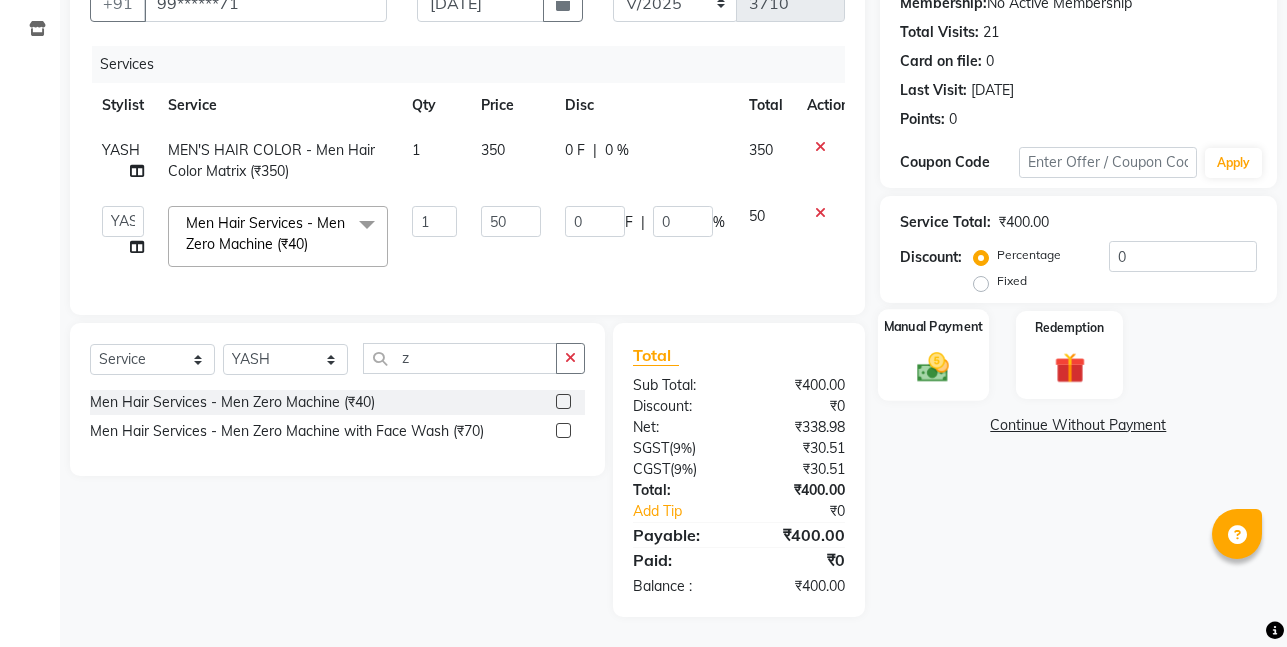 click on "Manual Payment" 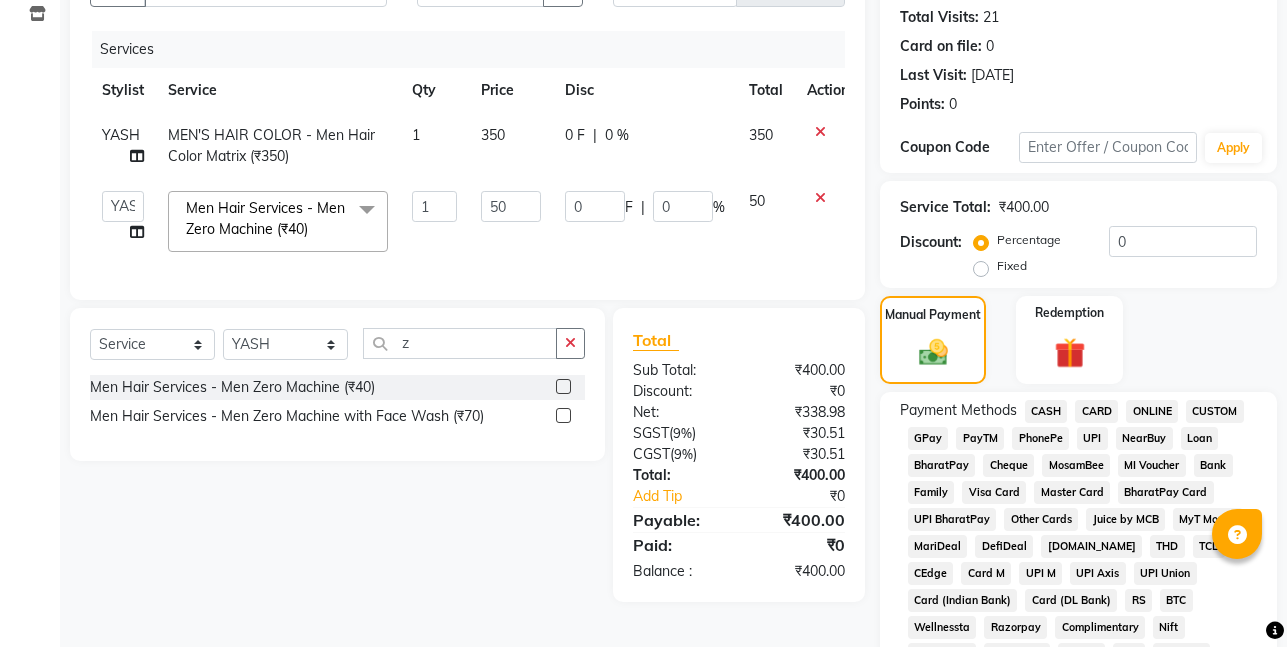 click on "ONLINE" 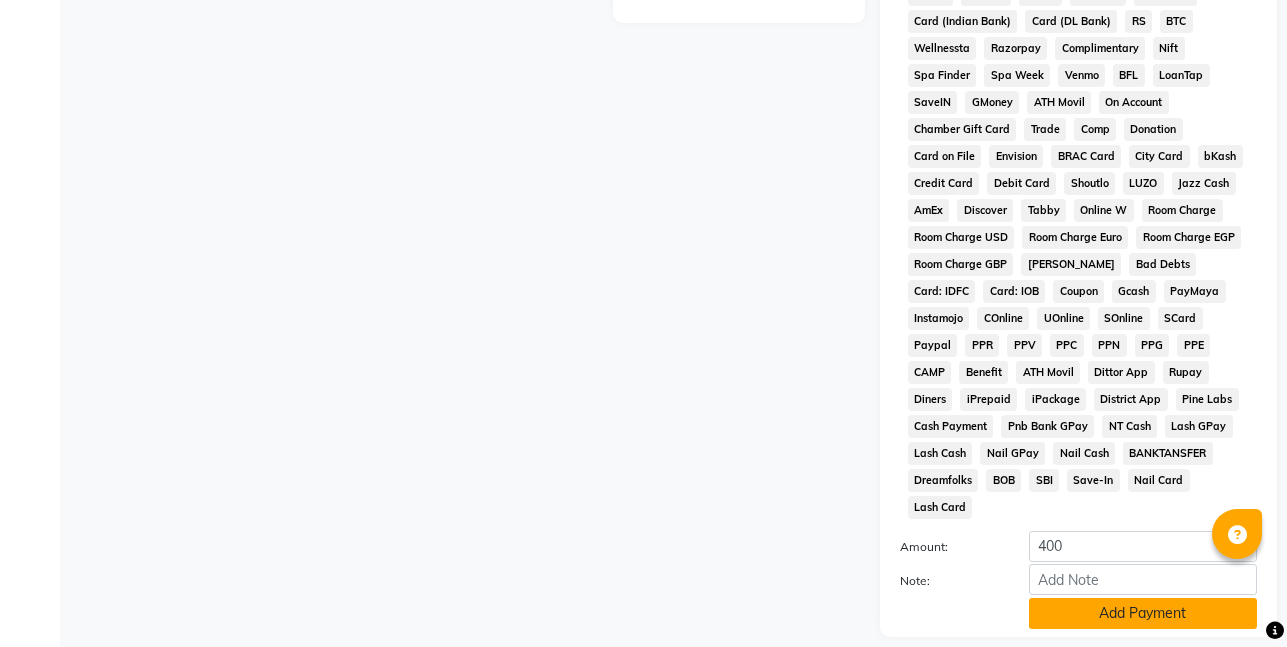 scroll, scrollTop: 830, scrollLeft: 0, axis: vertical 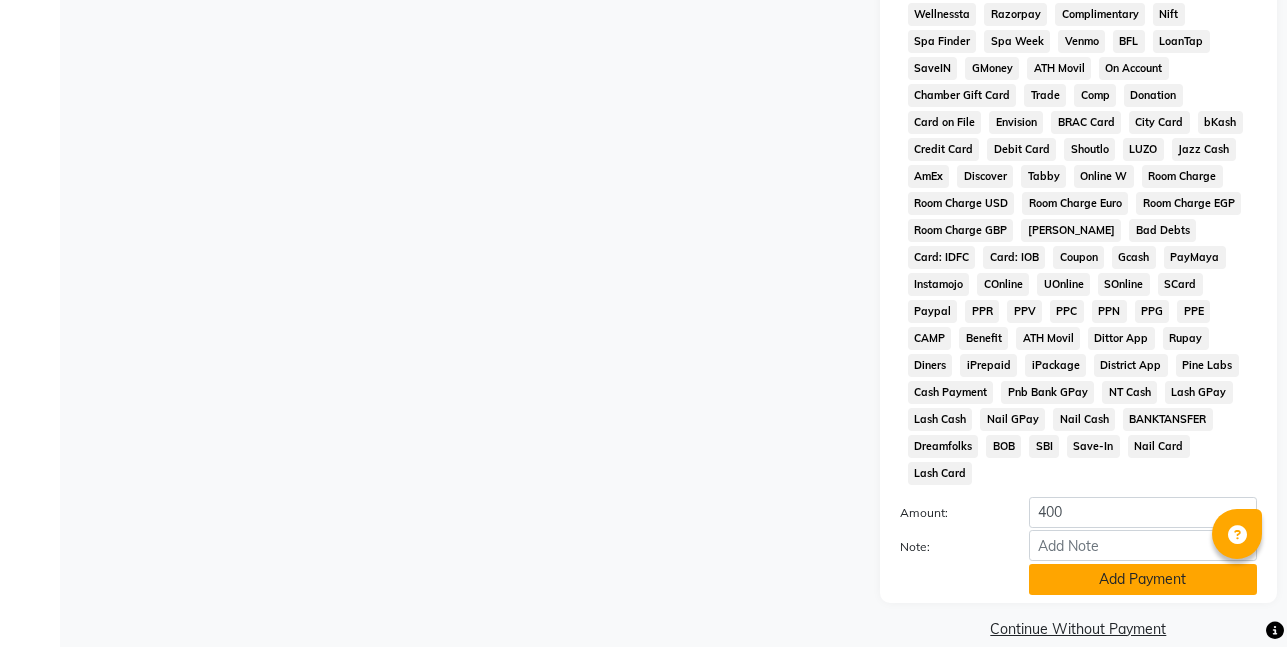 click on "Add Payment" 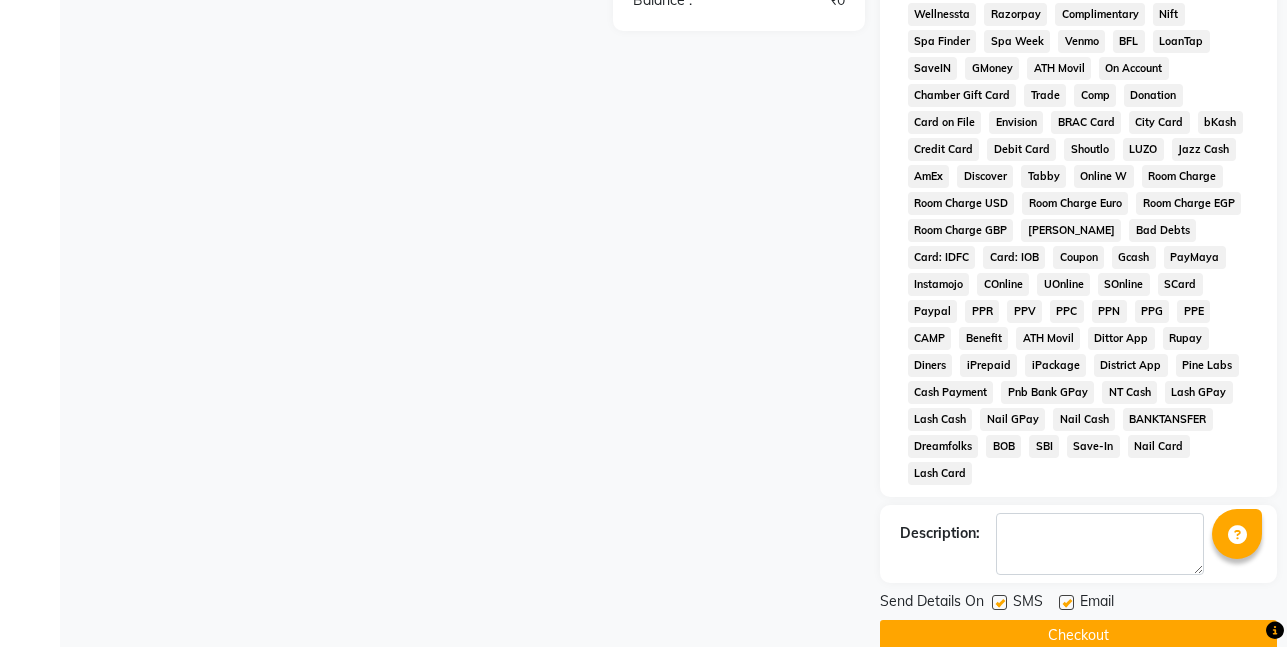 click on "Checkout" 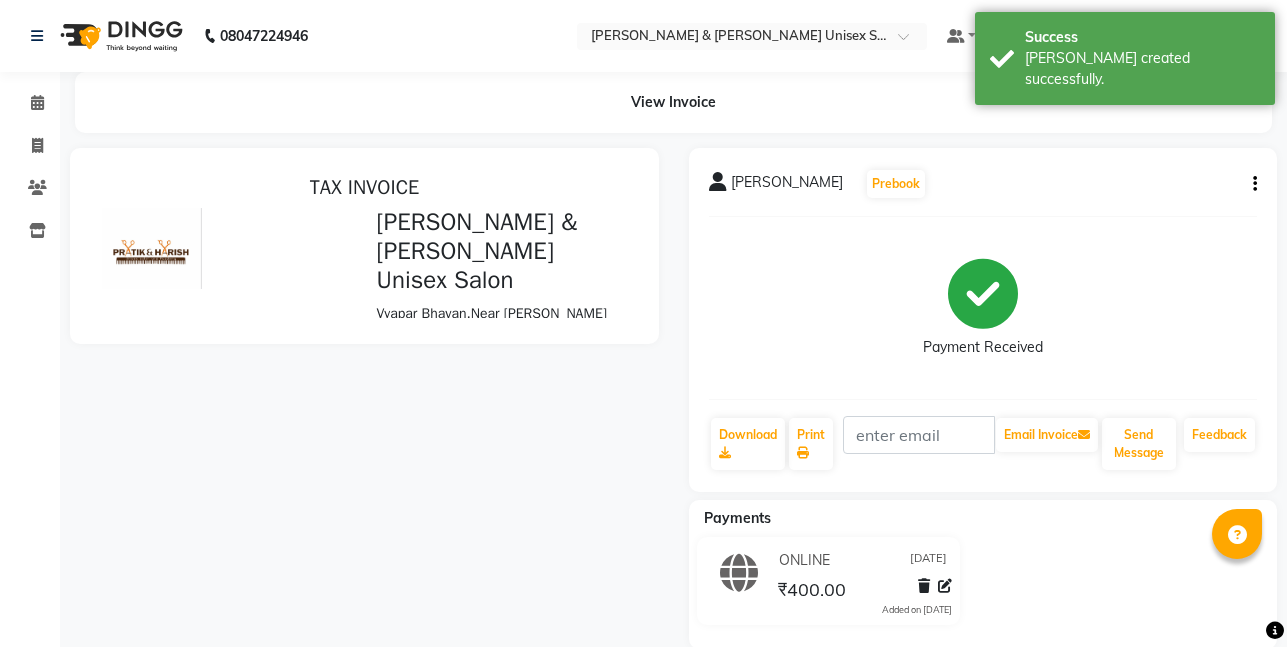 scroll, scrollTop: 0, scrollLeft: 0, axis: both 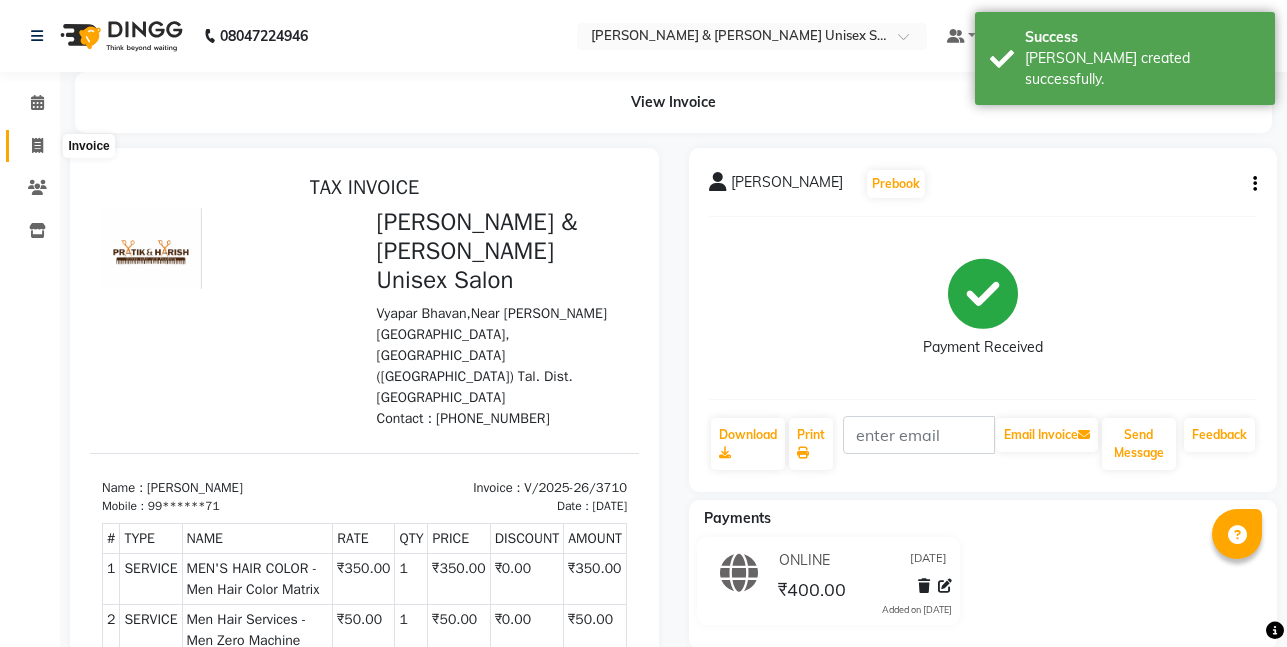 click 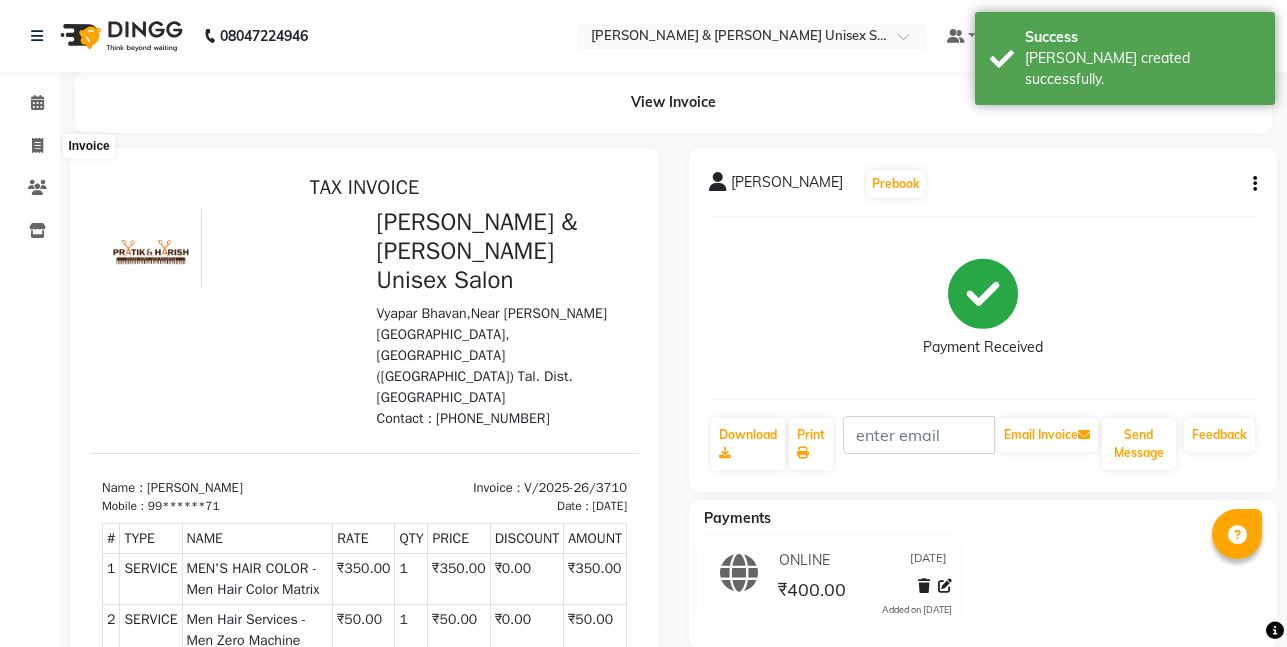 select on "6770" 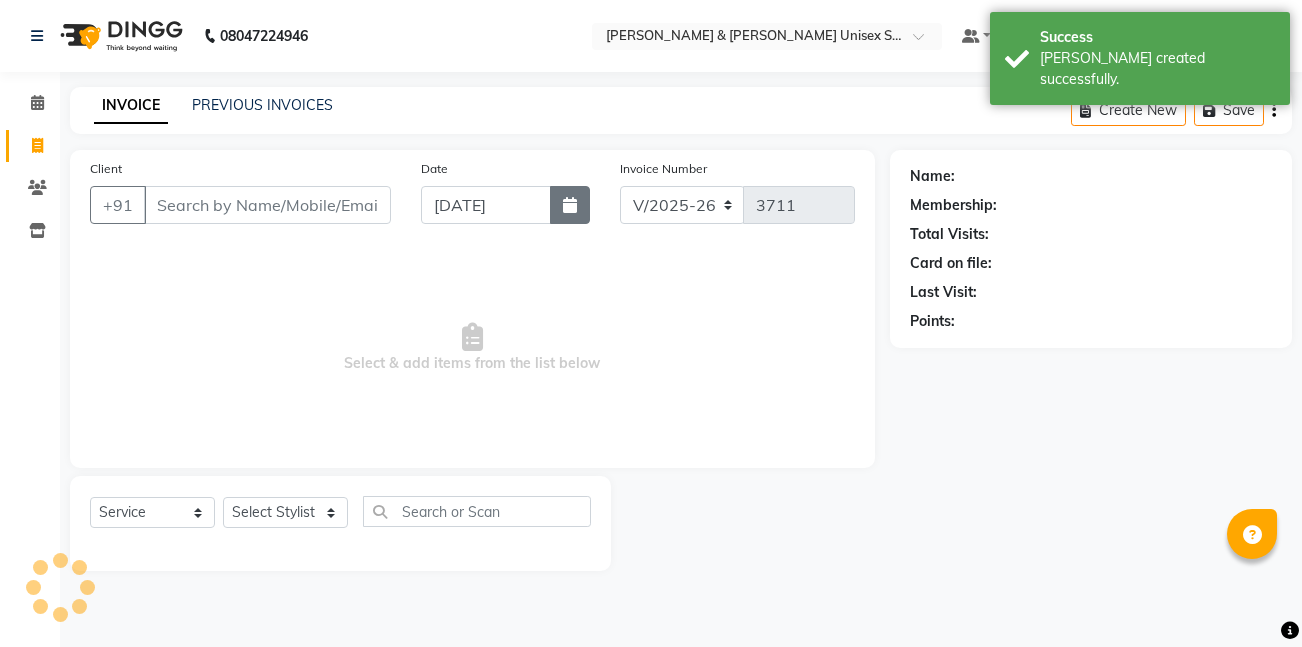 click 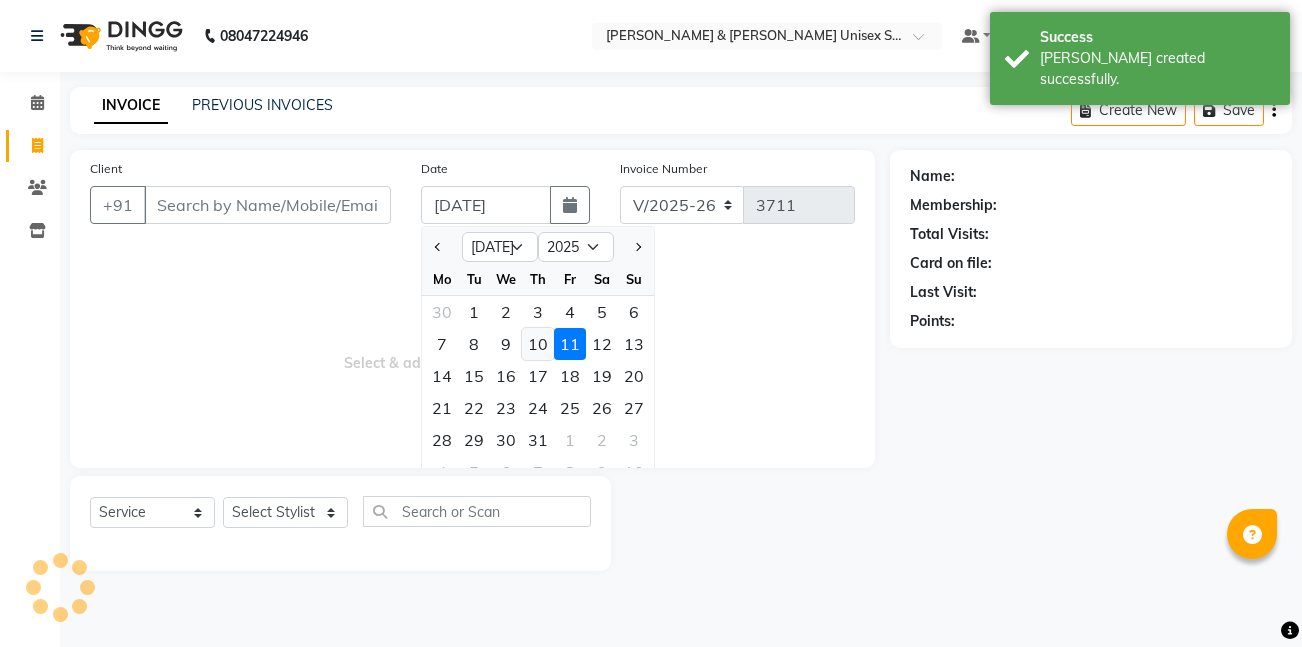 click on "10" 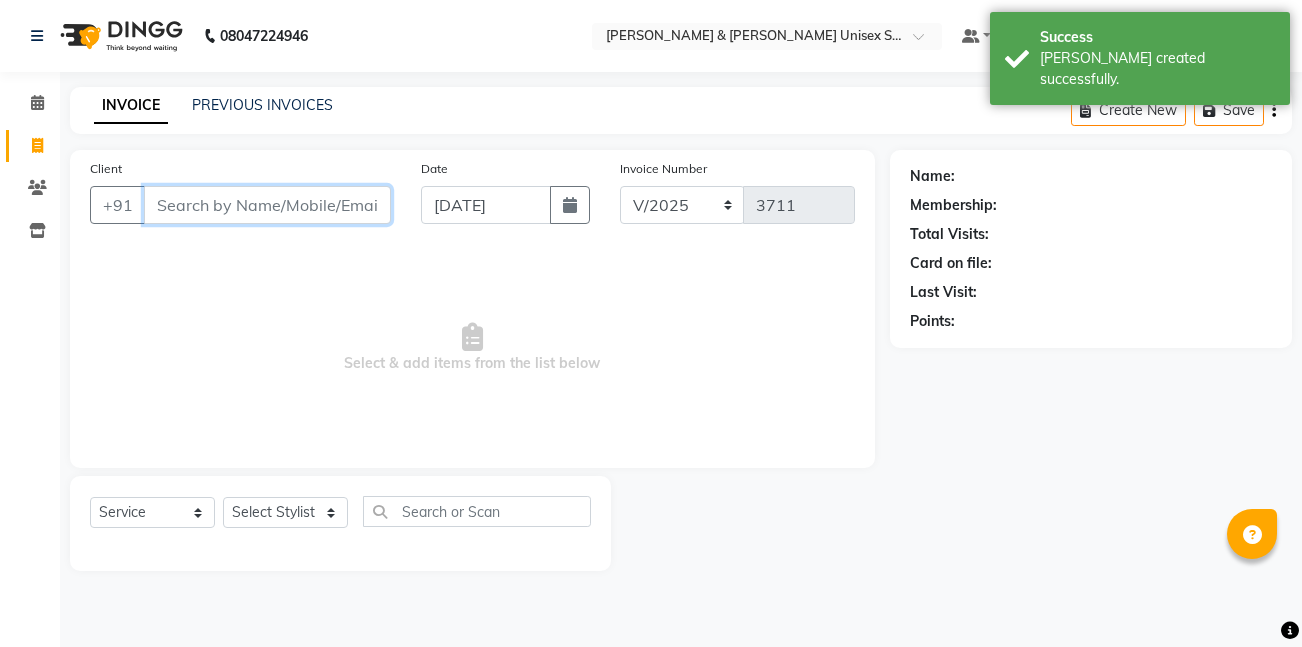 click on "Client" at bounding box center [267, 205] 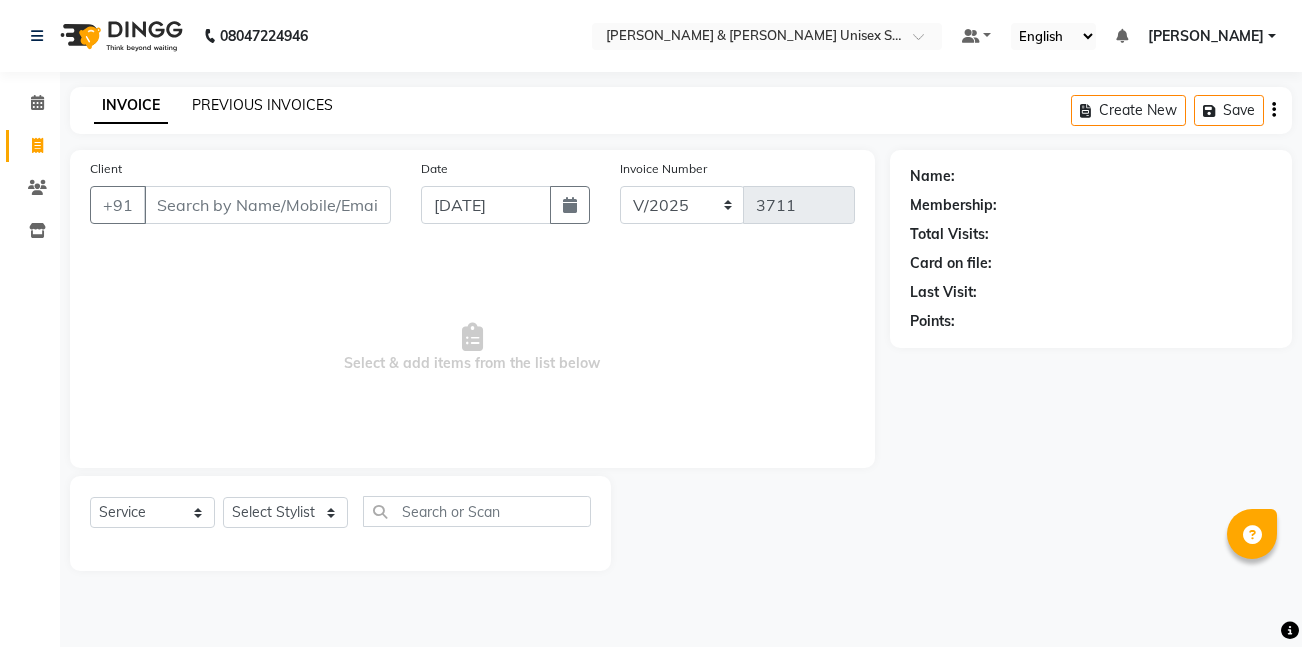 click on "PREVIOUS INVOICES" 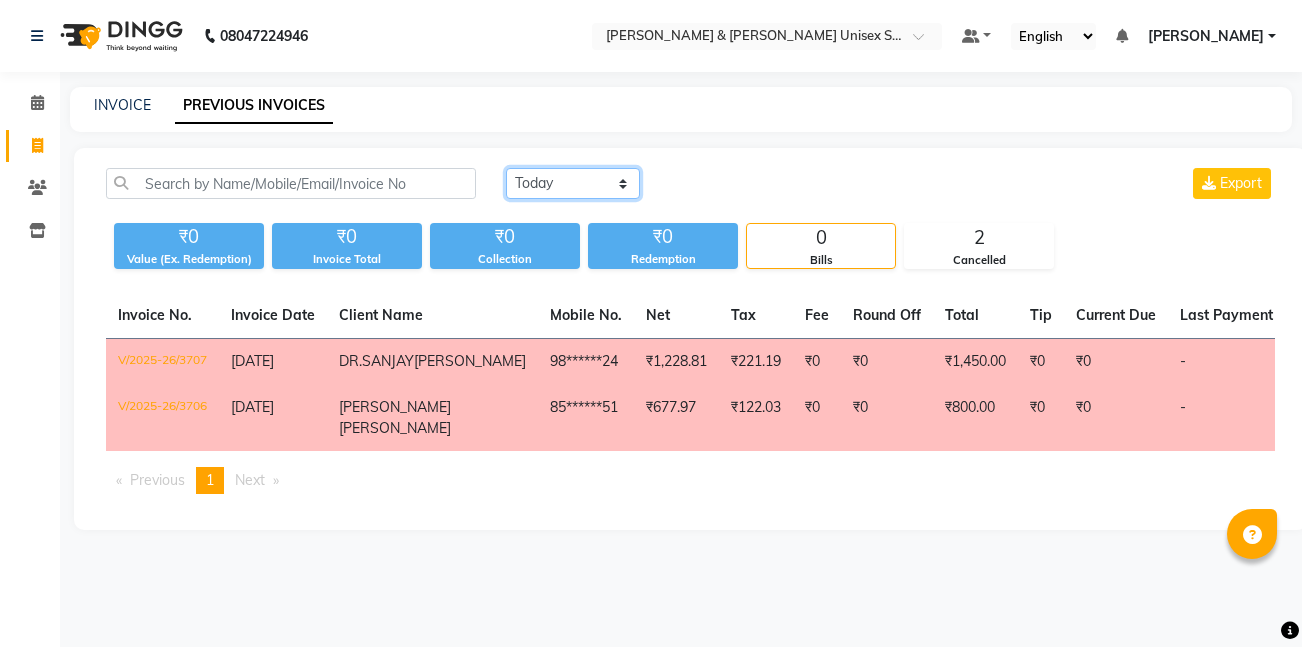 click on "Today Yesterday Custom Range" 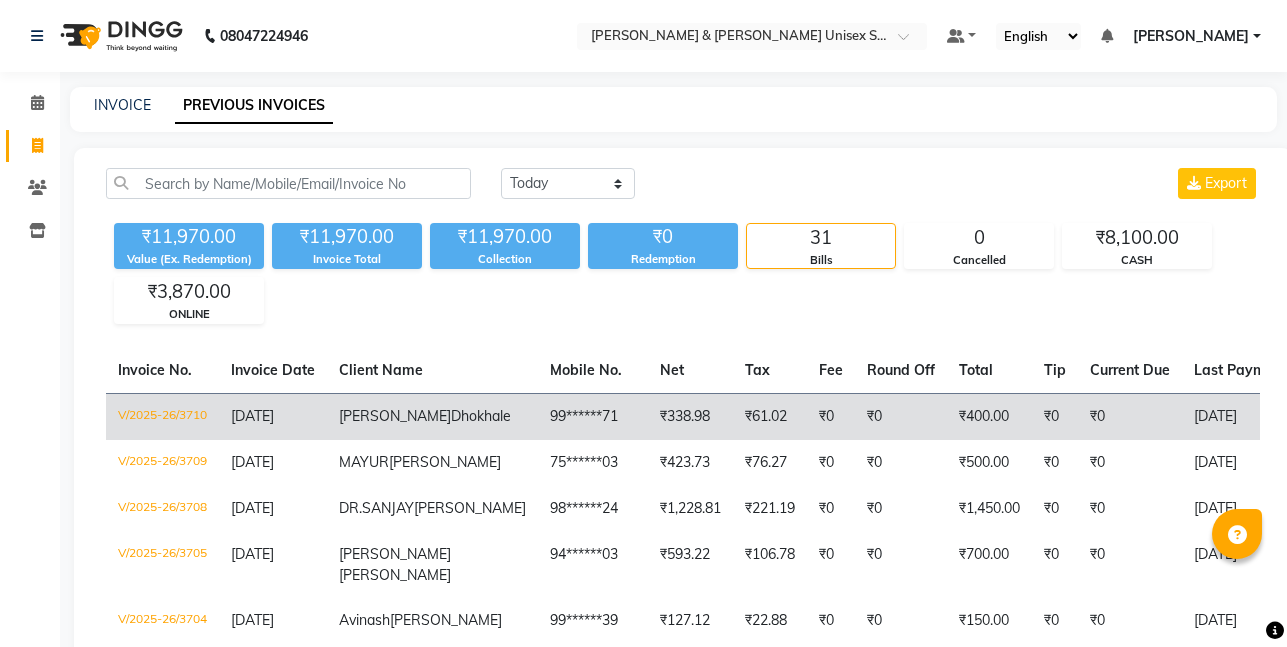 click on "Dhokhale" 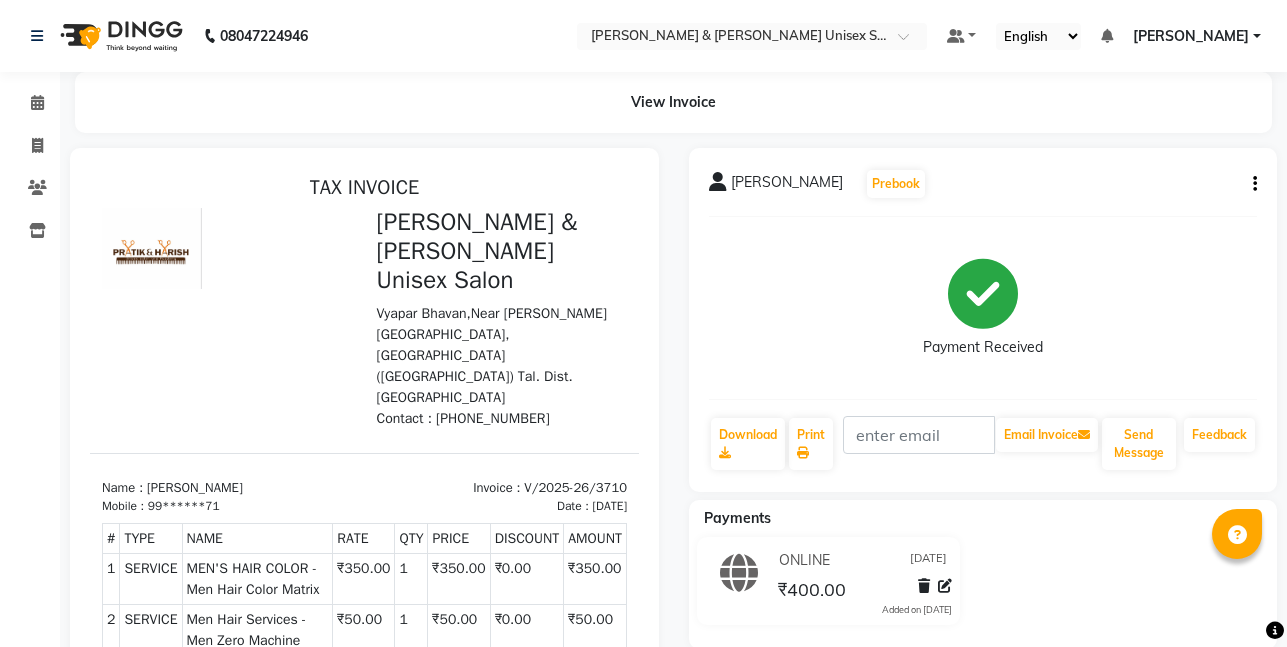 scroll, scrollTop: 0, scrollLeft: 0, axis: both 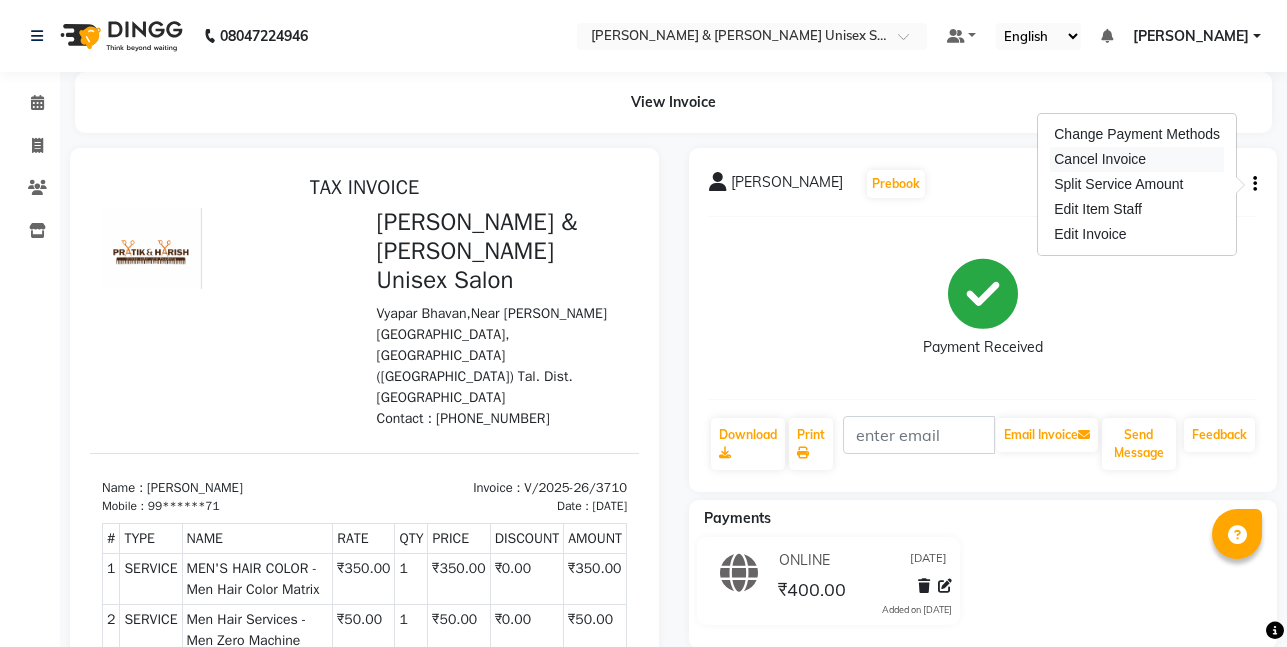 click on "Cancel Invoice" at bounding box center [1137, 159] 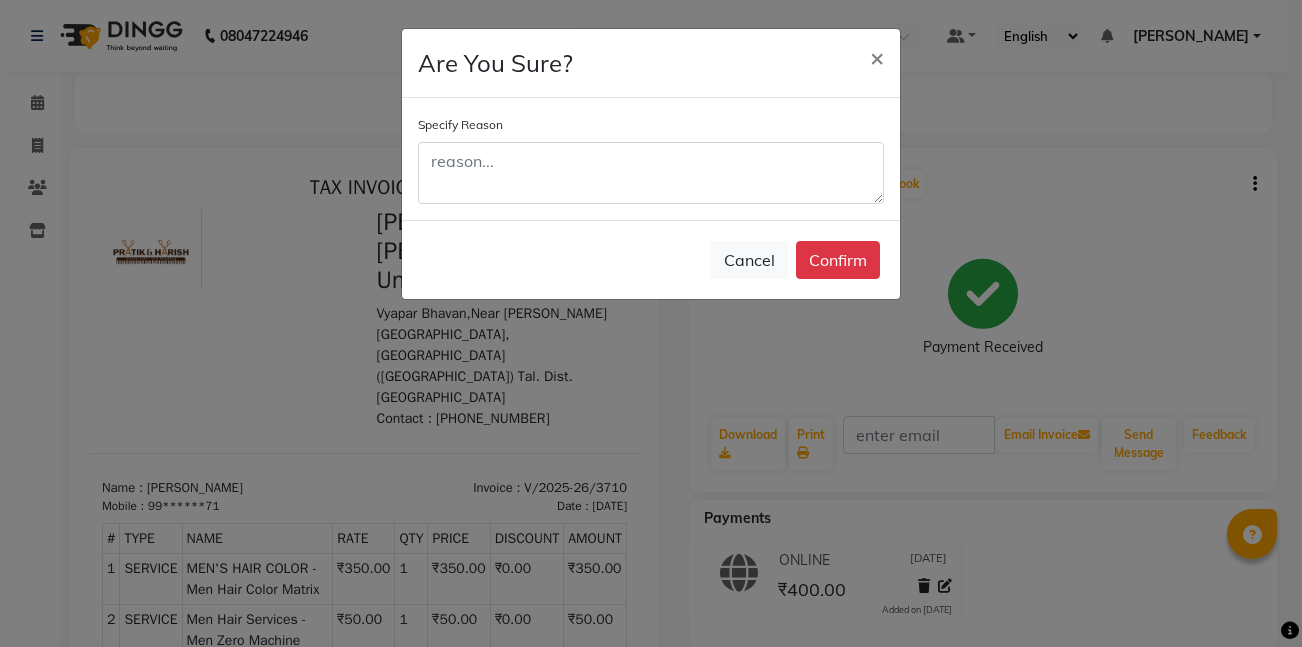 click on "Are You Sure? × Specify Reason  Cancel   Confirm" 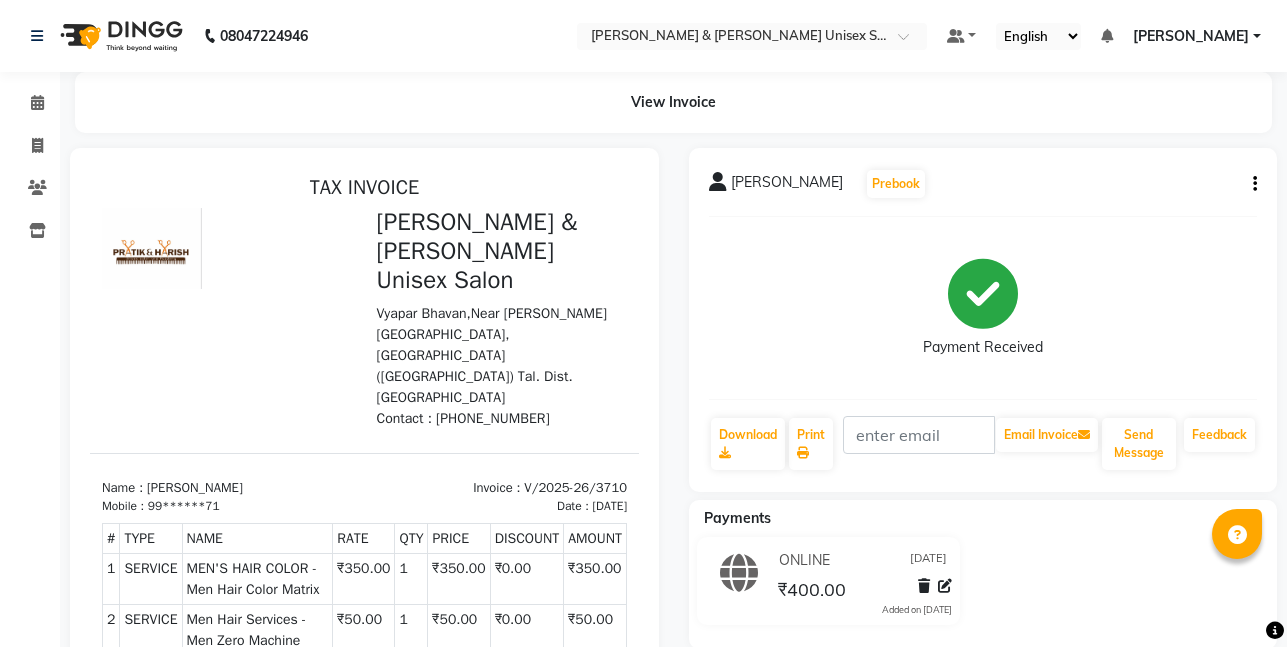 click 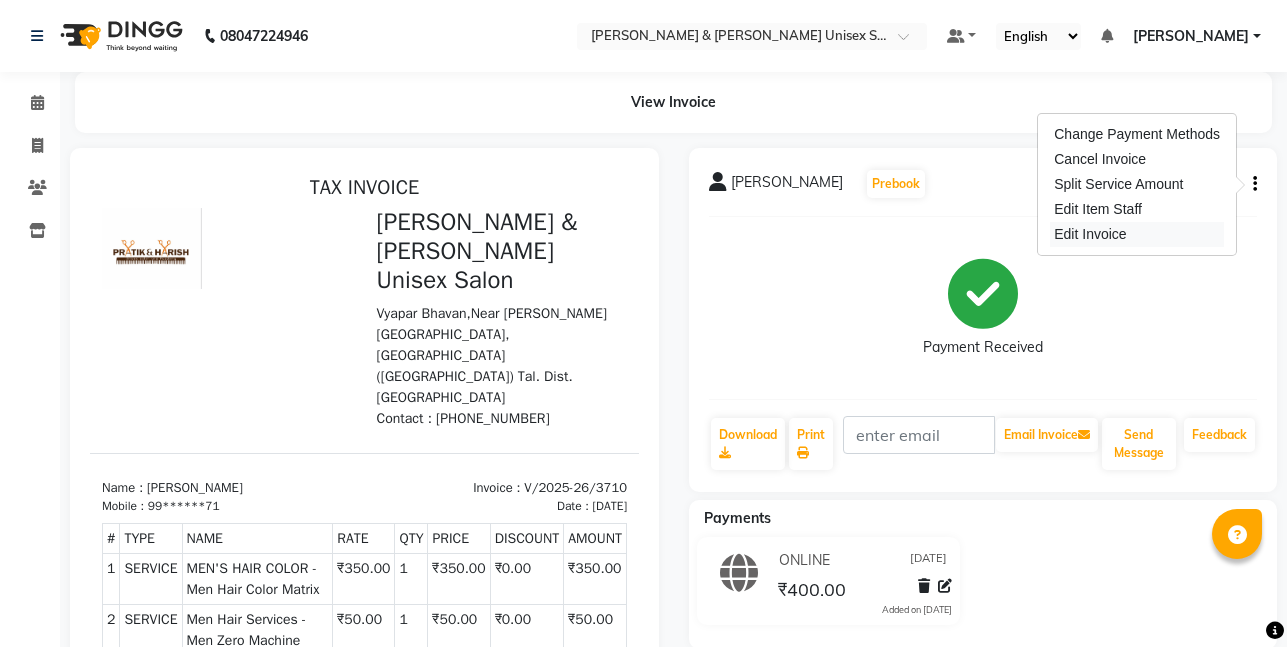 click on "Edit Invoice" at bounding box center [1137, 234] 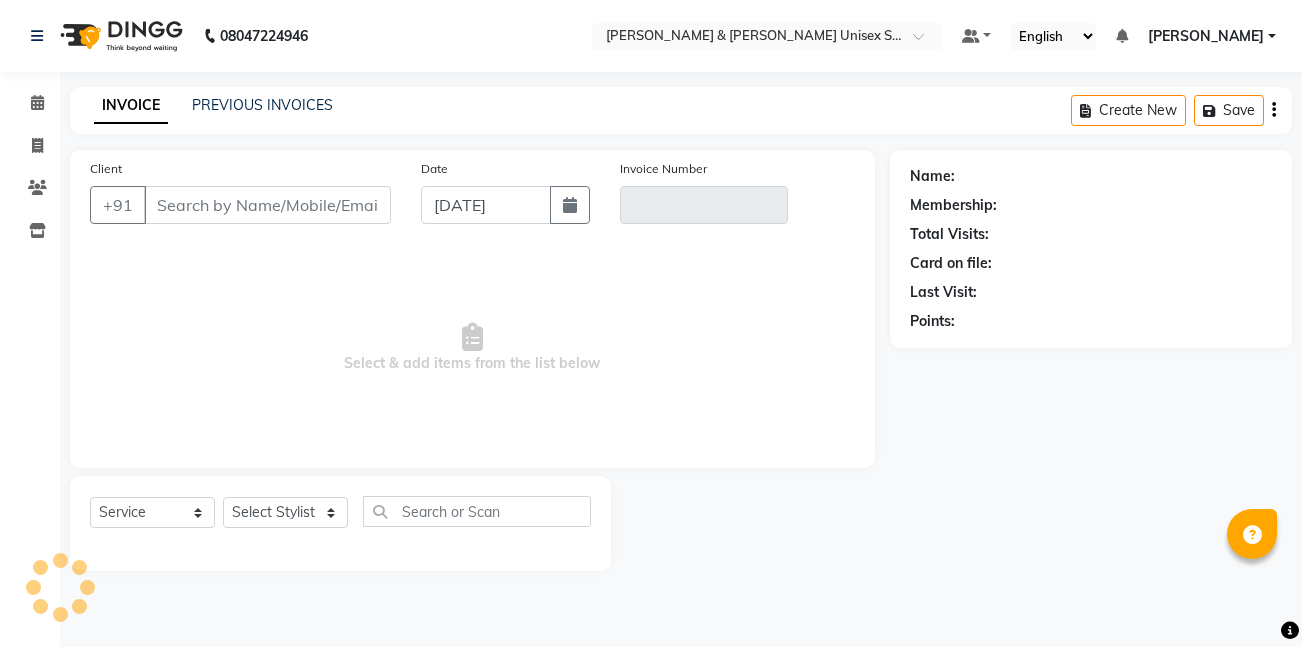 type on "99******71" 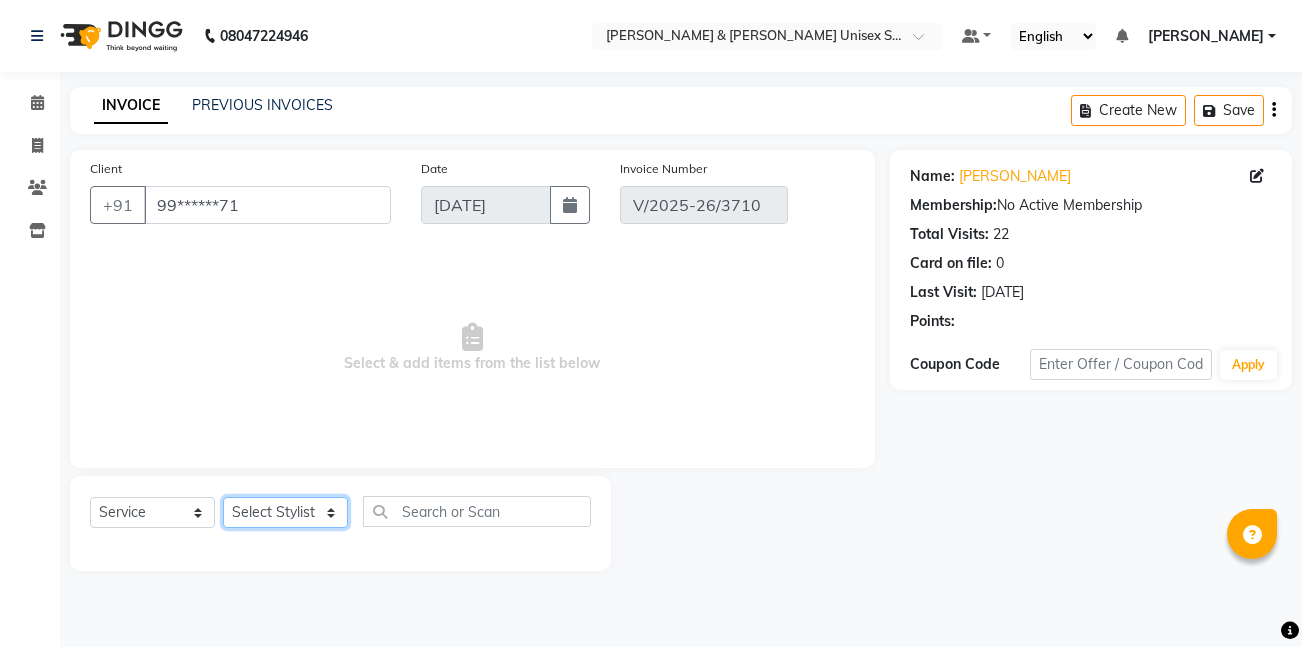 click on "Client +91 99******71 Date 11-07-2025 Invoice Number V/2025-26/3710  Select & add items from the list below  Select  Service  Product  Membership  Package Voucher Prepaid Gift Card  Select Stylist AASHU HARISH HARSHADA GANORE Kishor Tongare Manisha NEHA PH SALON PRATIK SACHIN  SAIF shahensha VEDANT YASH" 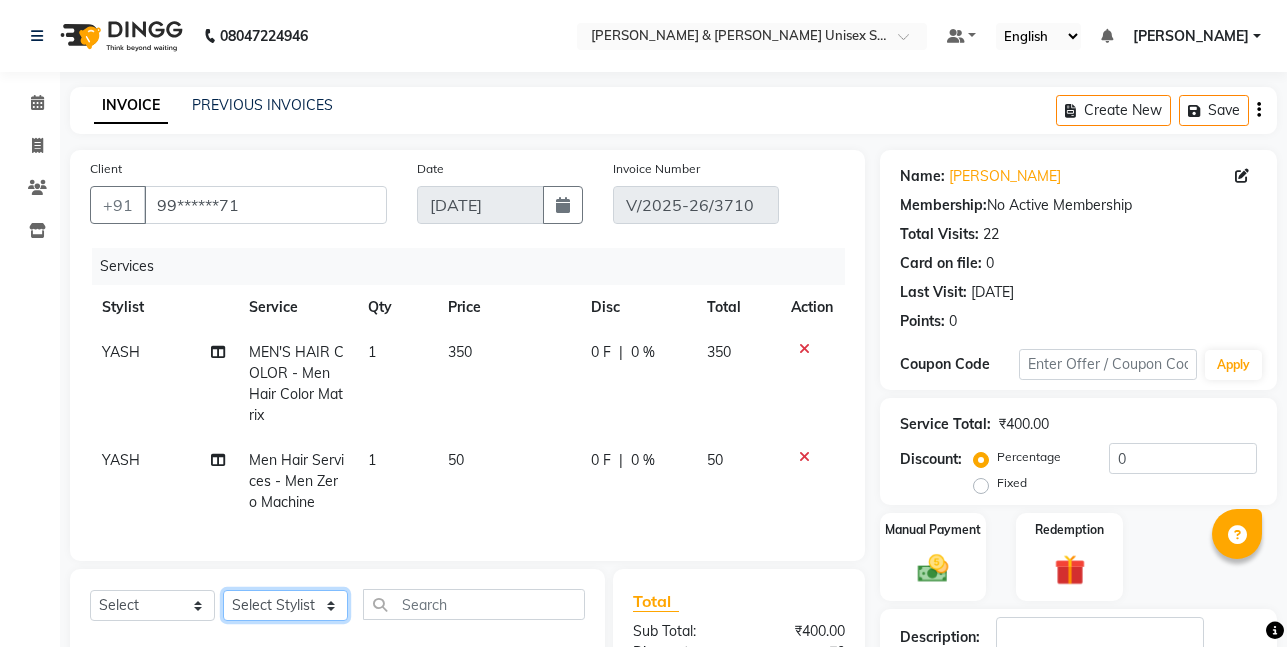 select on "57453" 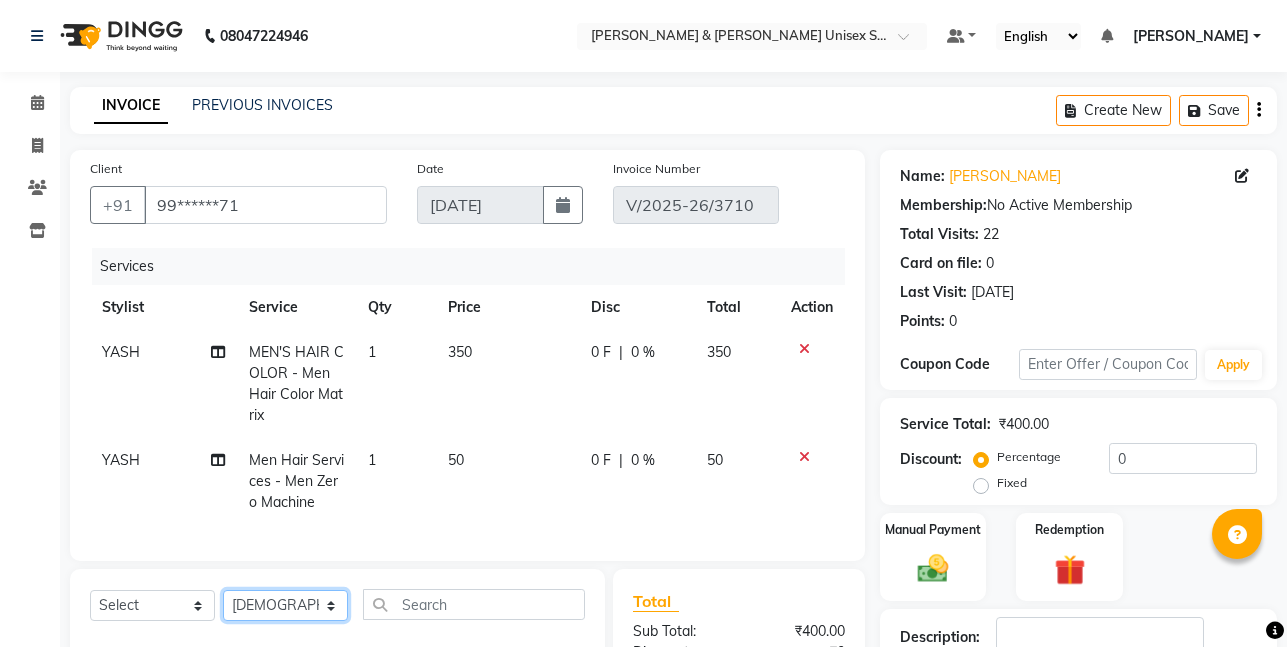 click on "Select Stylist [PERSON_NAME] [PERSON_NAME] [PERSON_NAME][GEOGRAPHIC_DATA] [PERSON_NAME] NEHA PH SALON [PERSON_NAME] SACHIN  SAIF [PERSON_NAME] YASH" 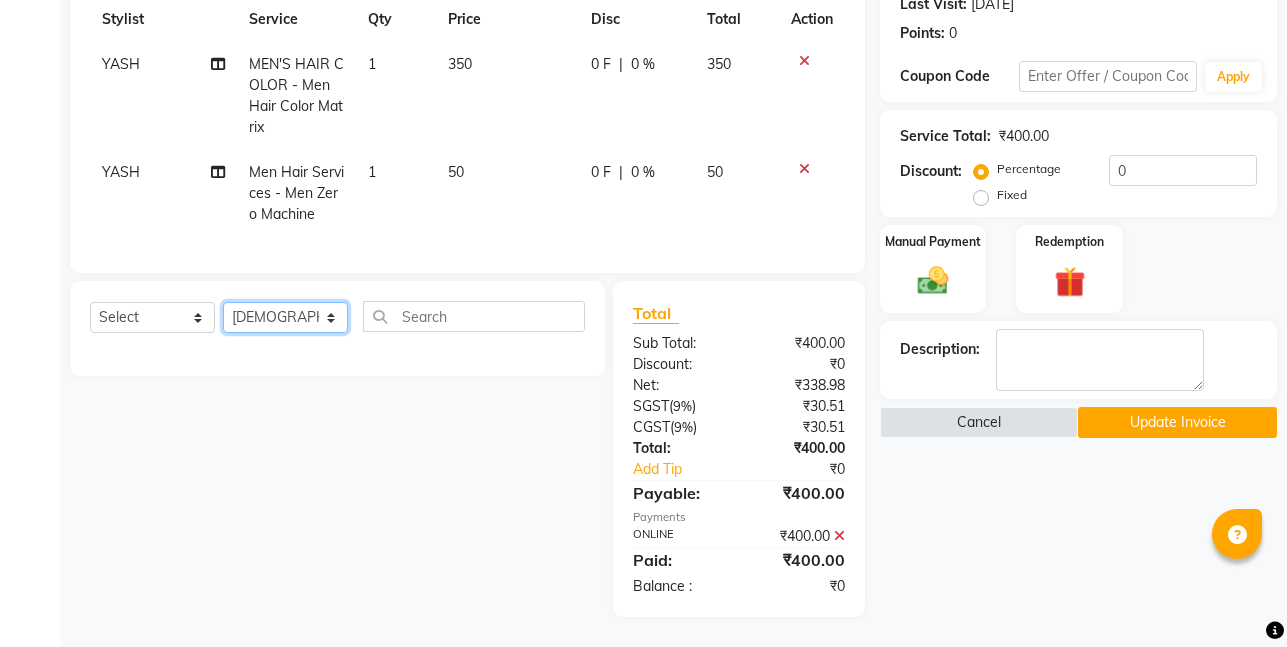 scroll, scrollTop: 303, scrollLeft: 0, axis: vertical 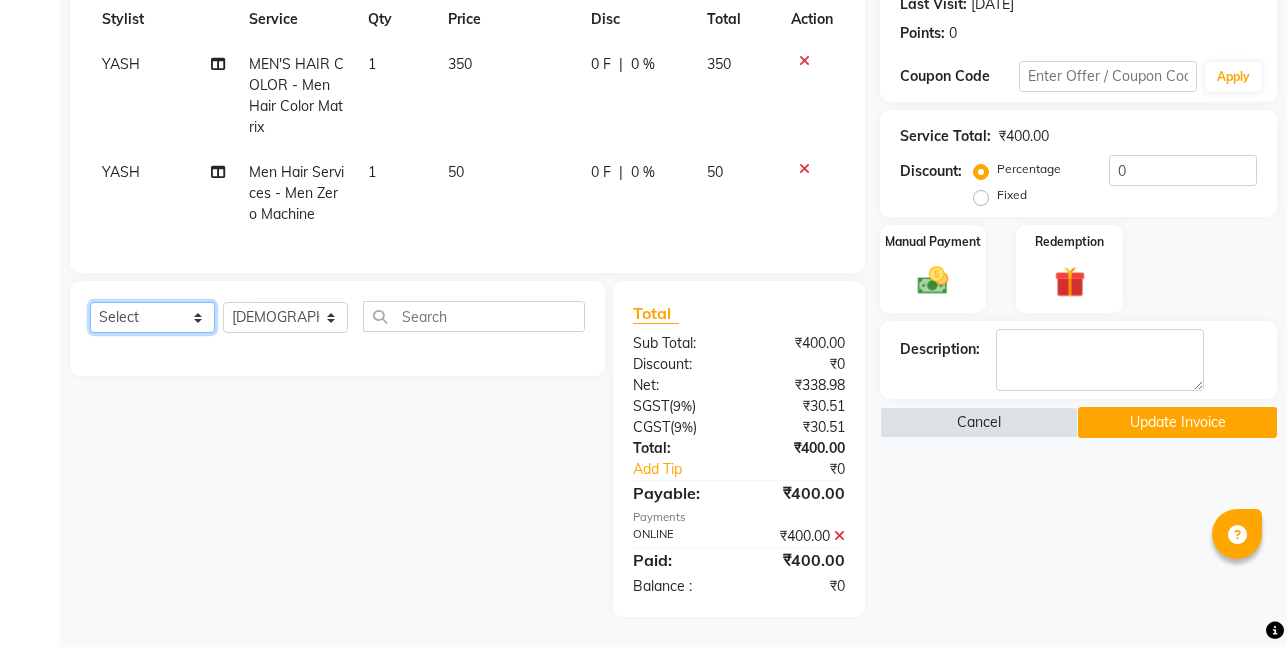 click on "Select  Service  Product  Membership  Package Voucher Prepaid Gift Card" 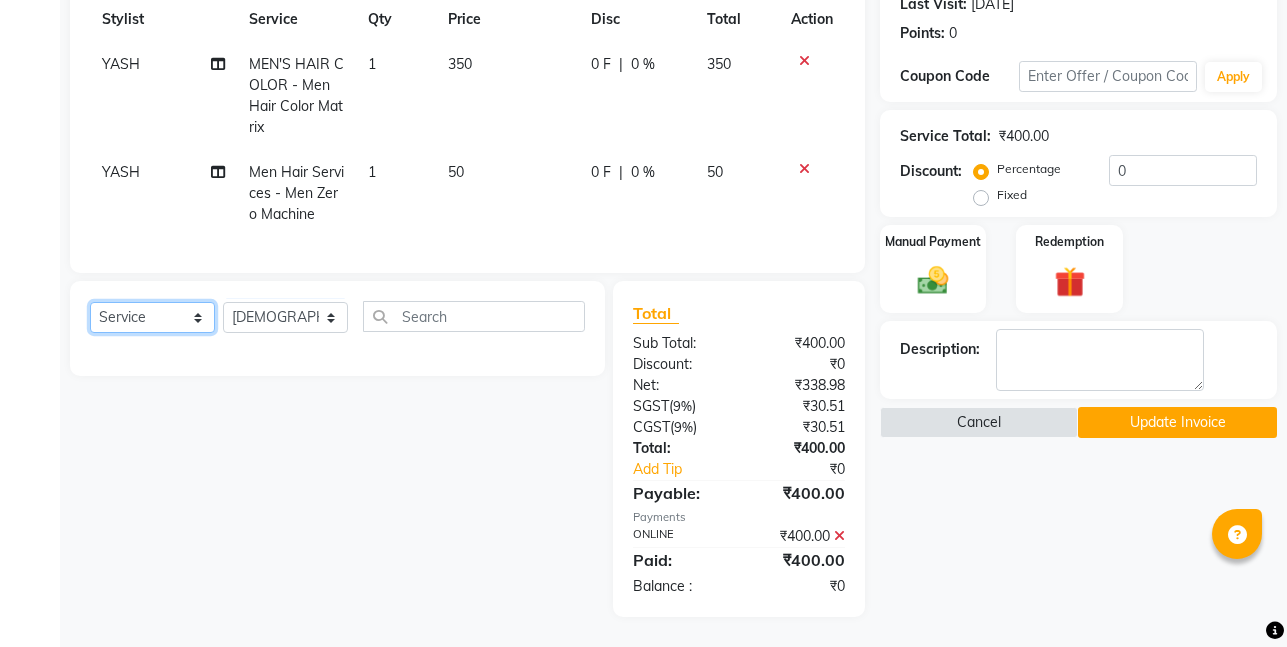 click on "Select  Service  Product  Membership  Package Voucher Prepaid Gift Card" 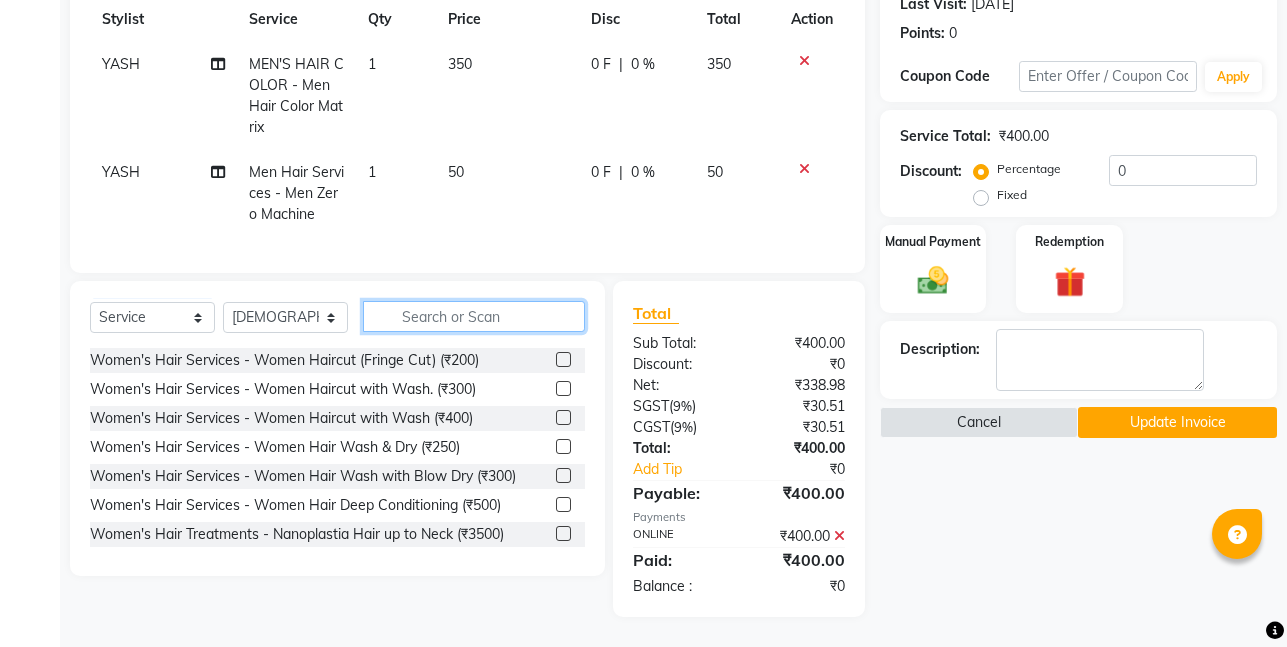 click 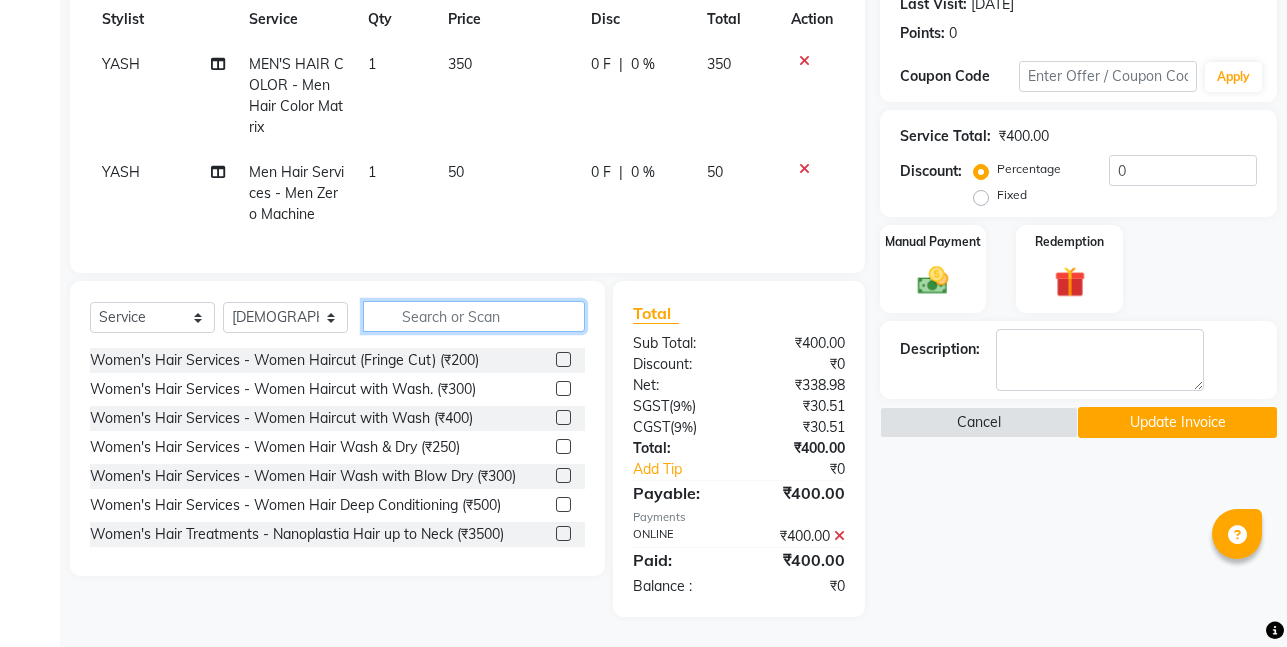 click 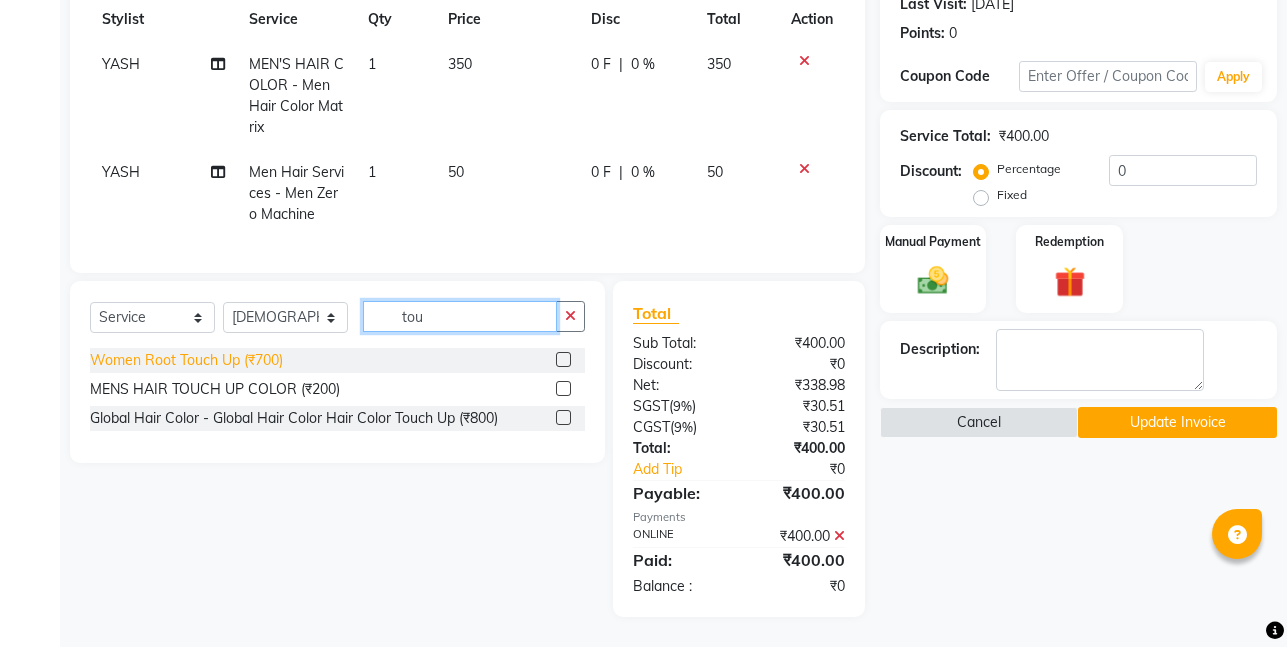 type on "tou" 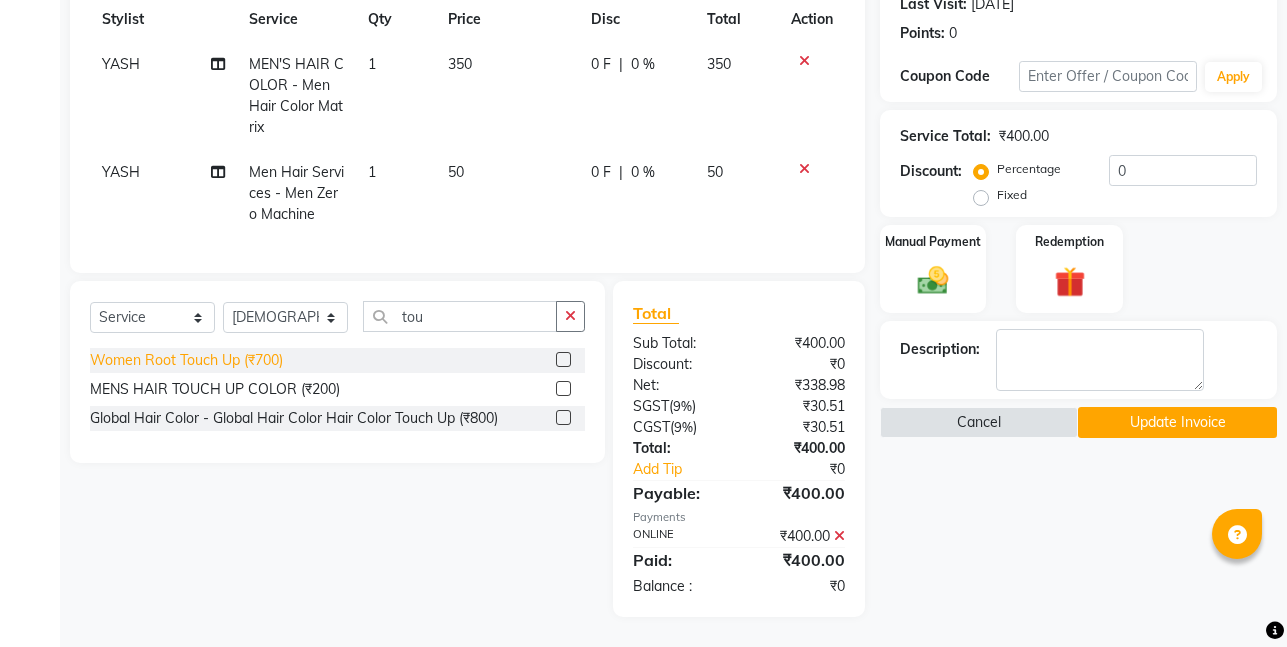 click on "Women Root Touch Up (₹700)" 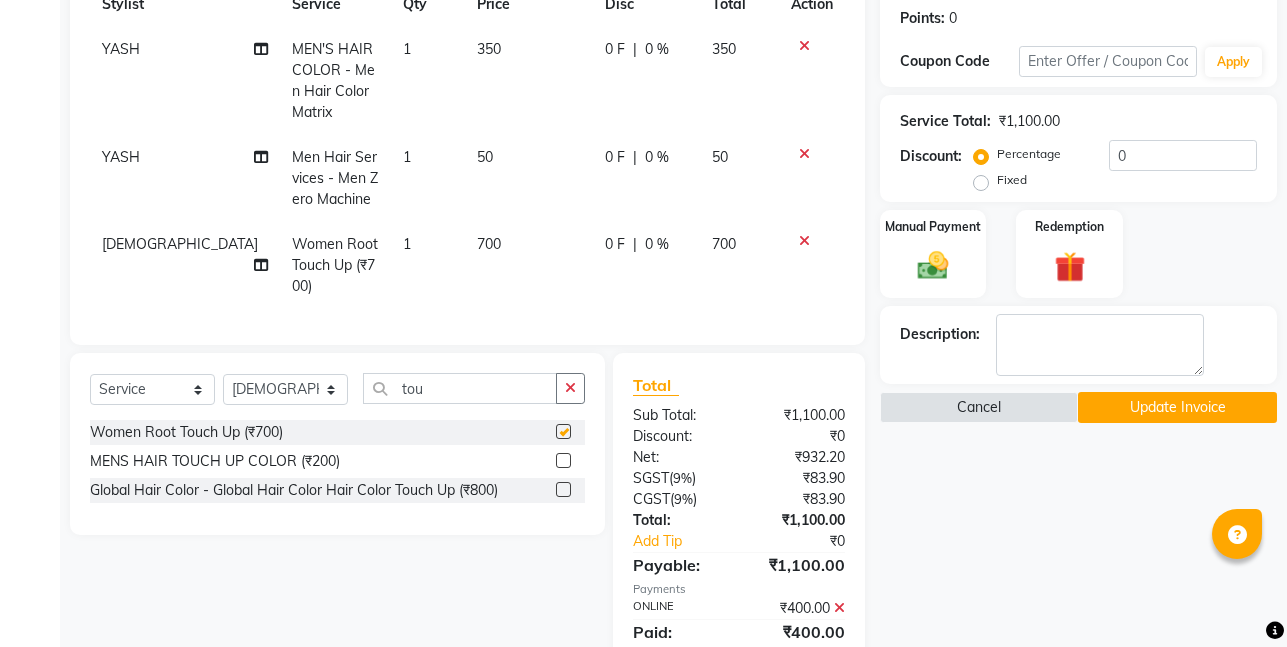 checkbox on "false" 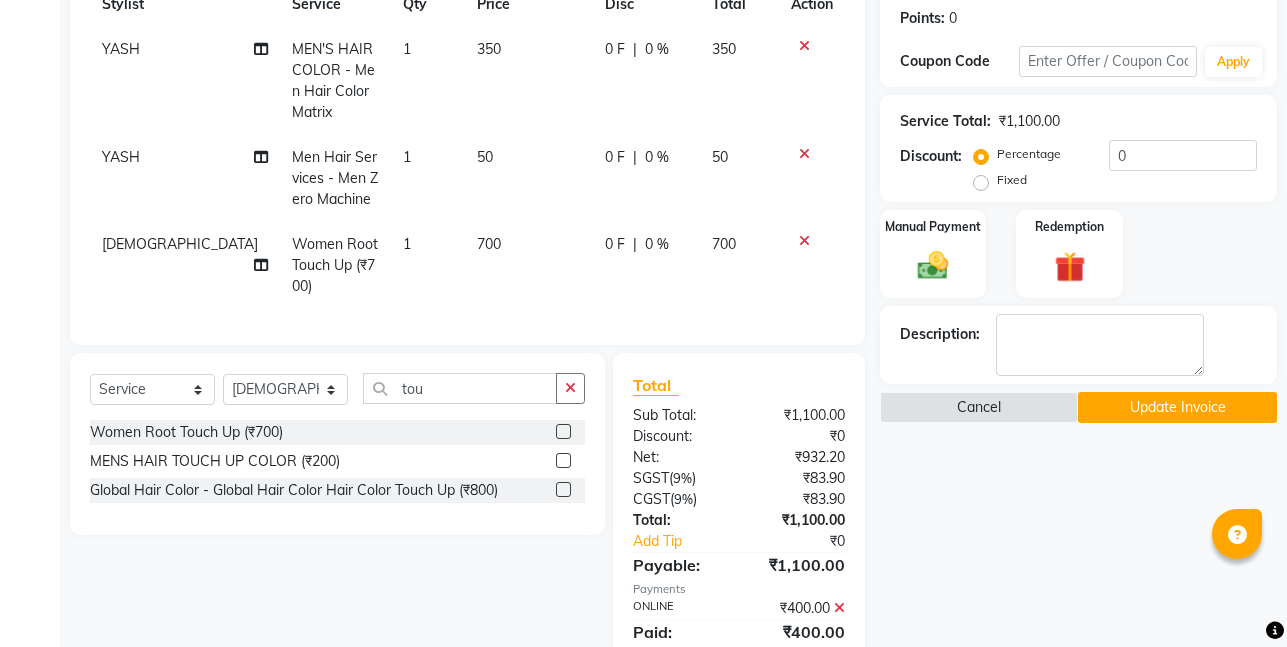click on "1" 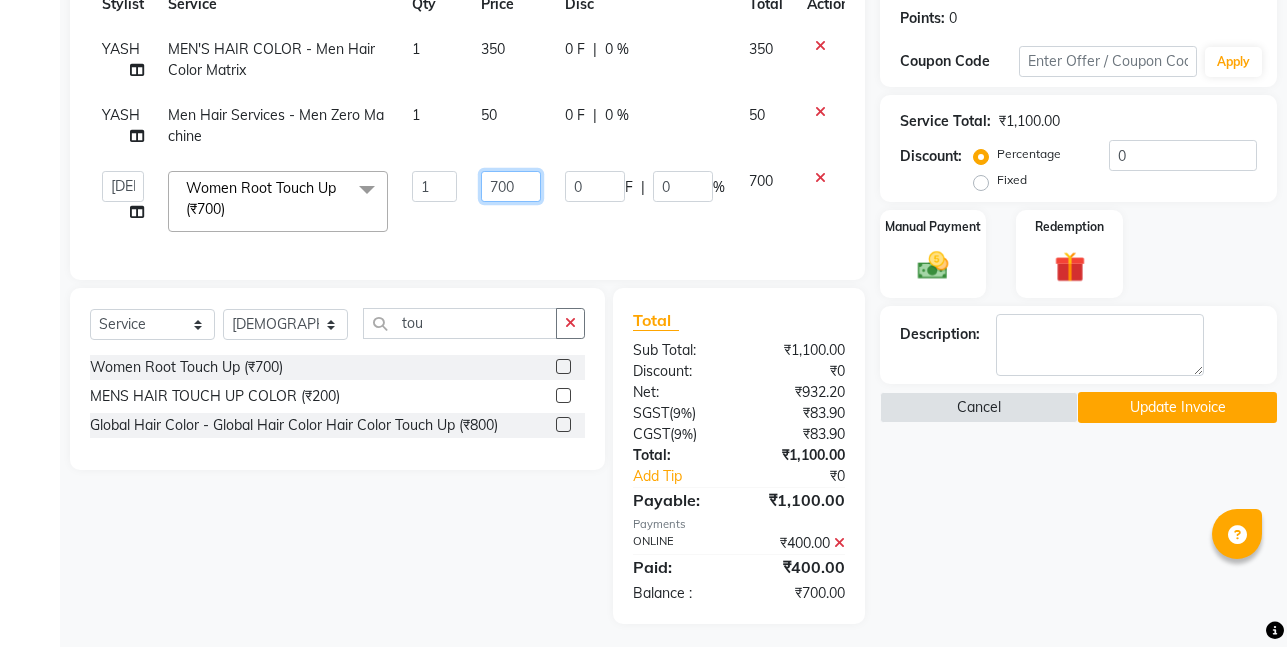 click on "700" 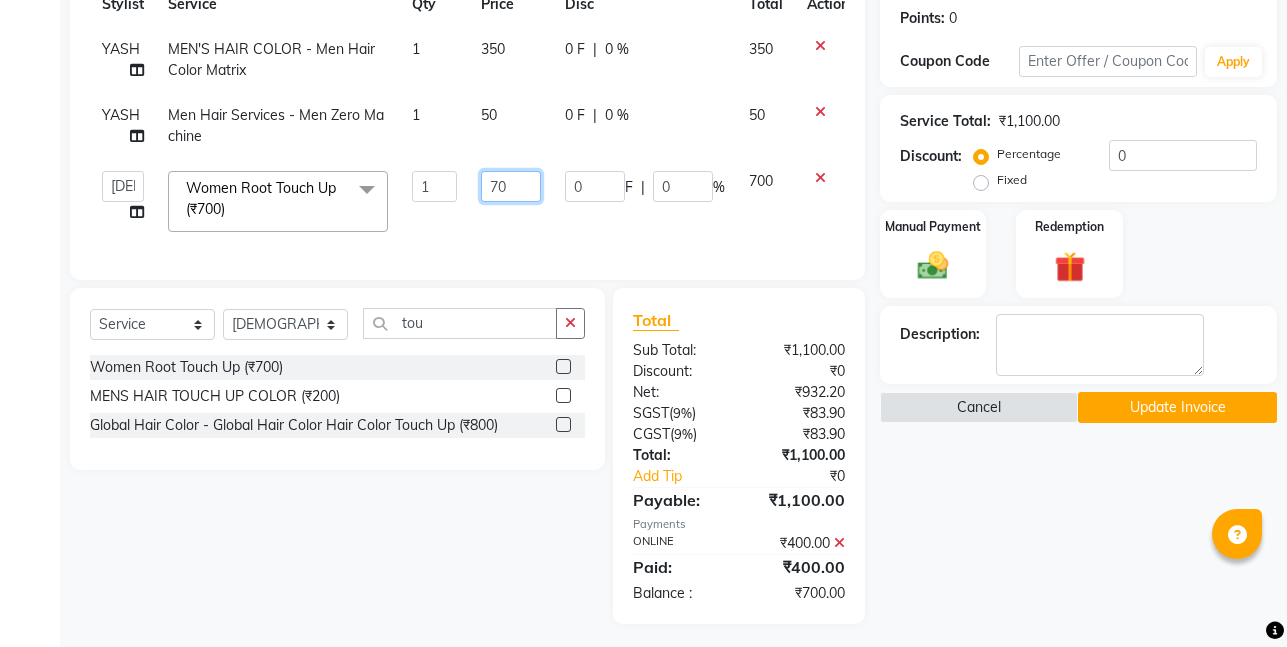 type on "7" 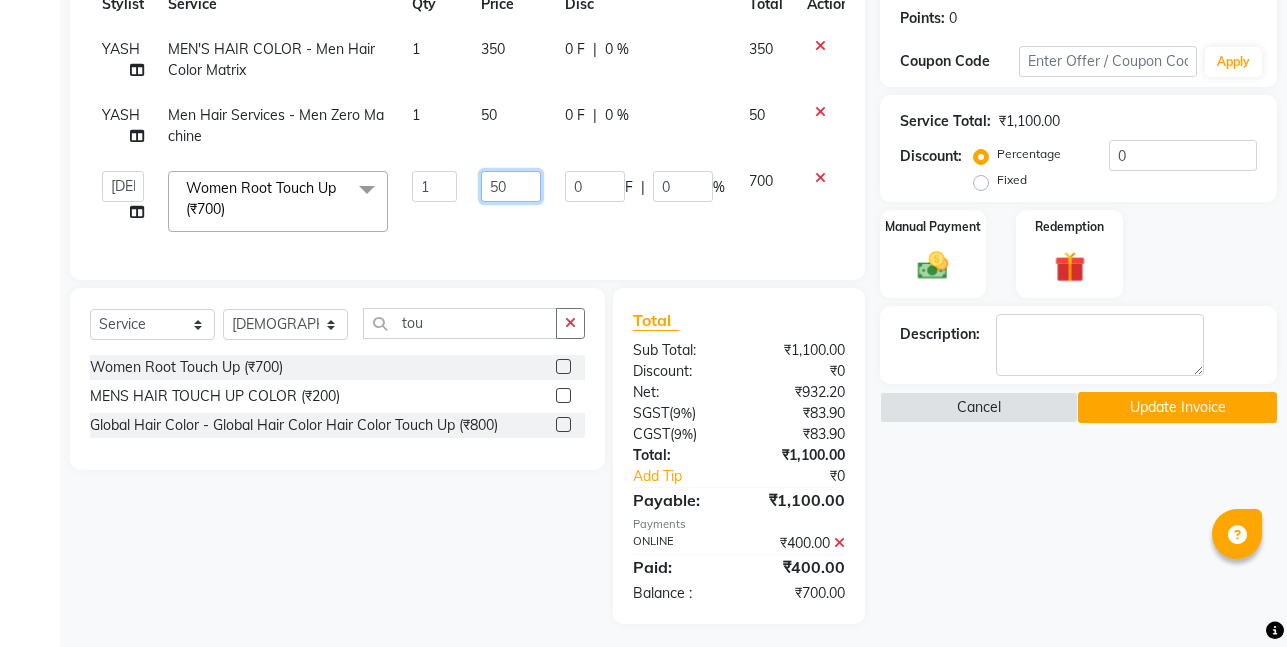 type on "500" 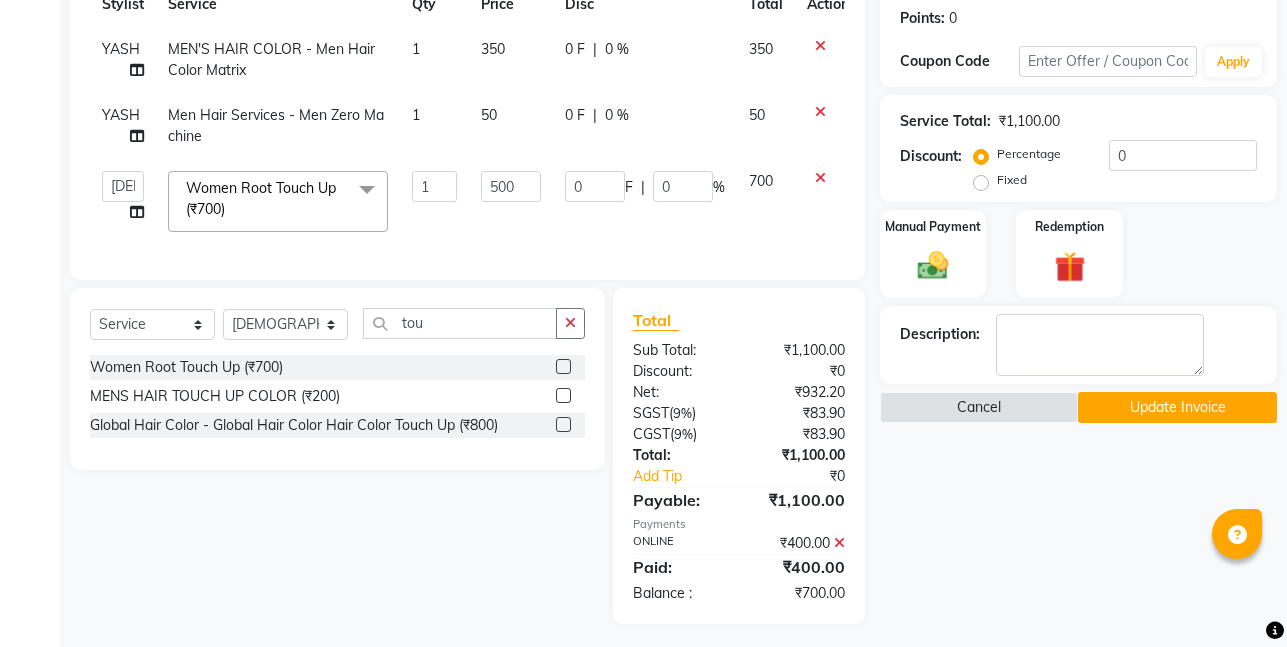 click on "YASH MEN'S HAIR COLOR  - Men Hair Color Matrix 1 350 0 F | 0 % 350 YASH Men Hair Services - Men Zero Machine 1 50 0 F | 0 % 50  AASHU   HARISH   HARSHADA GANORE   Kishor Tongare   Manisha   NEHA   PH SALON   PRATIK   SACHIN    SAIF   shahensha   VEDANT   YASH  Women Root Touch Up (₹700)  x Women's Hair Services  - Women Haircut (Fringe Cut) (₹200) Women's Hair Services  - Women Haircut with Wash. (₹300) Women's Hair Services  - Women Haircut with Wash (₹400) Women's Hair Services  - Women Hair Wash & Dry (₹250) Women's Hair Services  - Women Hair Wash with Blow Dry (₹300) Women's Hair Services  - Women Hair Deep Conditioning (₹500) Women's Hair Treatments - Nanoplastia Hair up to Neck (₹3500) Women Hair Treatments - Nanoplastia Hair up to Shoulder (₹4500) WIG SERVICING (₹700) women hairspa (₹700) Women Root Touch Up (₹700) Women Hair Global Colour (₹150090) Blow Dry  - Blow Dry Hair upto Shoulder (₹300) Blow Dry  - Blow Dry Hair Wash without Curly (₹400) MENS HAIRSPA (₹500) 1" 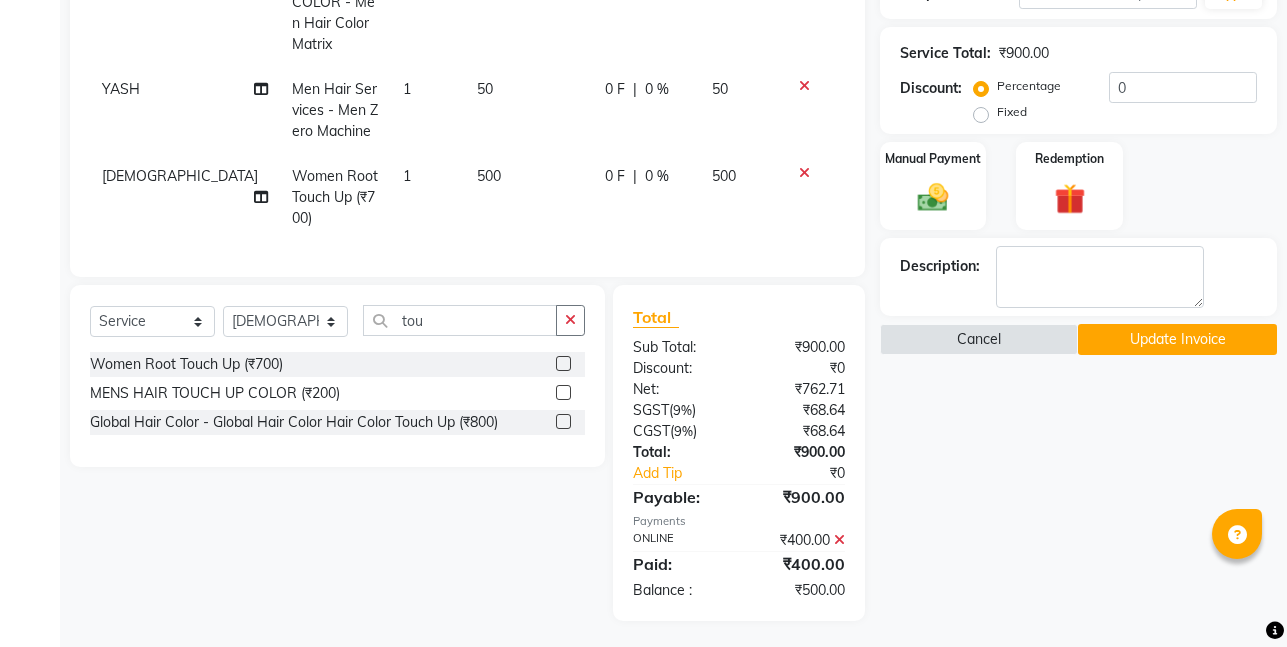 scroll, scrollTop: 390, scrollLeft: 0, axis: vertical 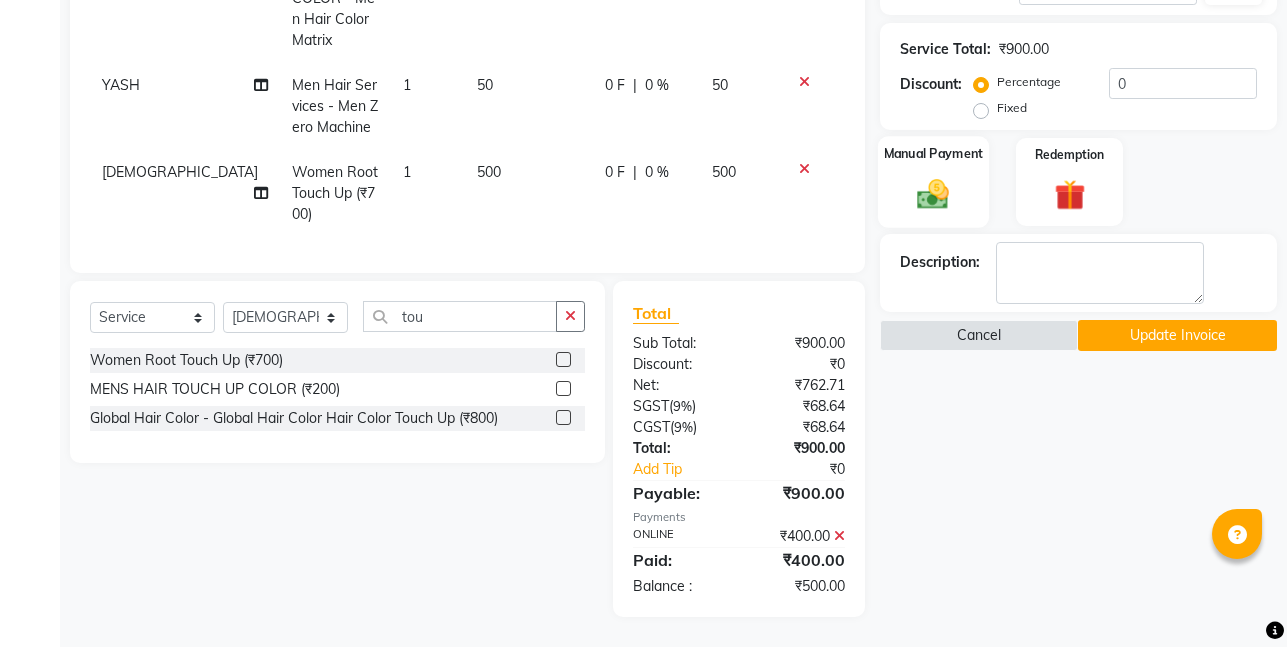 click on "Manual Payment" 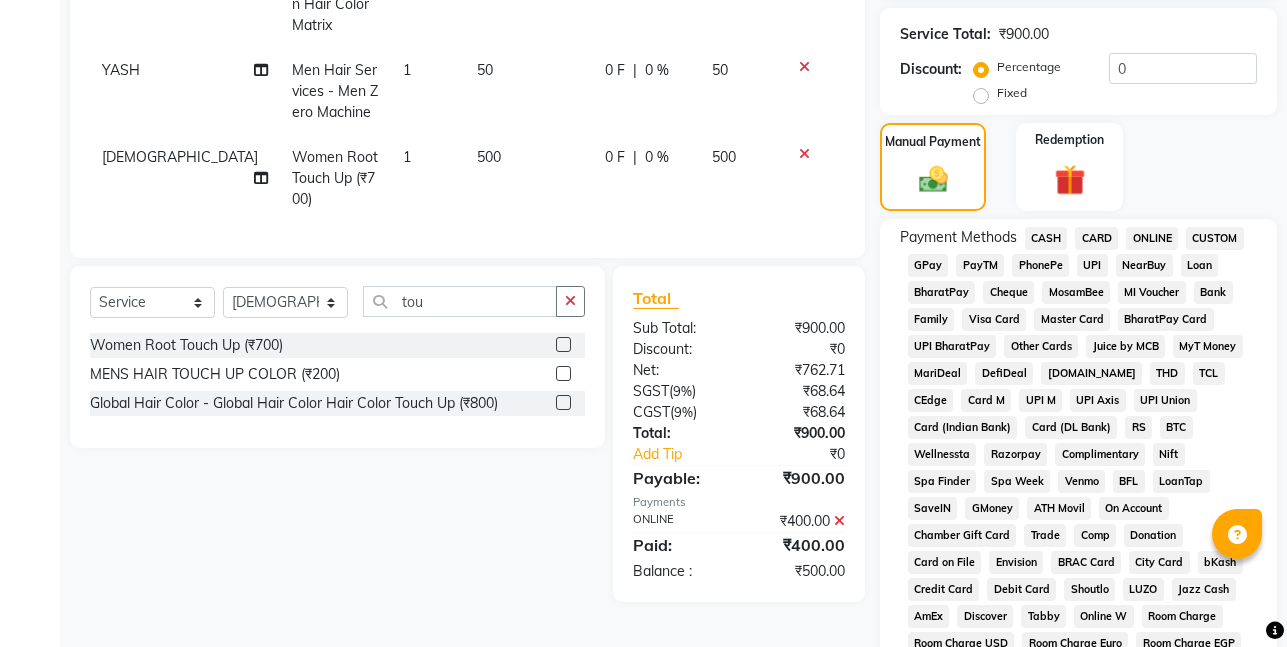 click on "ONLINE" 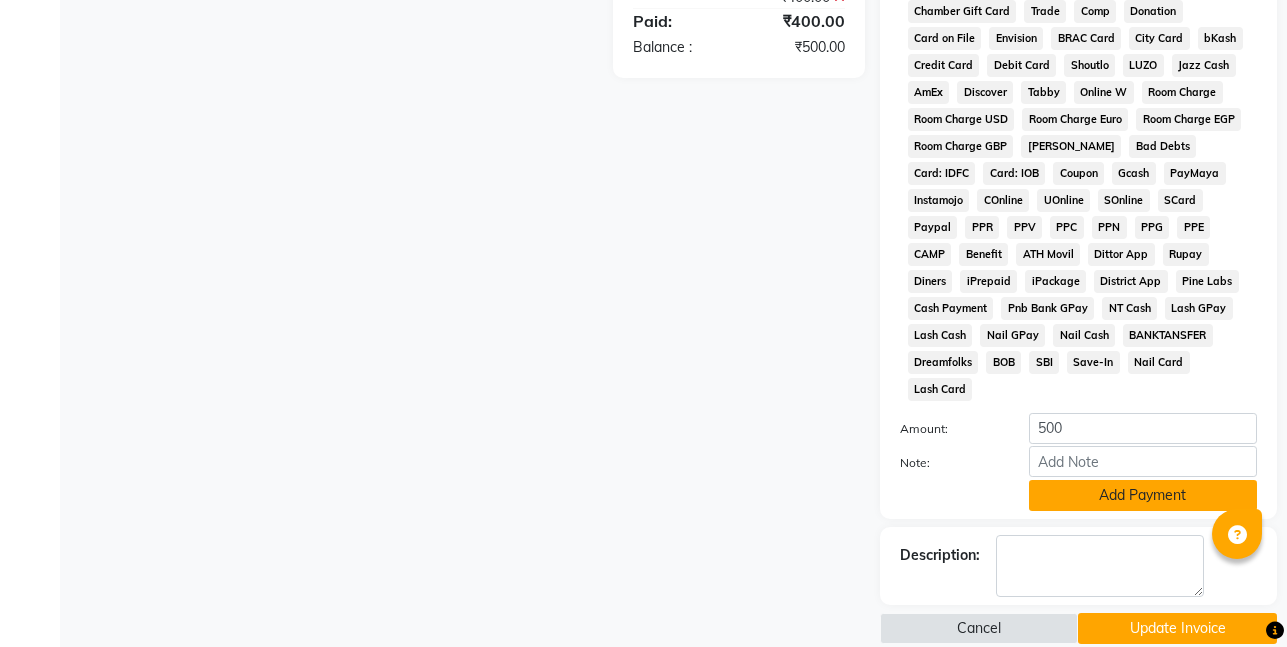 click on "Add Payment" 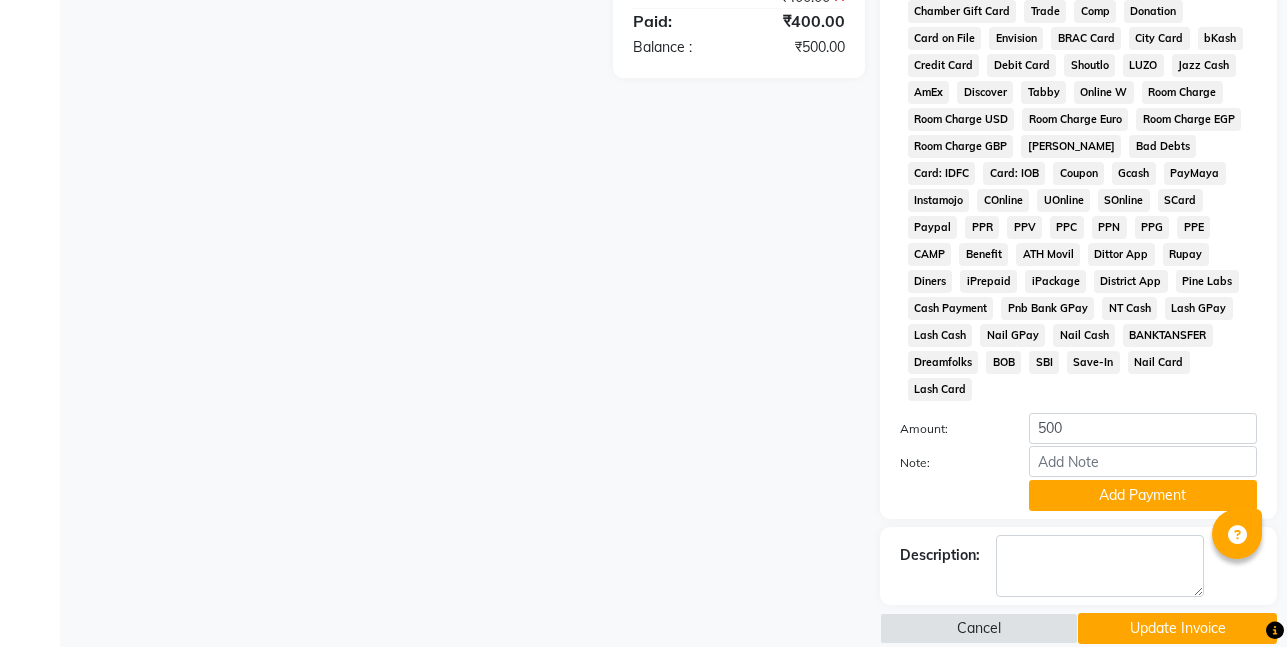 scroll, scrollTop: 808, scrollLeft: 0, axis: vertical 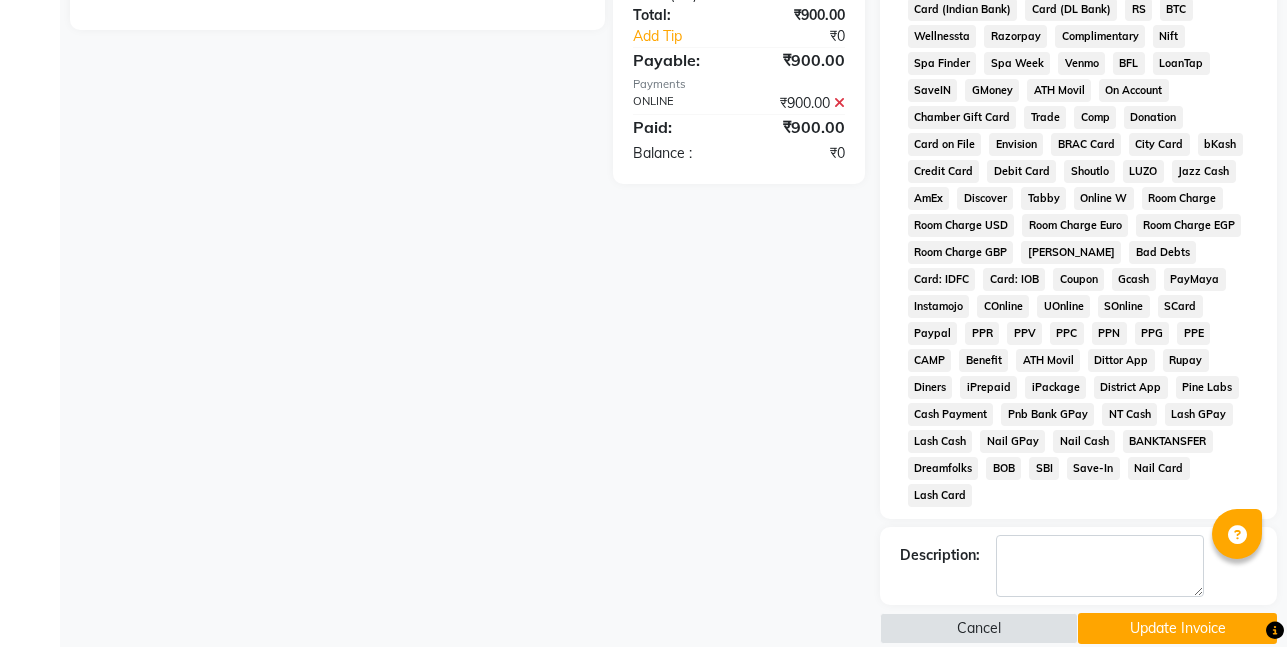 click on "Update Invoice" 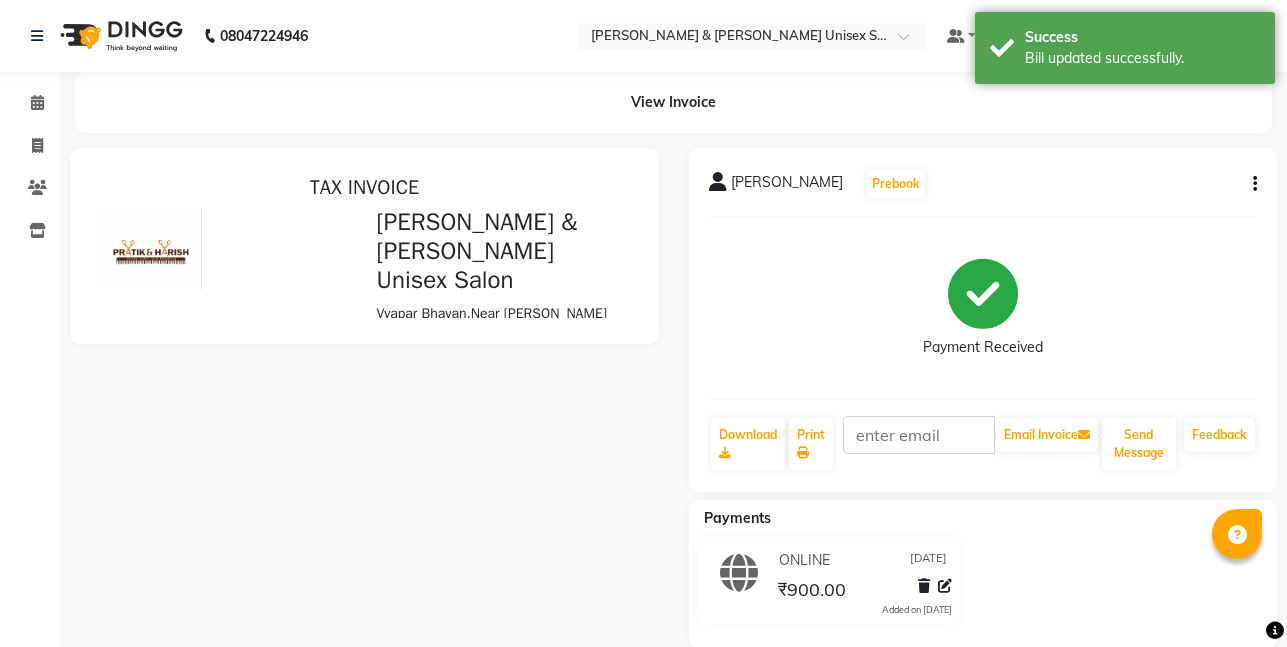 scroll, scrollTop: 0, scrollLeft: 0, axis: both 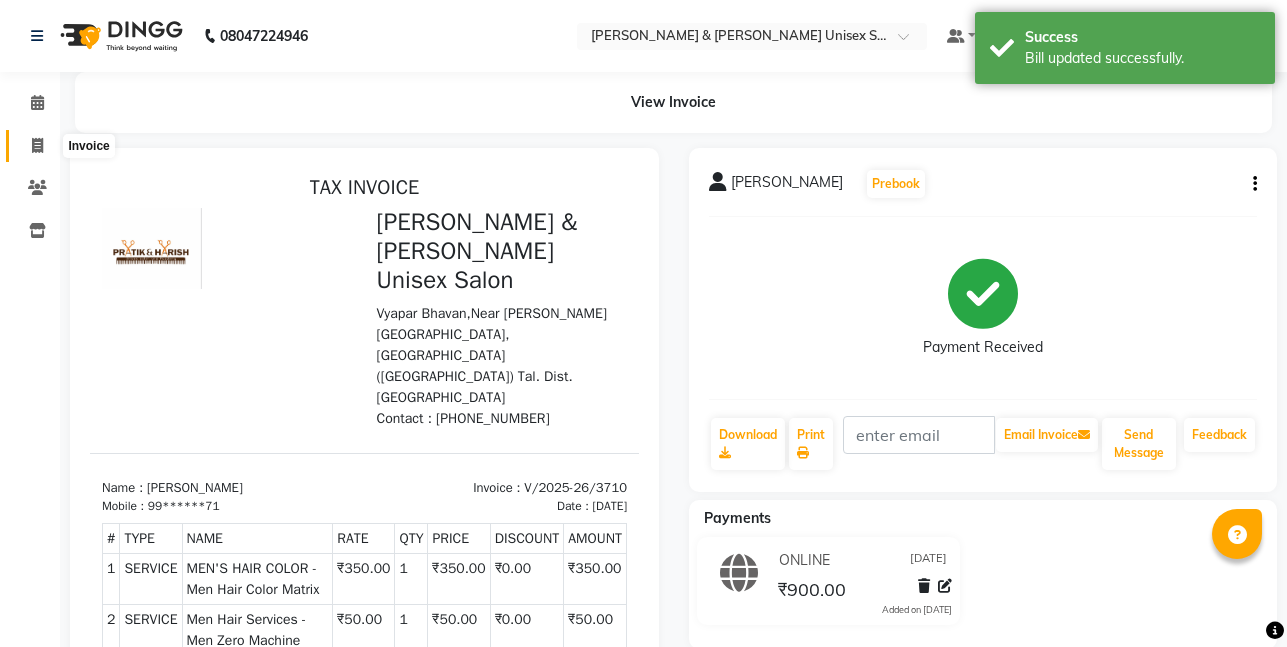 click 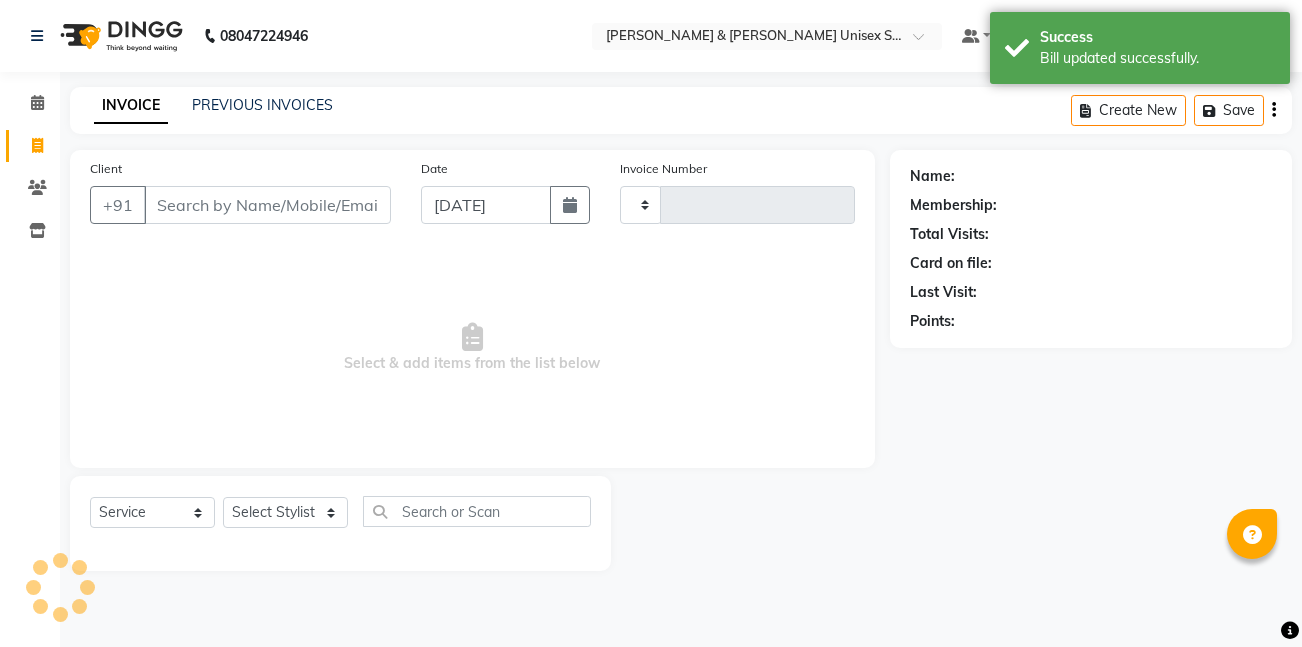 type on "3711" 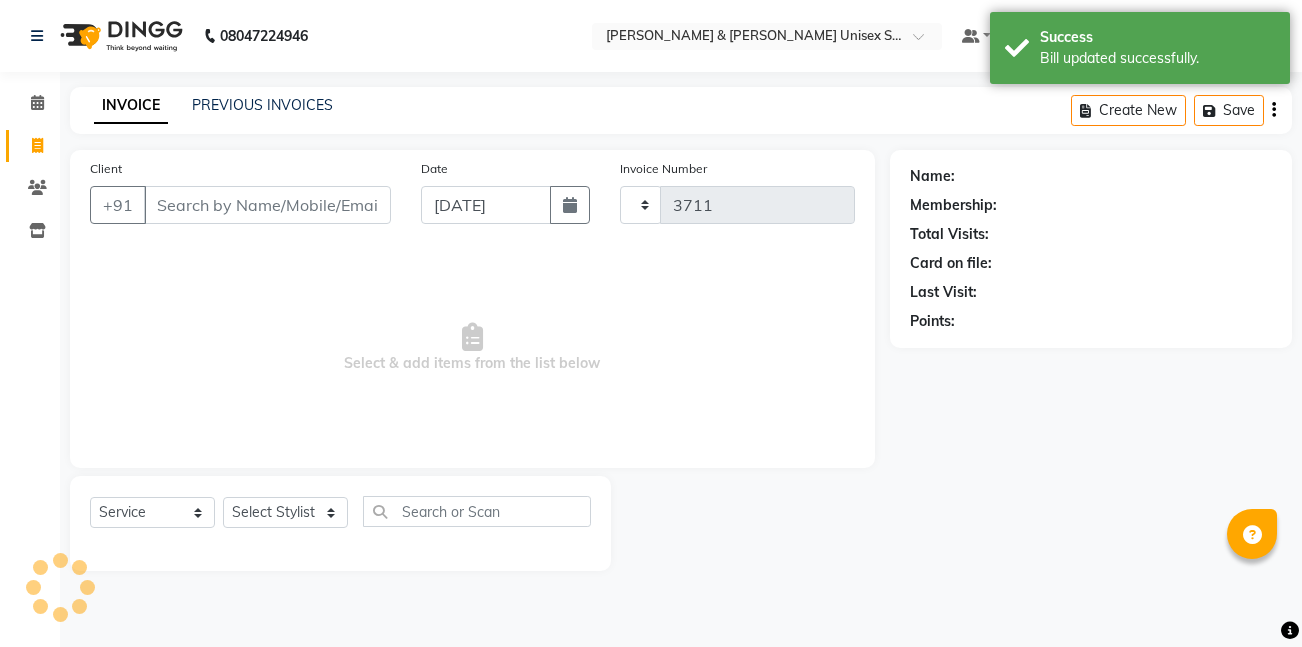 select on "6770" 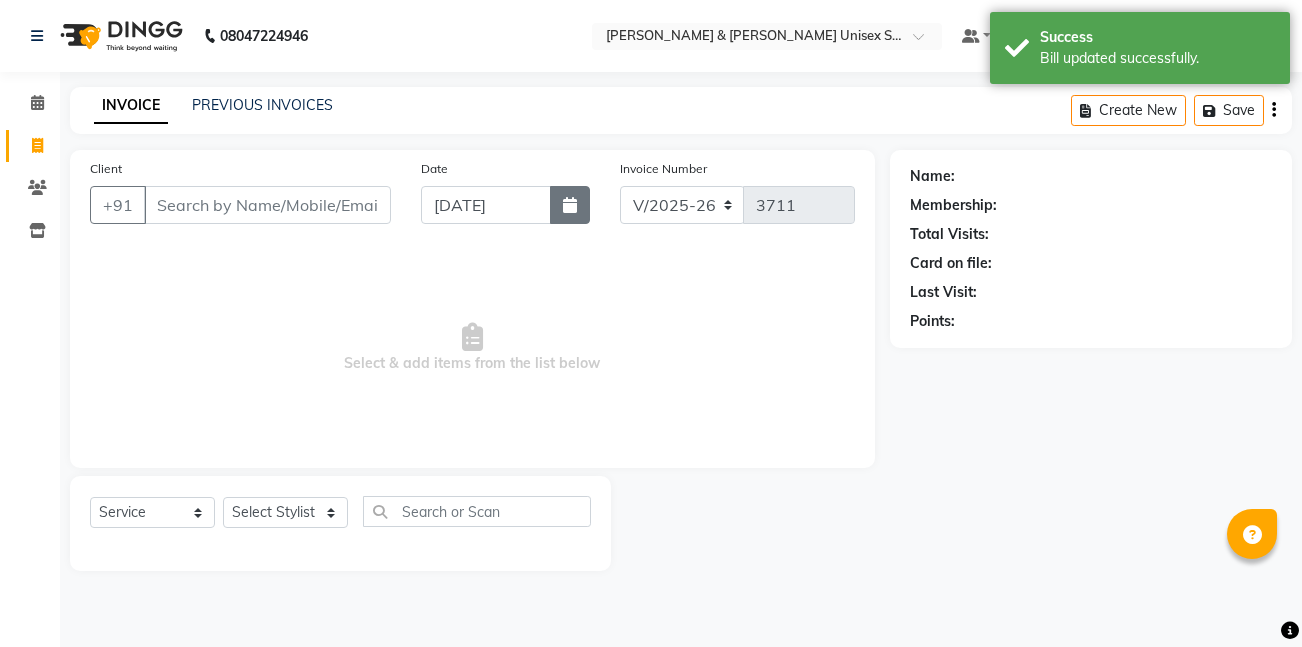 click 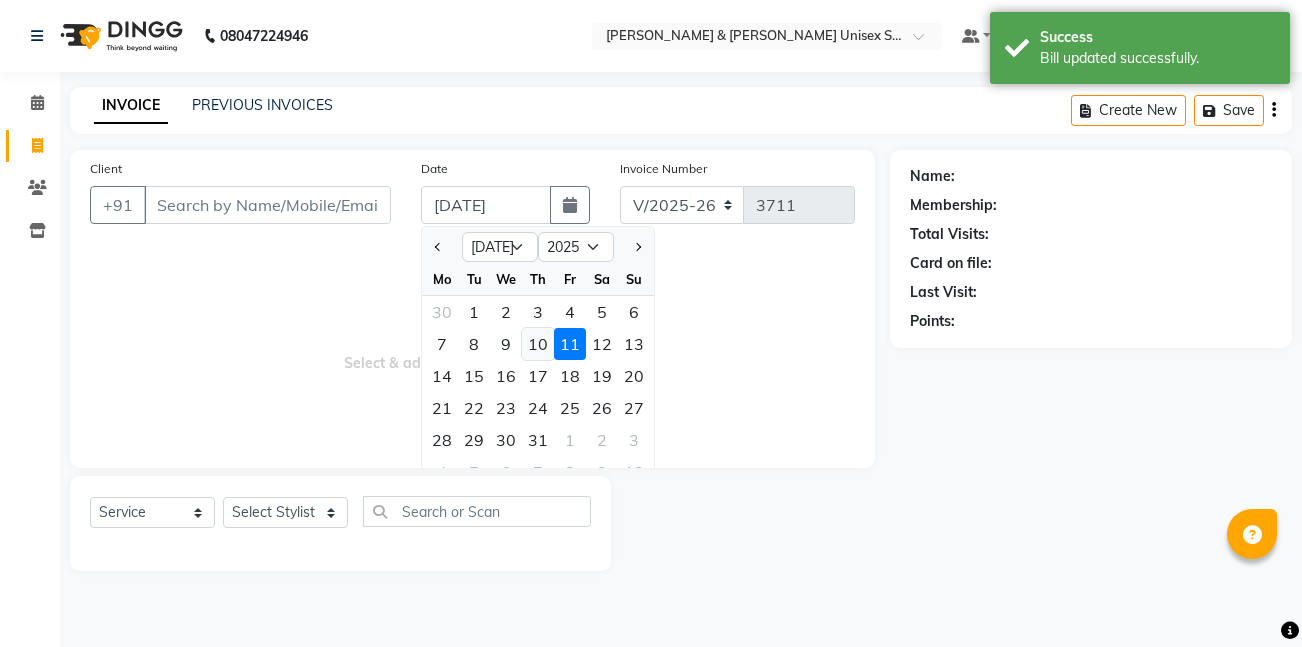 click on "10" 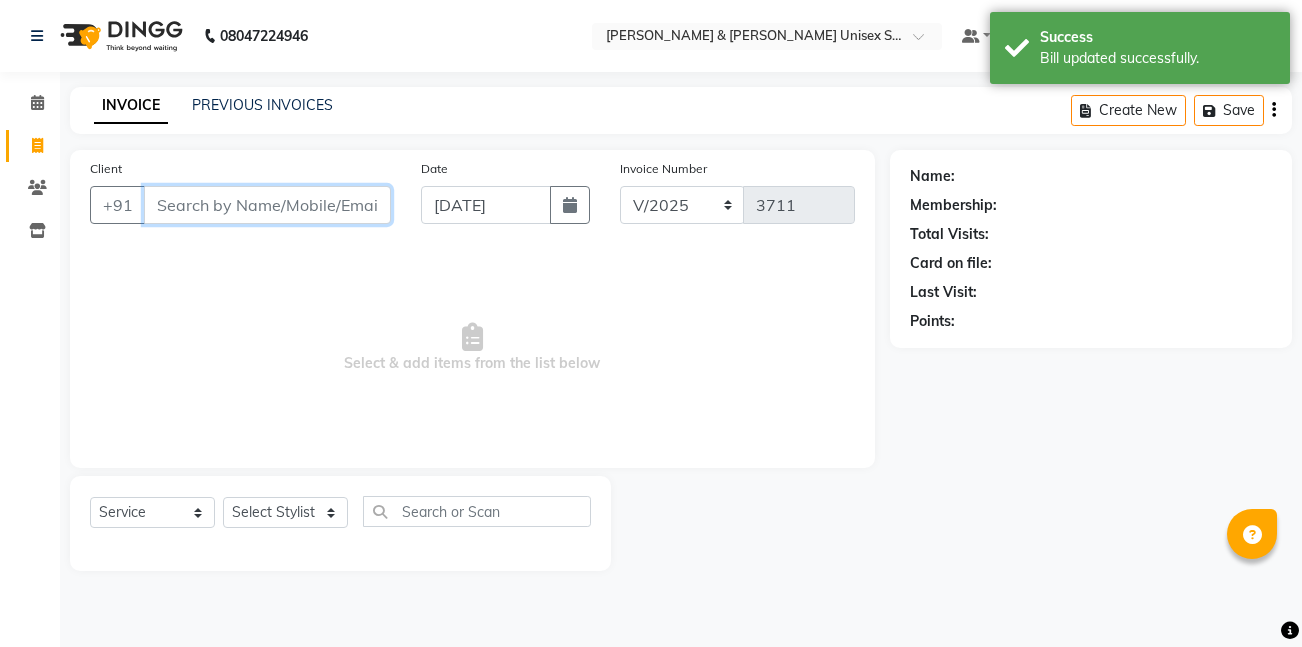 click on "Client" at bounding box center [267, 205] 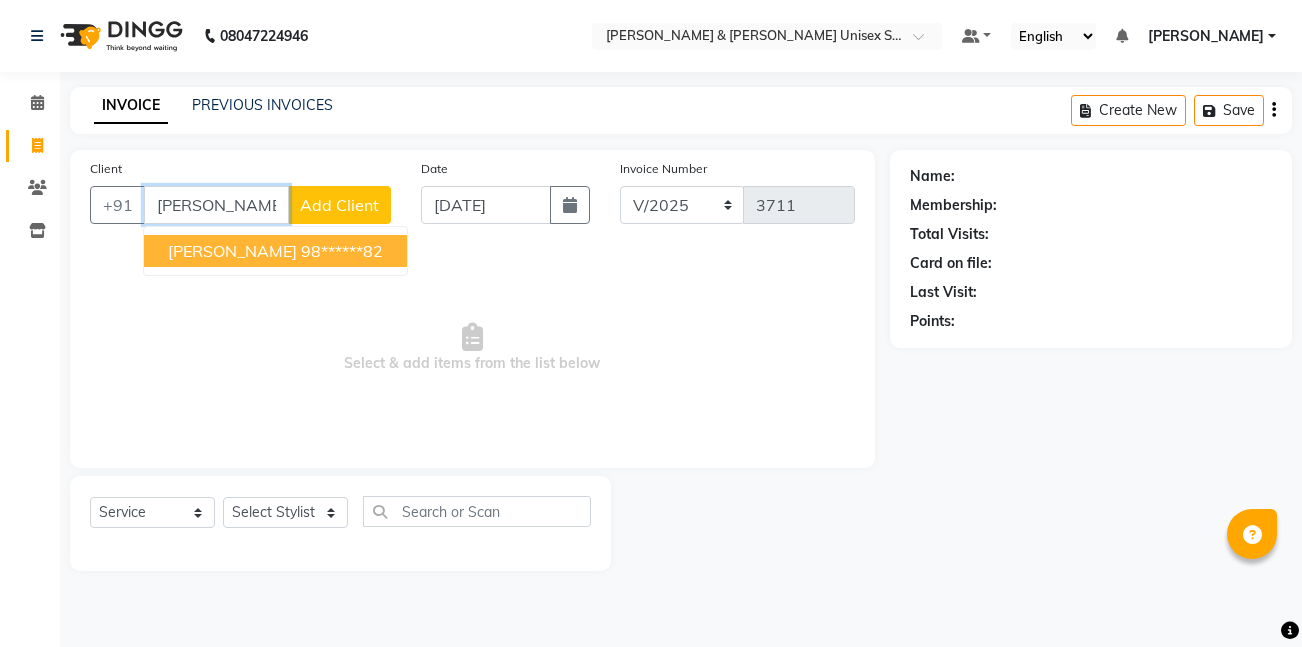 click on "Sanket Khode" at bounding box center (232, 251) 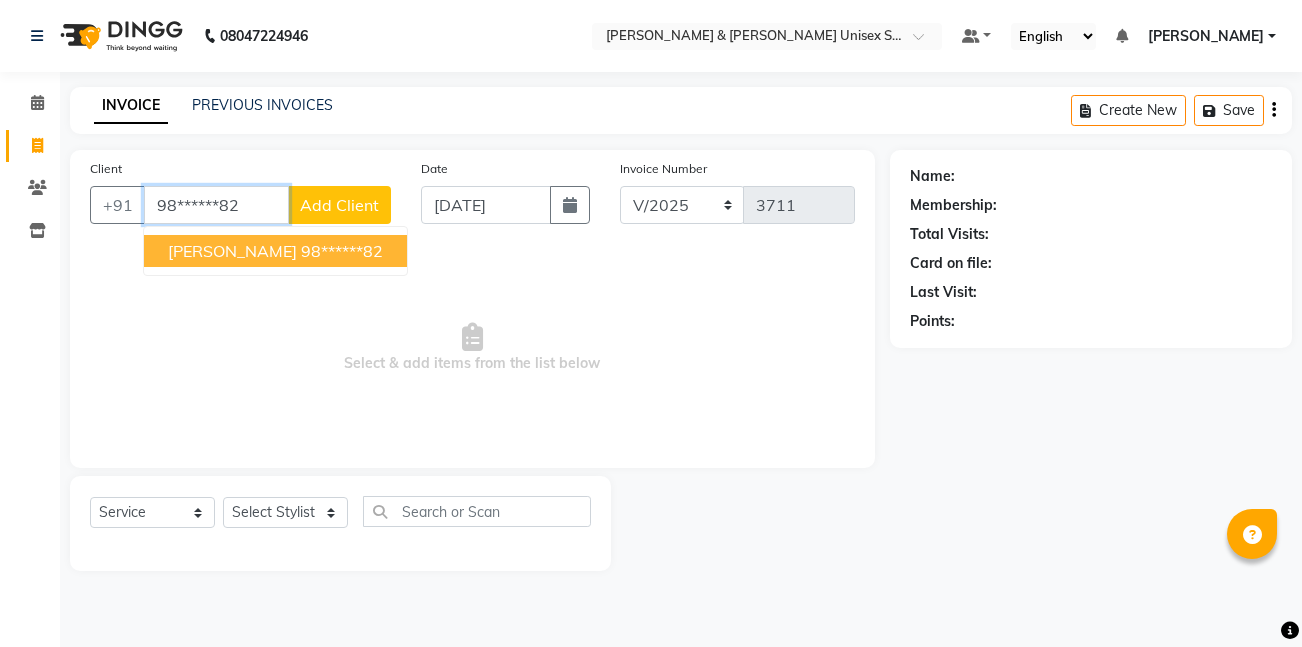 type on "98******82" 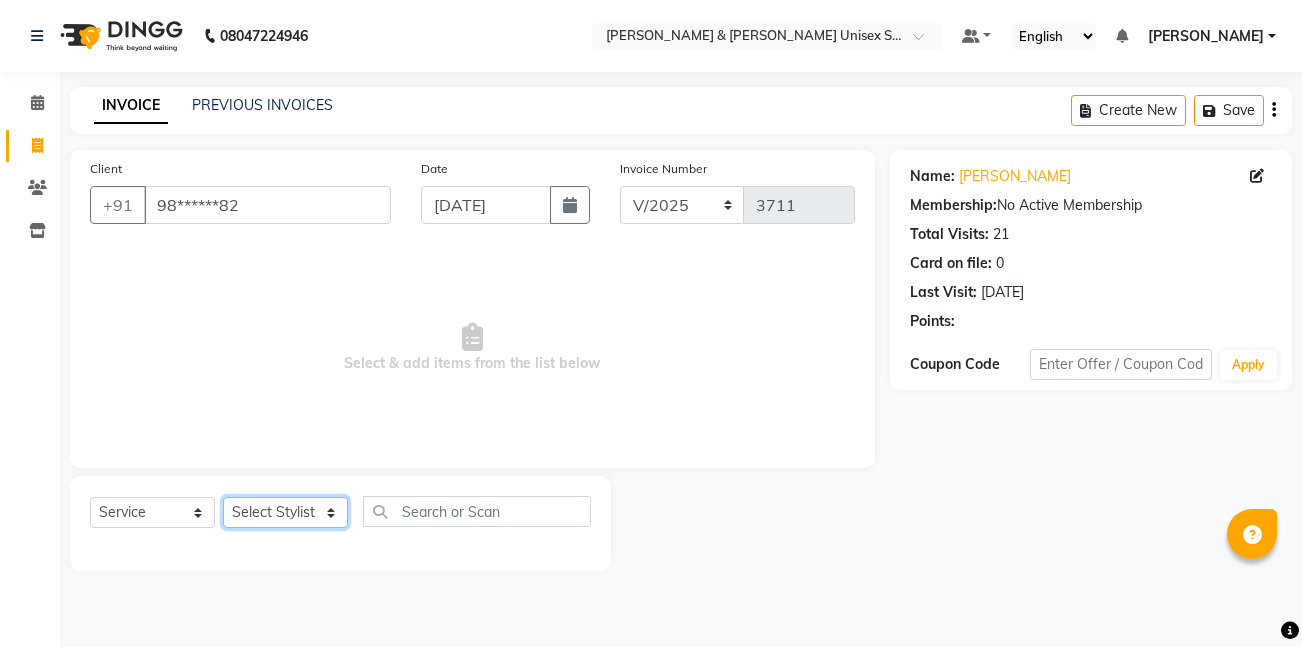 click on "Select Stylist [PERSON_NAME] [PERSON_NAME] [PERSON_NAME][GEOGRAPHIC_DATA] [PERSON_NAME] NEHA PH SALON [PERSON_NAME] SACHIN  SAIF [PERSON_NAME] YASH" 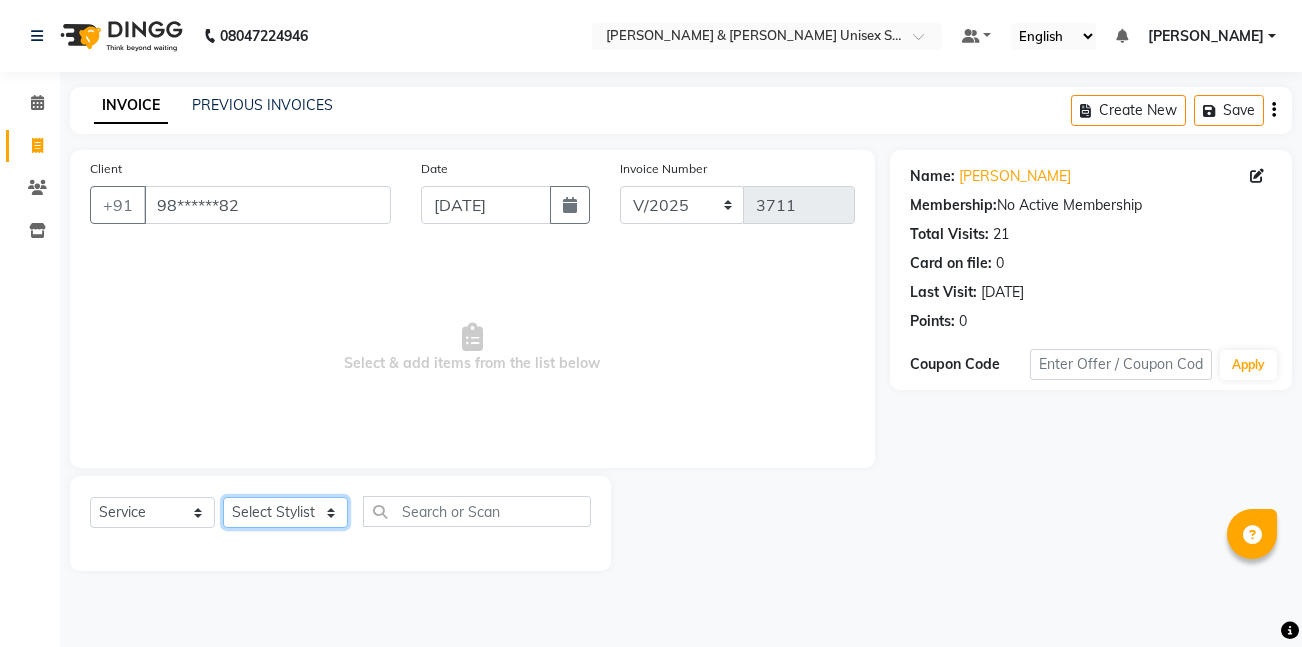 select on "60226" 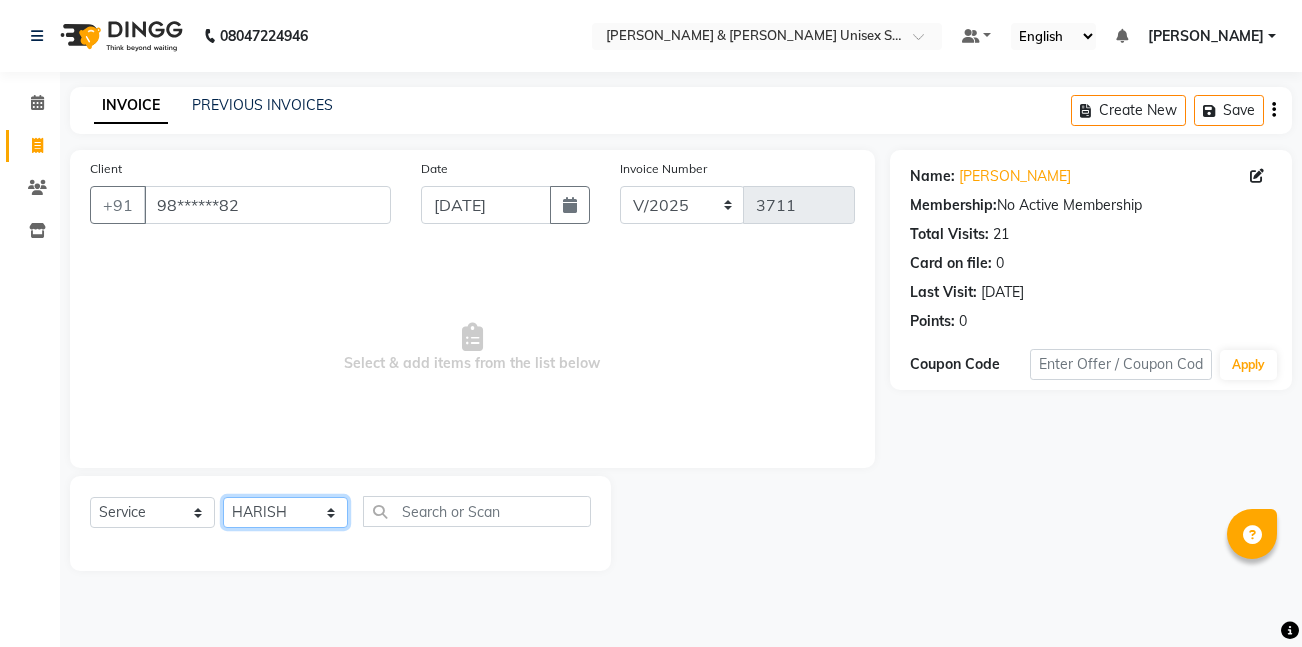 click on "Select Stylist [PERSON_NAME] [PERSON_NAME] [PERSON_NAME][GEOGRAPHIC_DATA] [PERSON_NAME] NEHA PH SALON [PERSON_NAME] SACHIN  SAIF [PERSON_NAME] YASH" 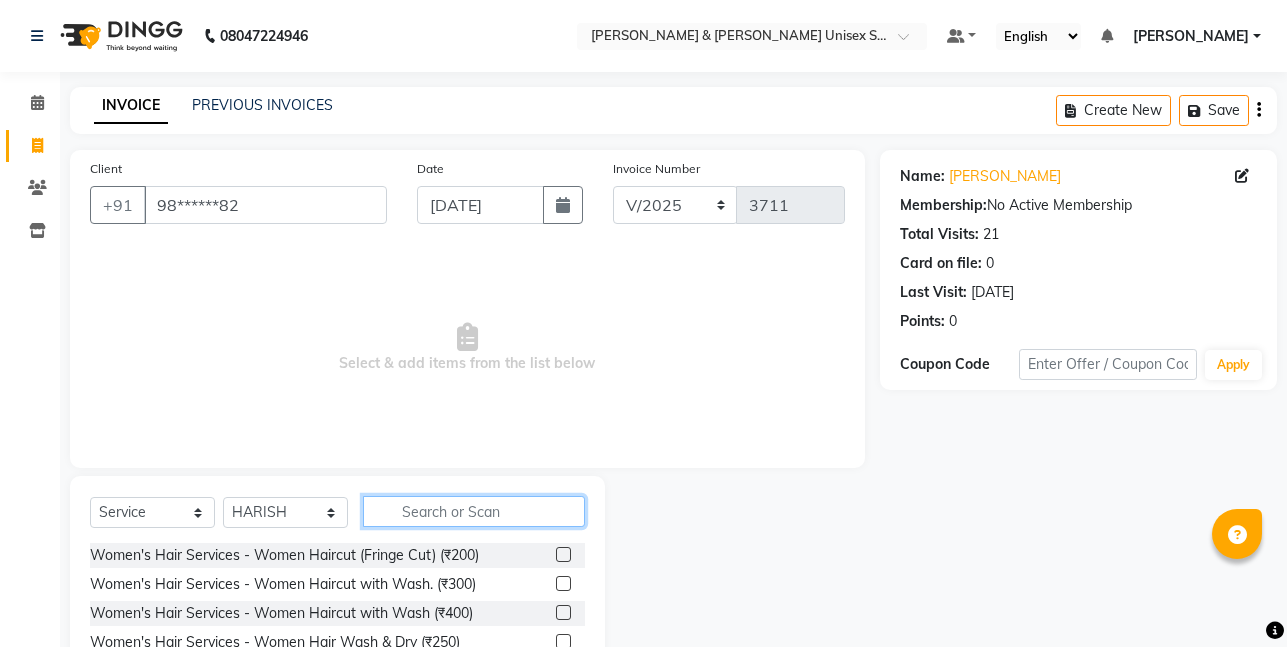 click 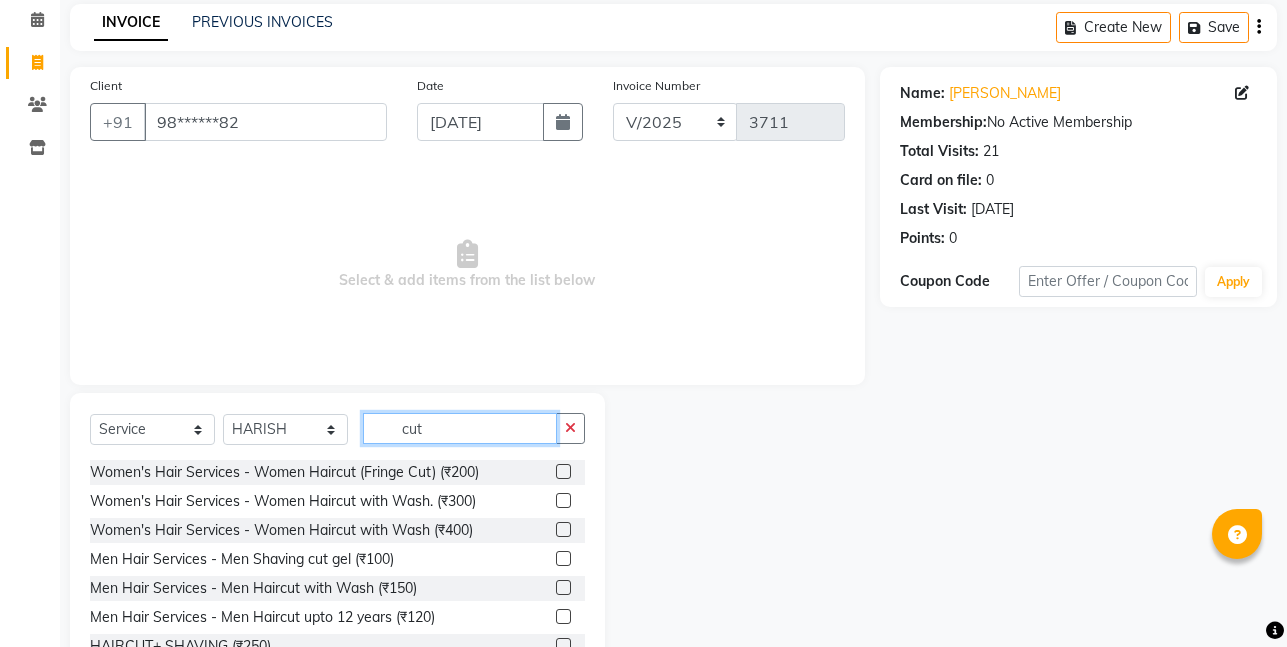 scroll, scrollTop: 154, scrollLeft: 0, axis: vertical 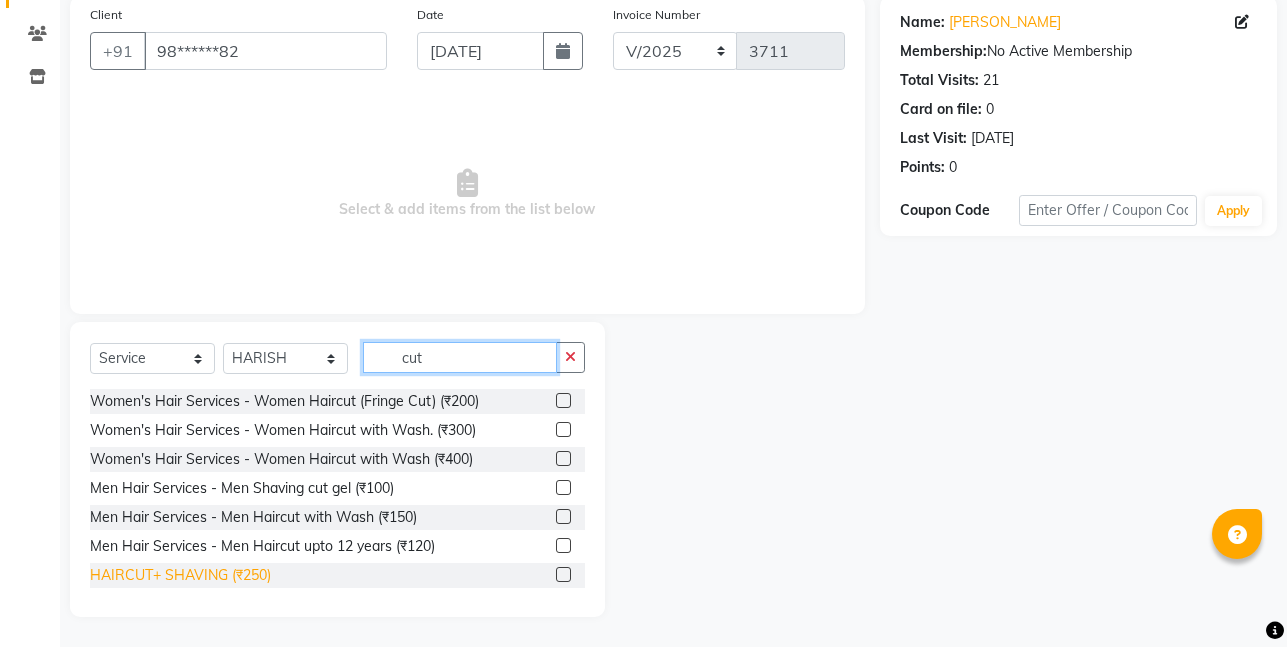 type on "cut" 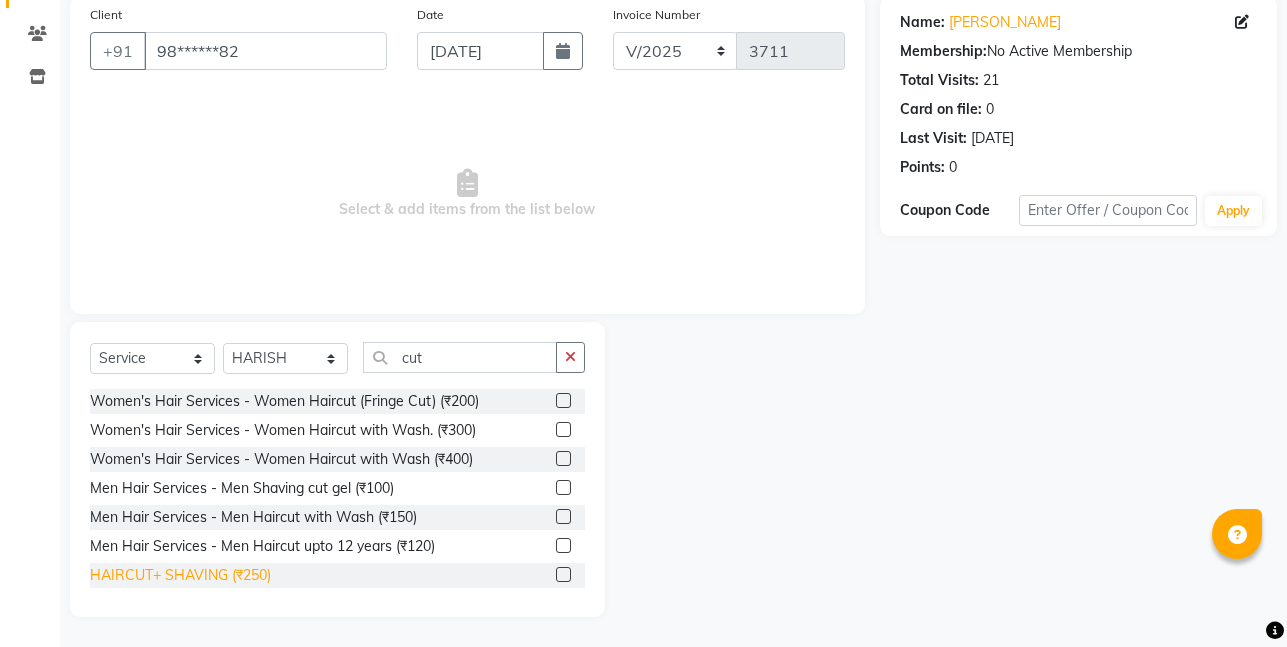 click on "HAIRCUT+ SHAVING (₹250)" 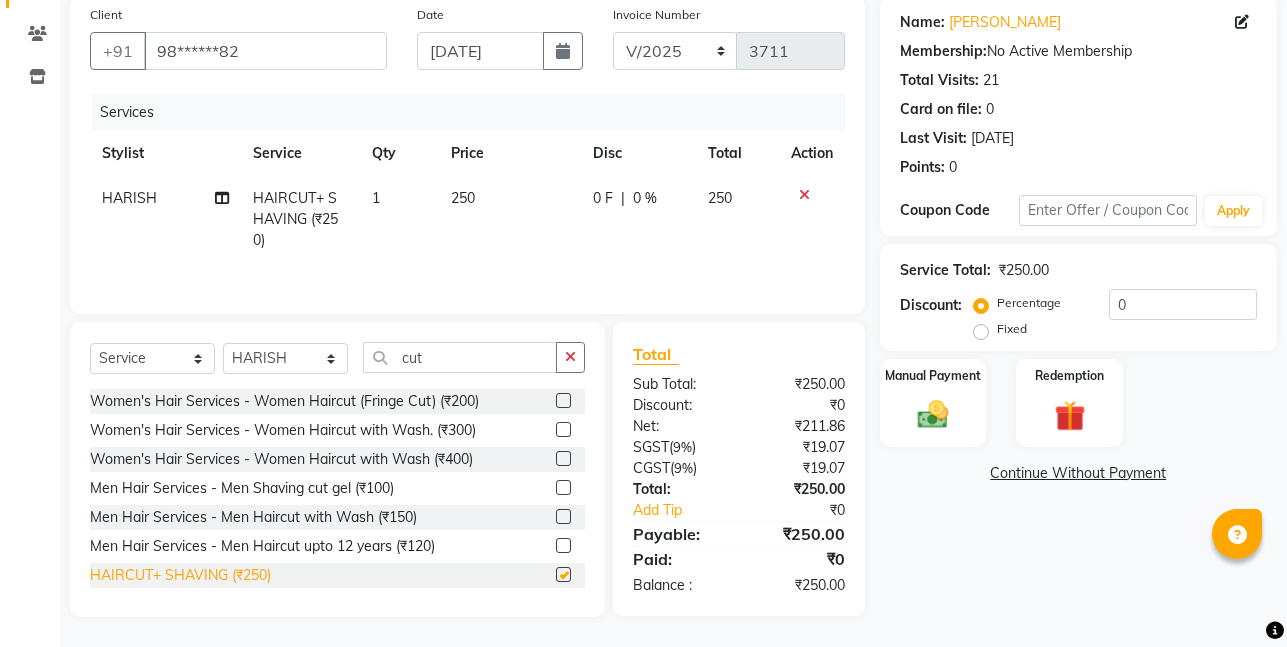 checkbox on "false" 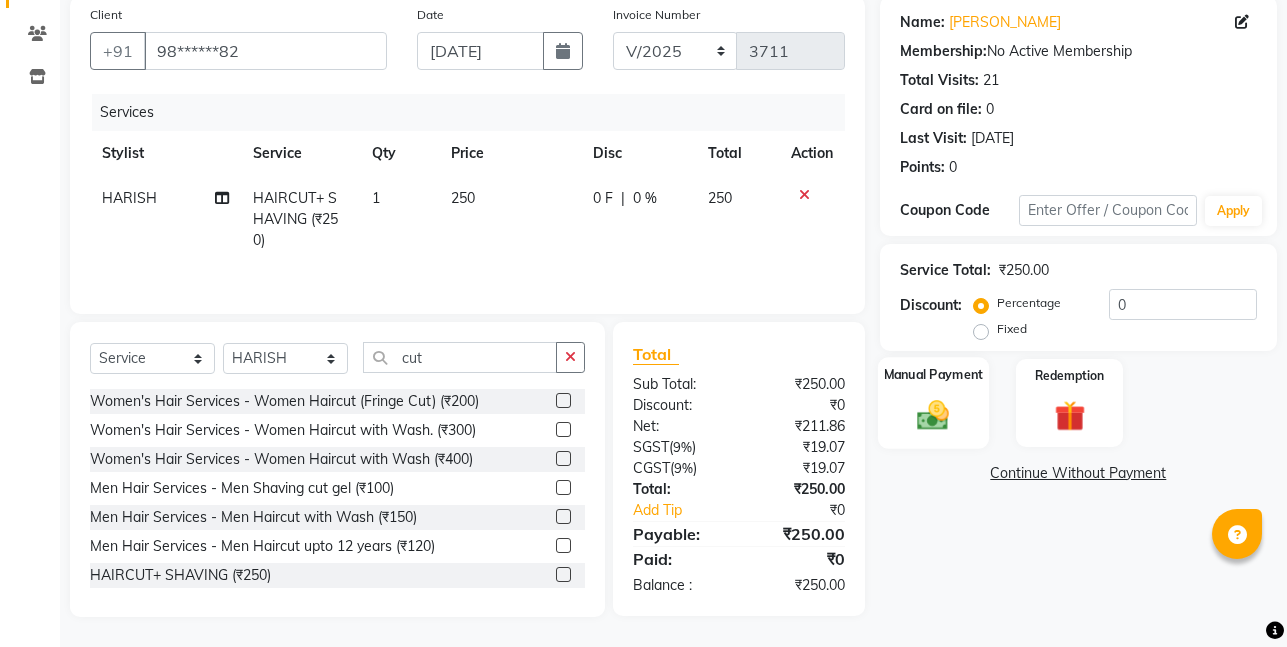 click 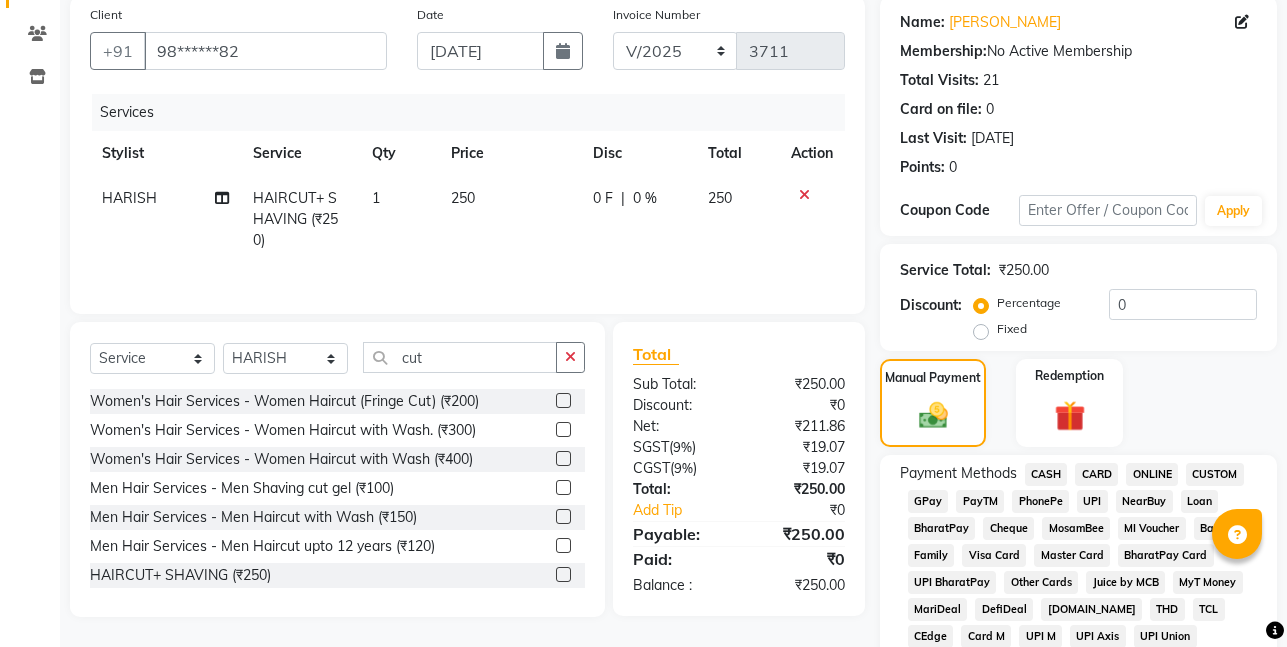 click on "ONLINE" 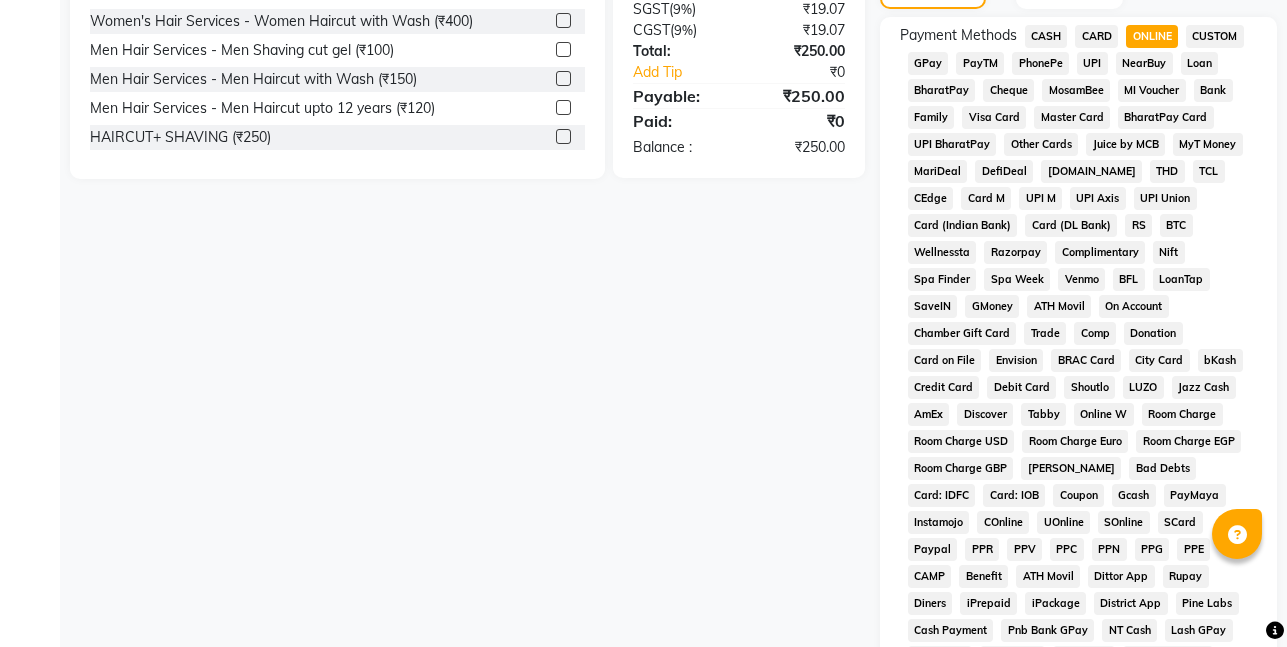 scroll, scrollTop: 754, scrollLeft: 0, axis: vertical 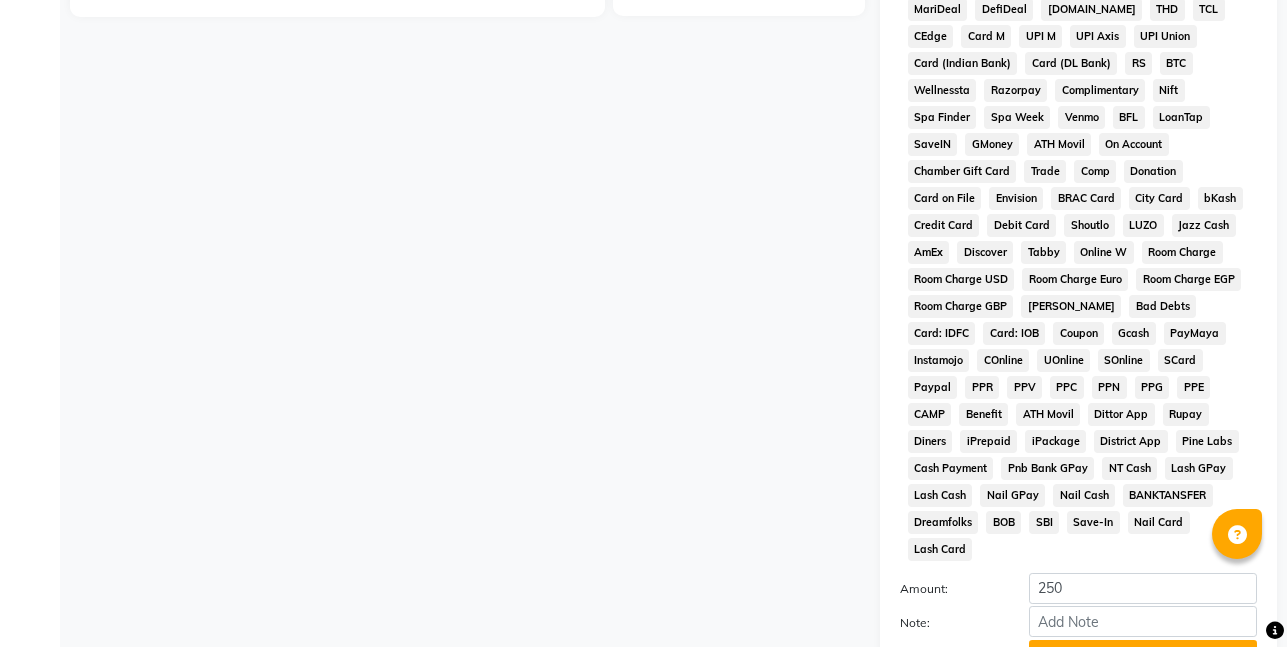 click on "Add Payment" 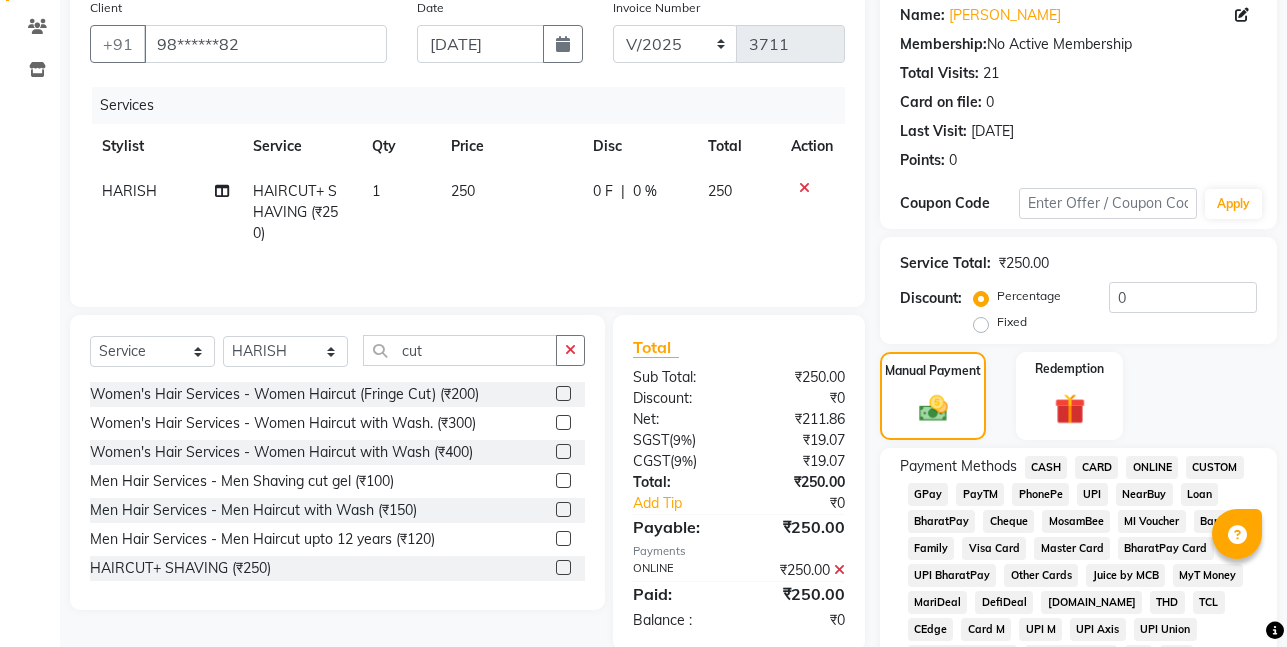 scroll, scrollTop: 154, scrollLeft: 0, axis: vertical 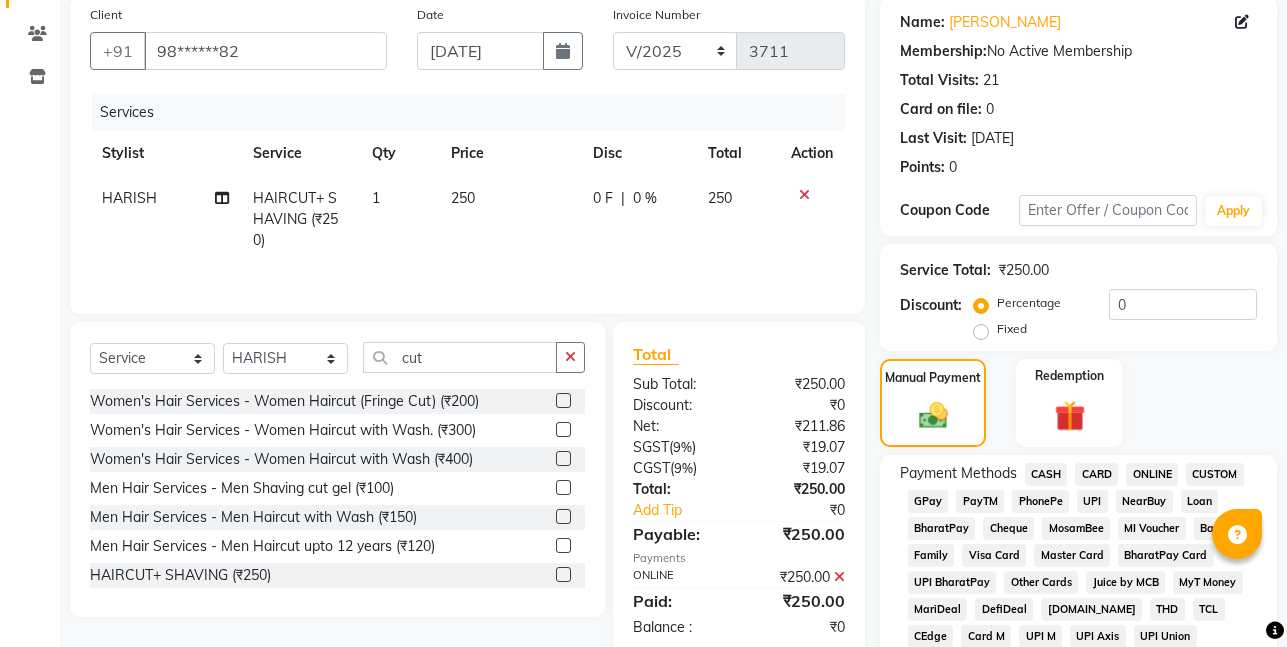 click on "ONLINE" 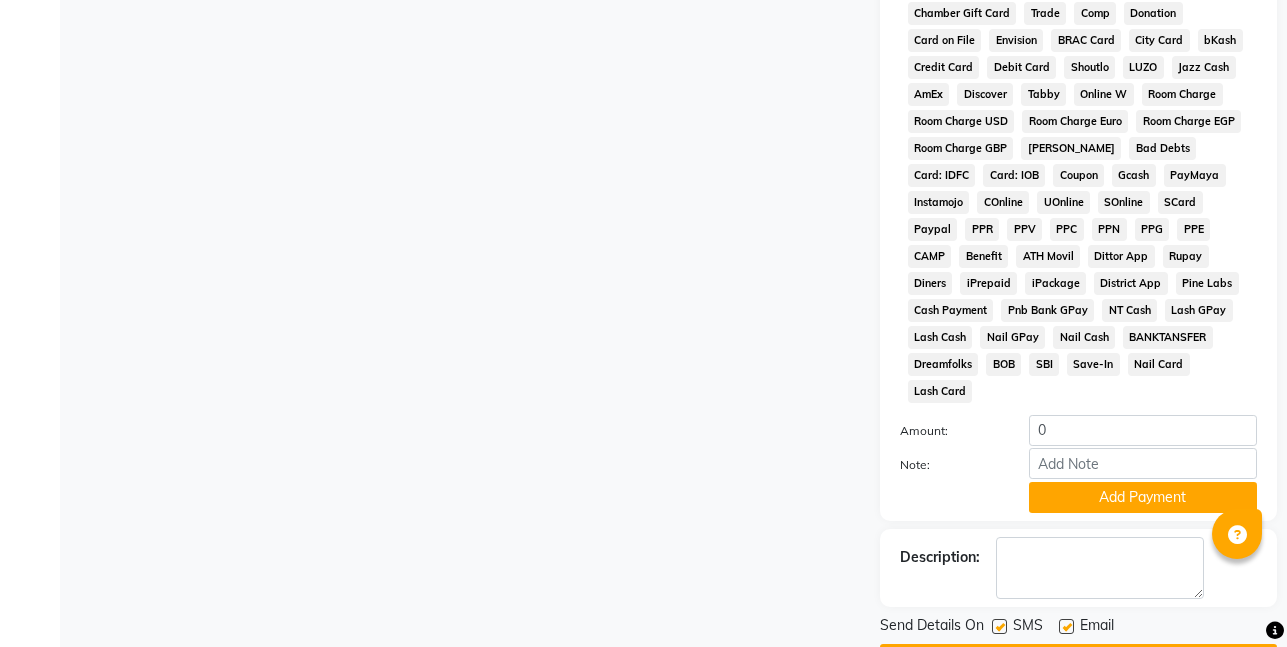 scroll, scrollTop: 943, scrollLeft: 0, axis: vertical 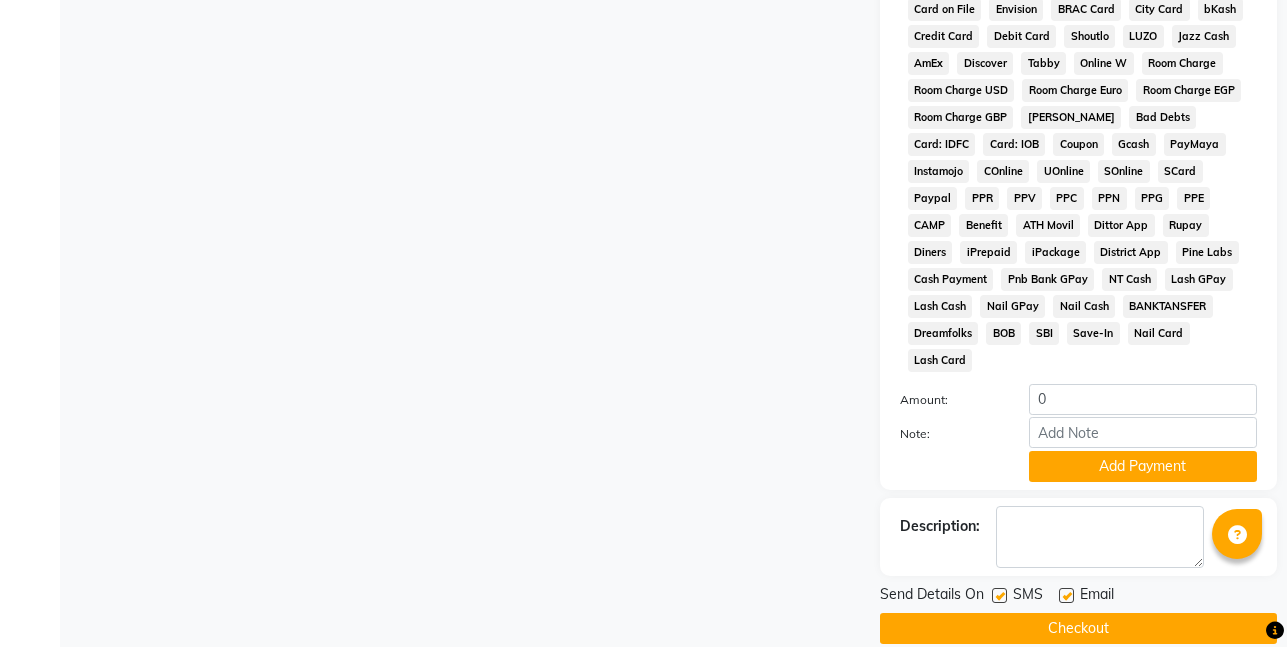 click on "Client +91 98******82 Date 10-07-2025 Invoice Number V/2025 V/2025-26 3711 Services Stylist Service Qty Price Disc Total Action HARISH HAIRCUT+ SHAVING (₹250) 1 250 0 F | 0 % 250 Select  Service  Product  Membership  Package Voucher Prepaid Gift Card  Select Stylist AASHU HARISH HARSHADA GANORE Kishor Tongare Manisha NEHA PH SALON PRATIK SACHIN  SAIF shahensha VEDANT YASH cut Women's Hair Services  - Women Haircut (Fringe Cut) (₹200)  Women's Hair Services  - Women Haircut with Wash. (₹300)  Women's Hair Services  - Women Haircut with Wash (₹400)  Men Hair Services - Men Shaving cut gel (₹100)  Men Hair Services - Men Haircut with Wash (₹150)  Men Hair Services - Men Haircut upto 12 years (₹120)  HAIRCUT+ SHAVING (₹250)  HAIRCUT+SHAVING+MATRIX COLOUR (₹600)  HAIRCUT + SHAVING + LOREAL COLOUR (₹700)  Total Sub Total: ₹250.00 Discount: ₹0 Net: ₹211.86 SGST  ( 9% ) ₹19.07 CGST  ( 9% ) ₹19.07 Total: ₹250.00 Add Tip ₹0 Payable: ₹250.00 Payments ONLINE ₹250.00  Paid: ₹250.00" 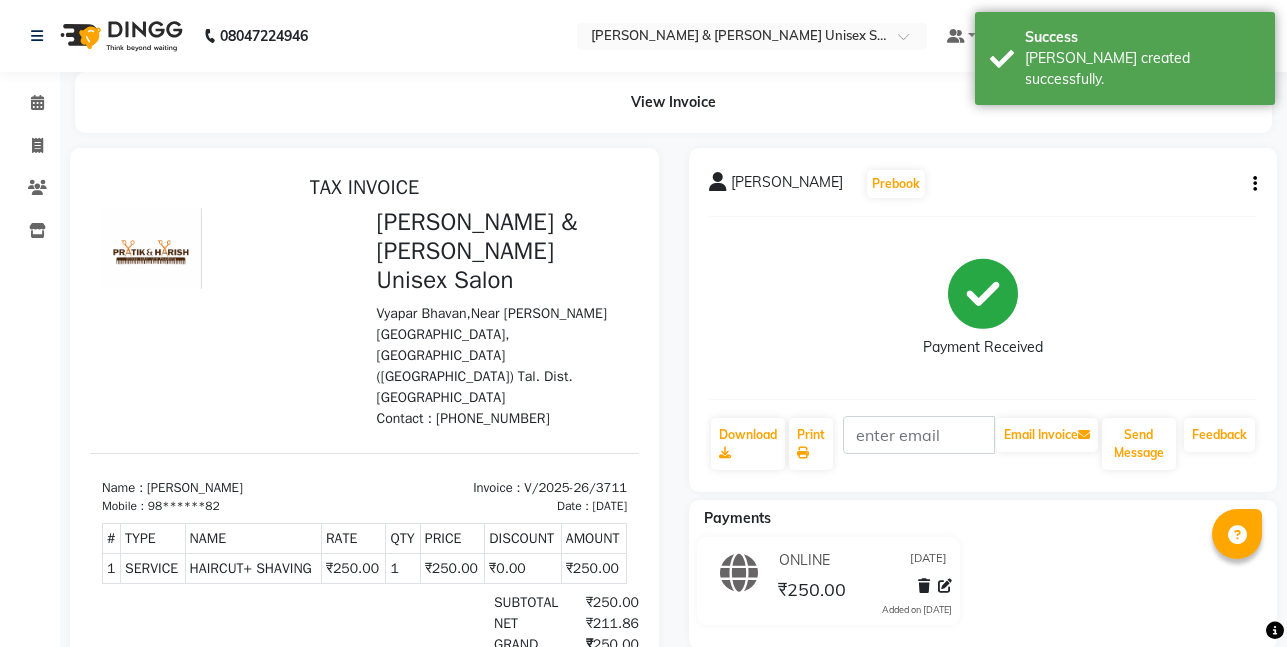 scroll, scrollTop: 0, scrollLeft: 0, axis: both 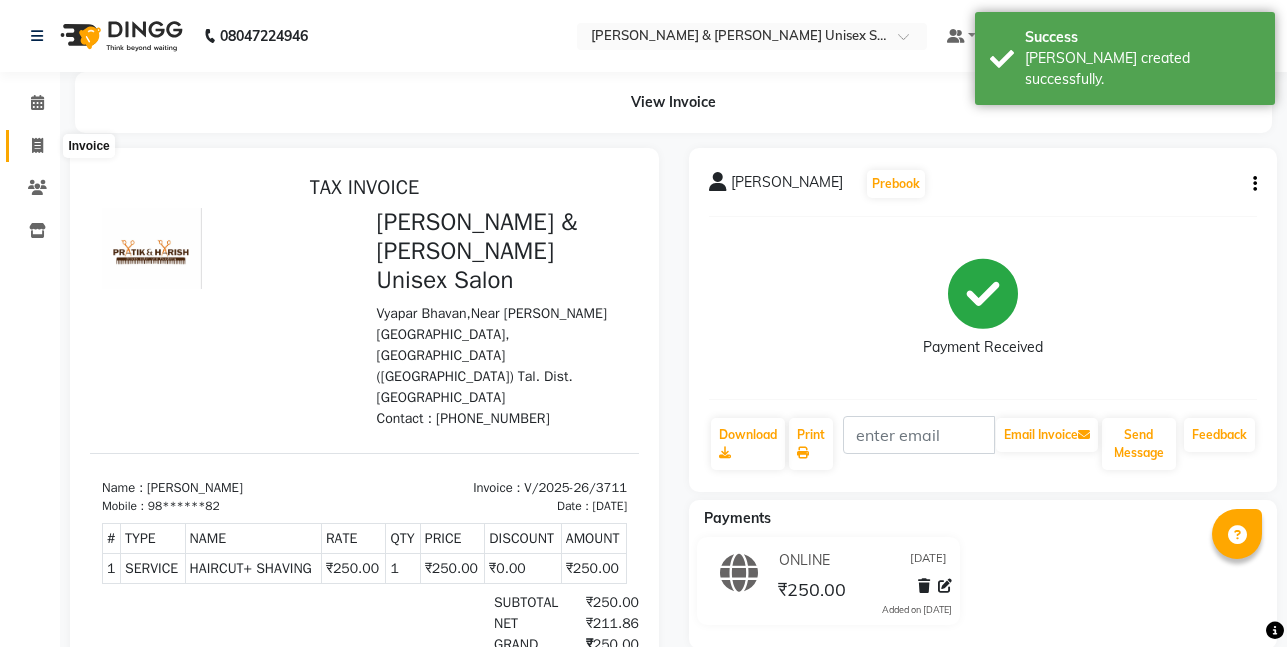 click 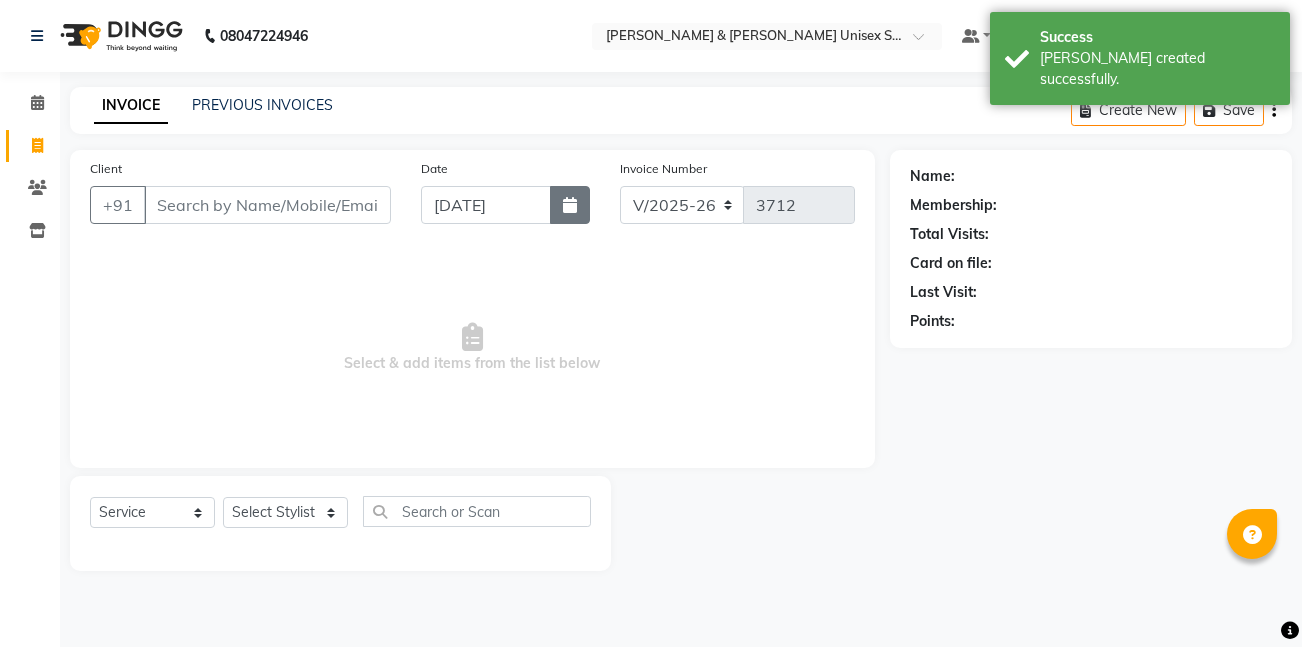 click 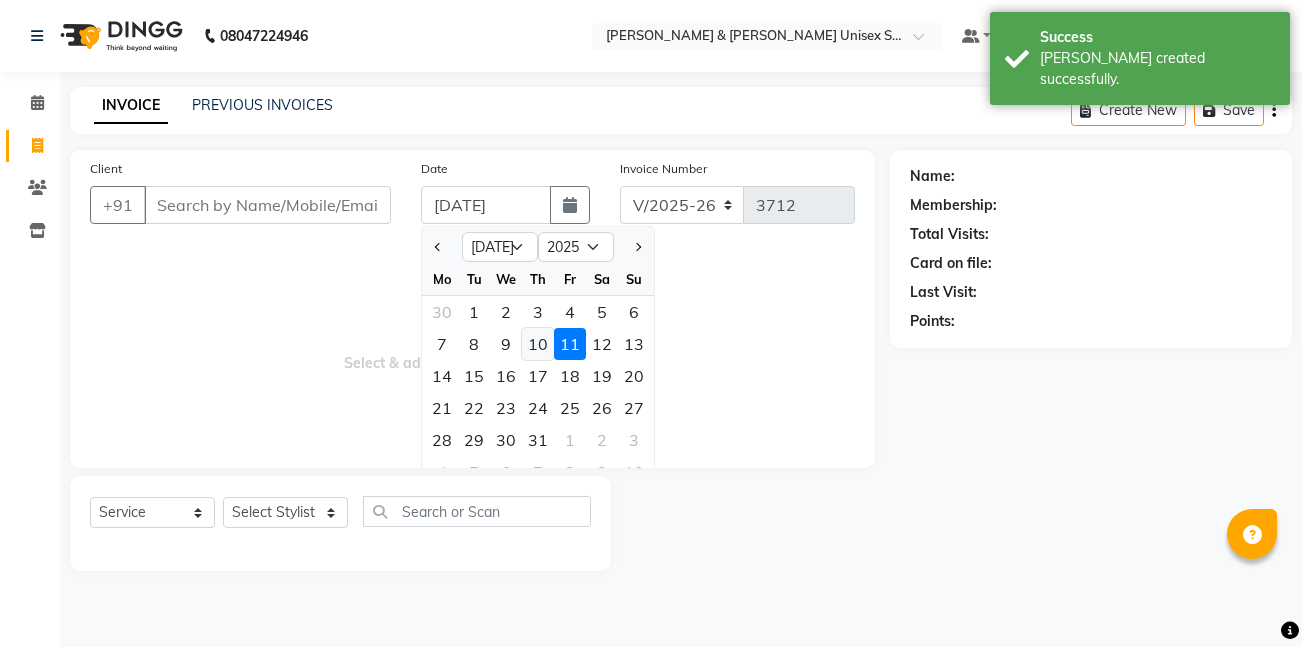 click on "10" 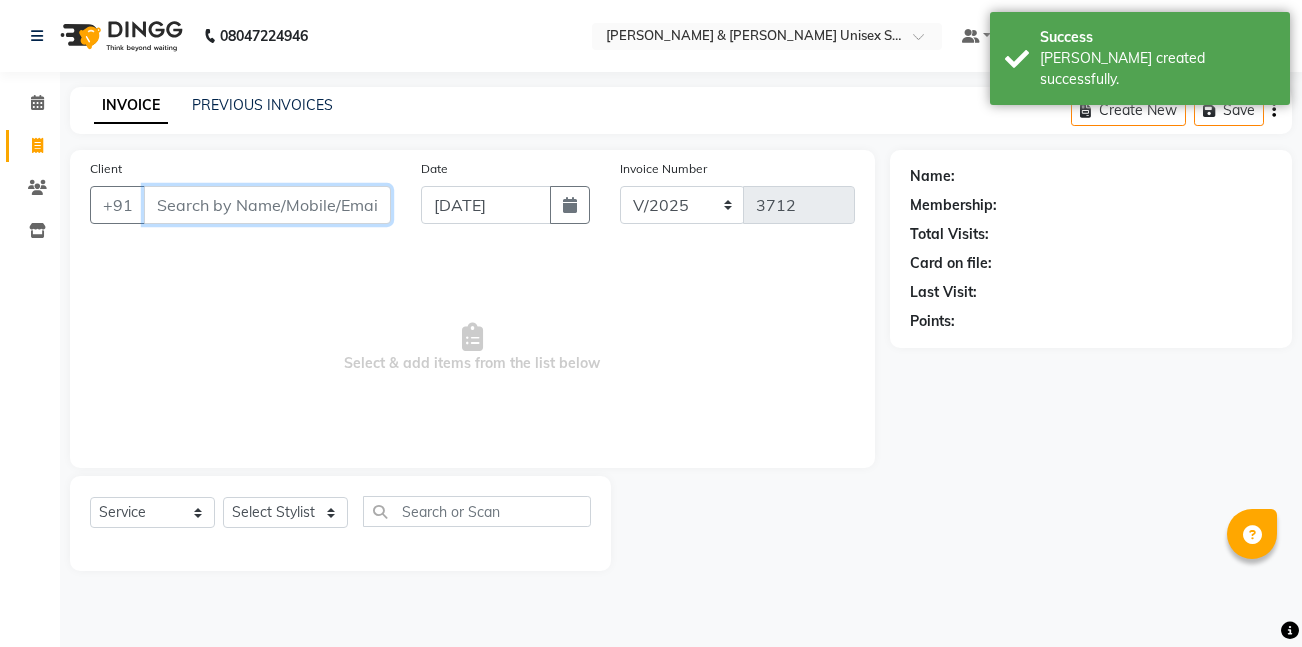 click on "Client" at bounding box center [267, 205] 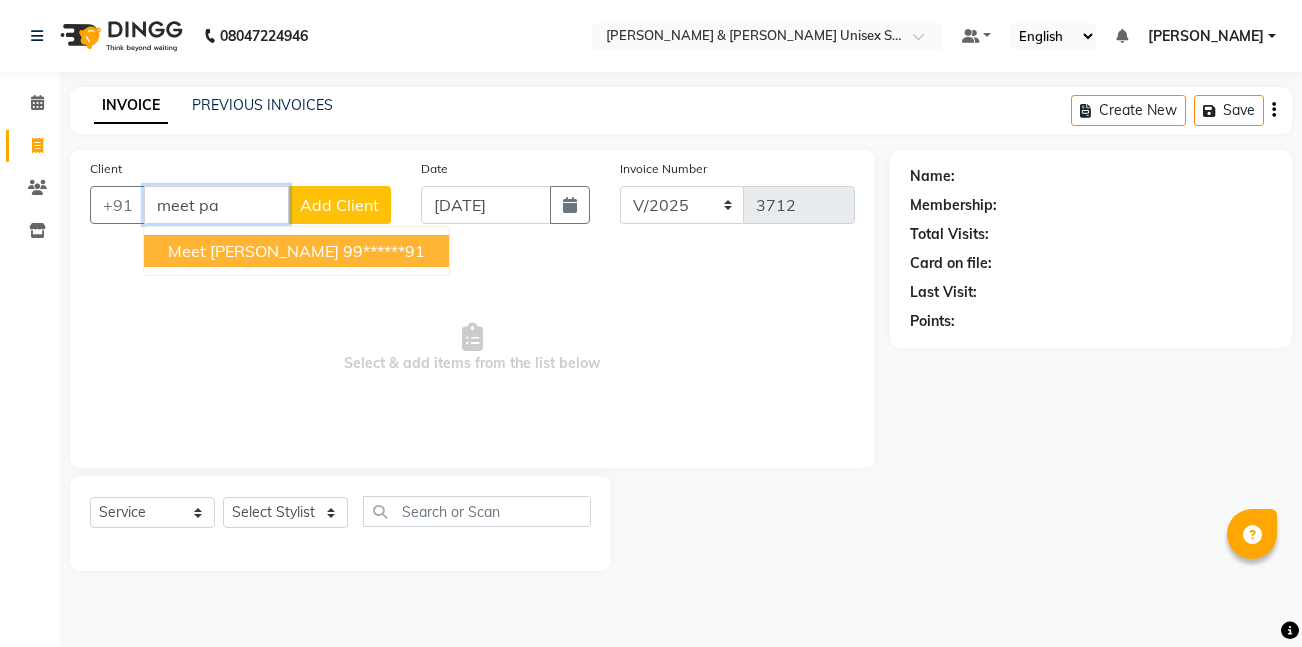click on "Meet Patel  99******91" at bounding box center [296, 251] 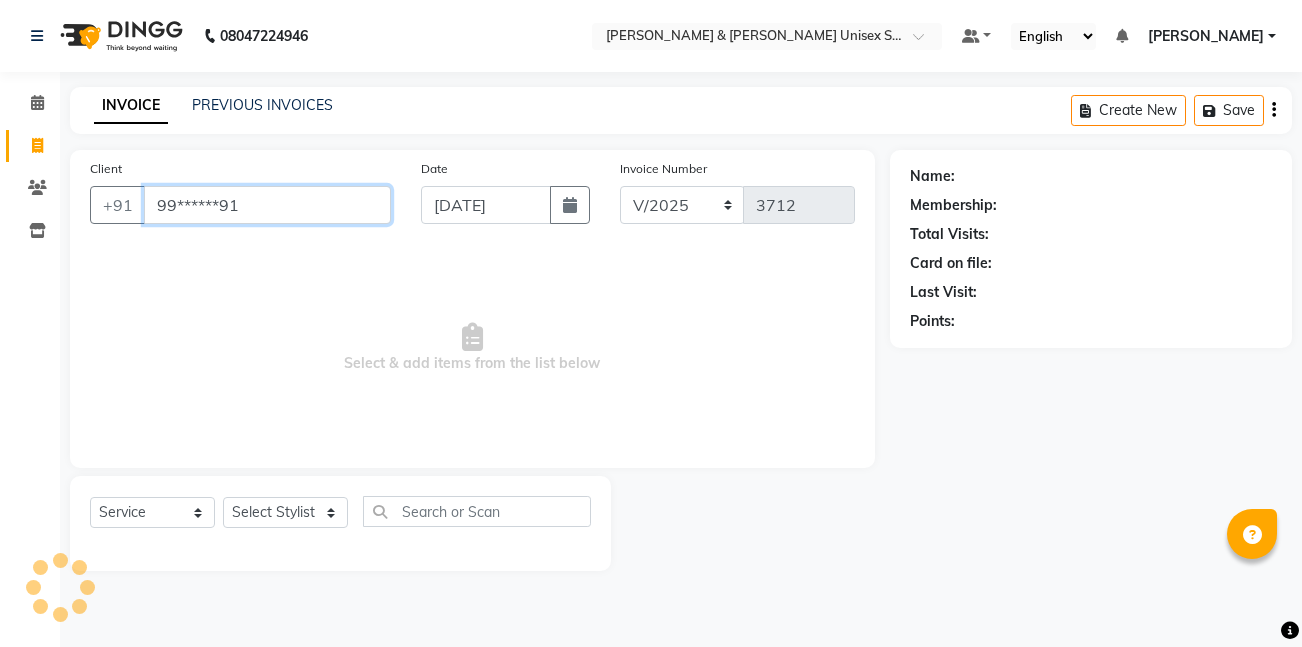 type on "99******91" 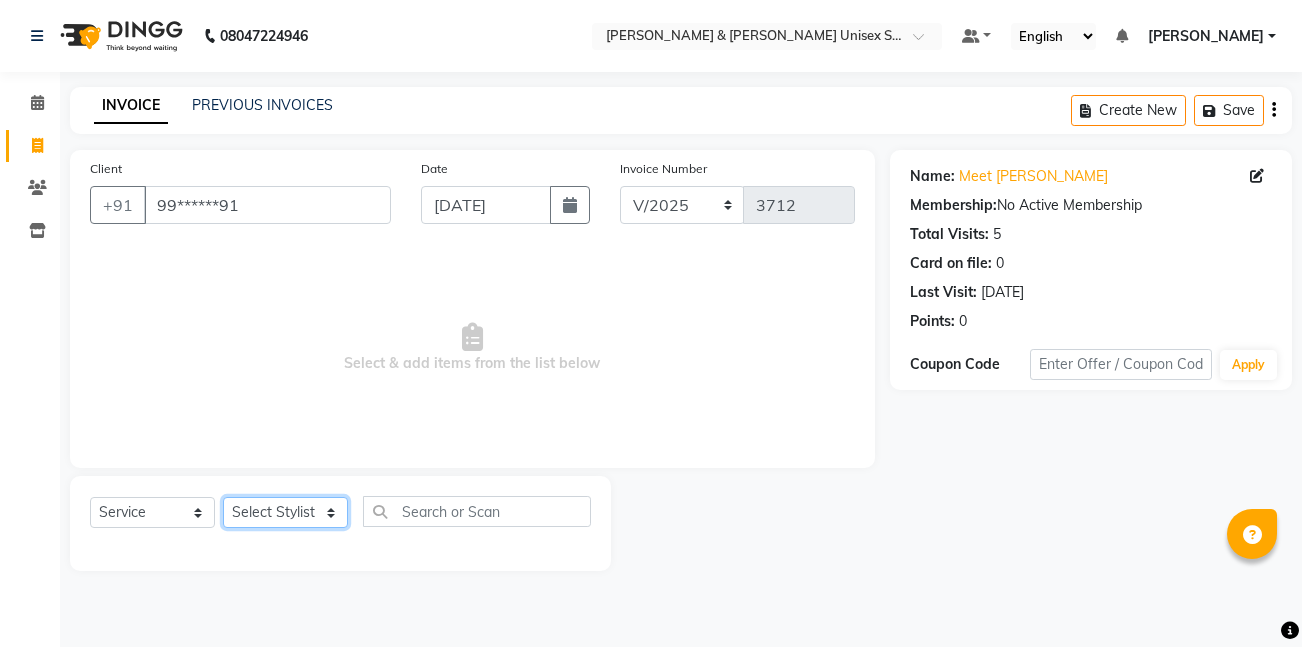 click on "Select Stylist [PERSON_NAME] [PERSON_NAME] [PERSON_NAME][GEOGRAPHIC_DATA] [PERSON_NAME] NEHA PH SALON [PERSON_NAME] SACHIN  SAIF [PERSON_NAME] YASH" 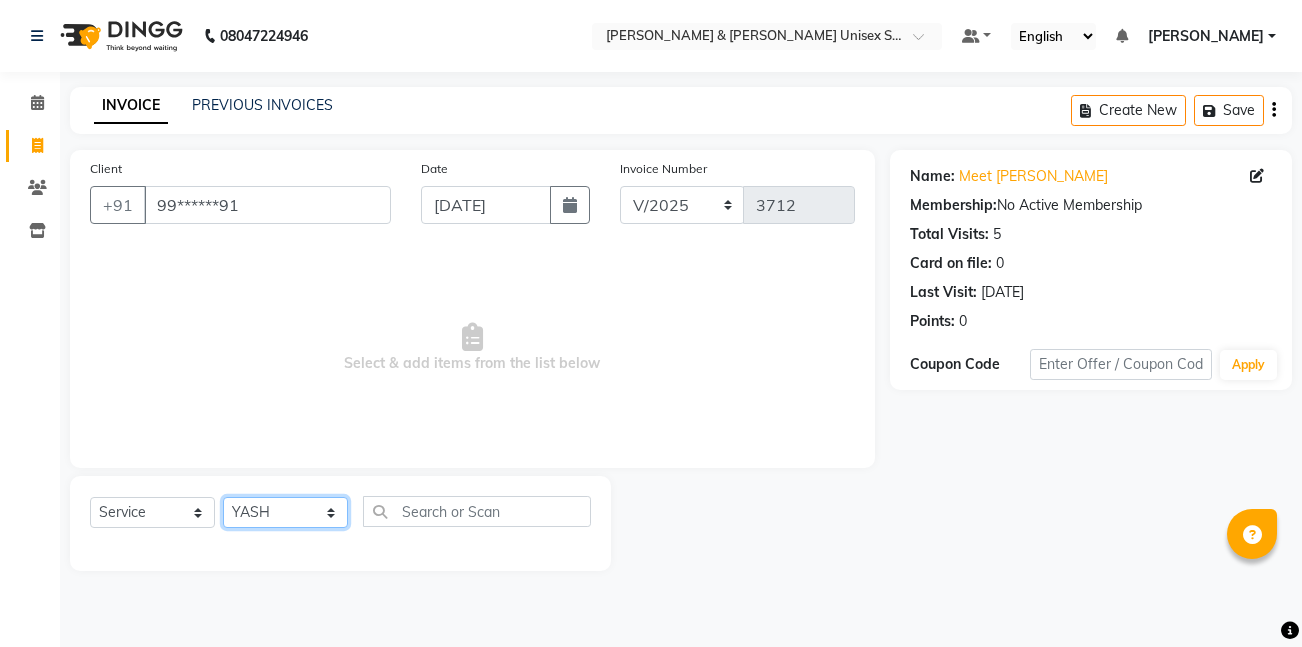 click on "Select Stylist [PERSON_NAME] [PERSON_NAME] [PERSON_NAME][GEOGRAPHIC_DATA] [PERSON_NAME] NEHA PH SALON [PERSON_NAME] SACHIN  SAIF [PERSON_NAME] YASH" 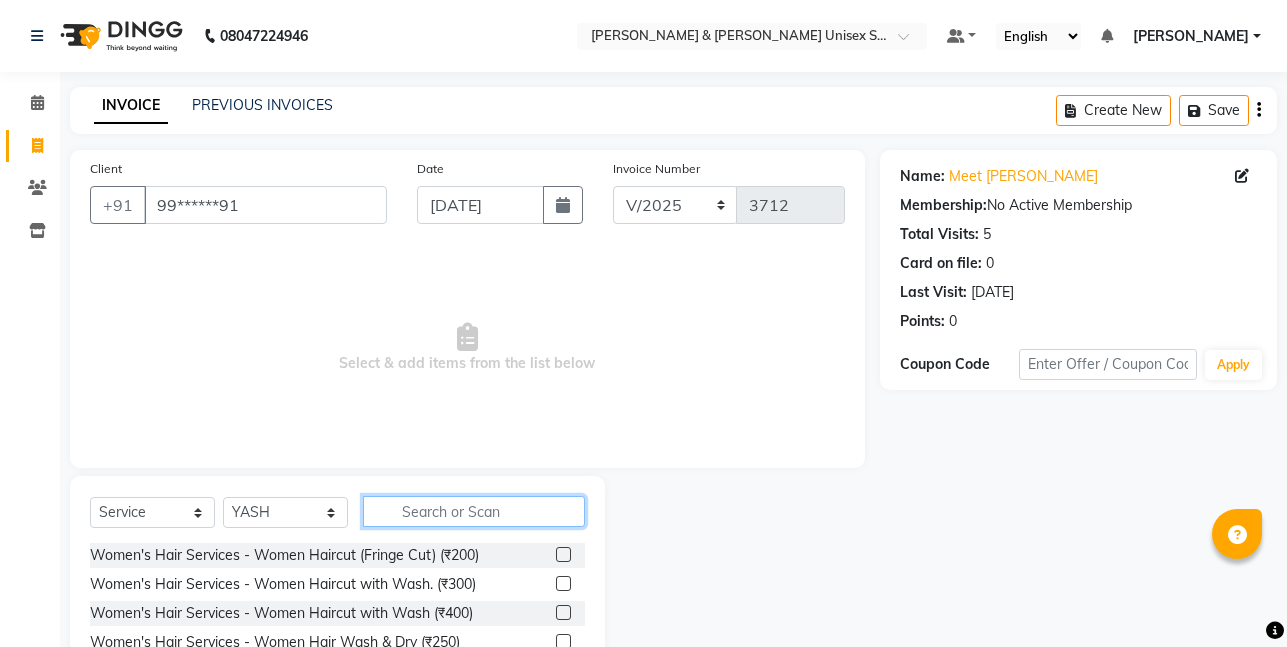 click 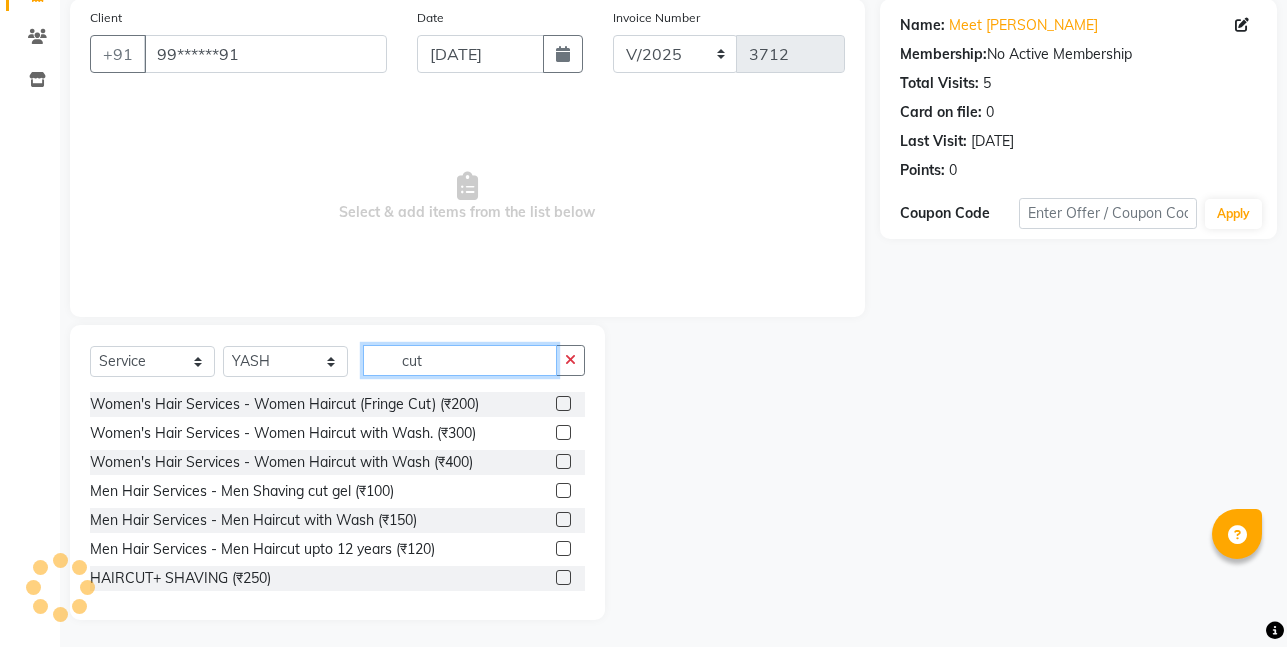 scroll, scrollTop: 154, scrollLeft: 0, axis: vertical 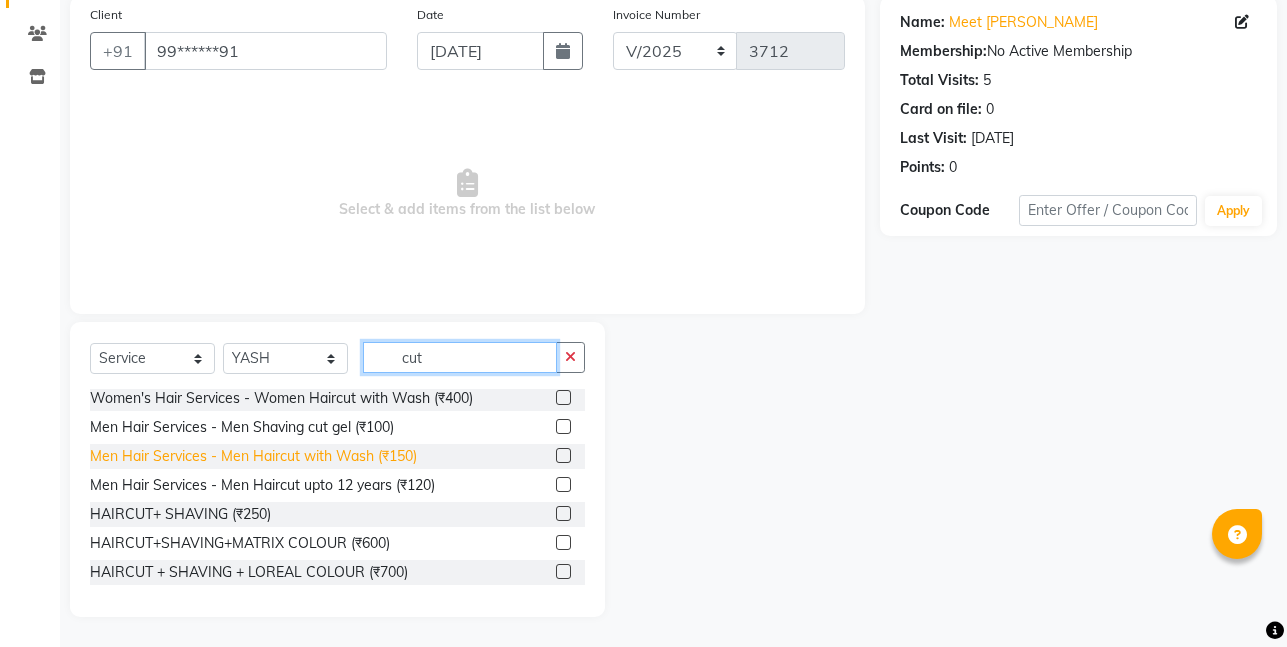type on "cut" 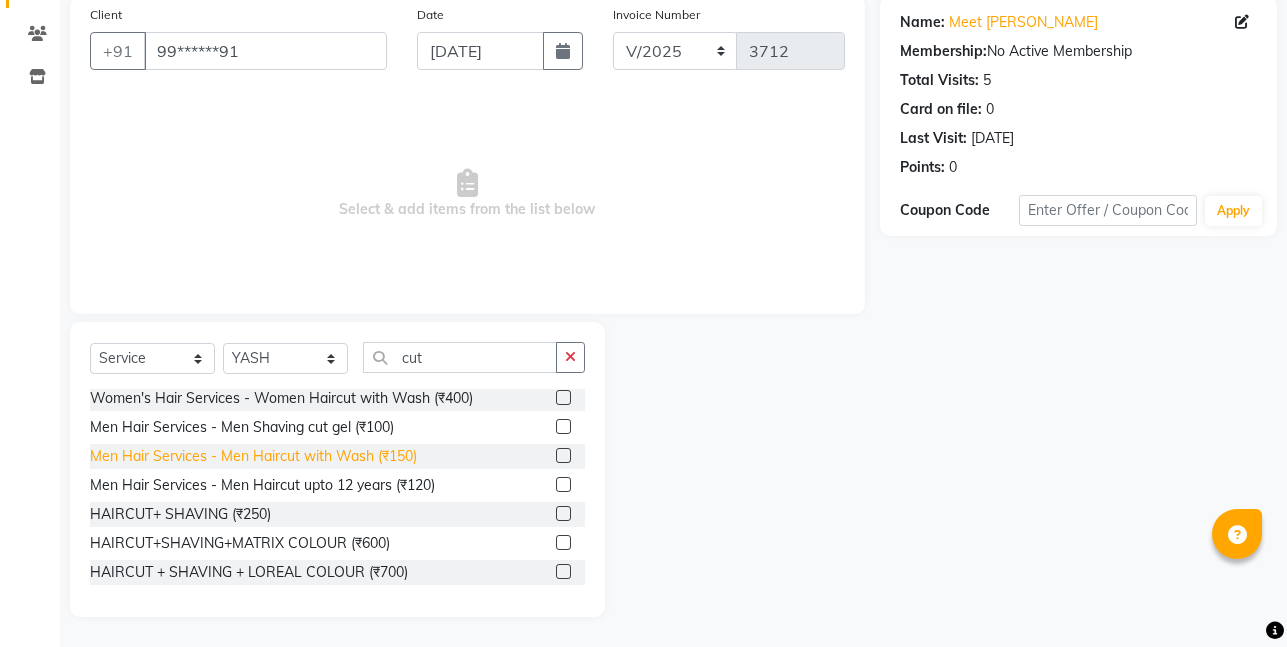 click on "Men Hair Services - Men Haircut with Wash (₹150)" 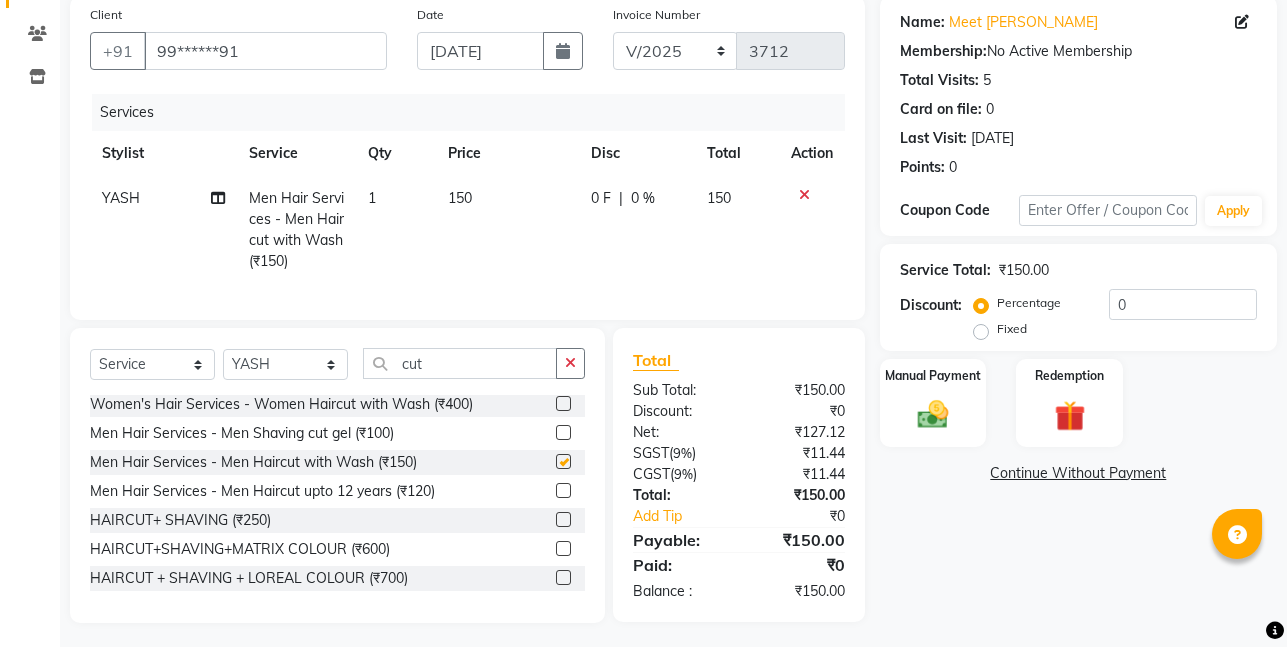 checkbox on "false" 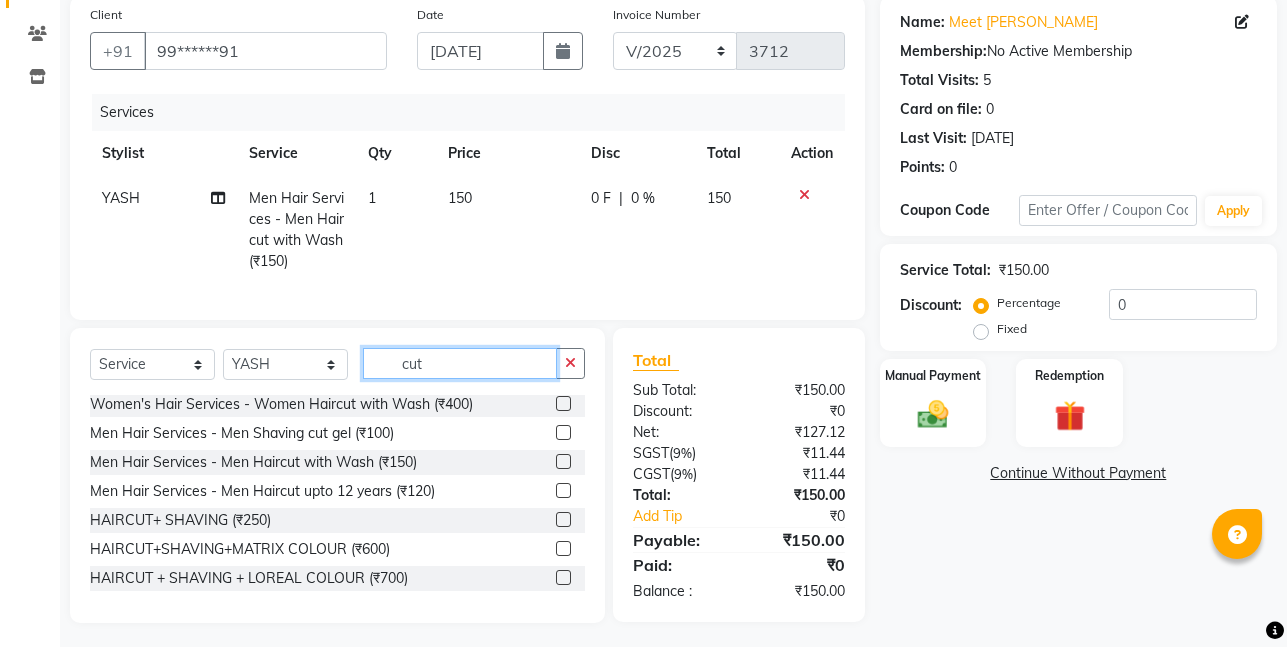 click on "cut" 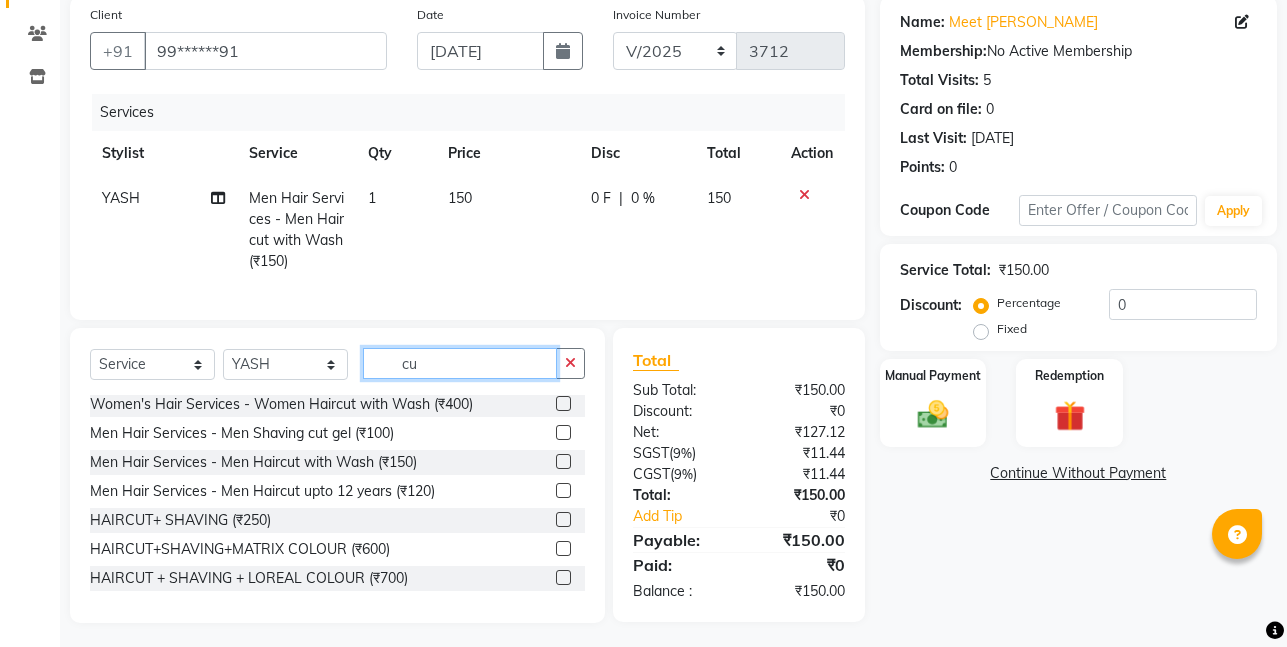 type on "c" 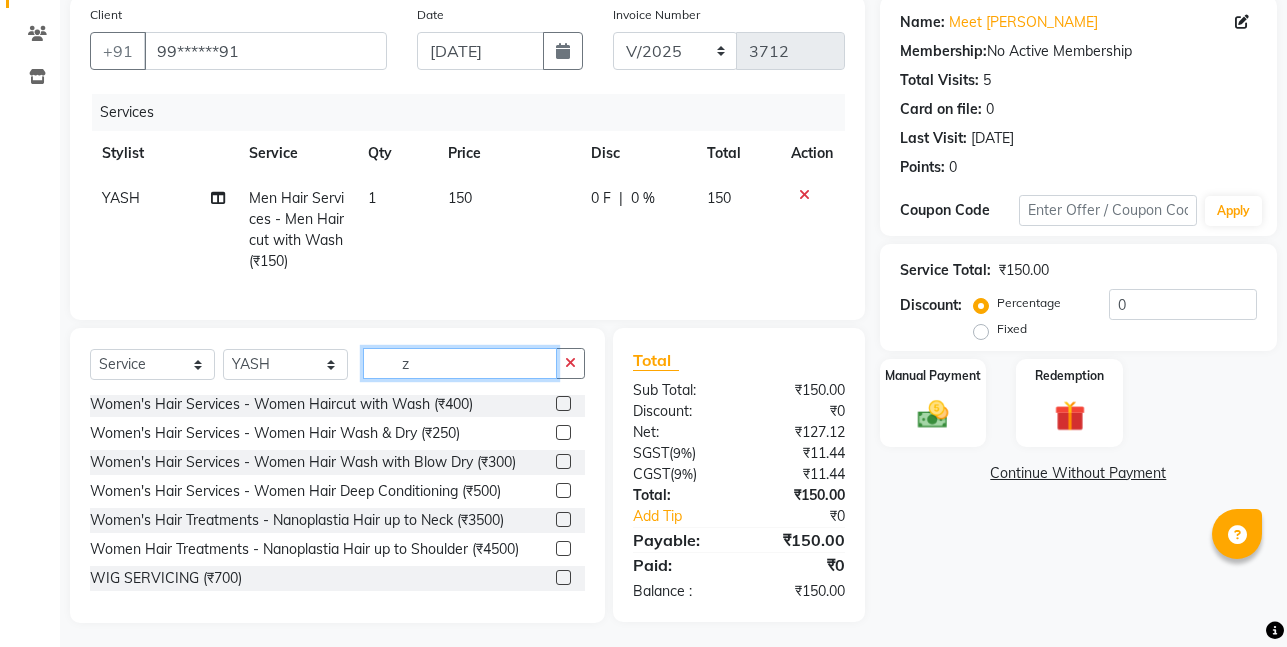 scroll, scrollTop: 0, scrollLeft: 0, axis: both 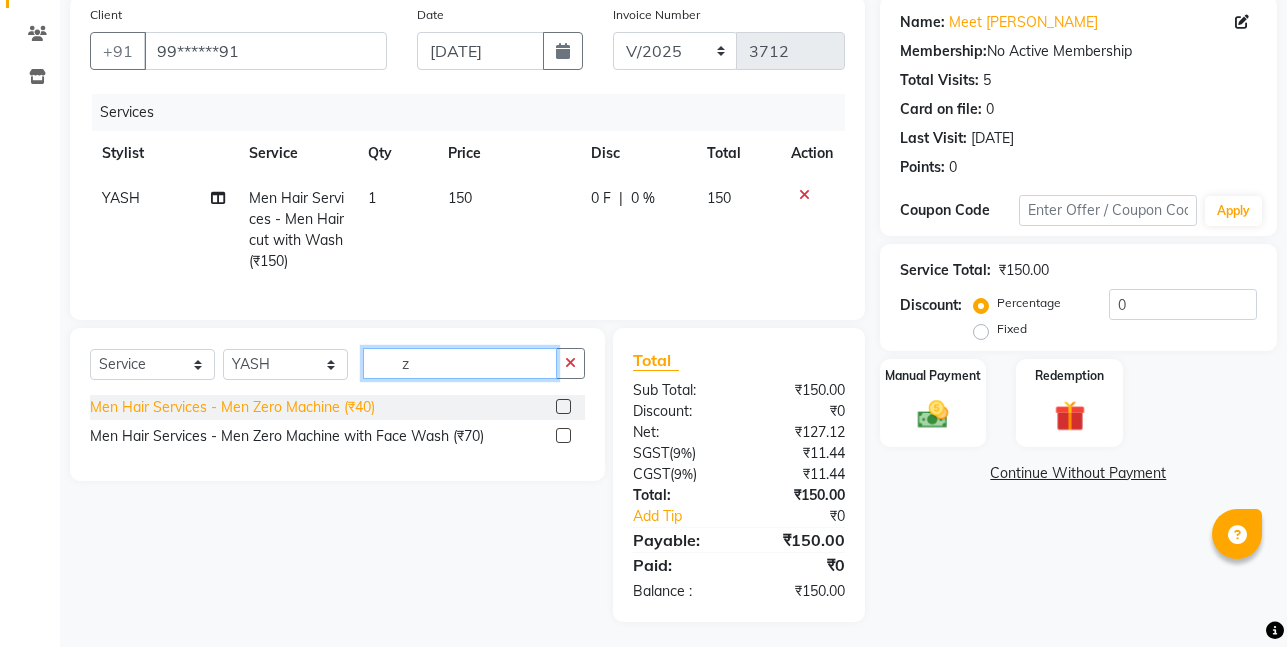 type on "z" 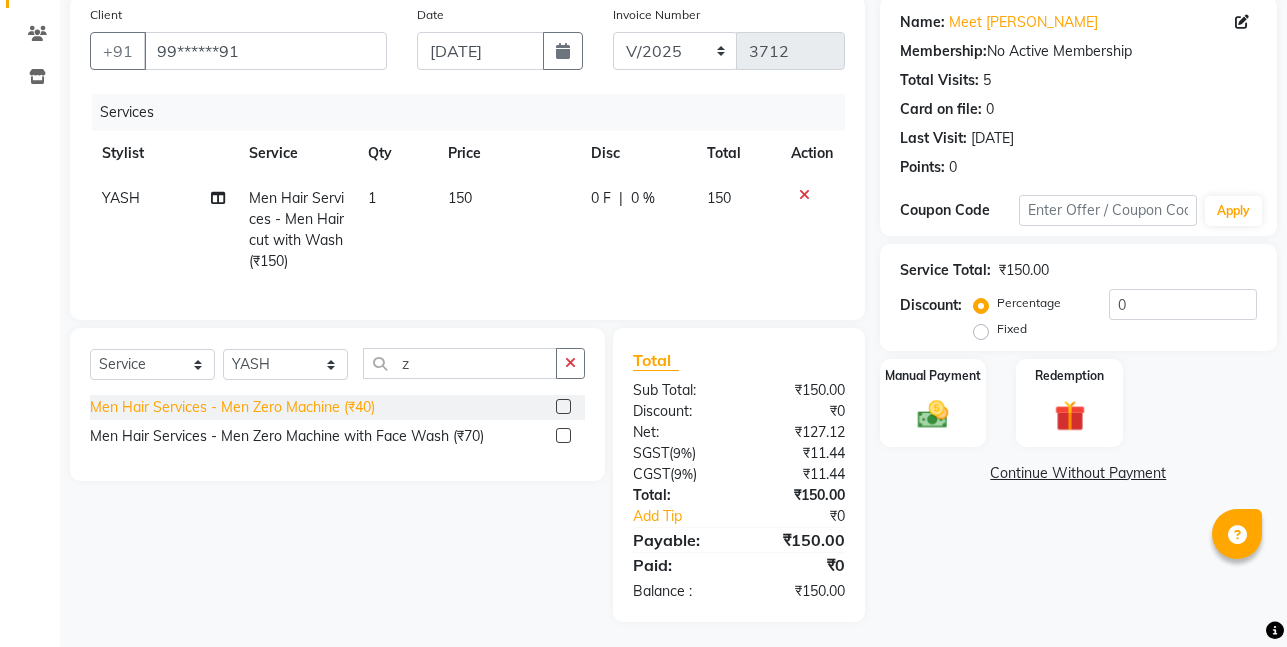 click on "Men Hair Services - Men Zero Machine (₹40)" 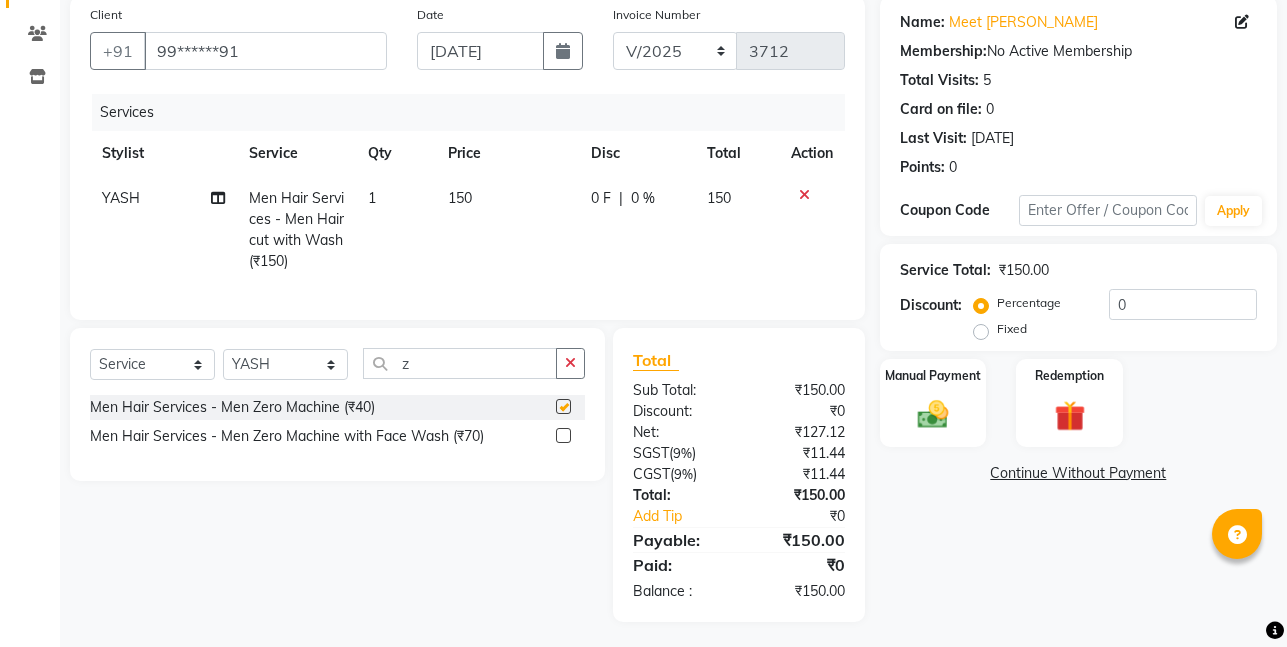 checkbox on "false" 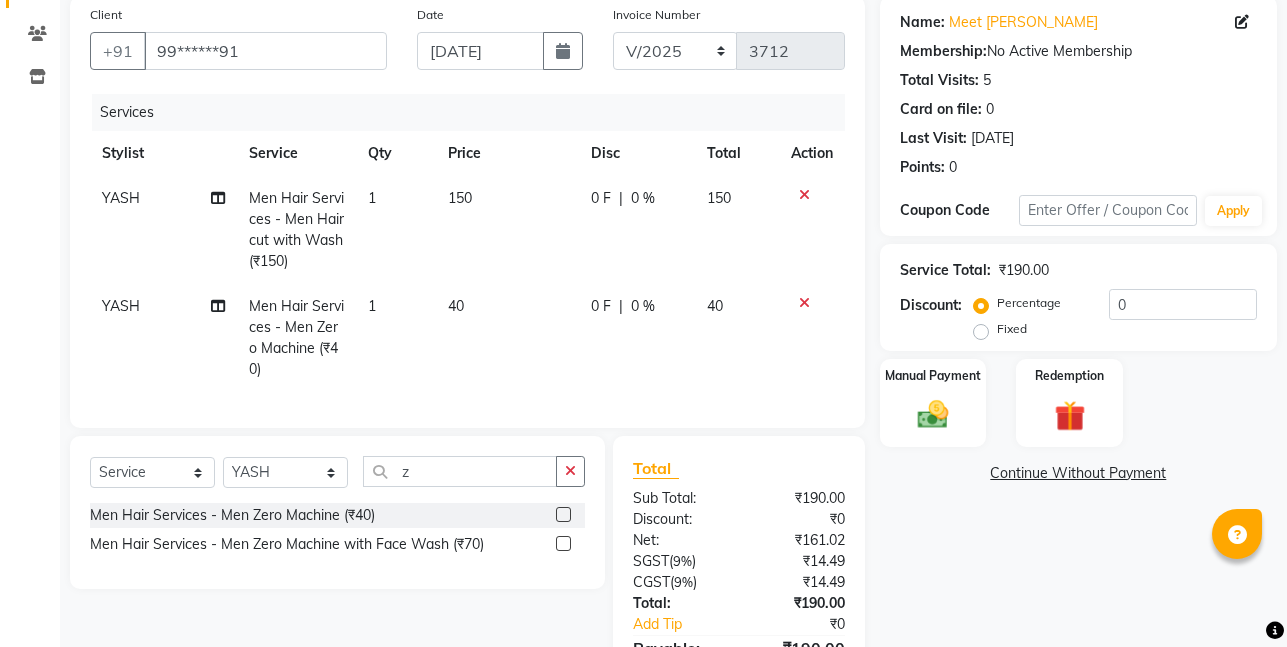 scroll, scrollTop: 261, scrollLeft: 0, axis: vertical 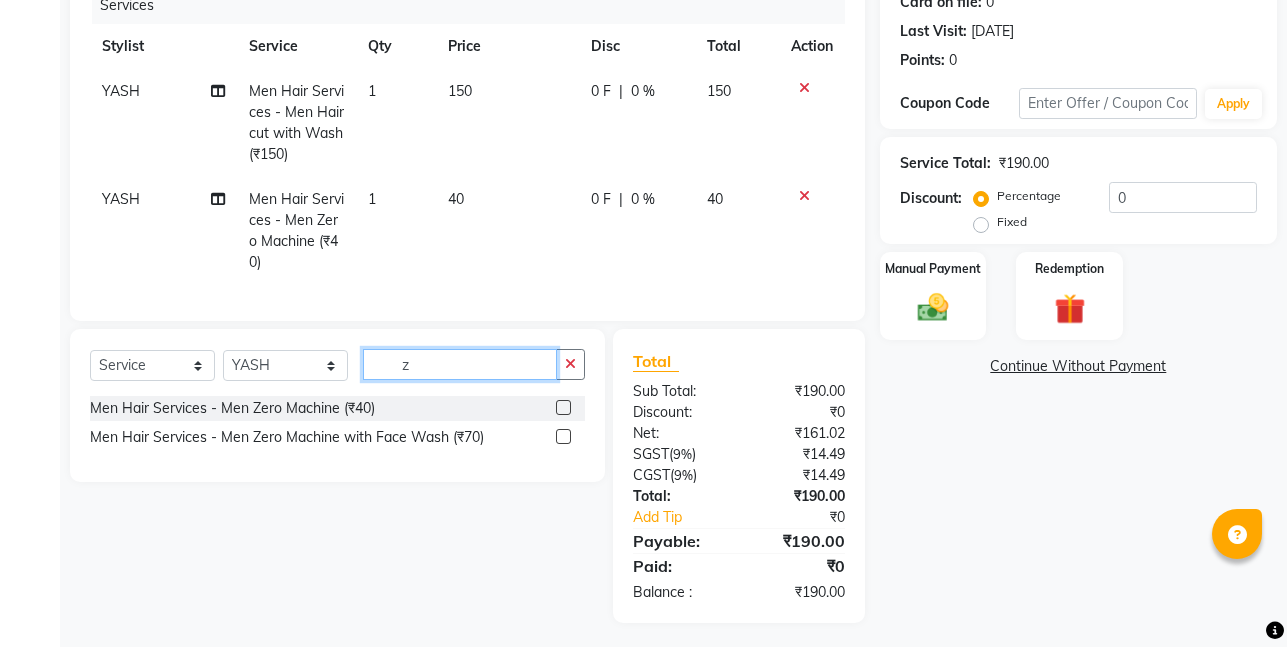 click on "z" 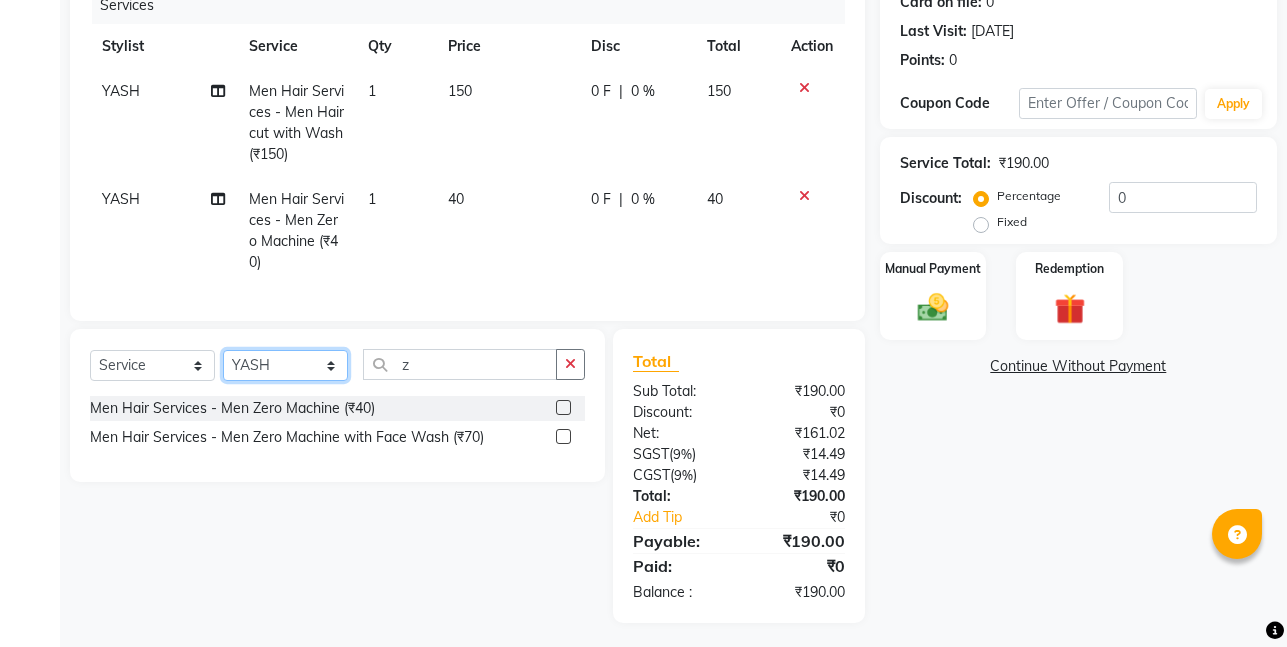 click on "Select Stylist [PERSON_NAME] [PERSON_NAME] [PERSON_NAME][GEOGRAPHIC_DATA] [PERSON_NAME] NEHA PH SALON [PERSON_NAME] SACHIN  SAIF [PERSON_NAME] YASH" 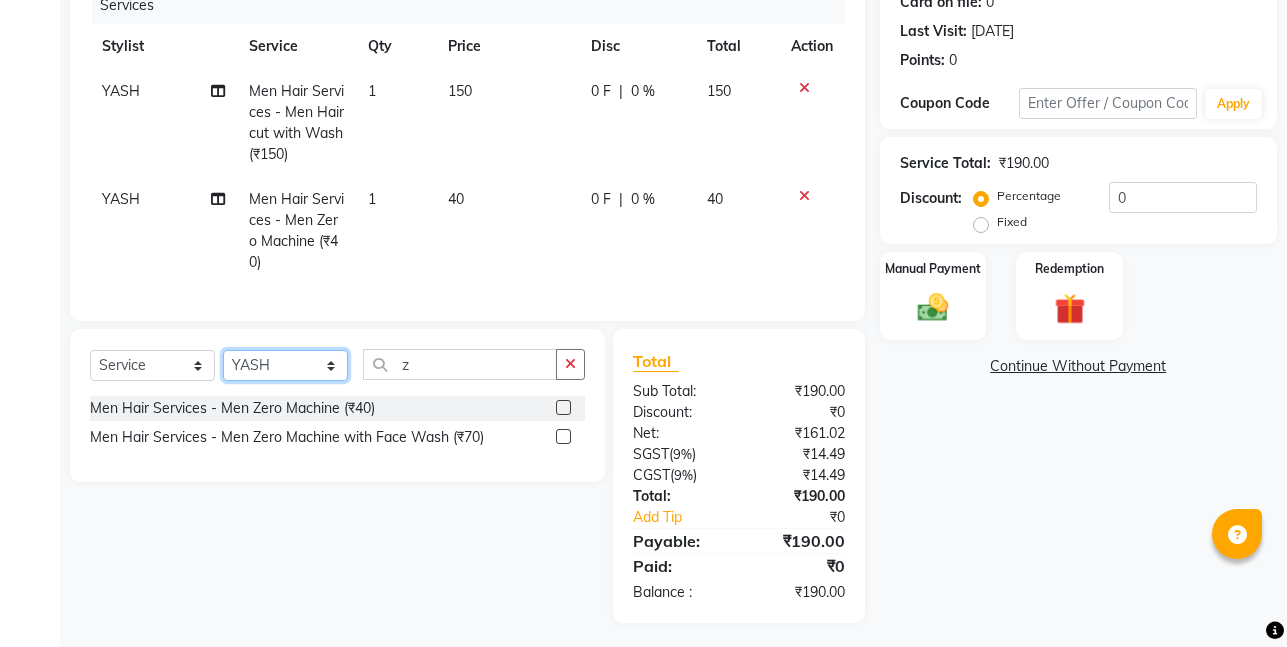 select on "85154" 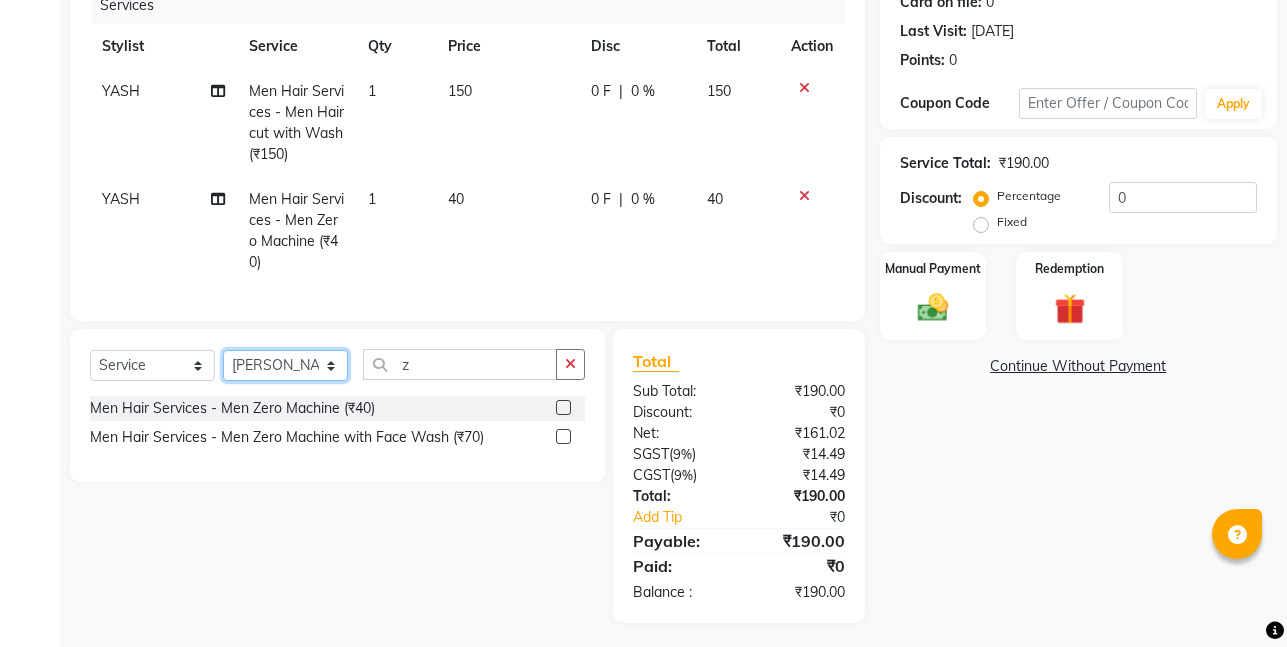 click on "Select Stylist [PERSON_NAME] [PERSON_NAME] [PERSON_NAME][GEOGRAPHIC_DATA] [PERSON_NAME] NEHA PH SALON [PERSON_NAME] SACHIN  SAIF [PERSON_NAME] YASH" 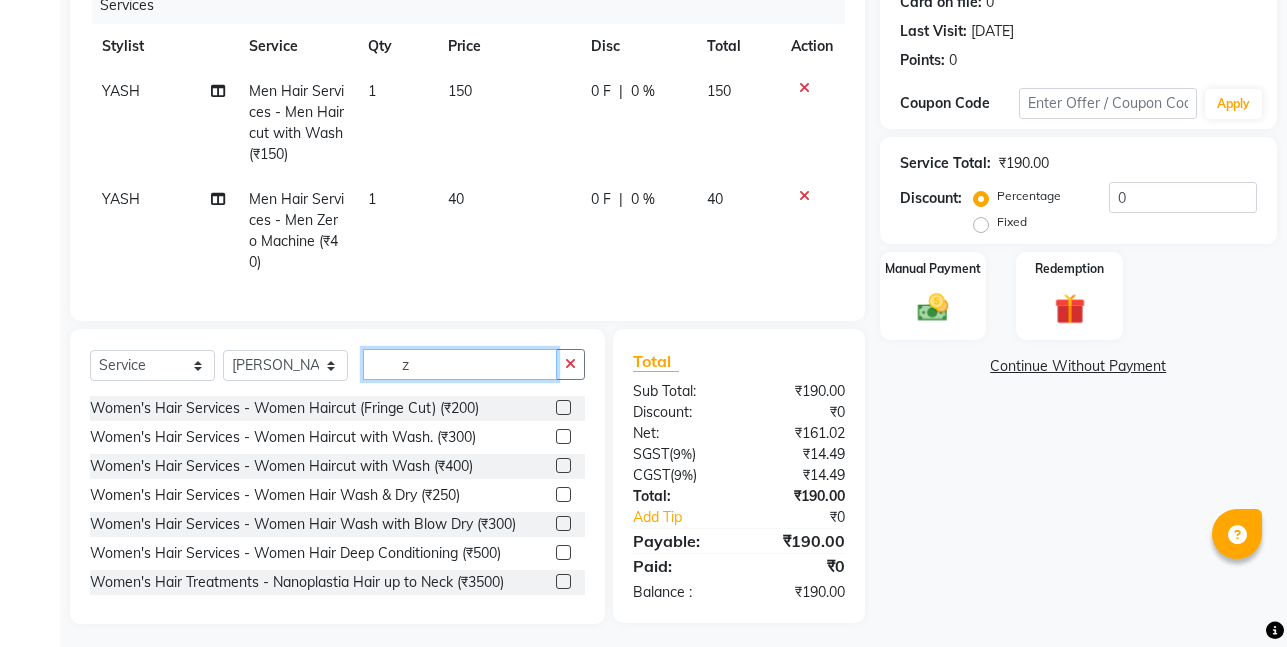 click on "z" 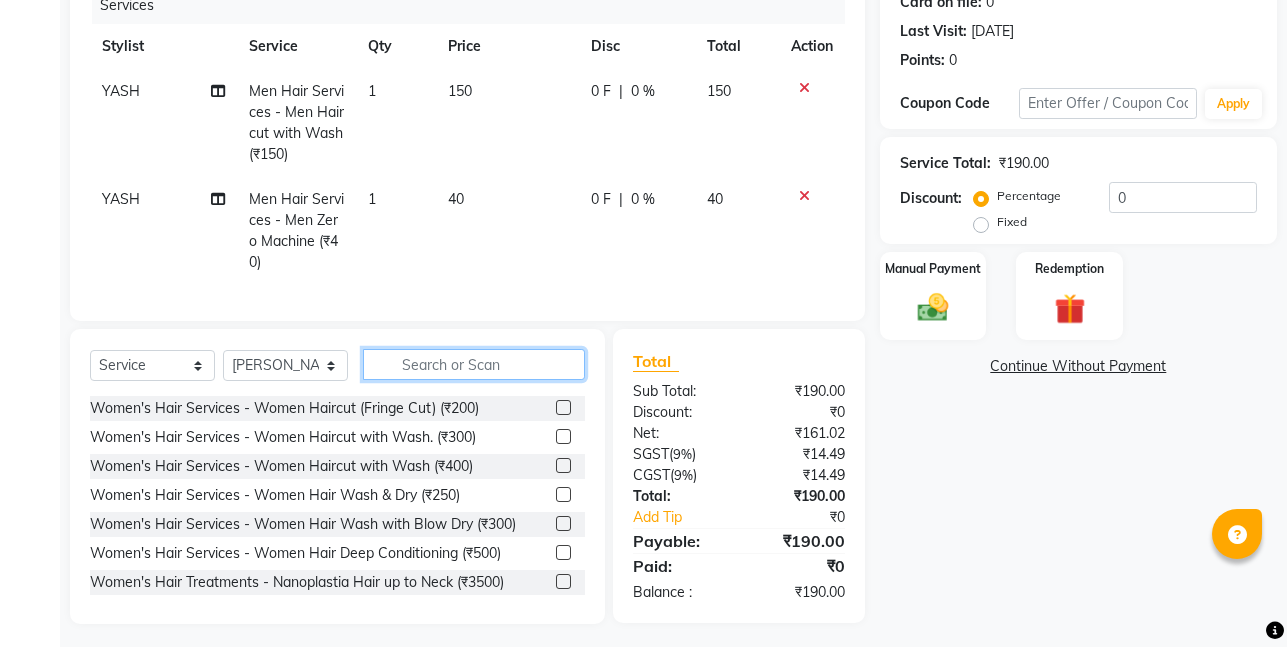 type on "z" 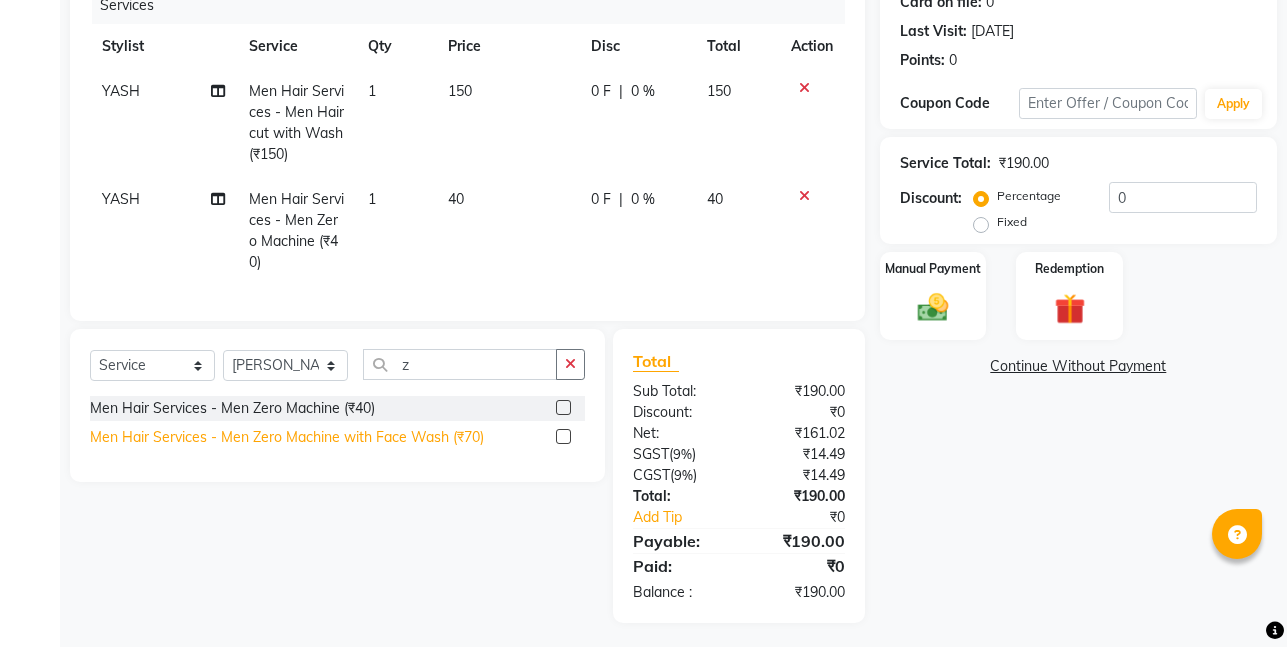 click on "Men Hair Services - Men Zero Machine with Face Wash (₹70)" 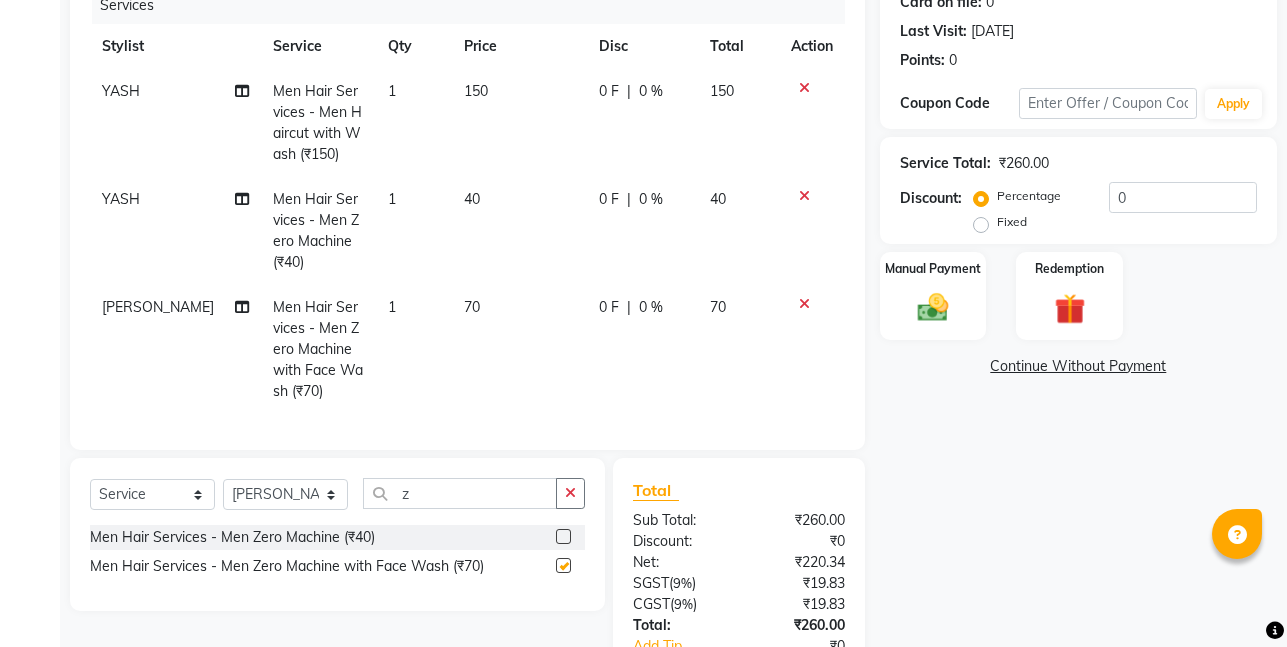 checkbox on "false" 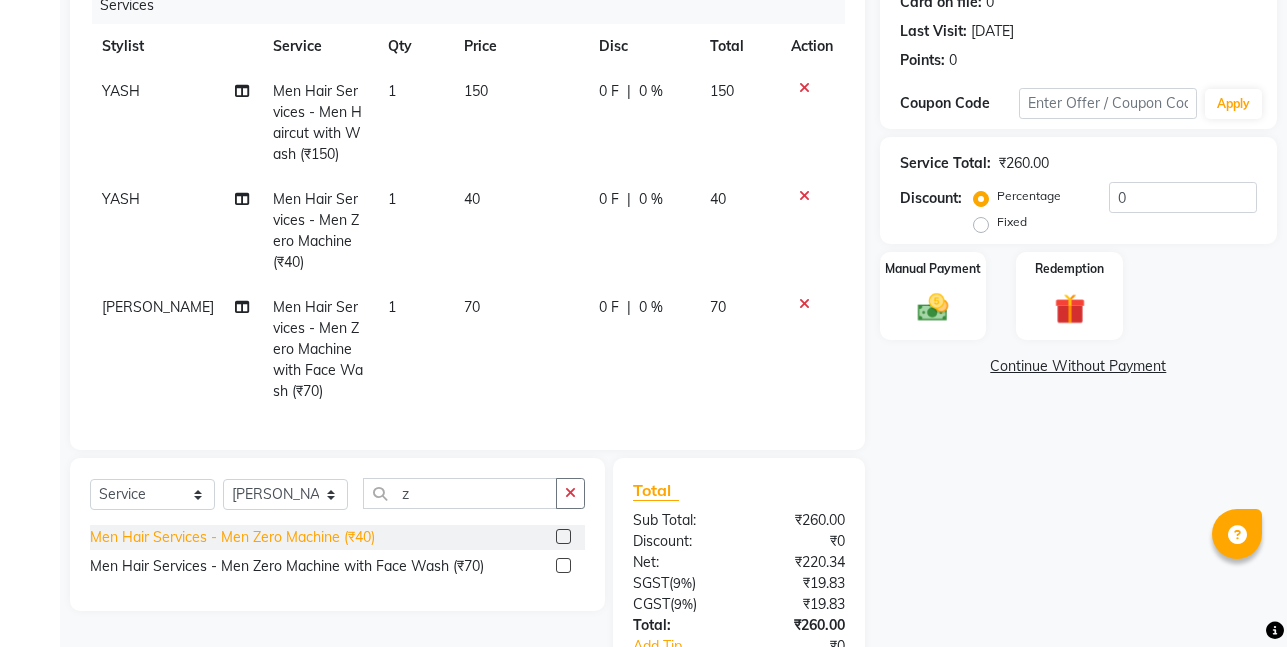 click on "Men Hair Services - Men Zero Machine (₹40)" 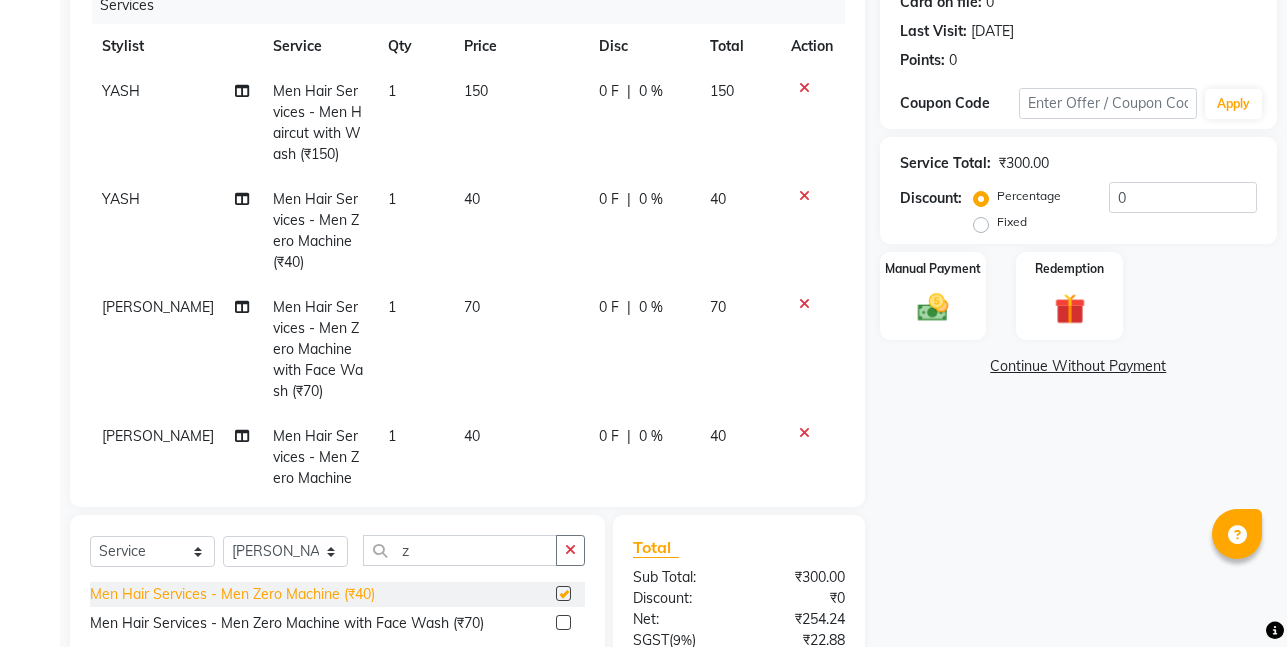 checkbox on "false" 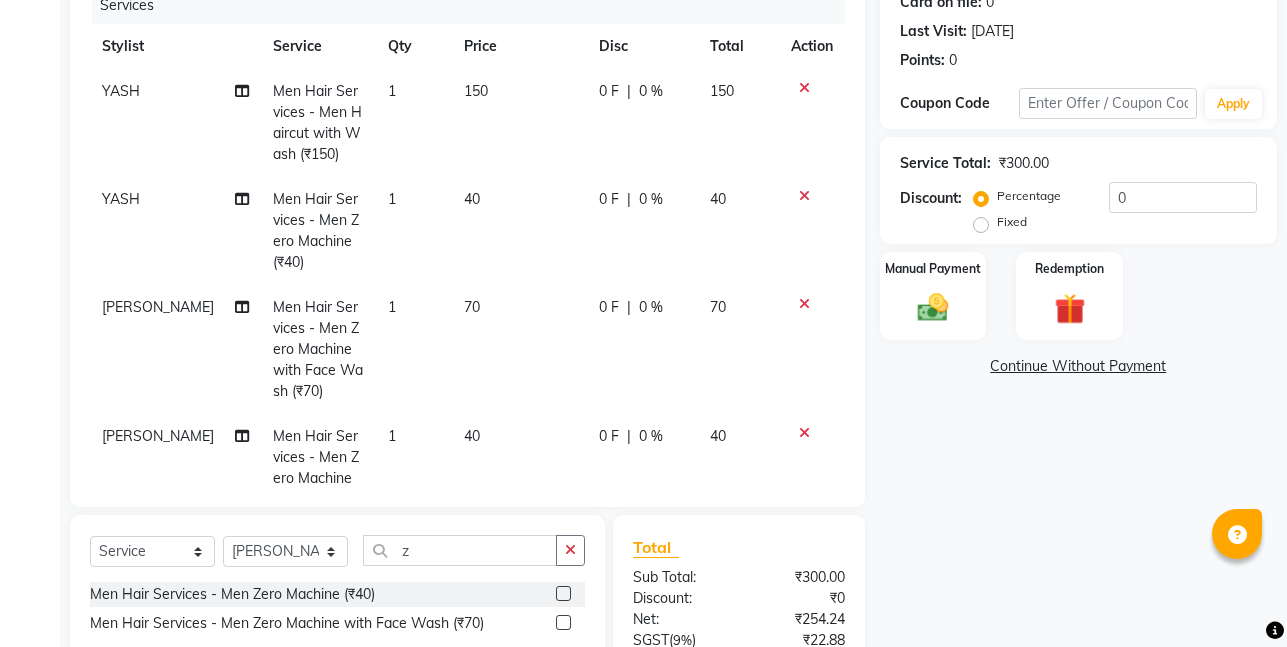 click 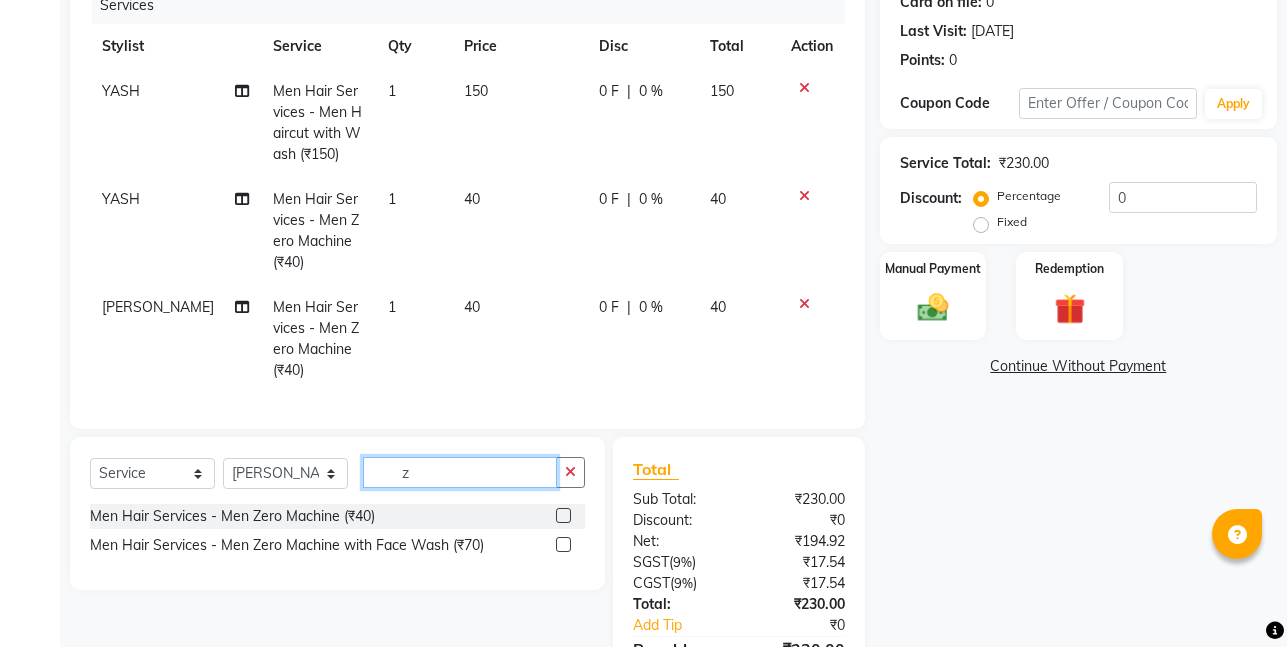 click on "z" 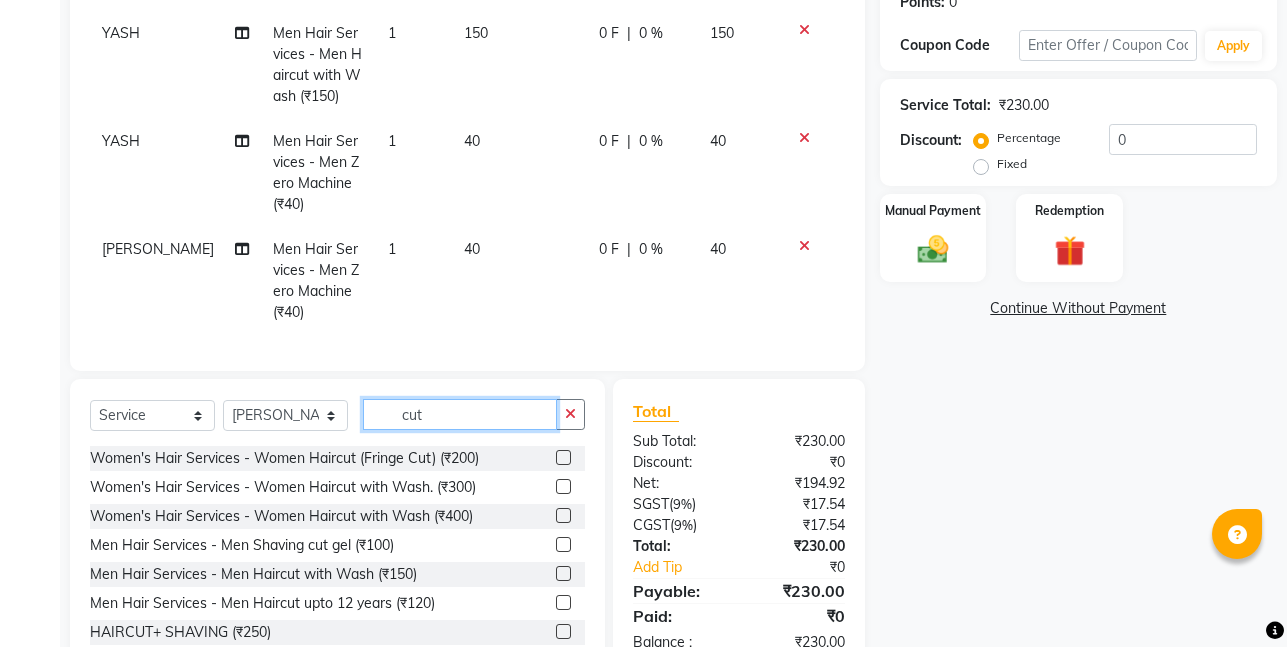 scroll, scrollTop: 376, scrollLeft: 0, axis: vertical 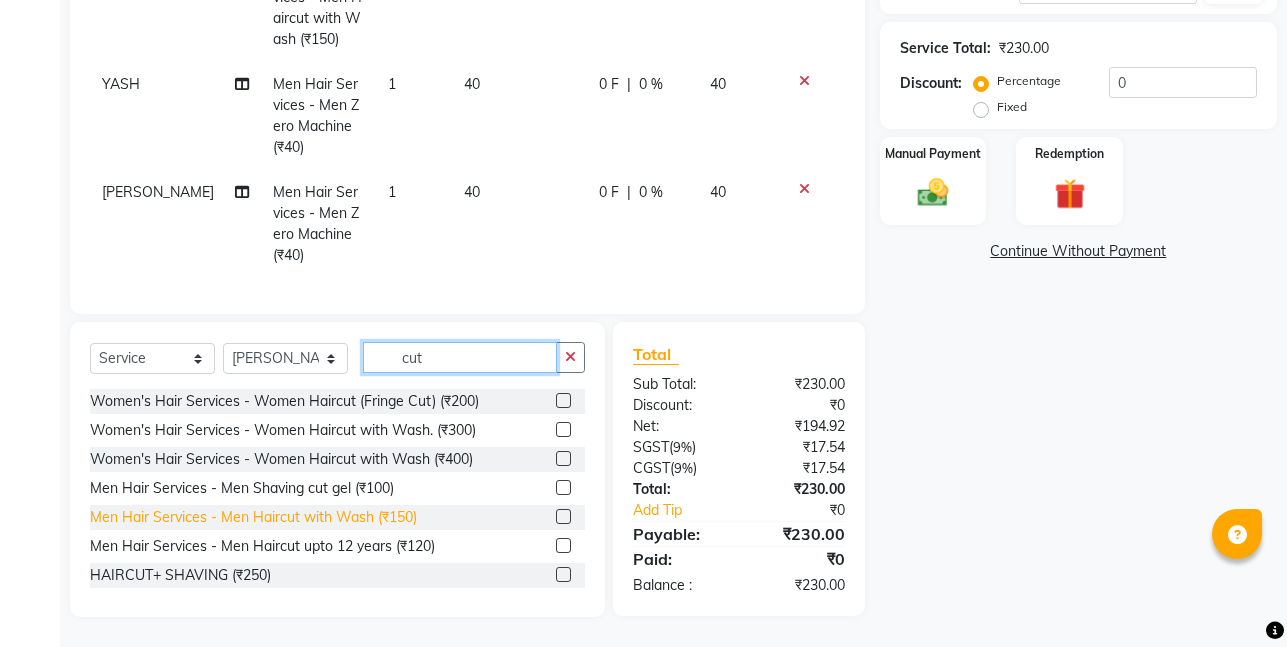 type on "cut" 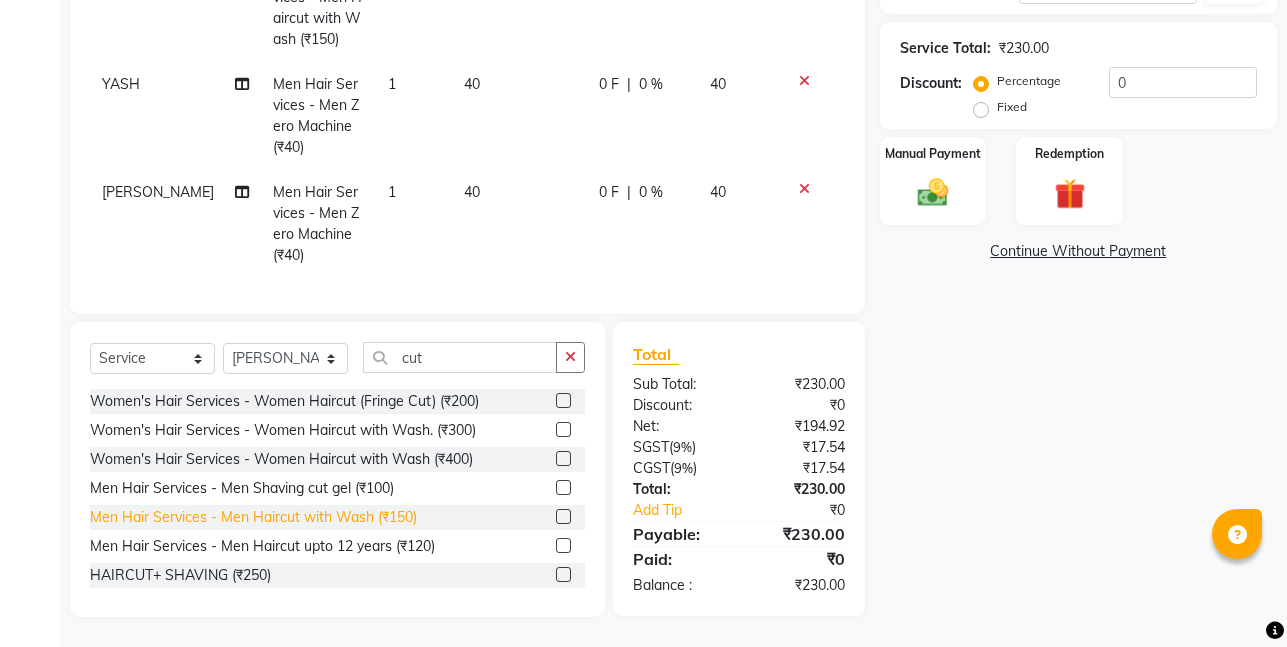 click on "Men Hair Services - Men Haircut with Wash (₹150)" 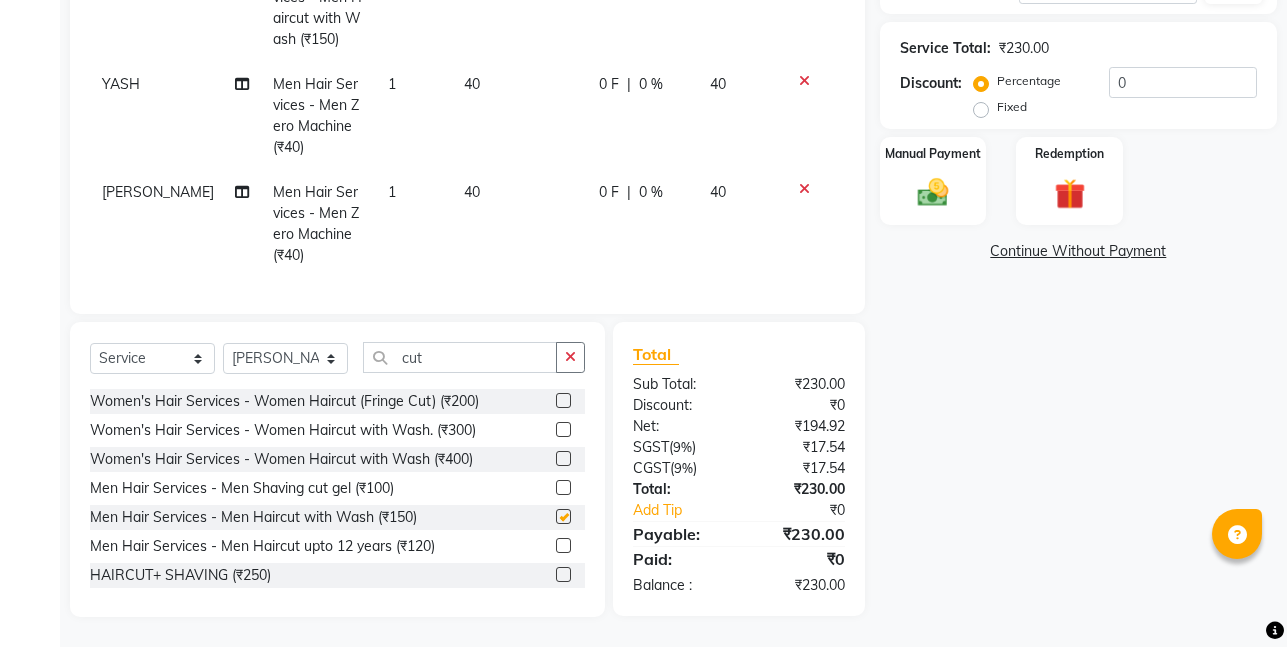 checkbox on "false" 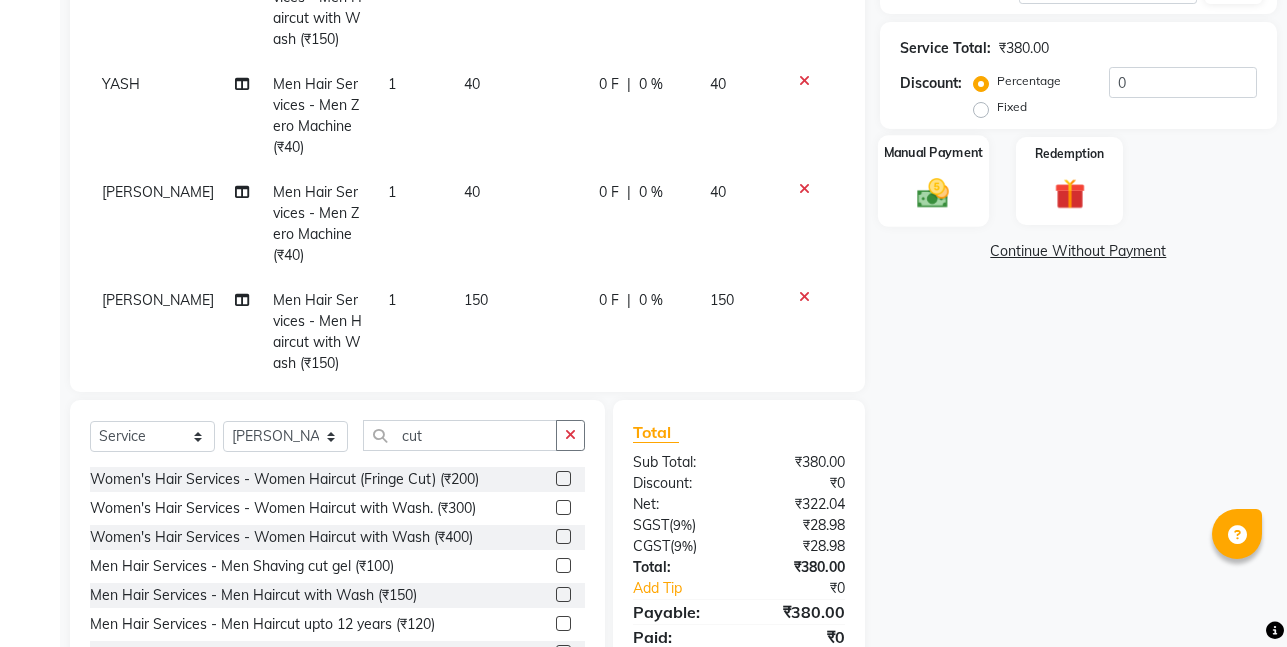 click on "Manual Payment" 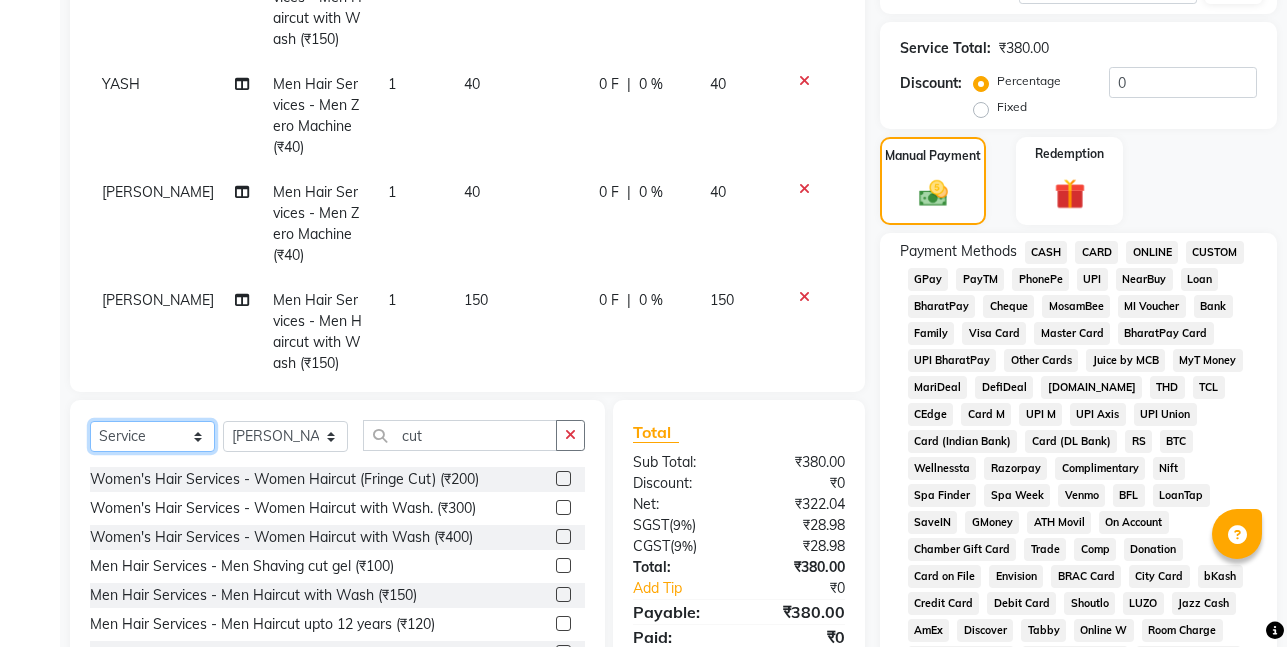 click on "Select  Service  Product  Membership  Package Voucher Prepaid Gift Card" 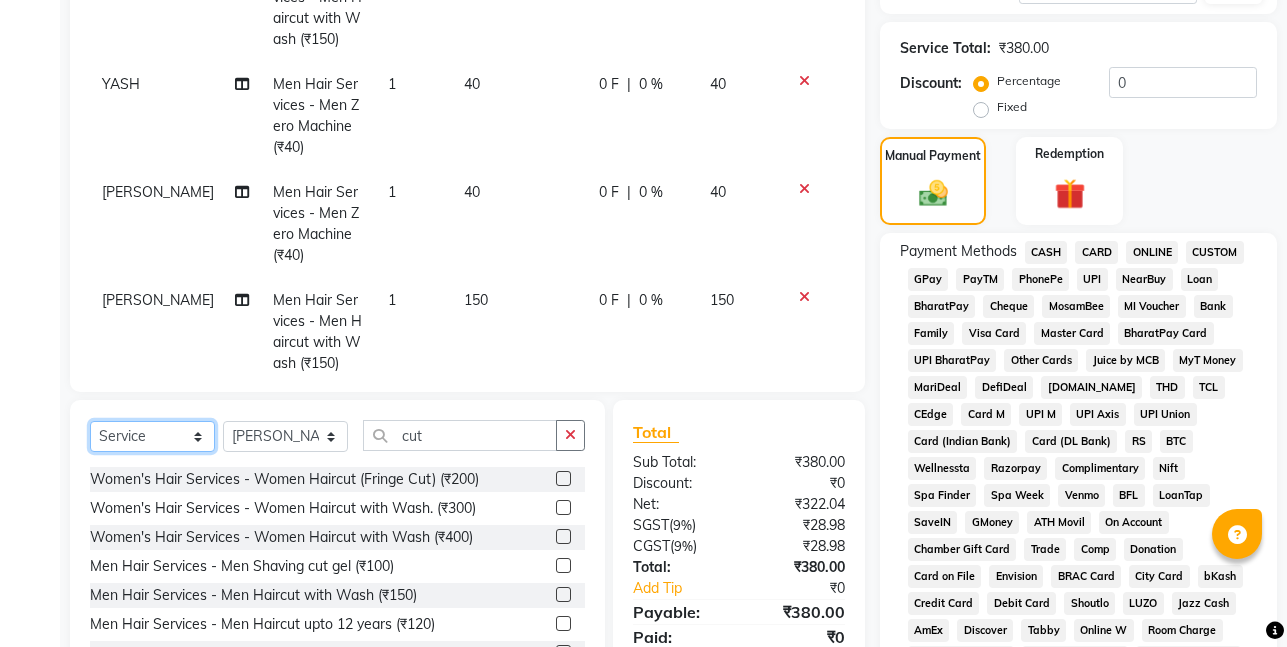 select on "product" 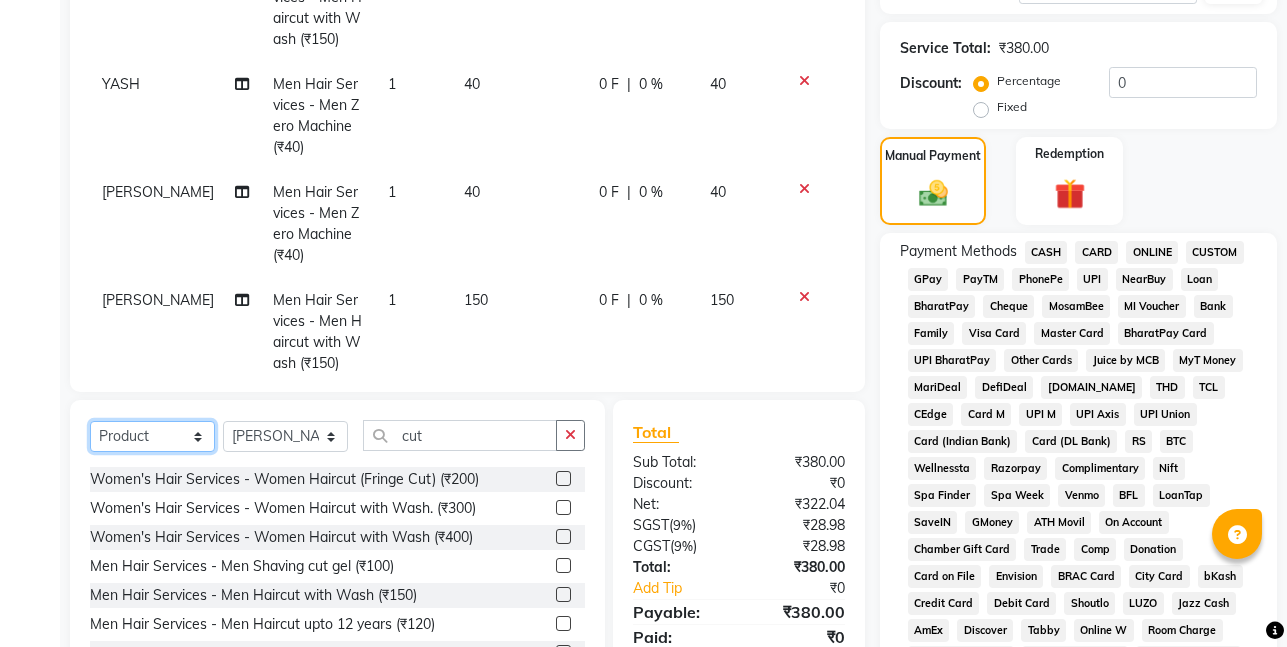click on "Select  Service  Product  Membership  Package Voucher Prepaid Gift Card" 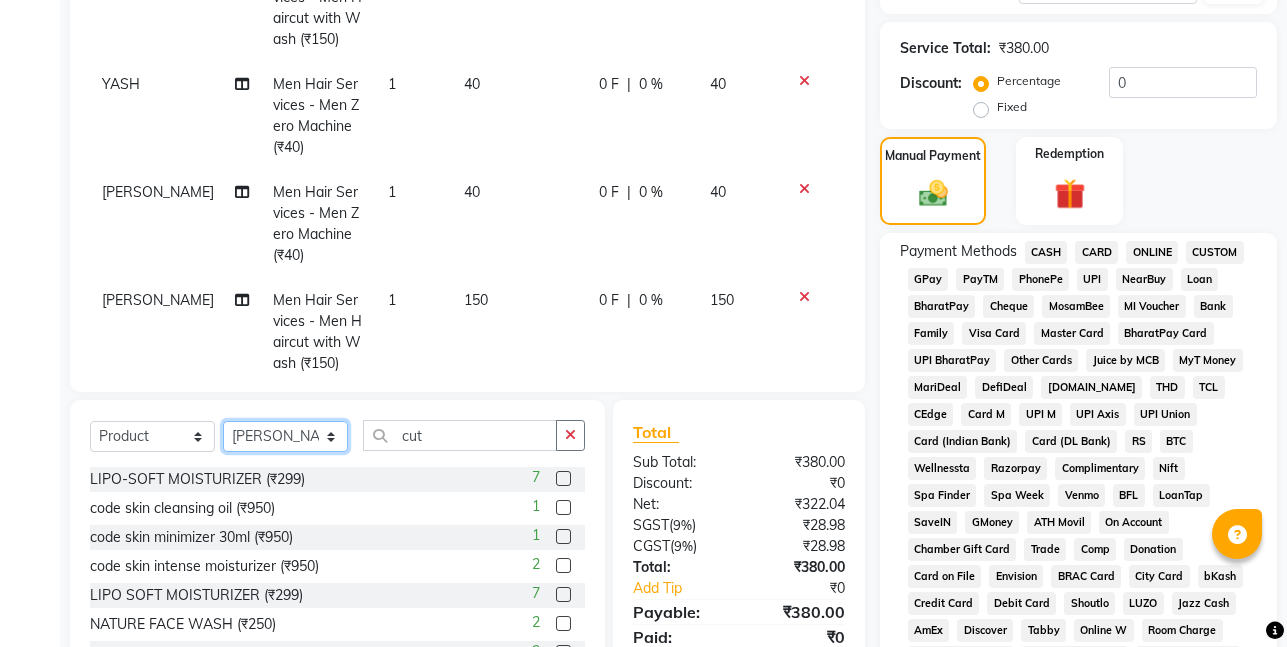 click on "Select Stylist [PERSON_NAME] [PERSON_NAME] [PERSON_NAME][GEOGRAPHIC_DATA] [PERSON_NAME] NEHA PH SALON [PERSON_NAME] SACHIN  SAIF [PERSON_NAME] YASH" 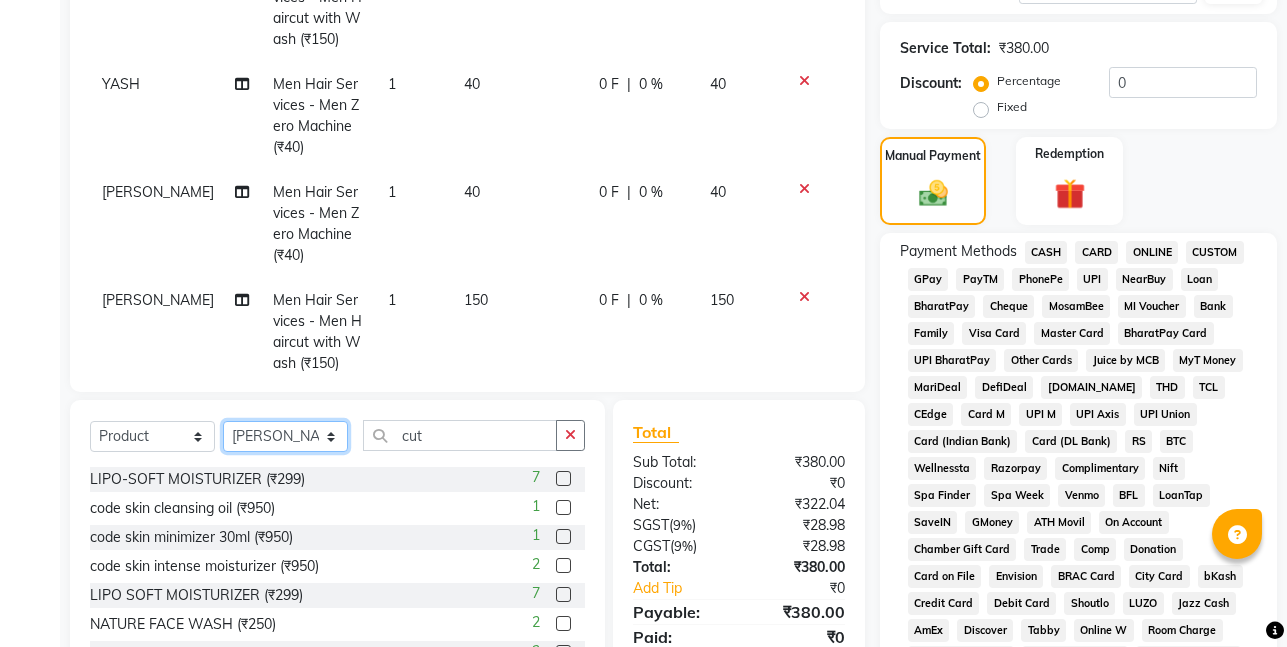 select on "83080" 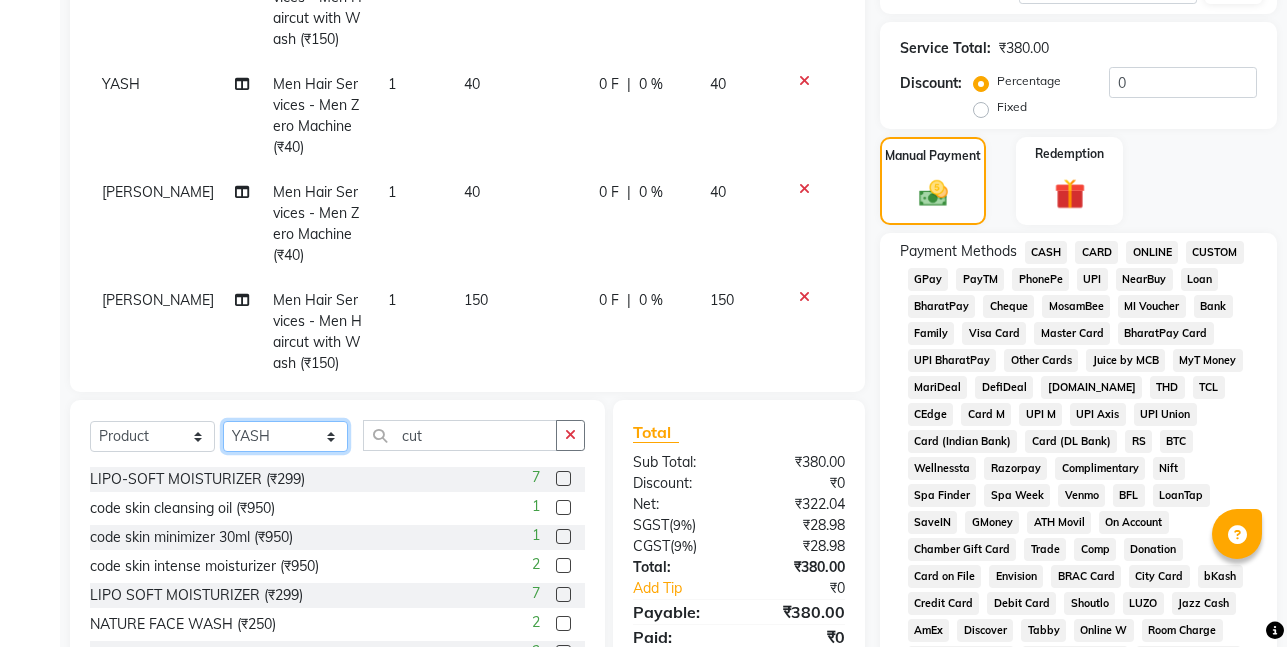 click on "Select Stylist [PERSON_NAME] [PERSON_NAME] [PERSON_NAME][GEOGRAPHIC_DATA] [PERSON_NAME] NEHA PH SALON [PERSON_NAME] SACHIN  SAIF [PERSON_NAME] YASH" 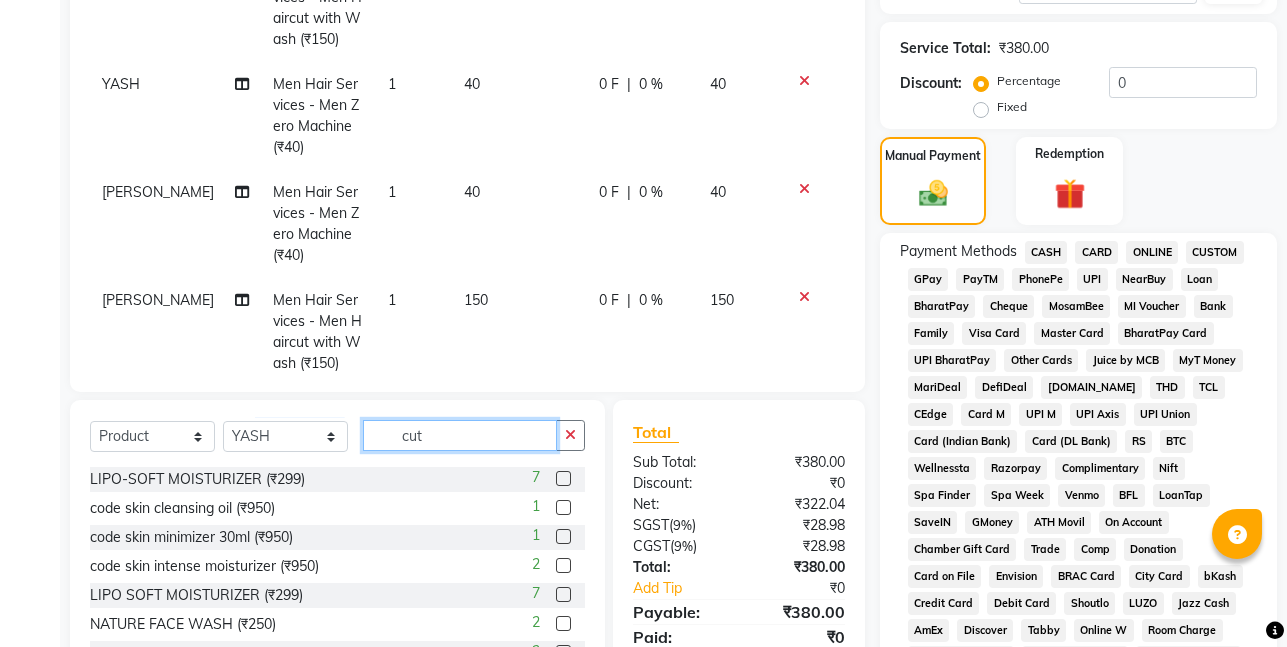 click on "cut" 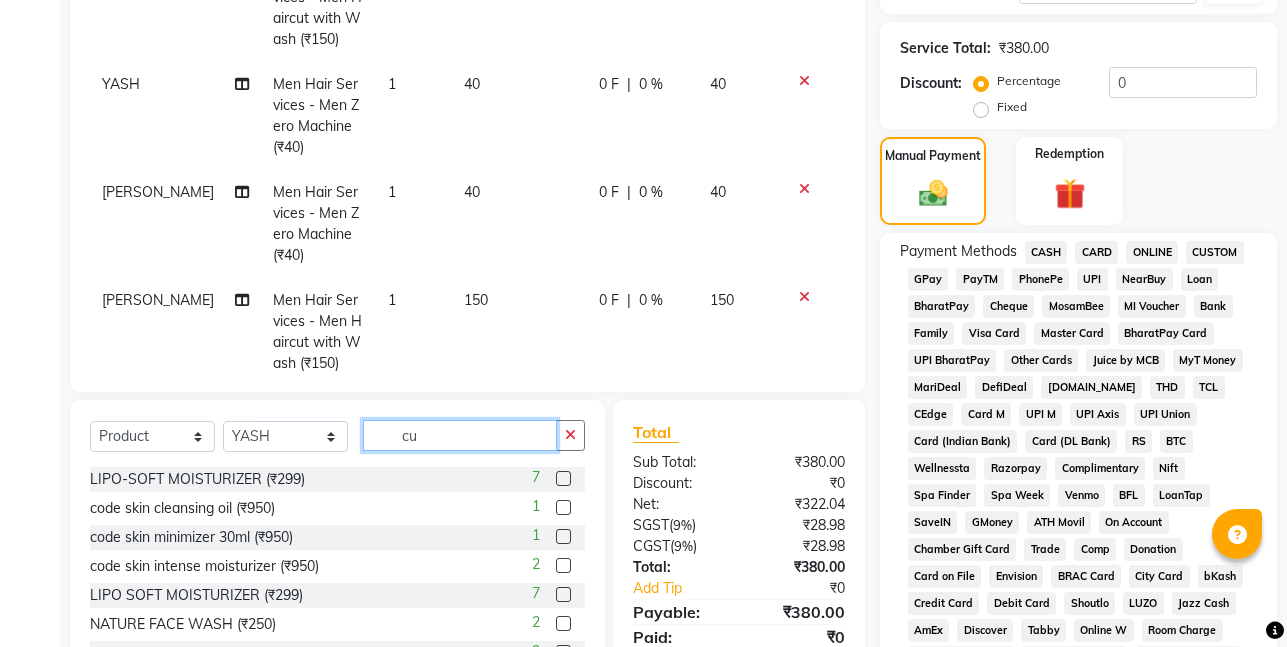 type on "c" 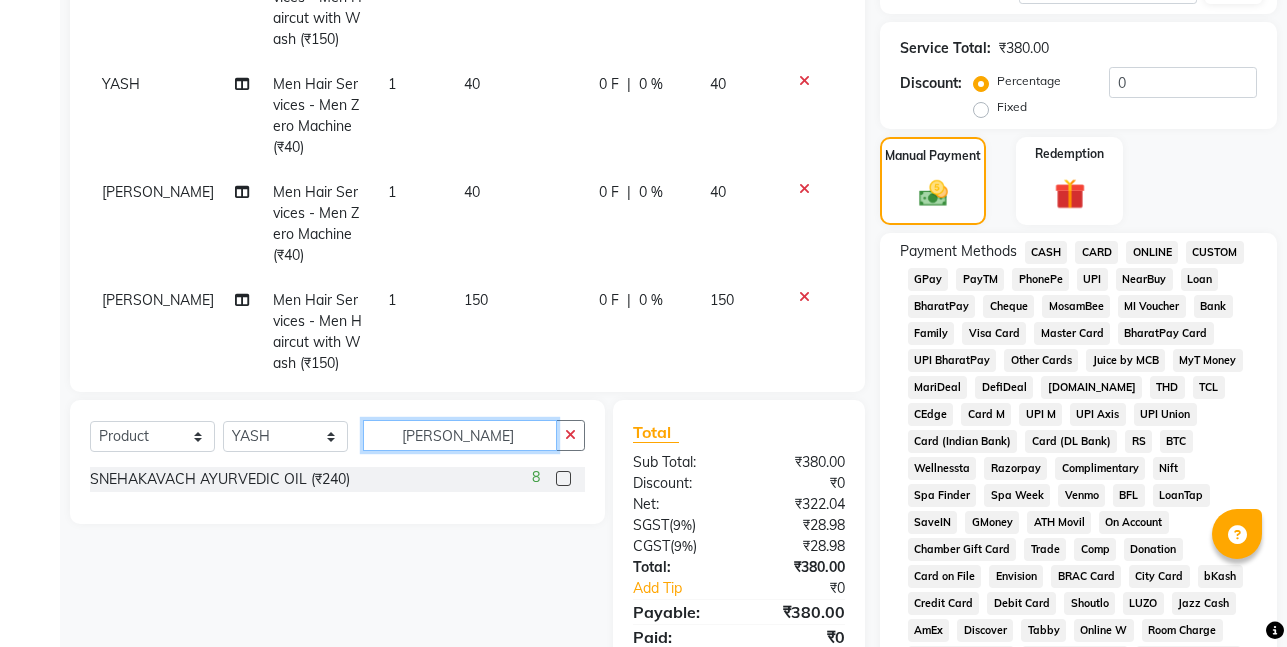 type on "sneh" 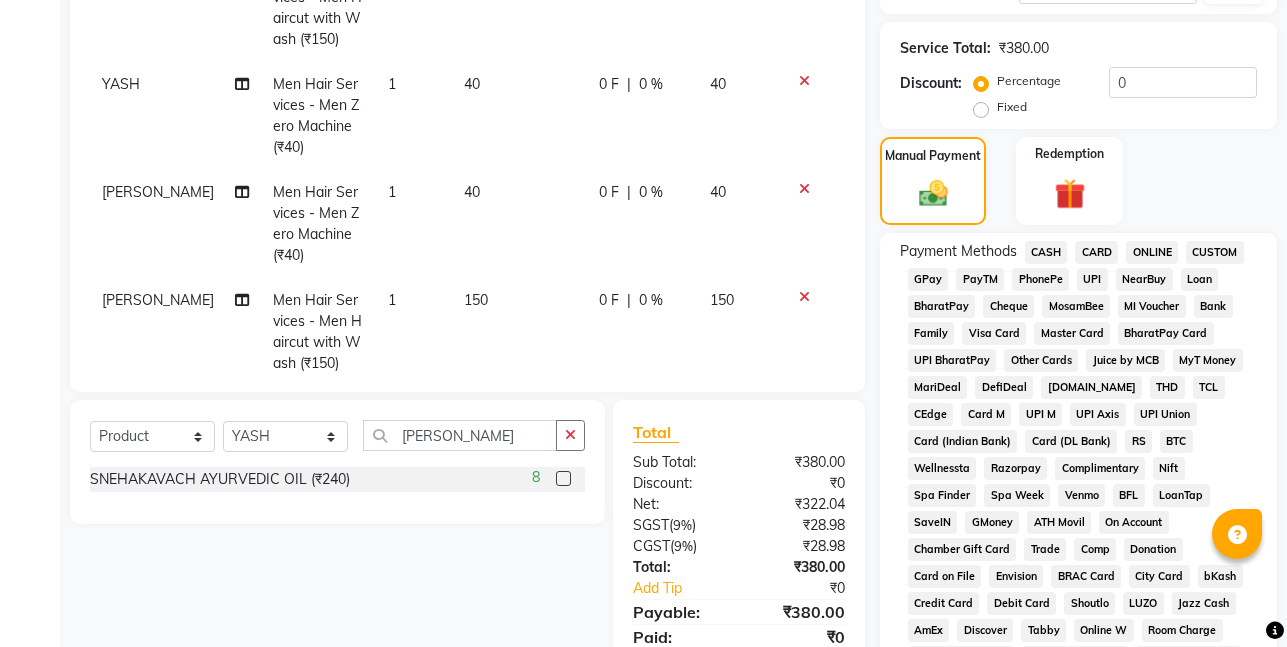 click 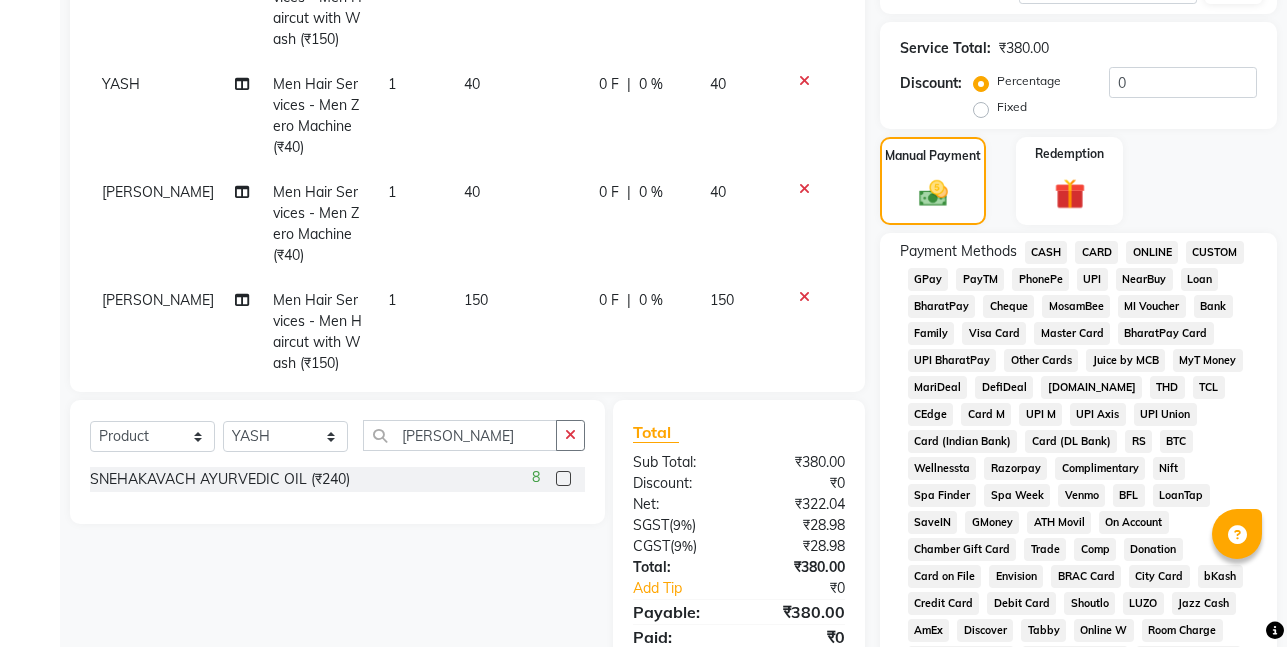 click at bounding box center (562, 479) 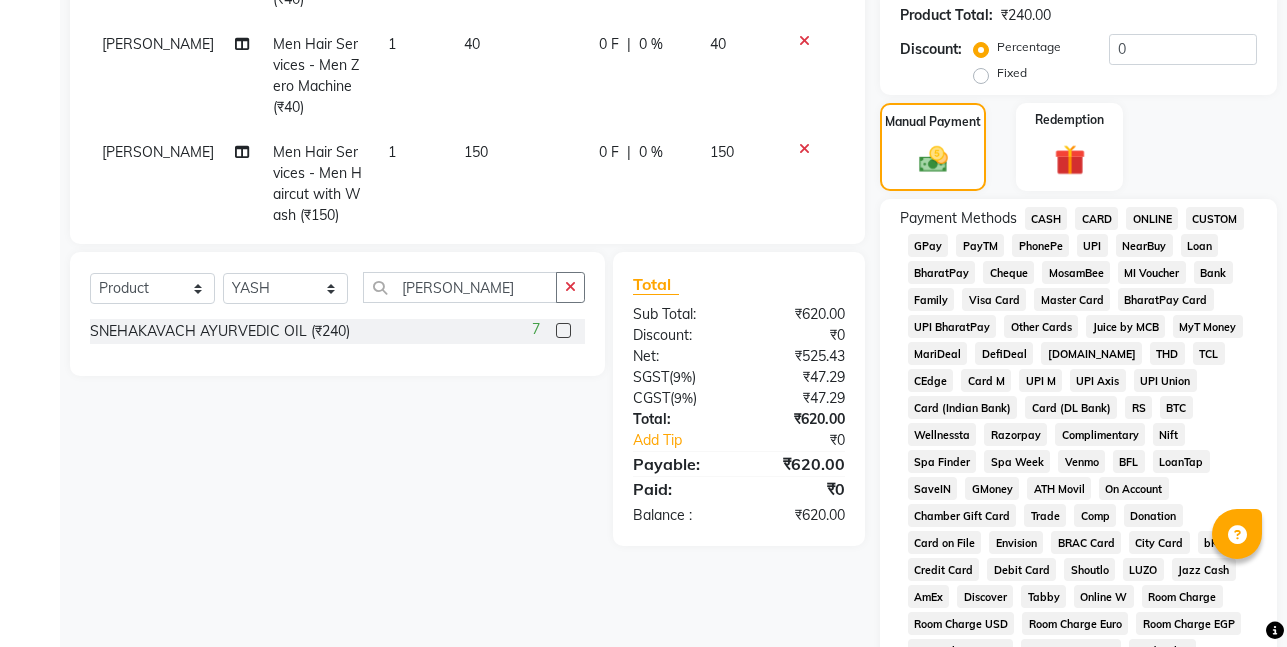 scroll, scrollTop: 776, scrollLeft: 0, axis: vertical 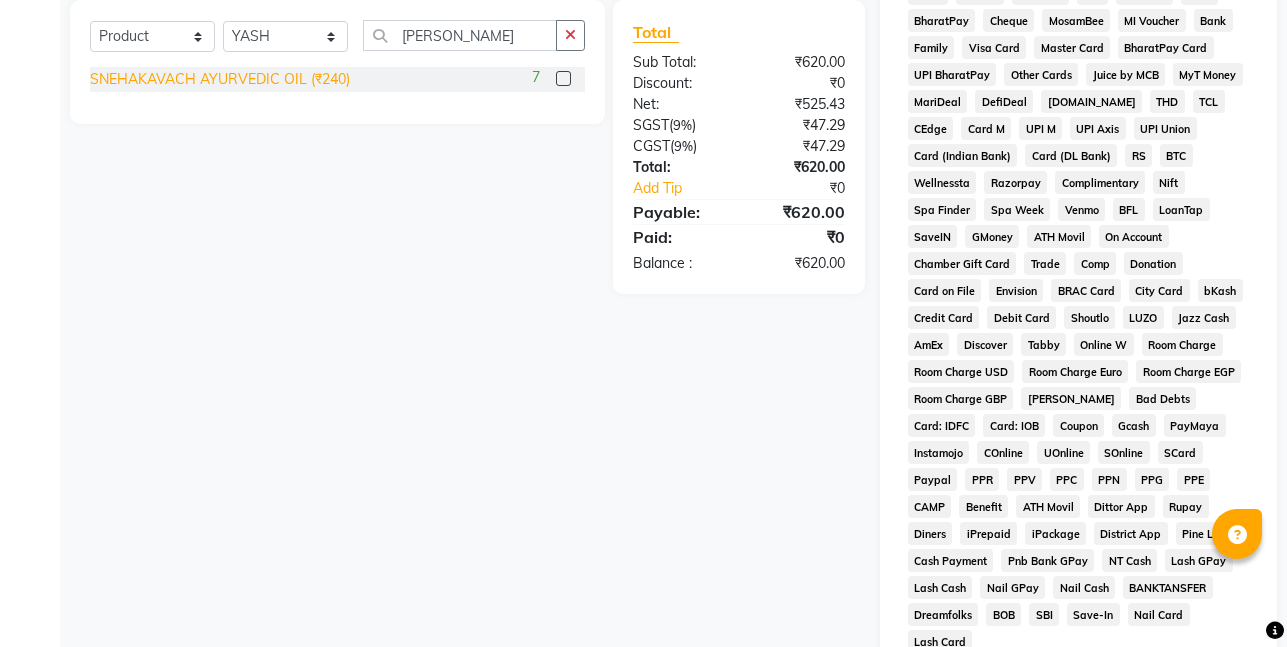click on "SNEHAKAVACH AYURVEDIC OIL (₹240)" 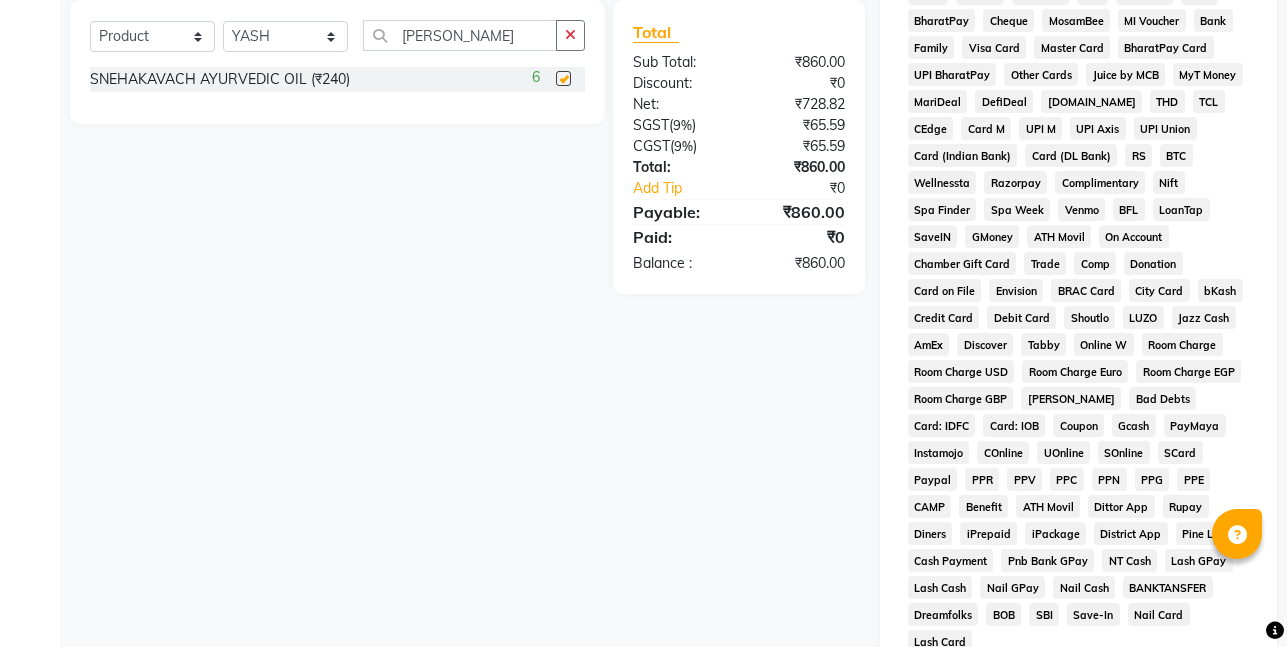 checkbox on "false" 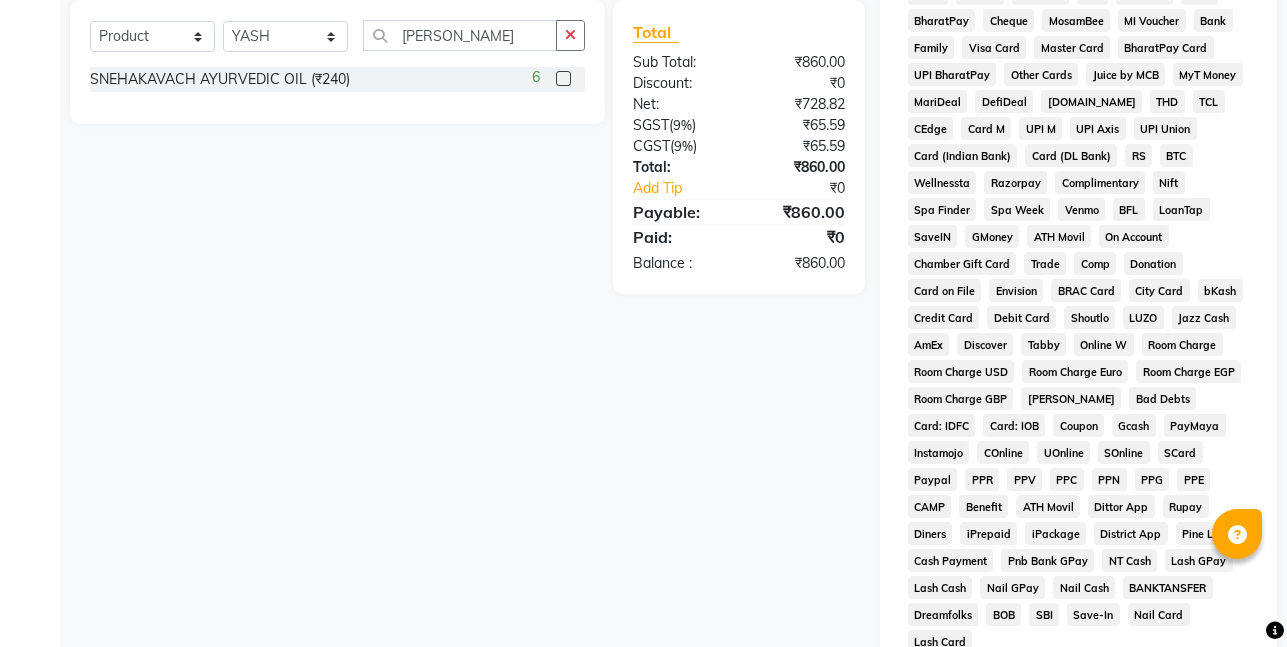 scroll, scrollTop: 476, scrollLeft: 0, axis: vertical 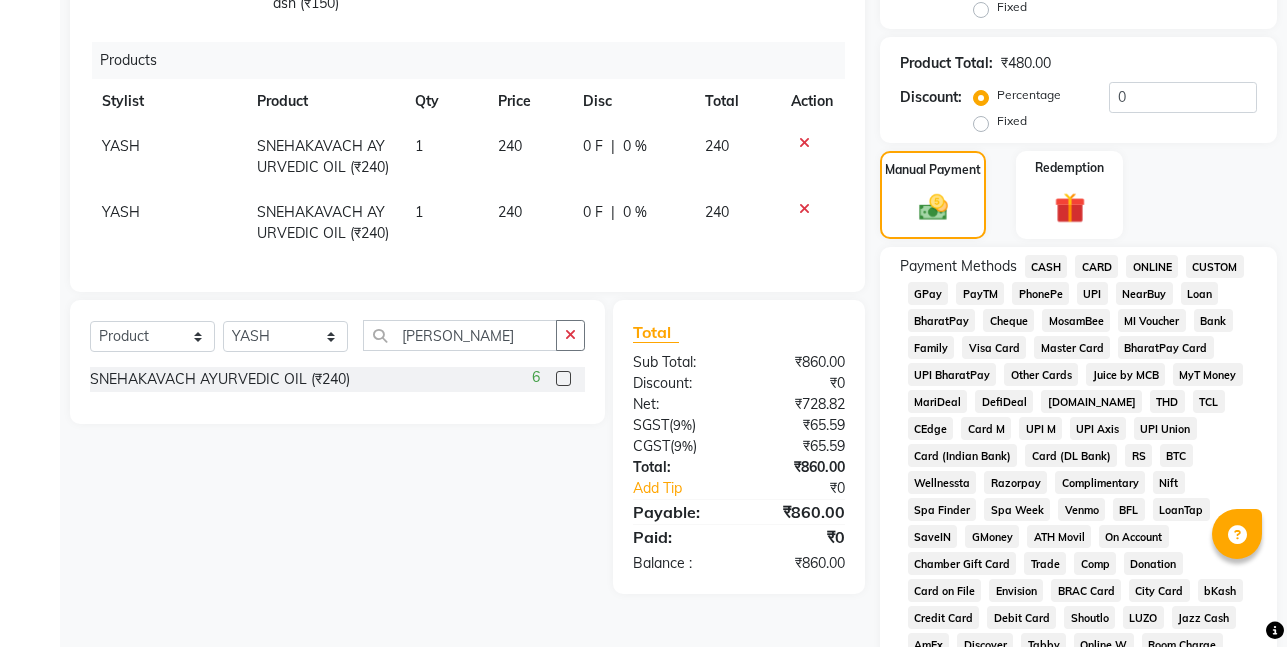click 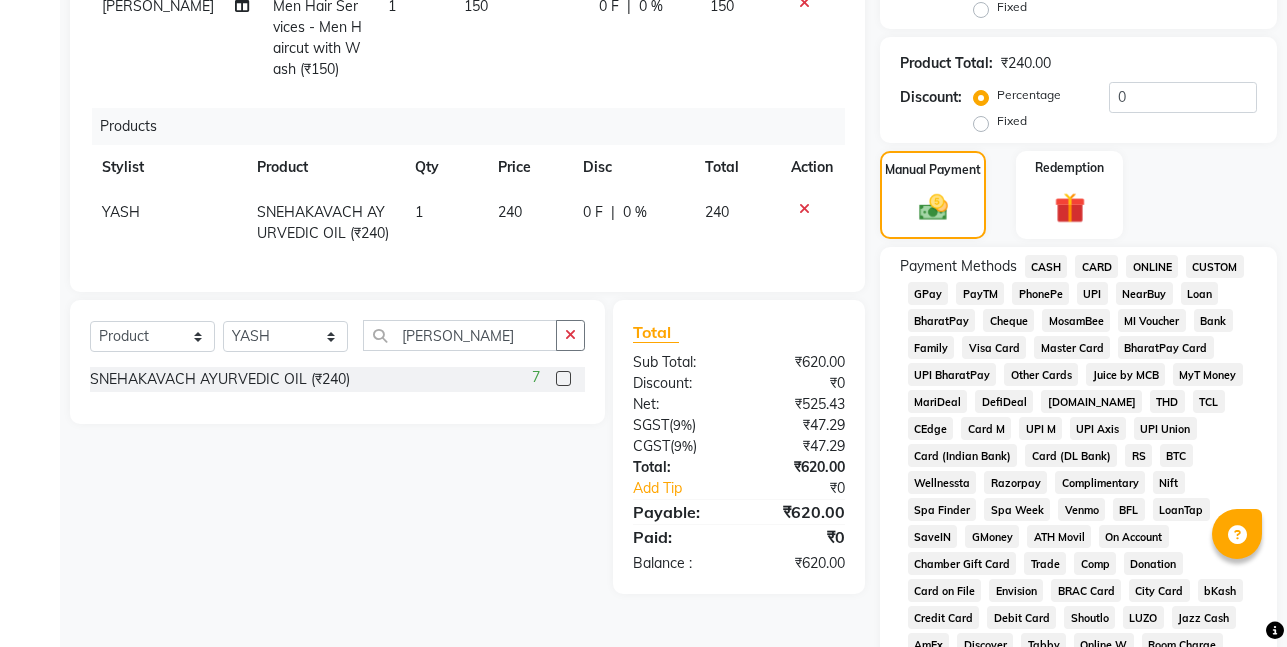 click on "240" 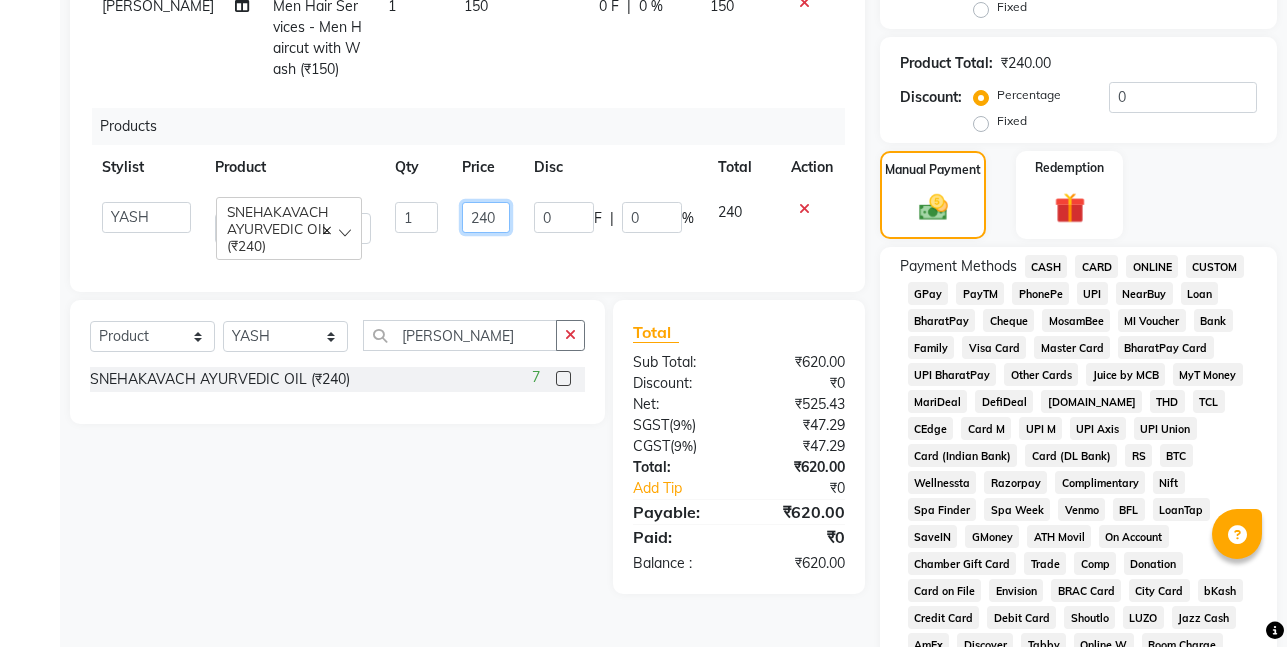click on "240" 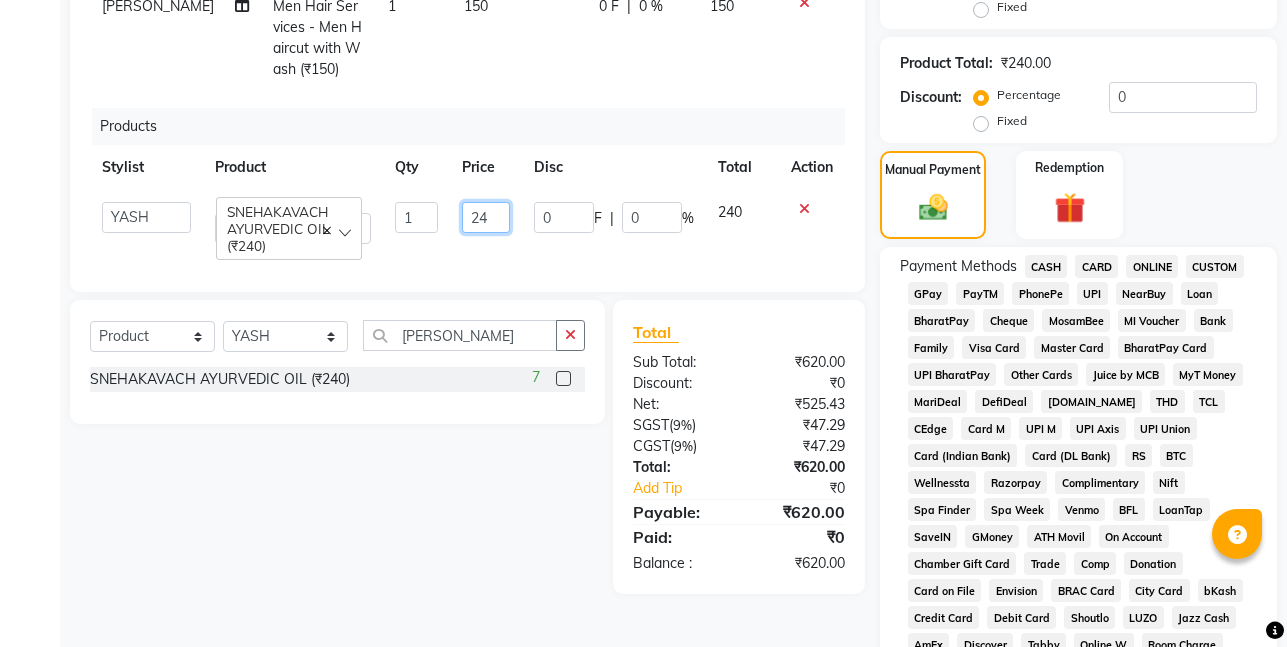 type on "2" 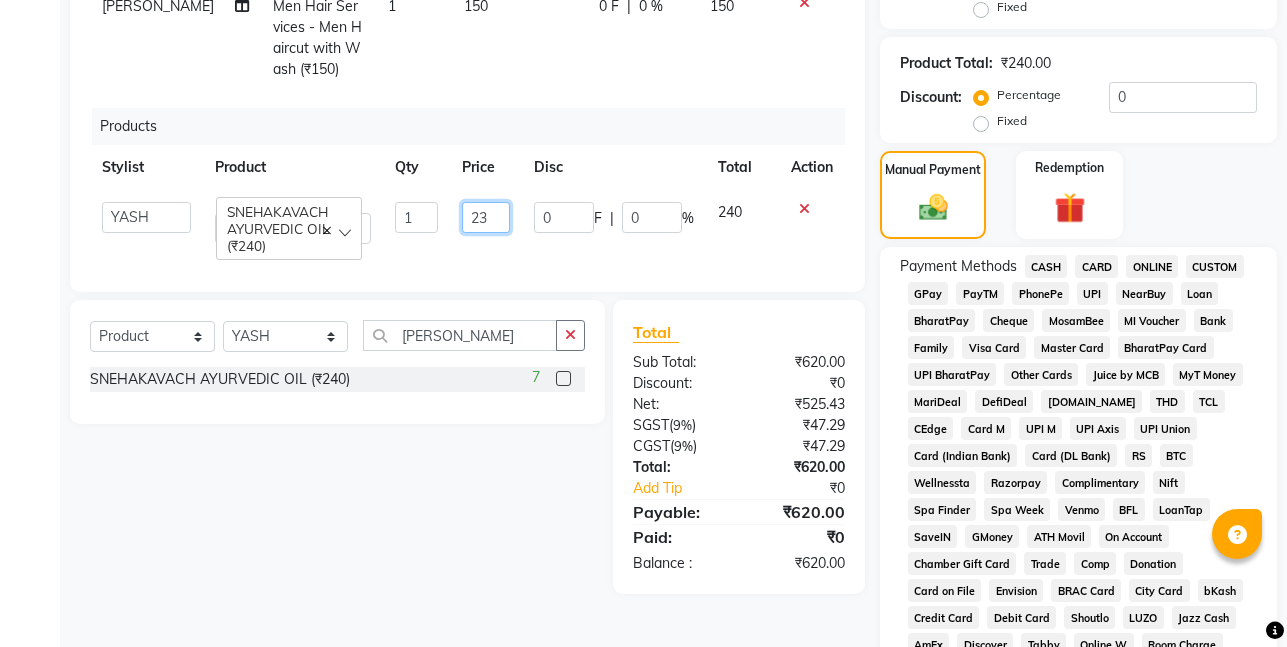 type on "230" 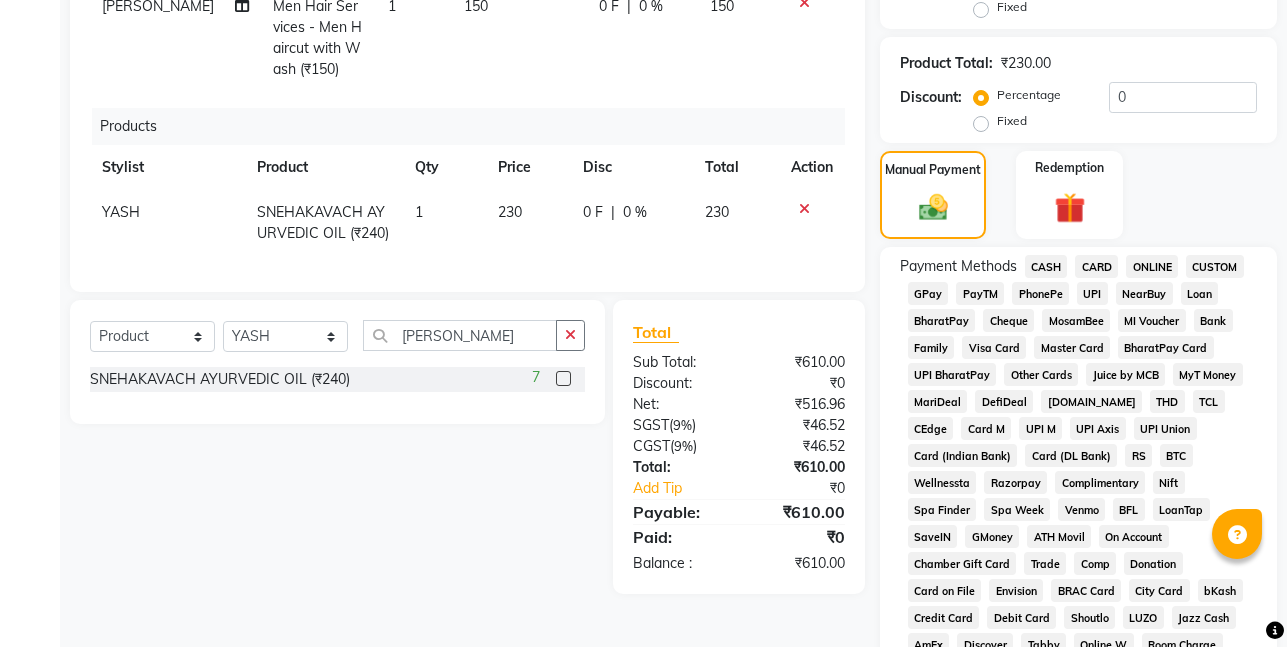 click on "YASH SNEHAKAVACH AYURVEDIC OIL (₹240) 1 230 0 F | 0 % 230" 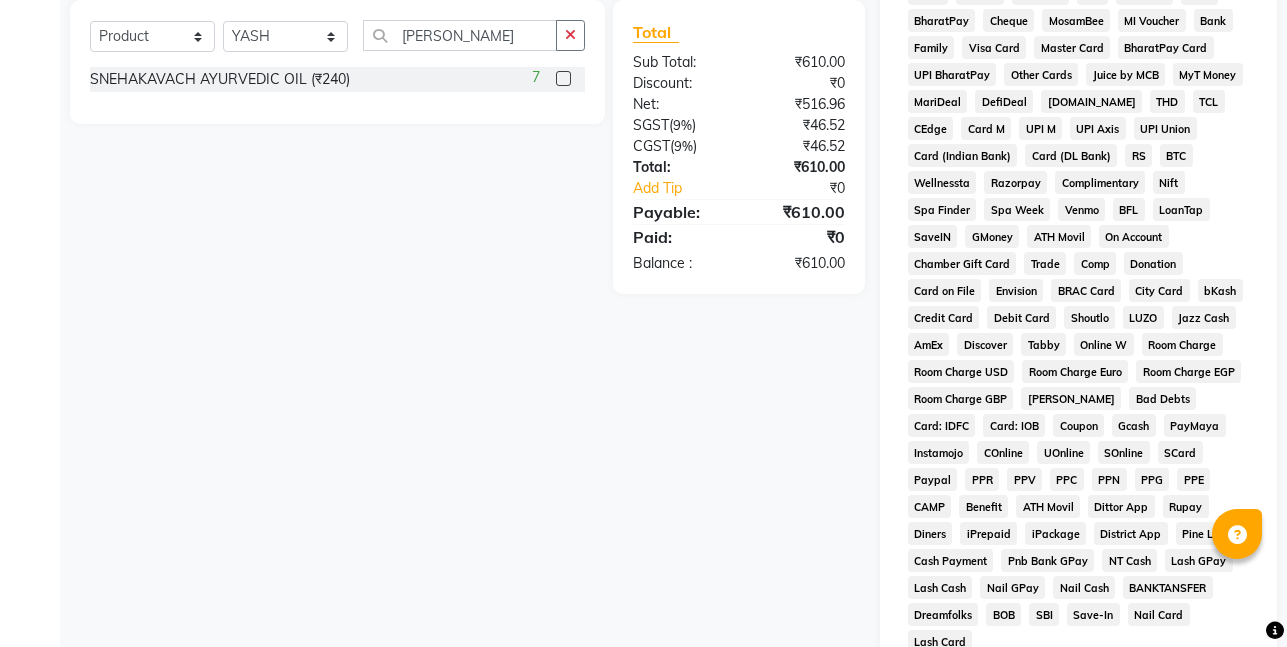 scroll, scrollTop: 576, scrollLeft: 0, axis: vertical 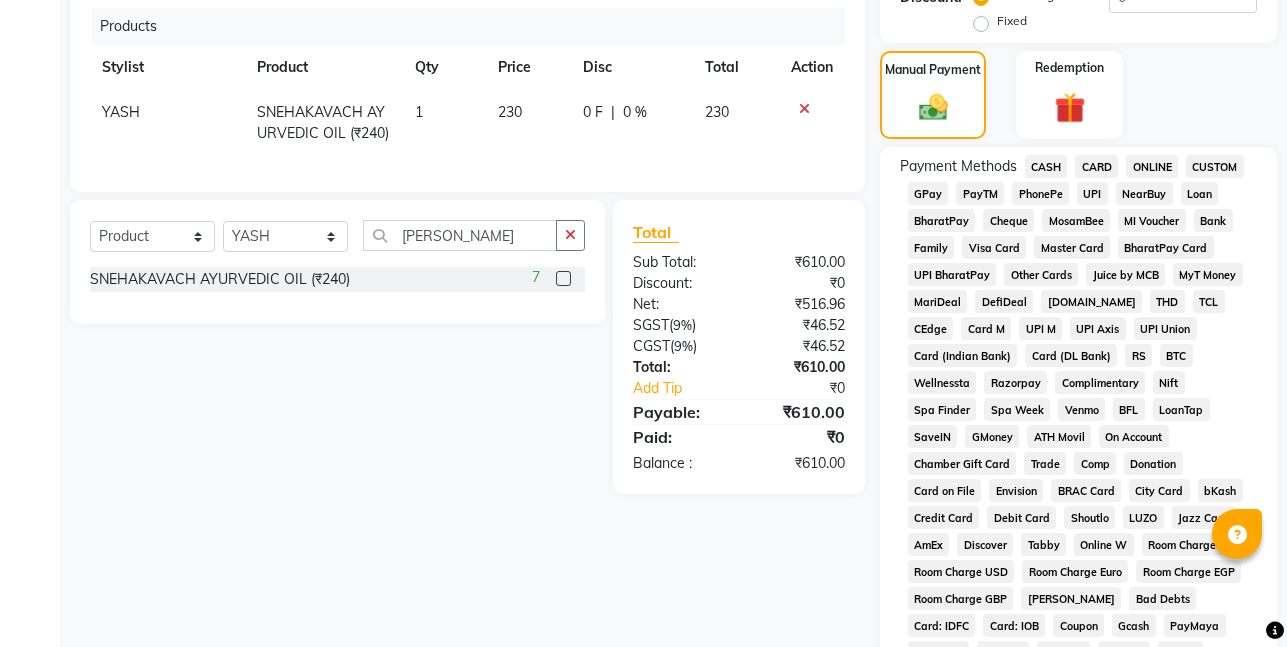 click on "Payment Methods  CASH   CARD   ONLINE   CUSTOM   GPay   PayTM   PhonePe   UPI   NearBuy   Loan   BharatPay   Cheque   MosamBee   MI Voucher   Bank   Family   Visa Card   Master Card   BharatPay Card   UPI BharatPay   Other Cards   Juice by MCB   MyT Money   MariDeal   DefiDeal   Deal.mu   THD   TCL   CEdge   Card M   UPI M   UPI Axis   UPI Union   Card (Indian Bank)   Card (DL Bank)   RS   BTC   Wellnessta   Razorpay   Complimentary   Nift   Spa Finder   Spa Week   Venmo   BFL   LoanTap   SaveIN   GMoney   ATH Movil   On Account   Chamber Gift Card   Trade   Comp   Donation   Card on File   Envision   BRAC Card   City Card   bKash   Credit Card   Debit Card   Shoutlo   LUZO   Jazz Cash   AmEx   Discover   Tabby   Online W   Room Charge   Room Charge USD   Room Charge Euro   Room Charge EGP   Room Charge GBP   Bajaj Finserv   Bad Debts   Card: IDFC   Card: IOB   Coupon   Gcash   PayMaya   Instamojo   COnline   UOnline   SOnline   SCard   Paypal   PPR   PPV   PPC   PPN   PPG   PPE   CAMP   Benefit   ATH Movil" 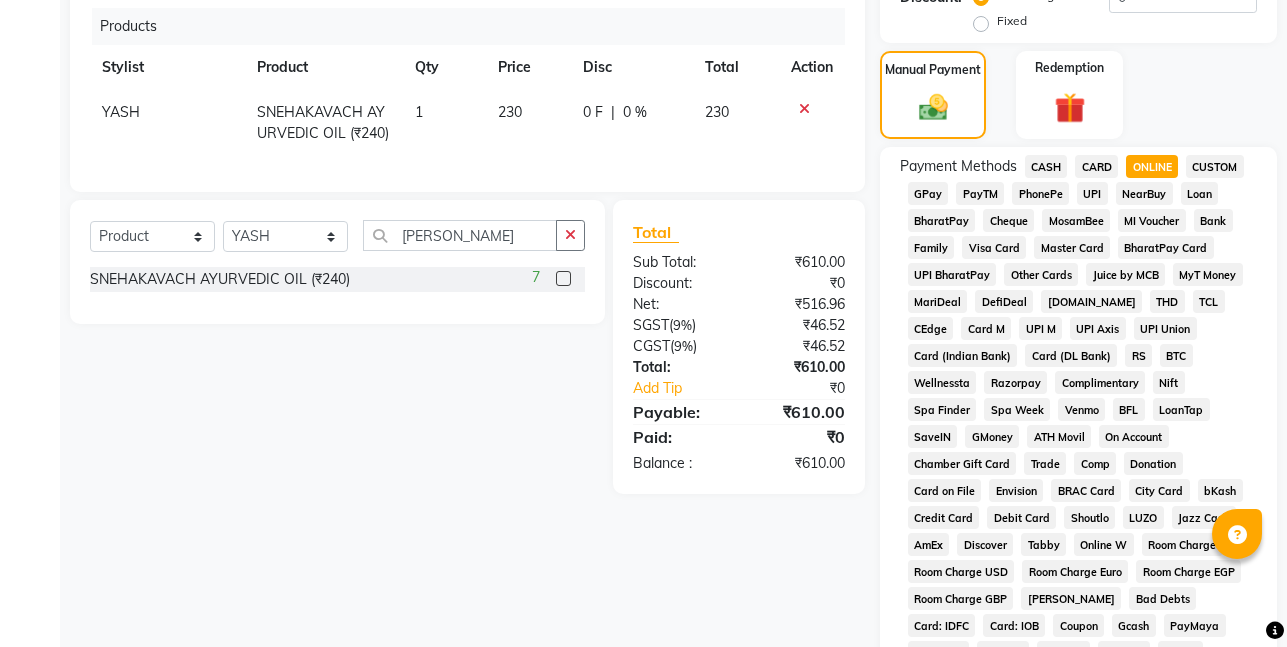 scroll, scrollTop: 944, scrollLeft: 0, axis: vertical 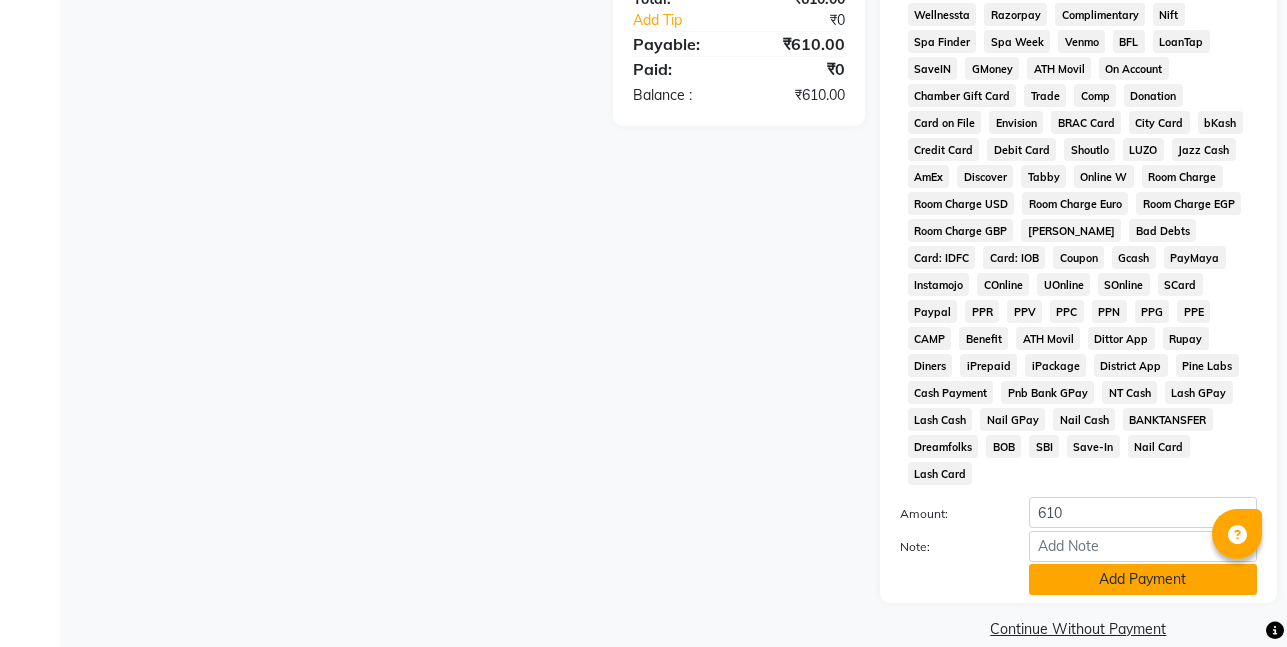 click on "Add Payment" 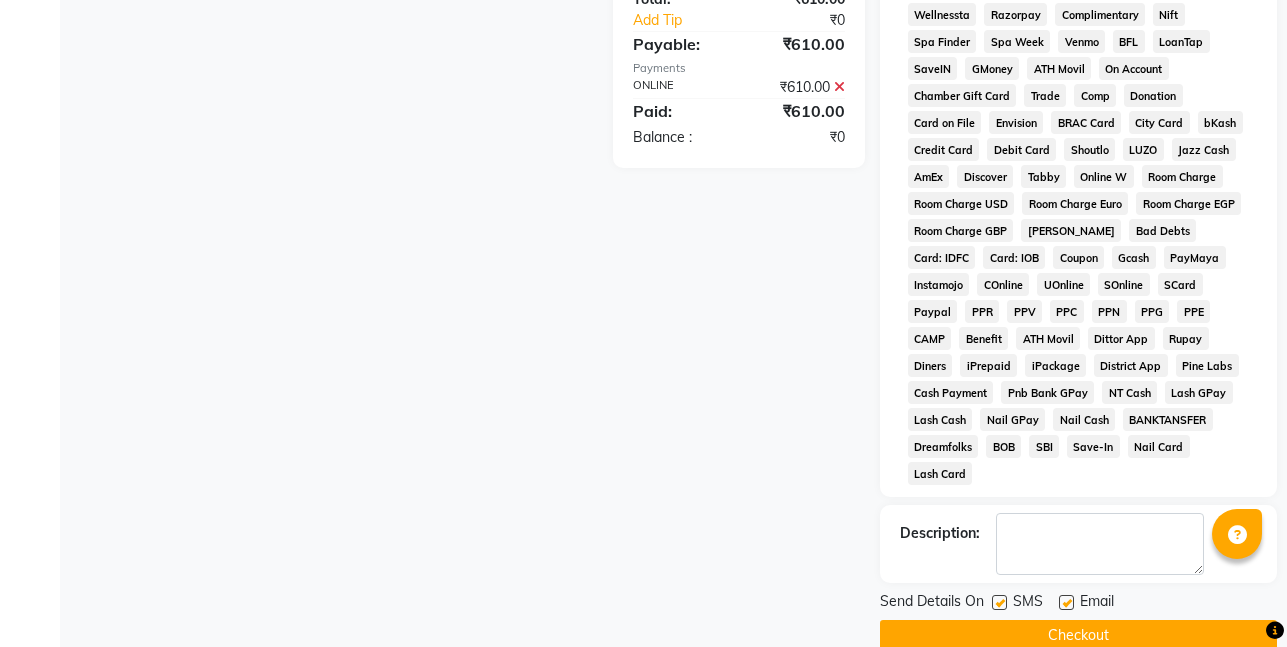 click on "Checkout" 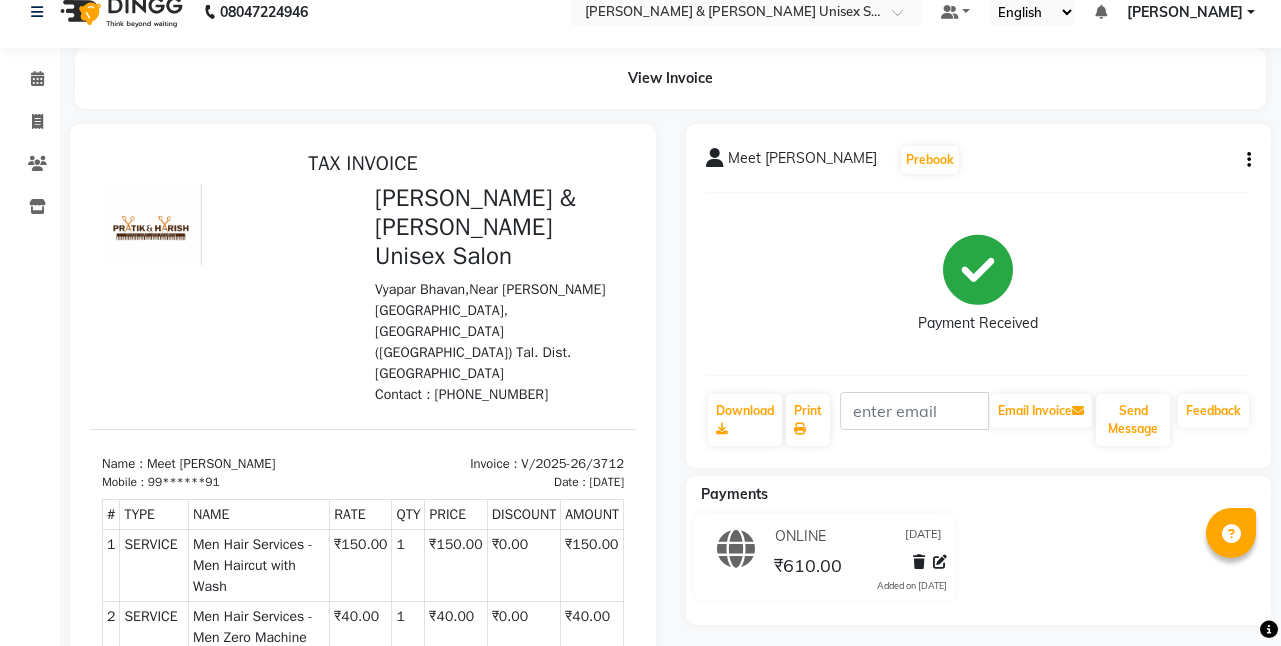 scroll, scrollTop: 0, scrollLeft: 0, axis: both 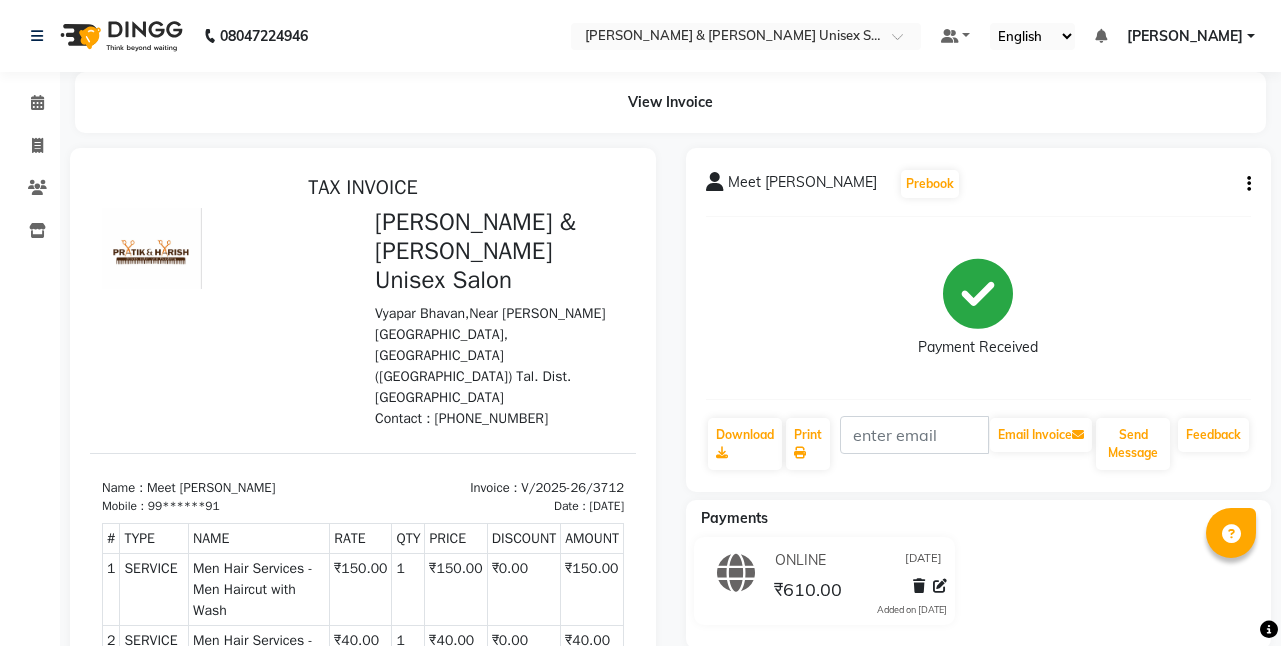 click 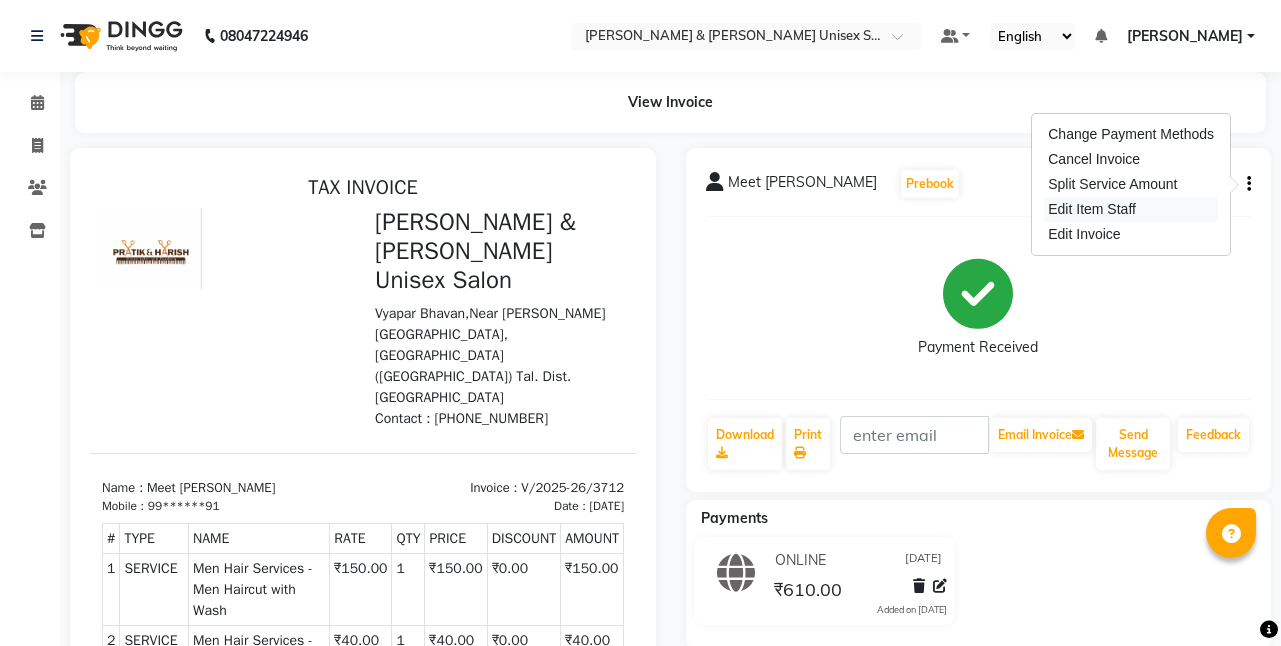 click on "Edit Item Staff" at bounding box center (1131, 209) 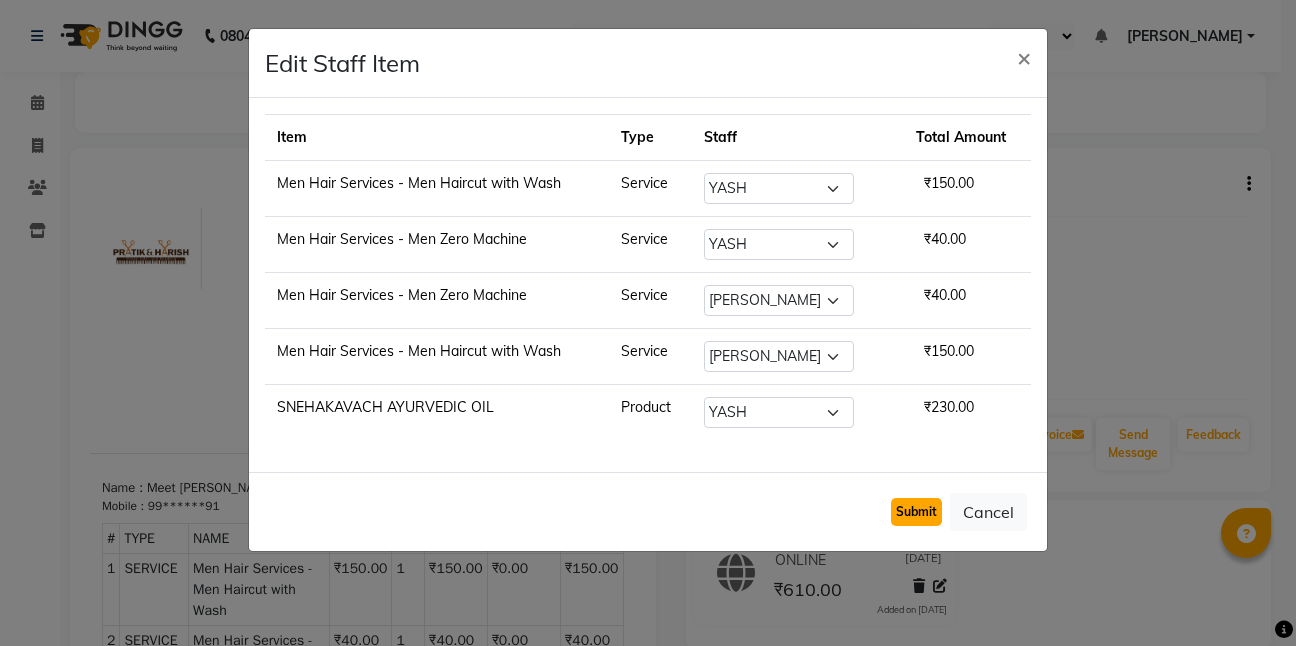 click on "Submit" 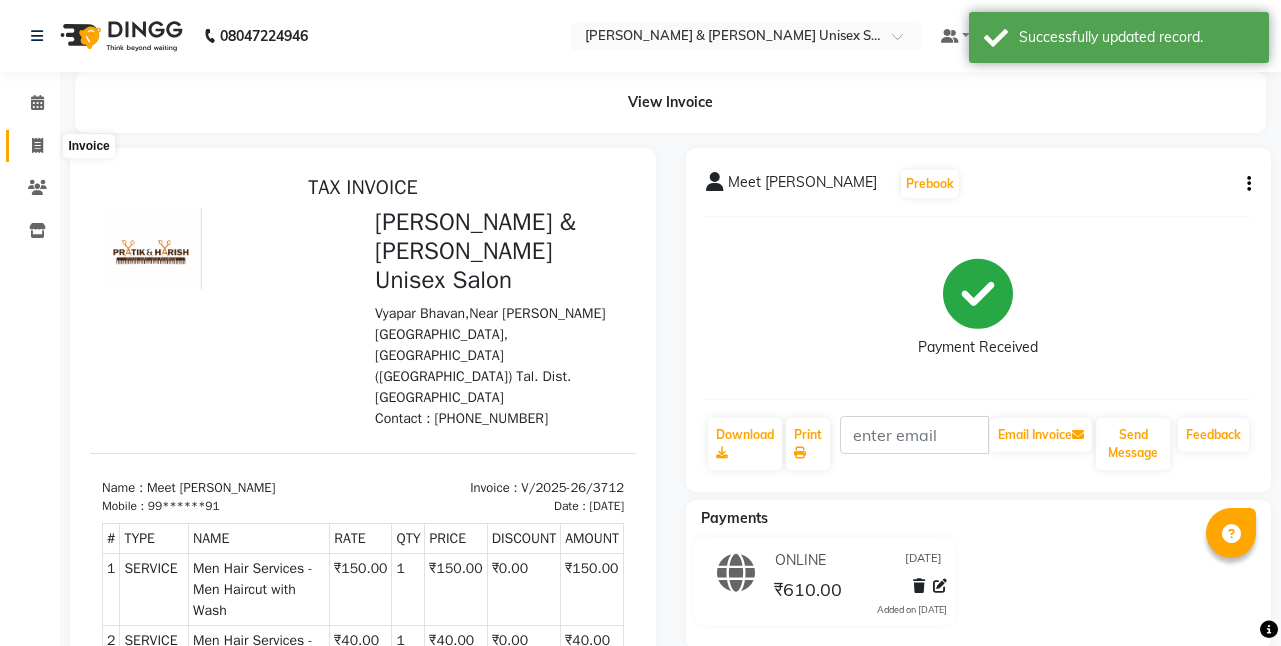 click 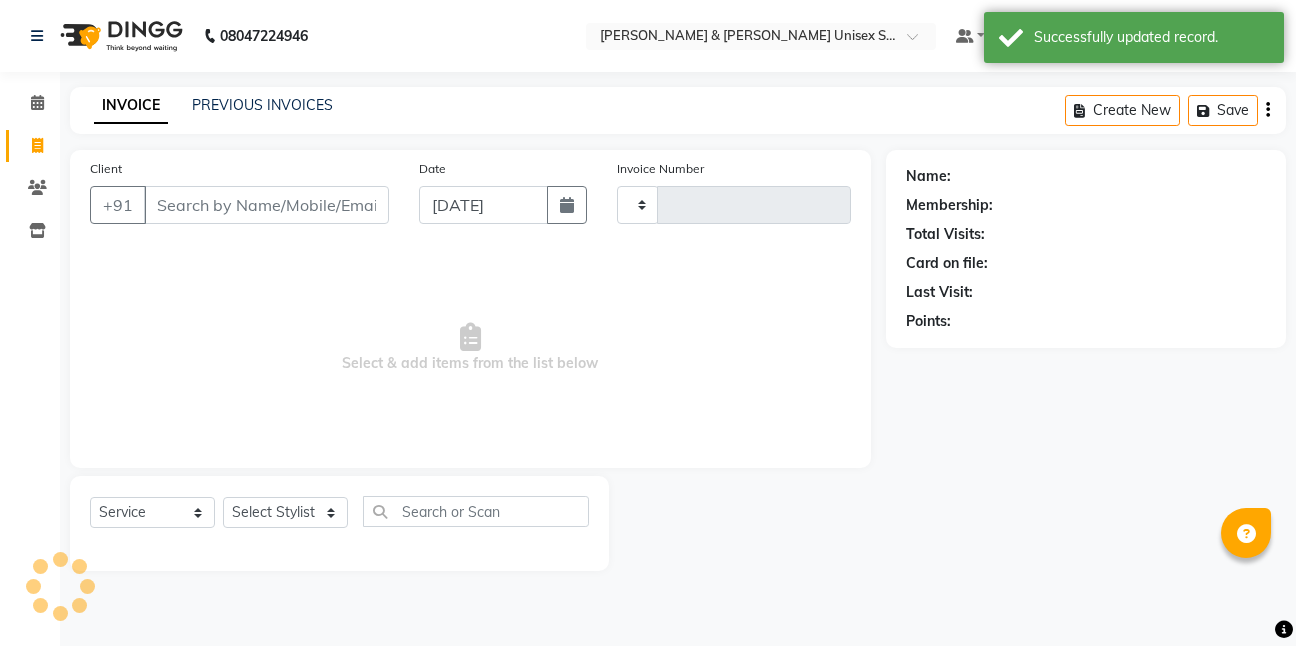 type on "3713" 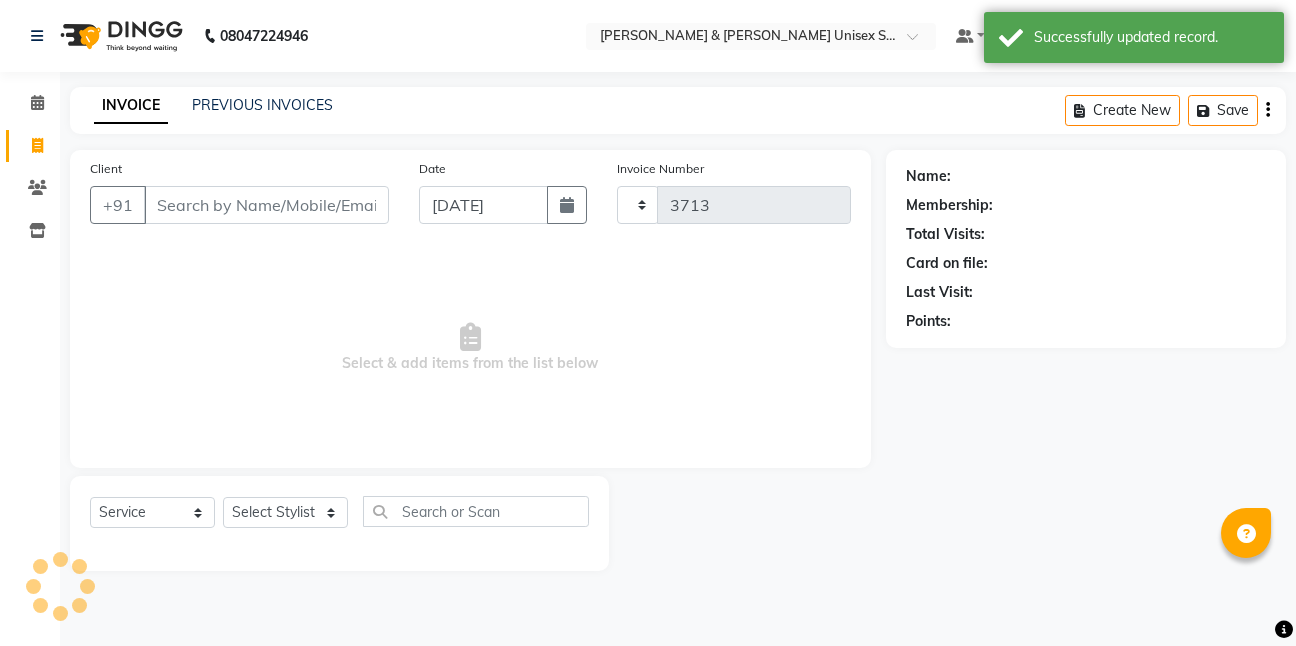 select on "6770" 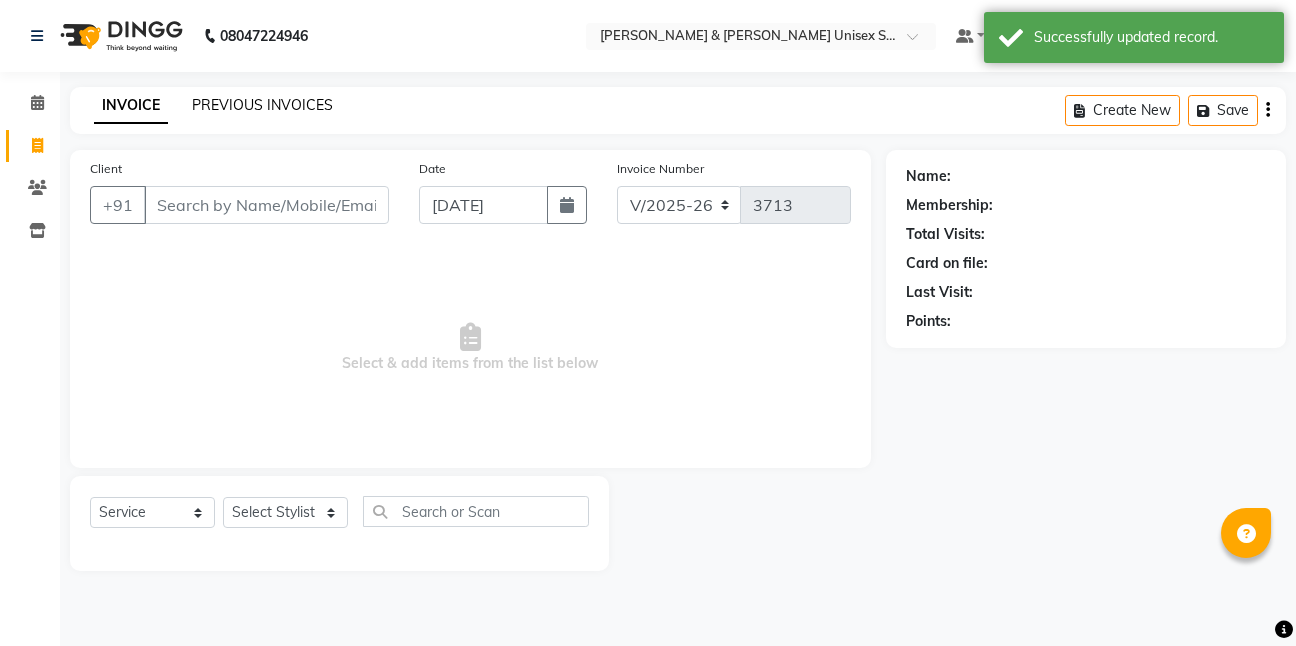 click on "PREVIOUS INVOICES" 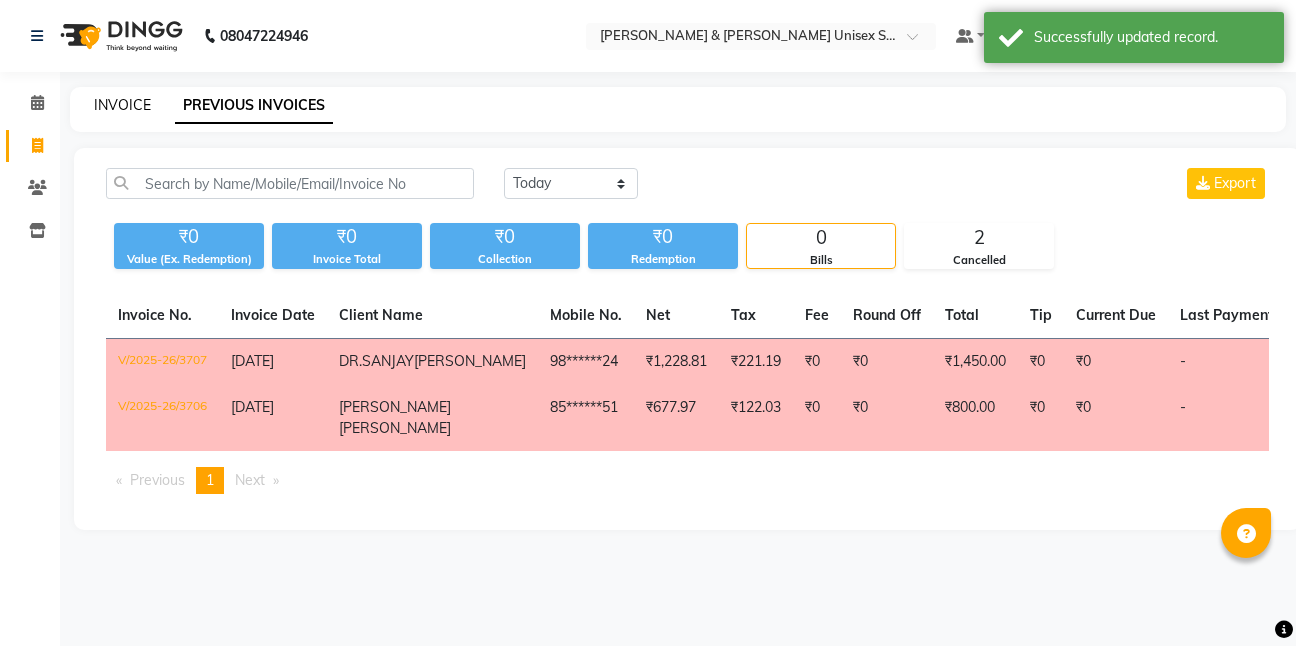 click on "INVOICE" 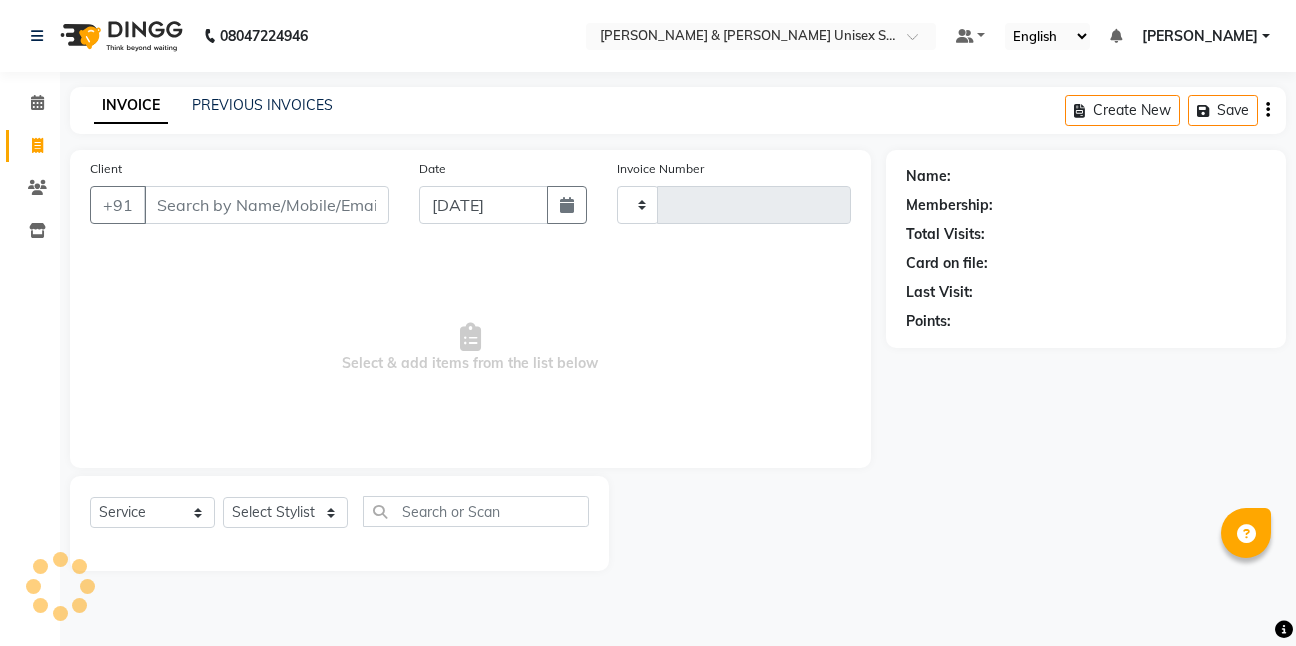 type on "3713" 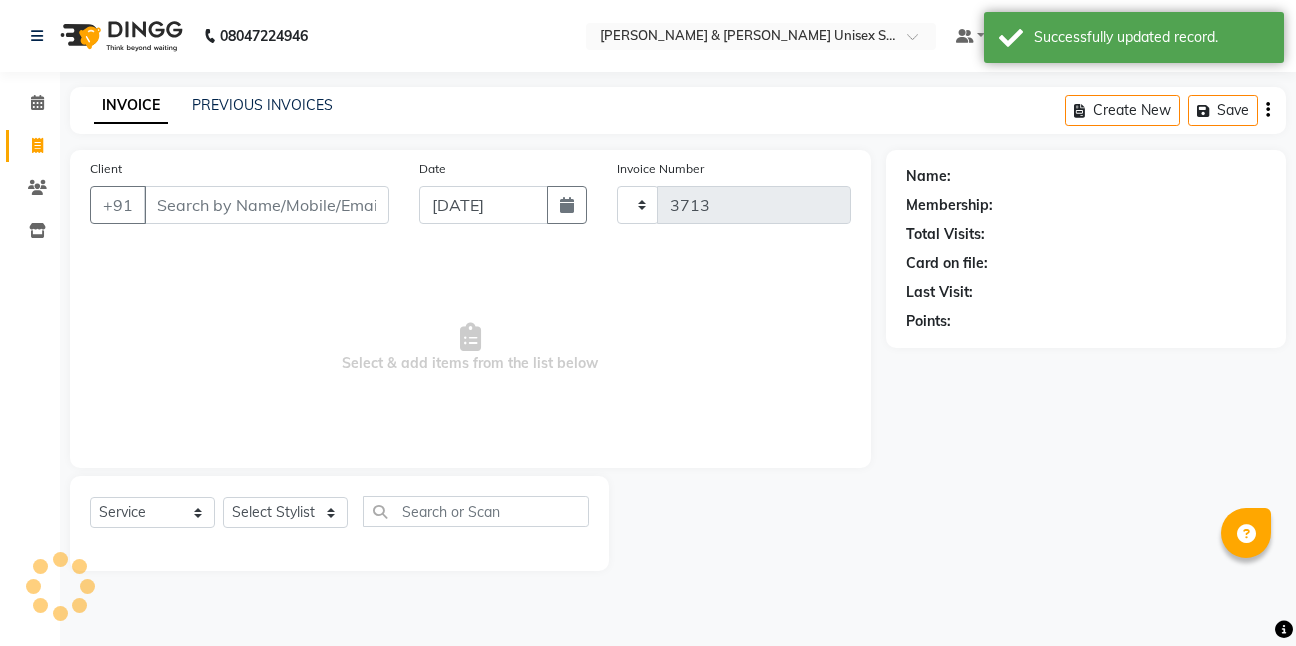 select on "6770" 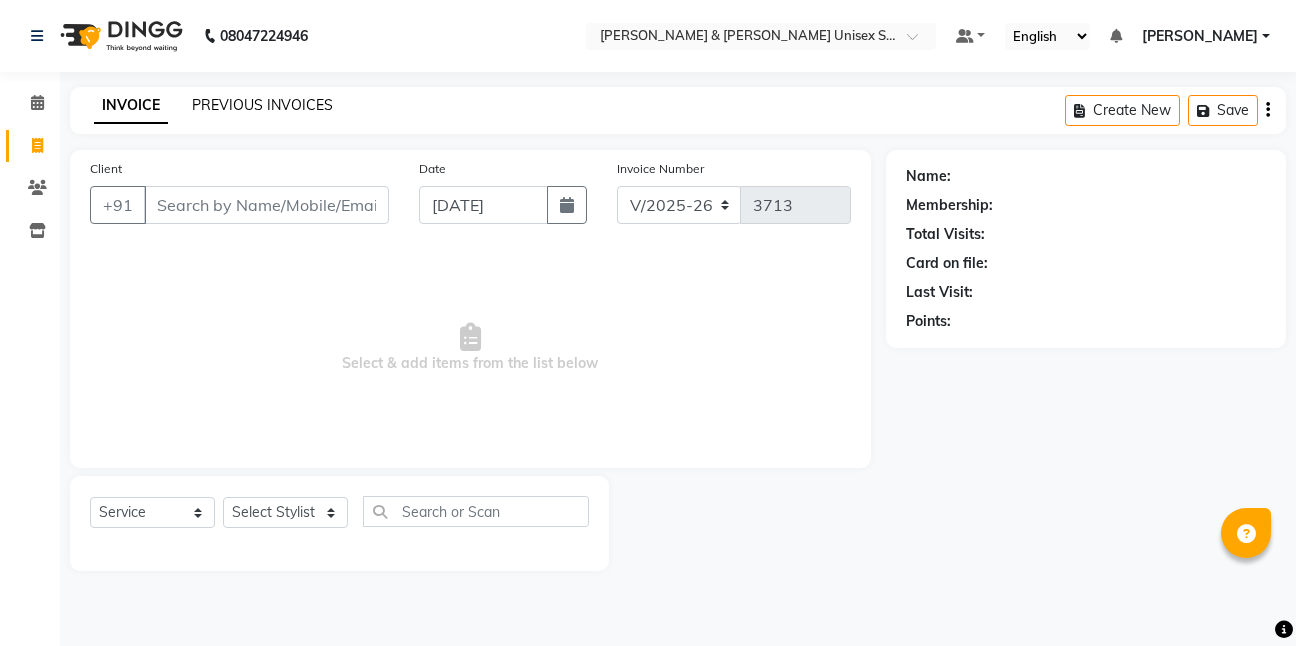 click on "PREVIOUS INVOICES" 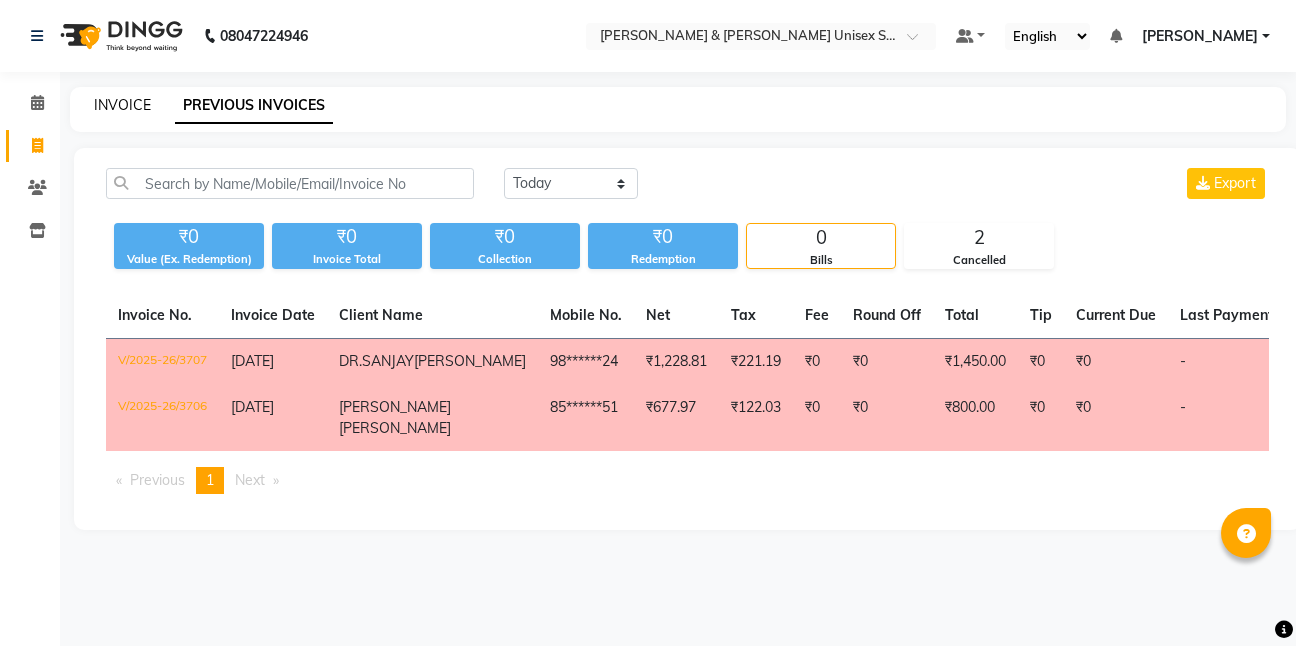 click on "INVOICE" 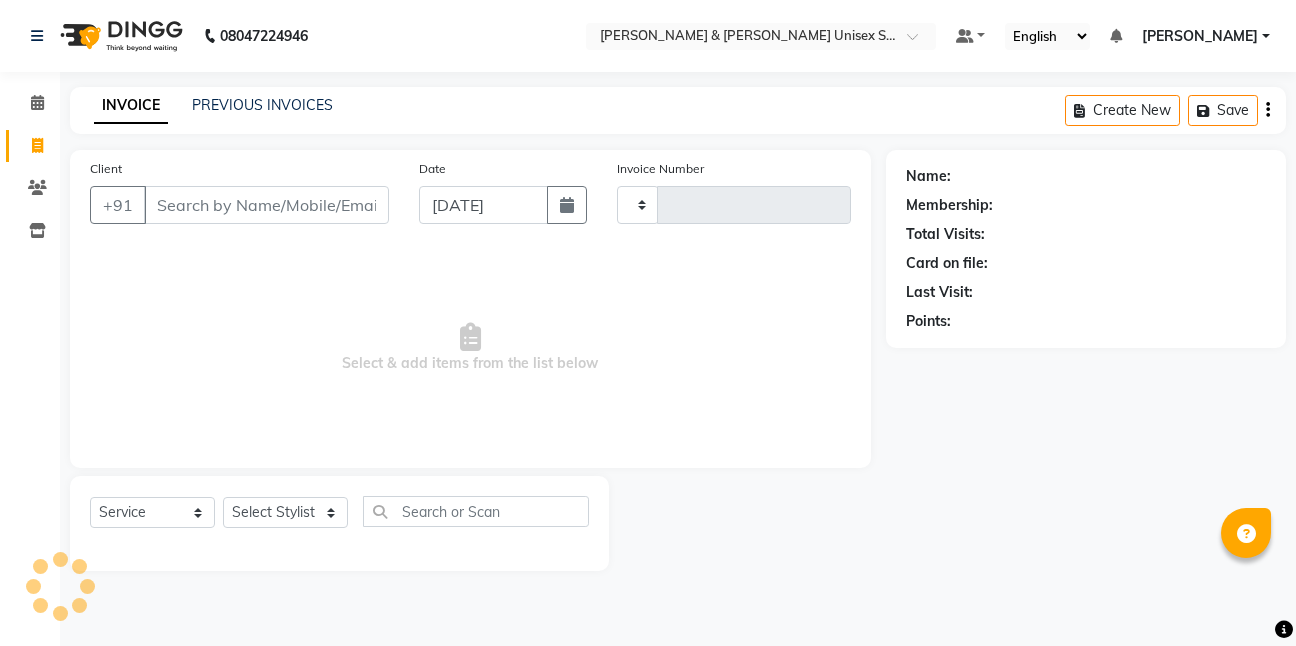 type on "3713" 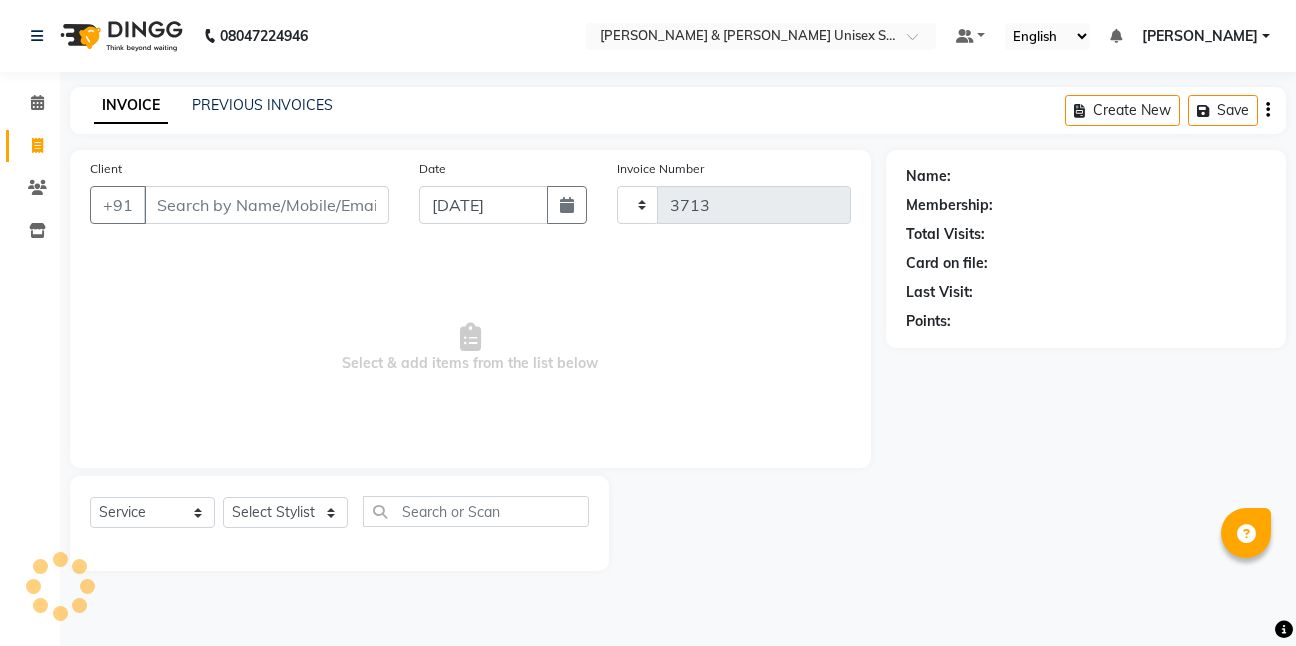select on "6770" 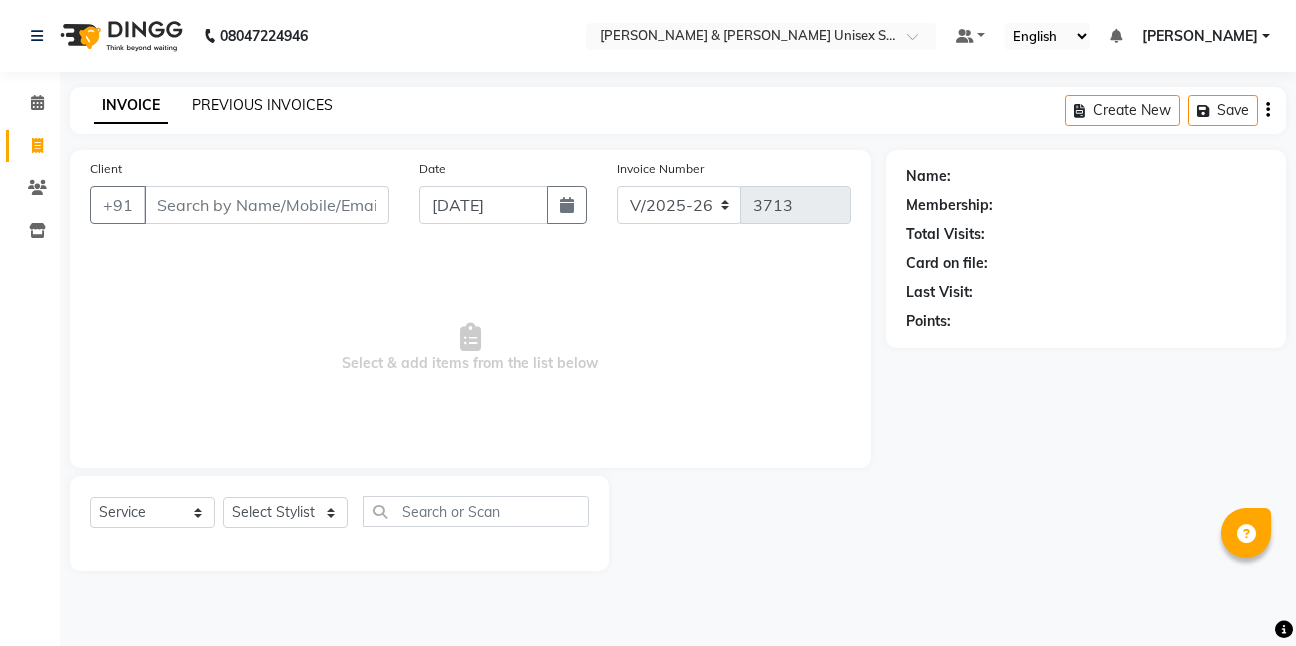 click on "PREVIOUS INVOICES" 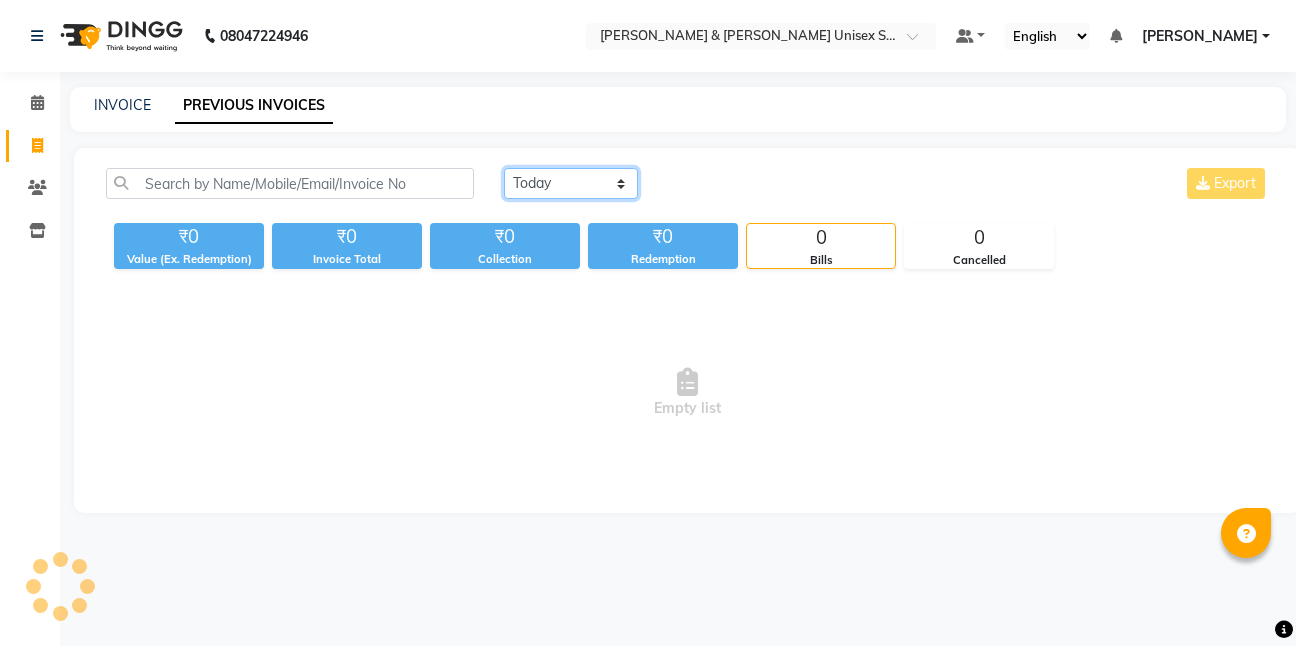 click on "Today Yesterday Custom Range" 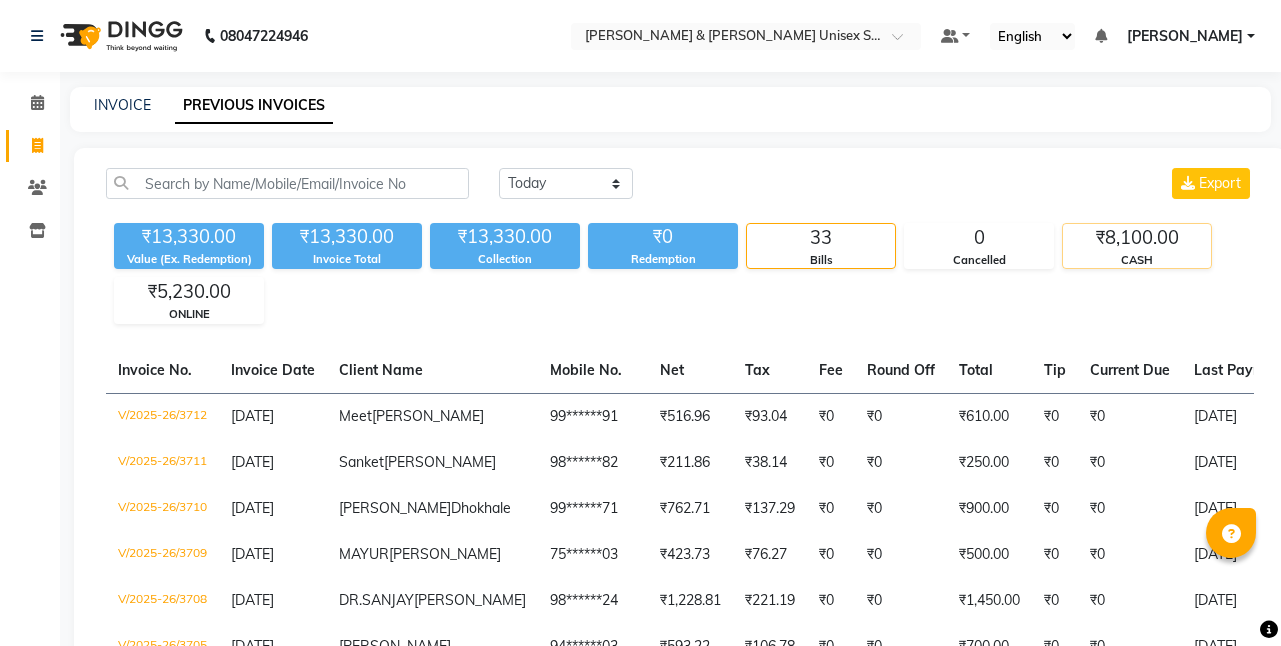 click on "CASH" 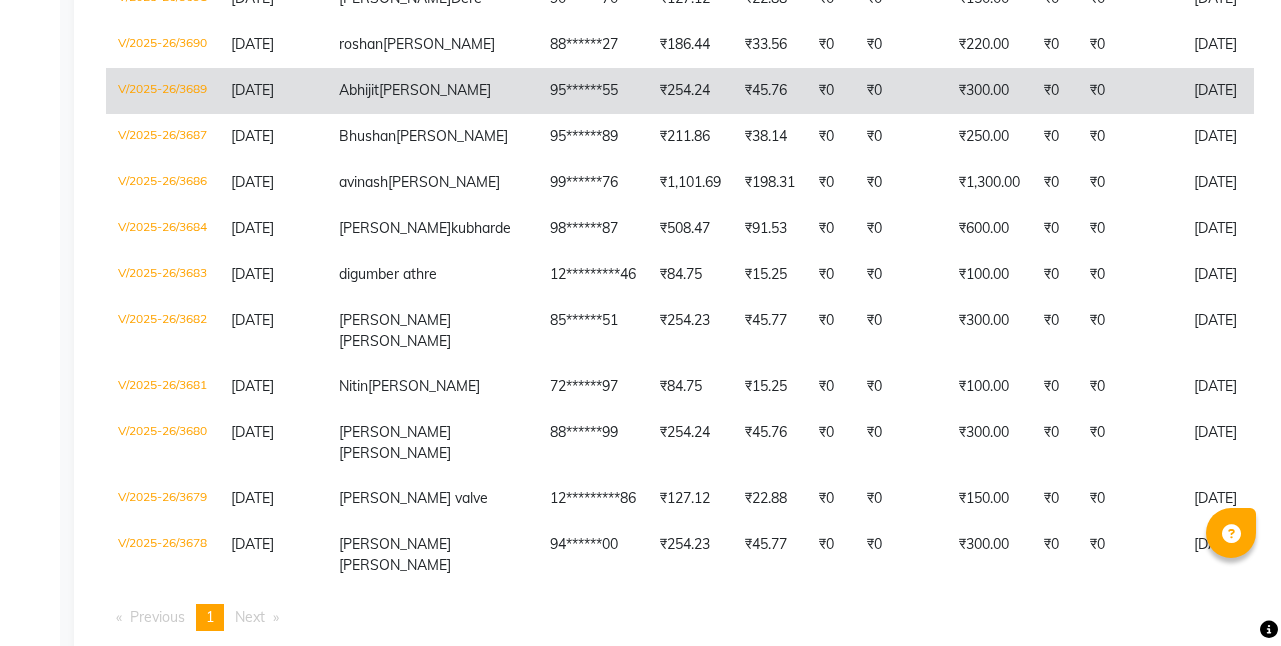 scroll, scrollTop: 746, scrollLeft: 0, axis: vertical 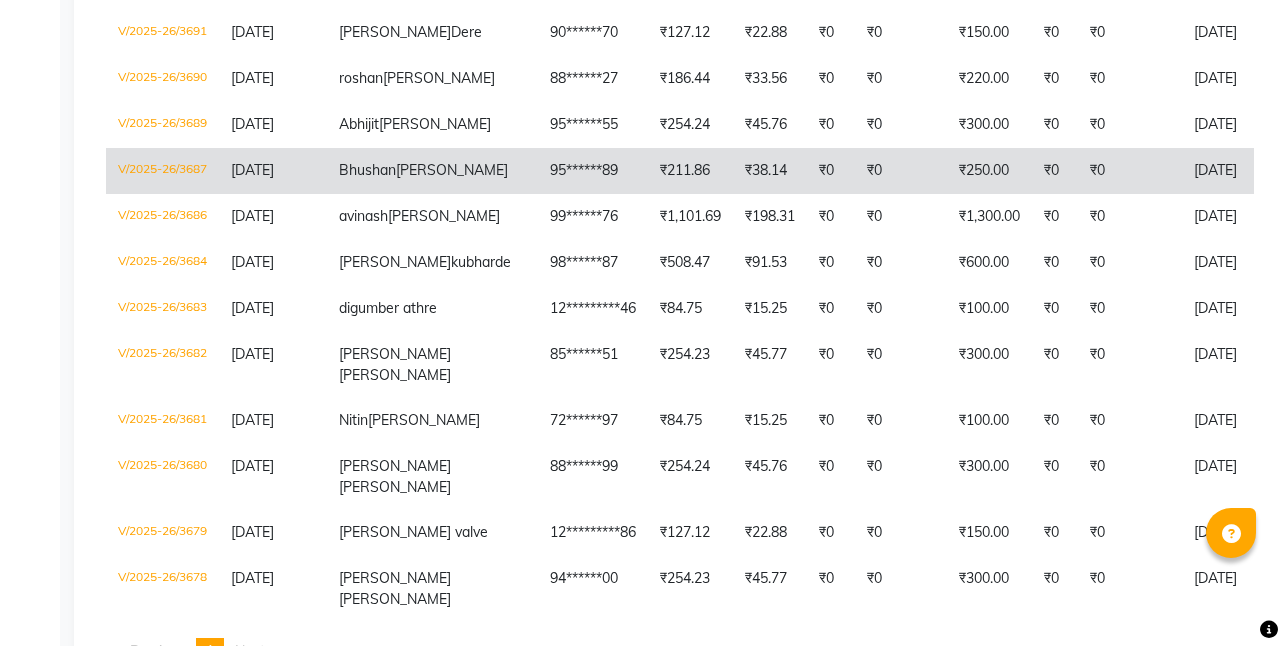 click on "₹250.00" 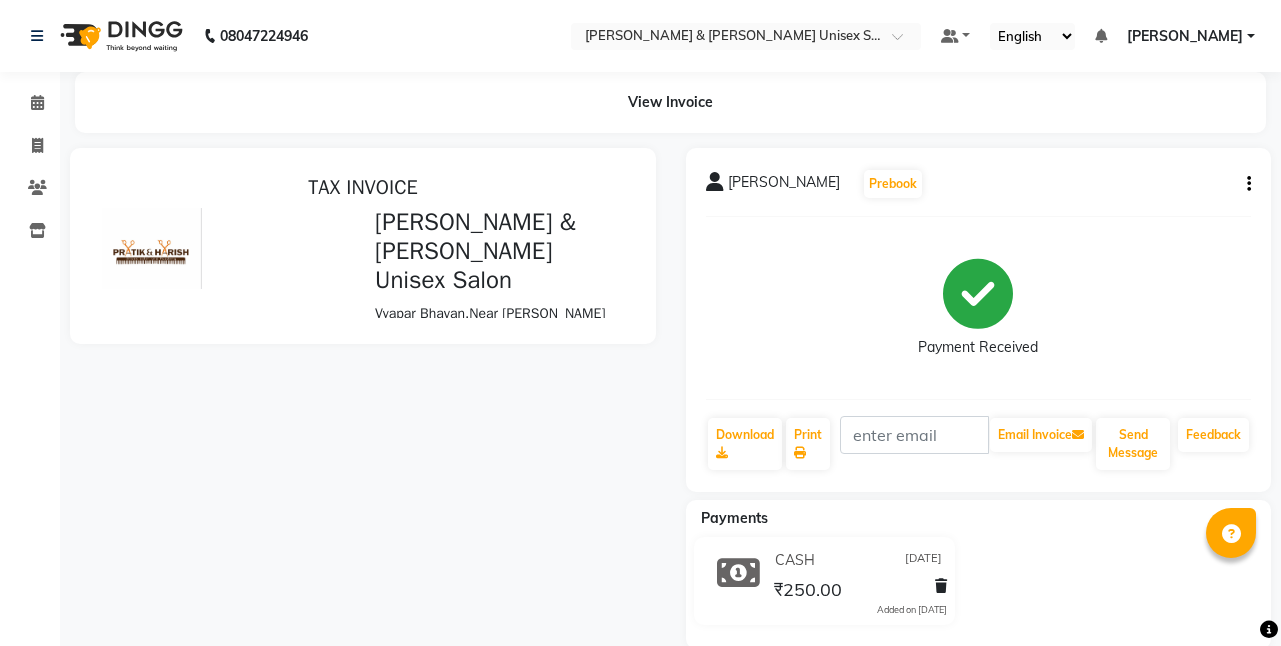 scroll, scrollTop: 0, scrollLeft: 0, axis: both 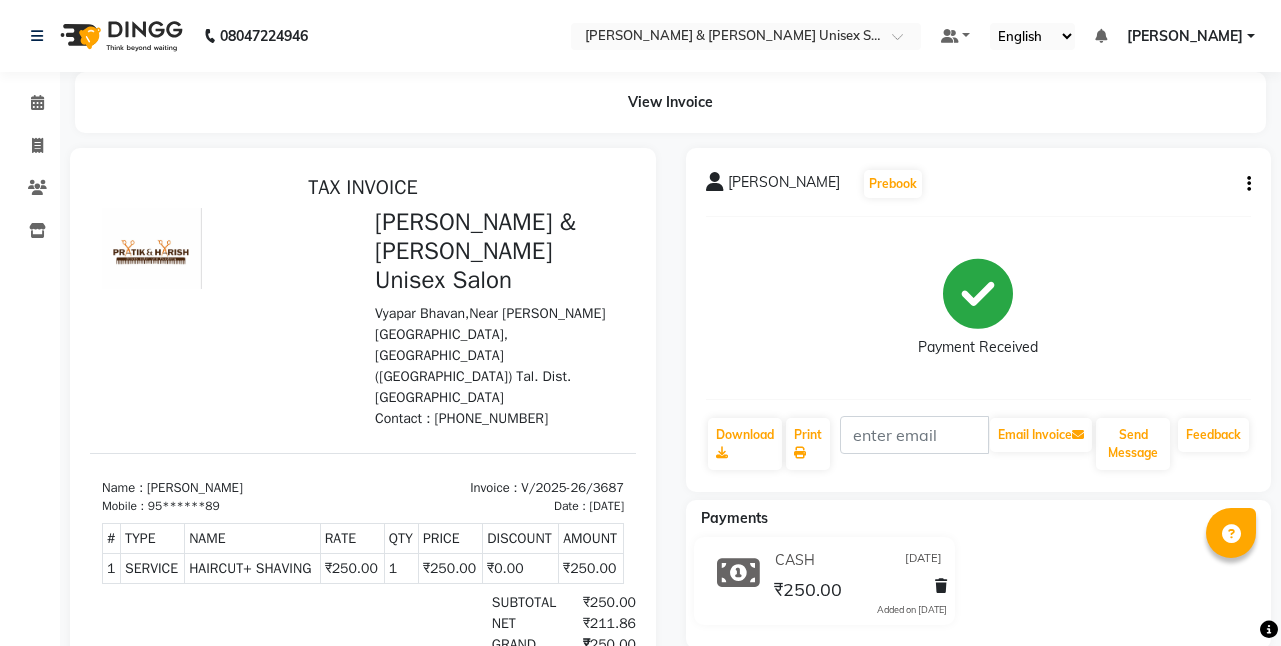 click 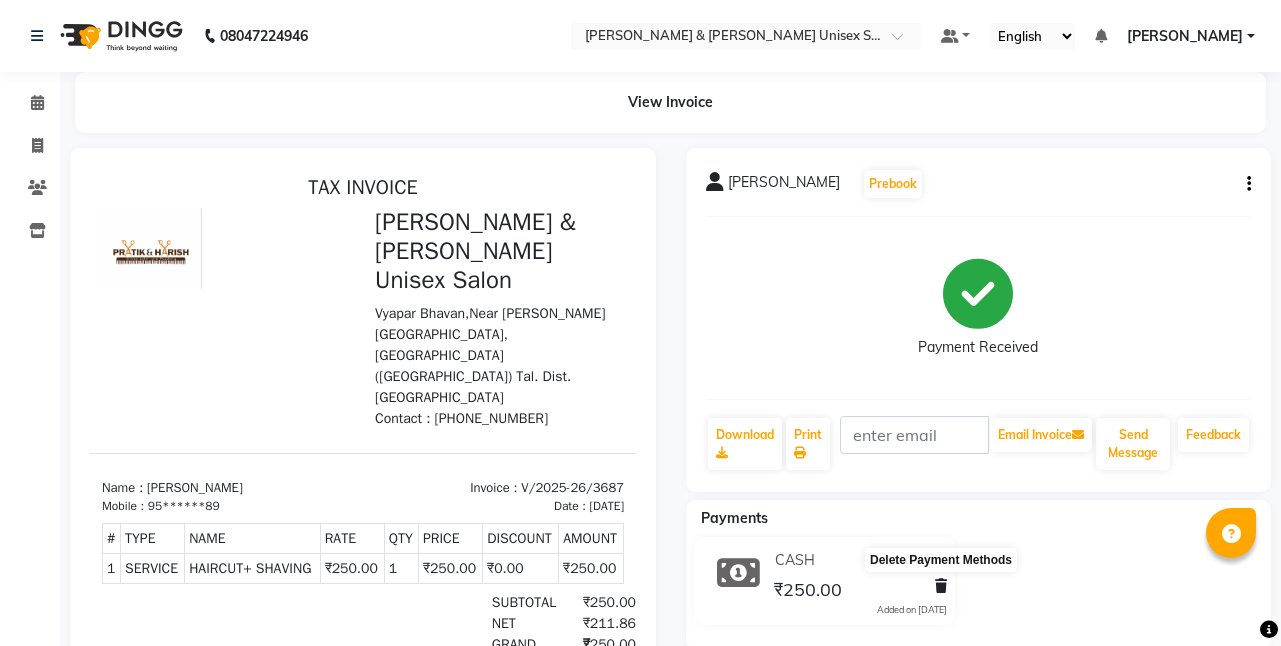 click 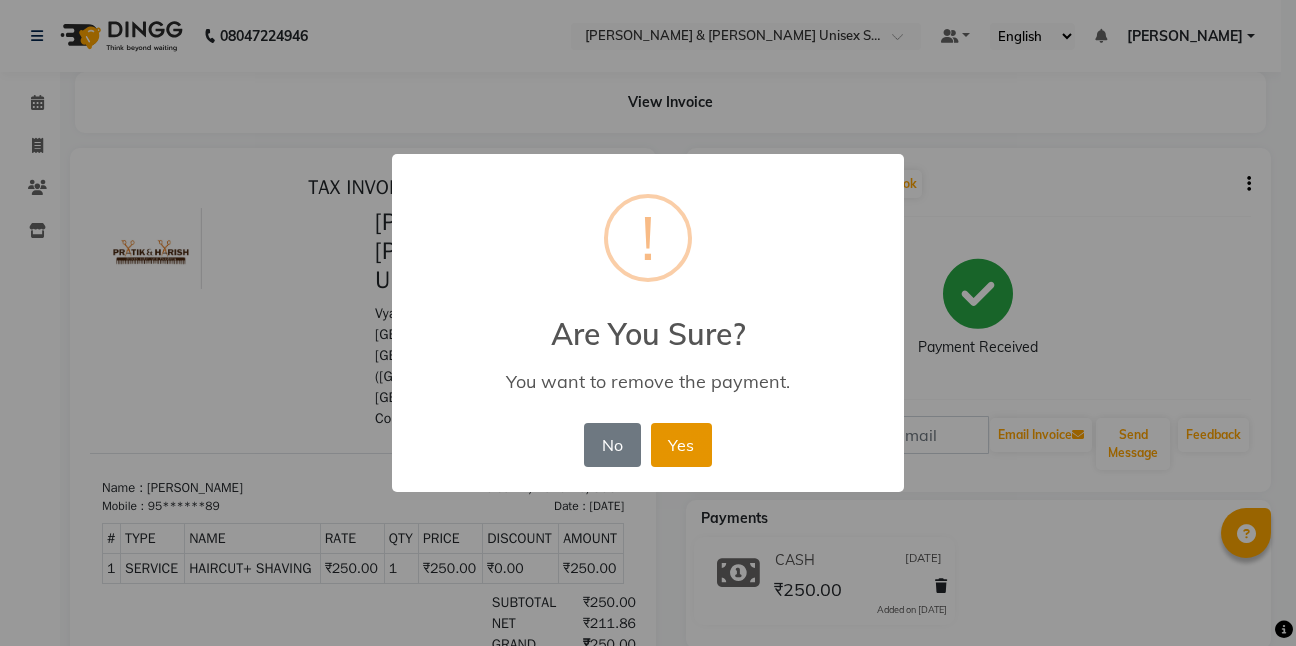 click on "Yes" at bounding box center (681, 445) 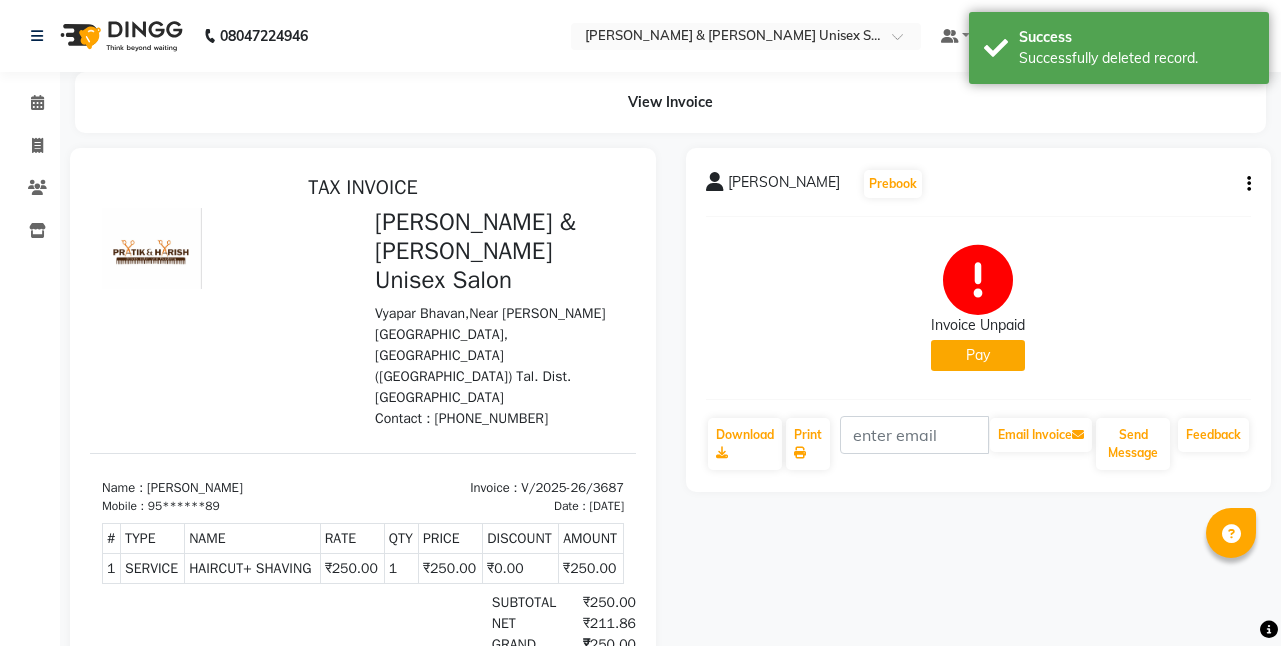 click on "Pay" 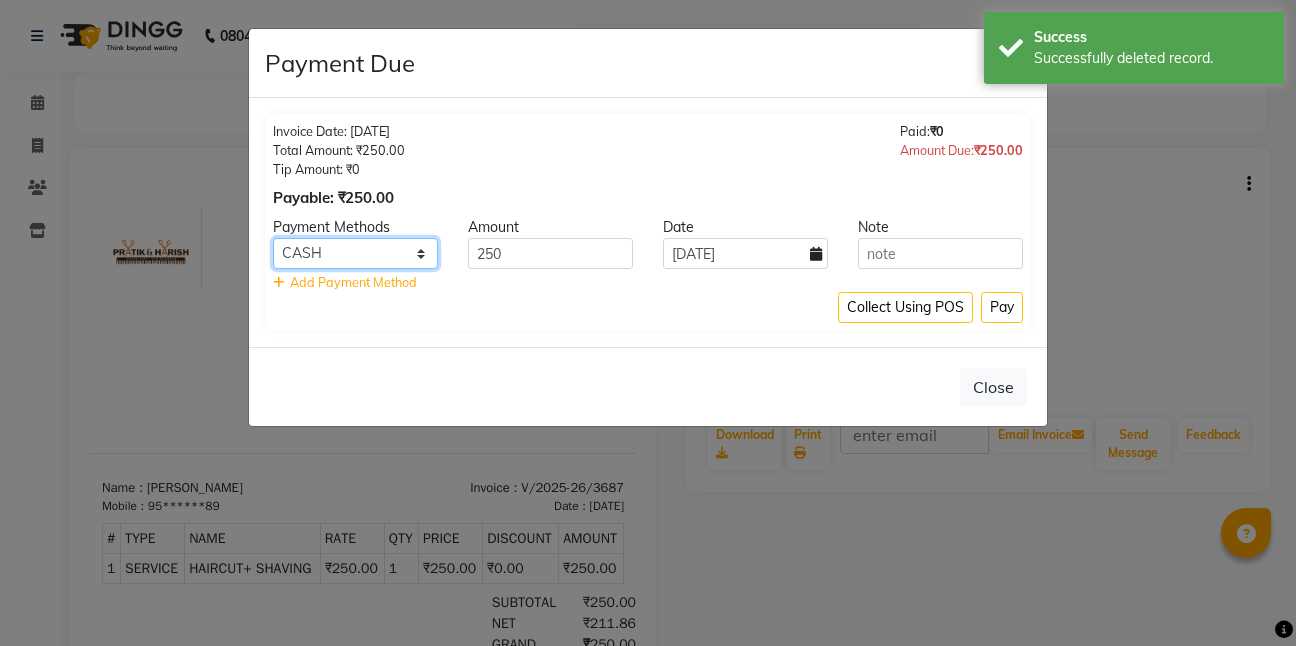 click on "CASH CARD ONLINE CUSTOM GPay PayTM PhonePe UPI NearBuy Loan BharatPay Cheque MosamBee MI Voucher Bank Family Visa Card Master Card BharatPay Card UPI BharatPay Other Cards Juice by MCB MyT Money MariDeal DefiDeal Deal.mu THD TCL CEdge Card M UPI M UPI Axis UPI Union Card (Indian Bank) Card (DL Bank) RS BTC Wellnessta Razorpay Complimentary Nift Spa Finder Spa Week Venmo BFL LoanTap SaveIN GMoney ATH Movil On Account Chamber Gift Card Trade Comp Donation Card on File Envision BRAC Card City Card bKash Credit Card Debit Card Shoutlo LUZO Jazz Cash AmEx Discover Tabby Online W Room Charge Room Charge USD Room Charge Euro Room Charge EGP Room Charge GBP Bajaj Finserv Bad Debts Card: IDFC Card: IOB Coupon Gcash PayMaya Instamojo COnline UOnline SOnline SCard Paypal PPR PPV PPC PPN PPG PPE CAMP Benefit ATH Movil Dittor App Rupay Diners iPrepaid iPackage District App Pine Labs Cash Payment Pnb Bank GPay NT Cash Lash GPay Lash Cash Nail GPay Nail Cash BANKTANSFER Dreamfolks BOB SBI Save-In Nail Card Lash Card" 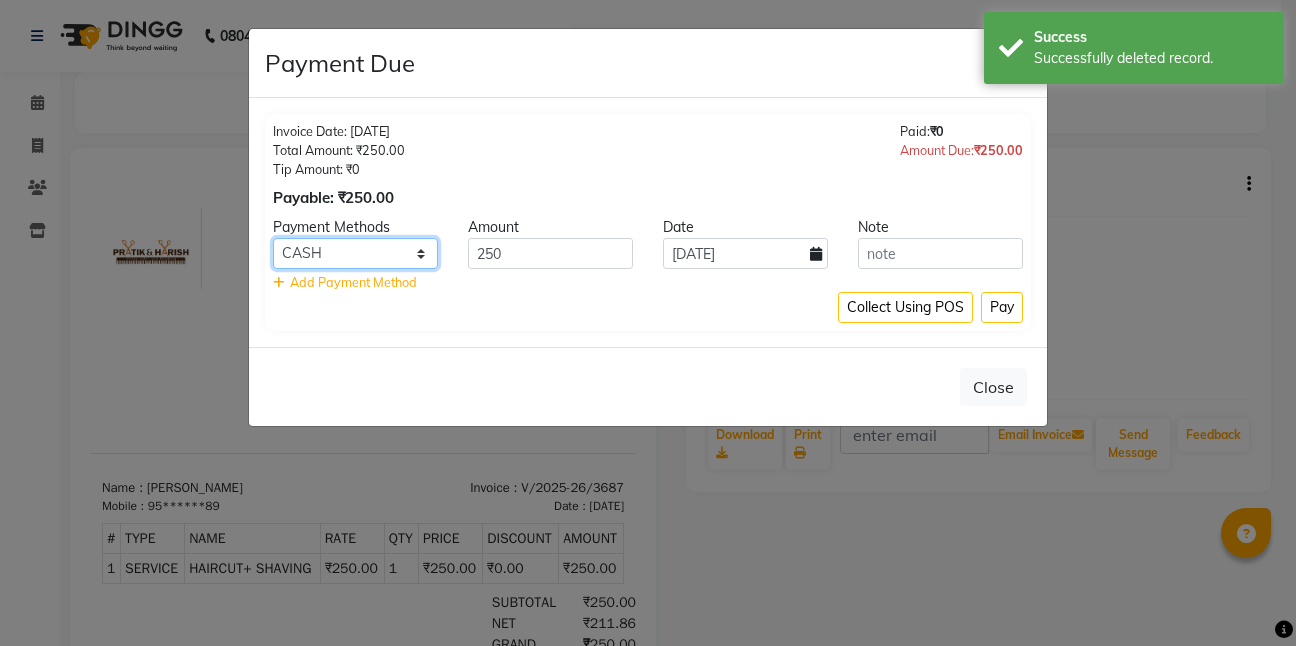 select on "3" 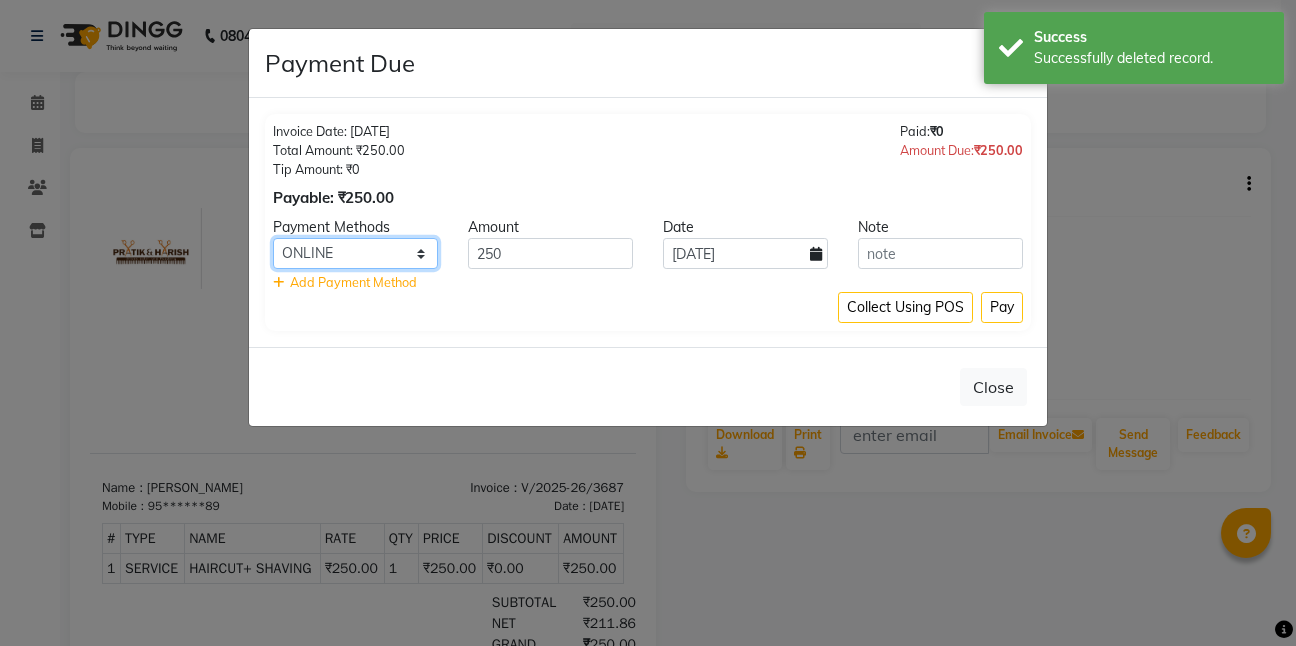 click on "CASH CARD ONLINE CUSTOM GPay PayTM PhonePe UPI NearBuy Loan BharatPay Cheque MosamBee MI Voucher Bank Family Visa Card Master Card BharatPay Card UPI BharatPay Other Cards Juice by MCB MyT Money MariDeal DefiDeal Deal.mu THD TCL CEdge Card M UPI M UPI Axis UPI Union Card (Indian Bank) Card (DL Bank) RS BTC Wellnessta Razorpay Complimentary Nift Spa Finder Spa Week Venmo BFL LoanTap SaveIN GMoney ATH Movil On Account Chamber Gift Card Trade Comp Donation Card on File Envision BRAC Card City Card bKash Credit Card Debit Card Shoutlo LUZO Jazz Cash AmEx Discover Tabby Online W Room Charge Room Charge USD Room Charge Euro Room Charge EGP Room Charge GBP Bajaj Finserv Bad Debts Card: IDFC Card: IOB Coupon Gcash PayMaya Instamojo COnline UOnline SOnline SCard Paypal PPR PPV PPC PPN PPG PPE CAMP Benefit ATH Movil Dittor App Rupay Diners iPrepaid iPackage District App Pine Labs Cash Payment Pnb Bank GPay NT Cash Lash GPay Lash Cash Nail GPay Nail Cash BANKTANSFER Dreamfolks BOB SBI Save-In Nail Card Lash Card" 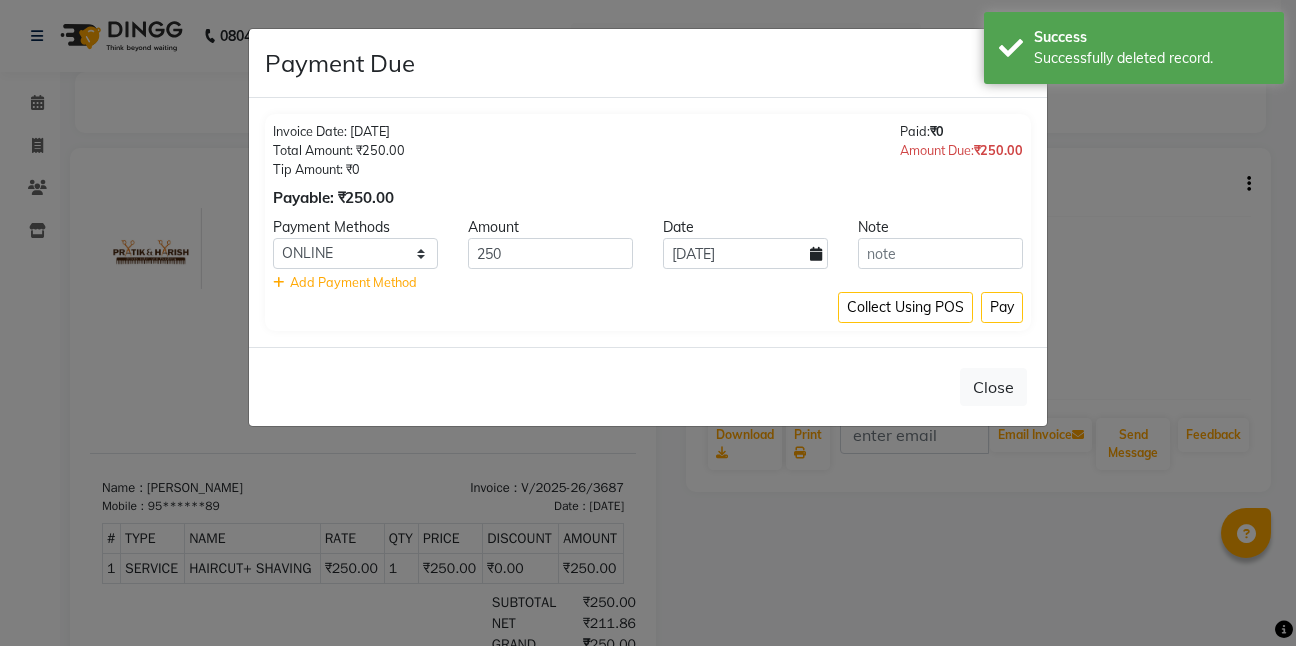 click 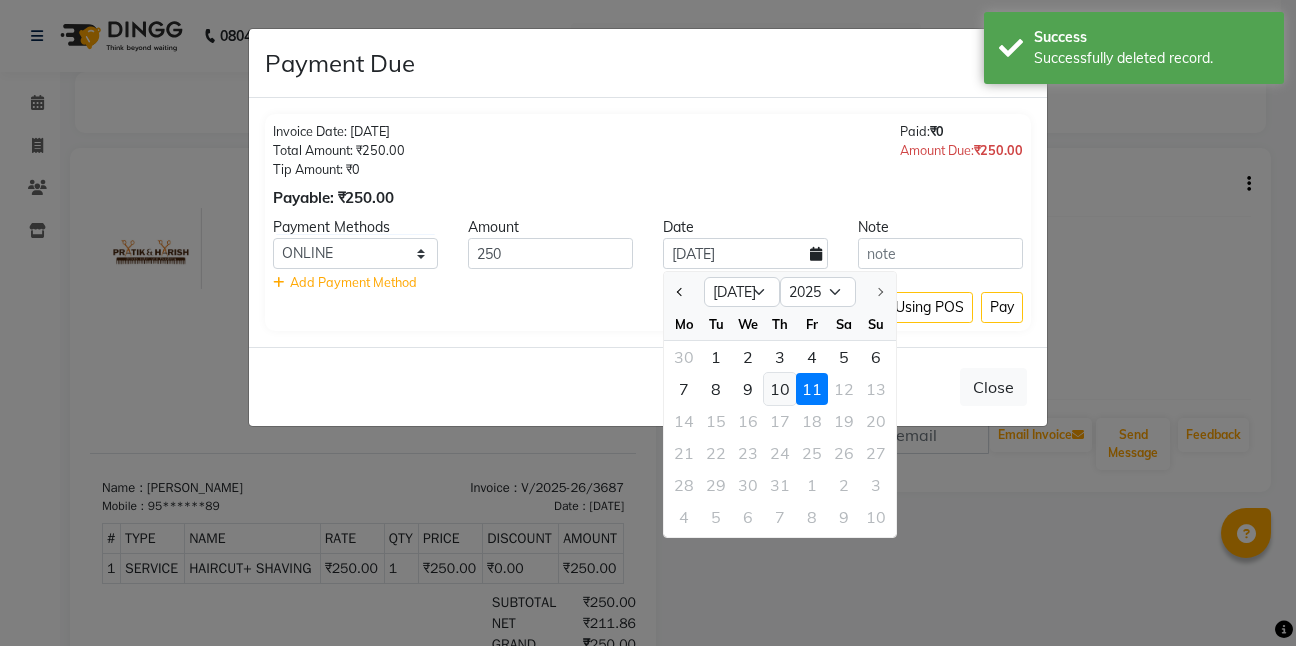 click on "10" 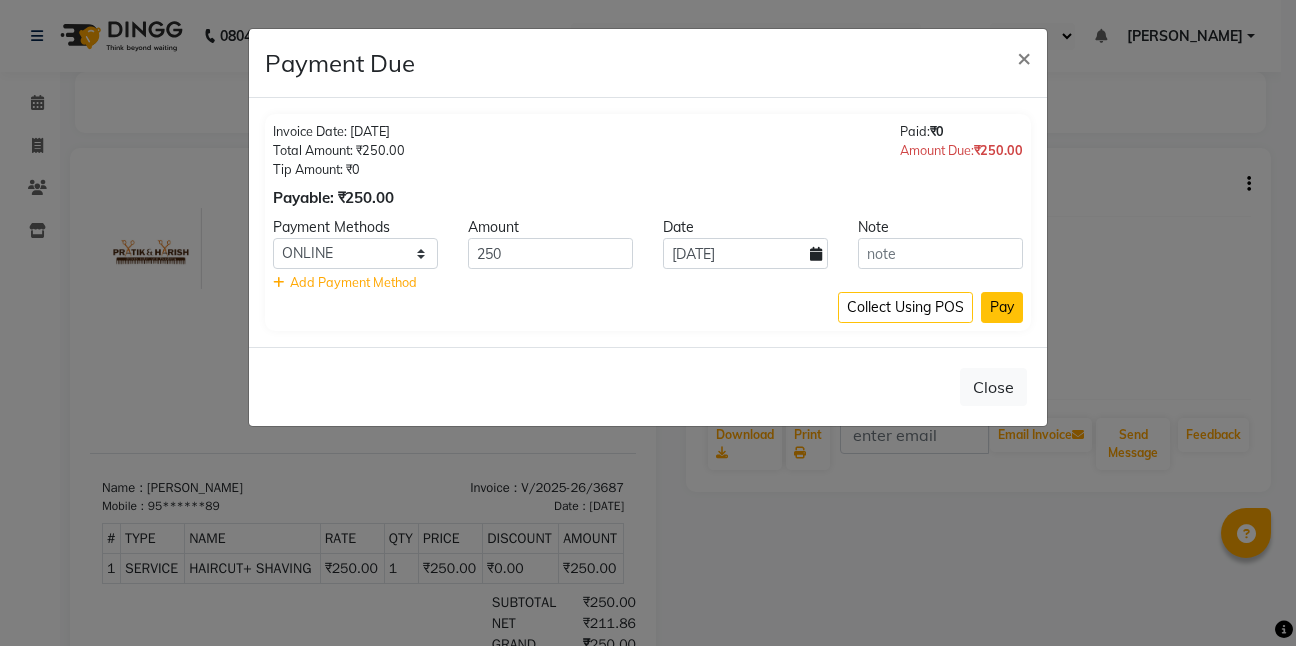click on "Pay" 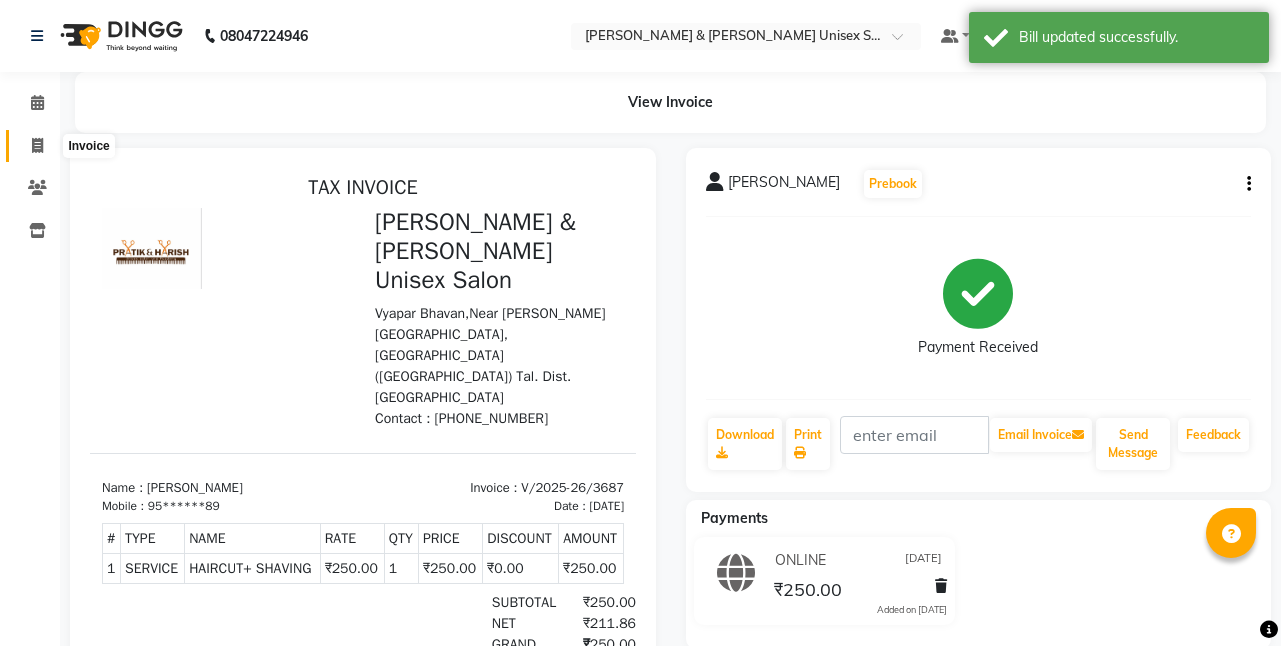 click 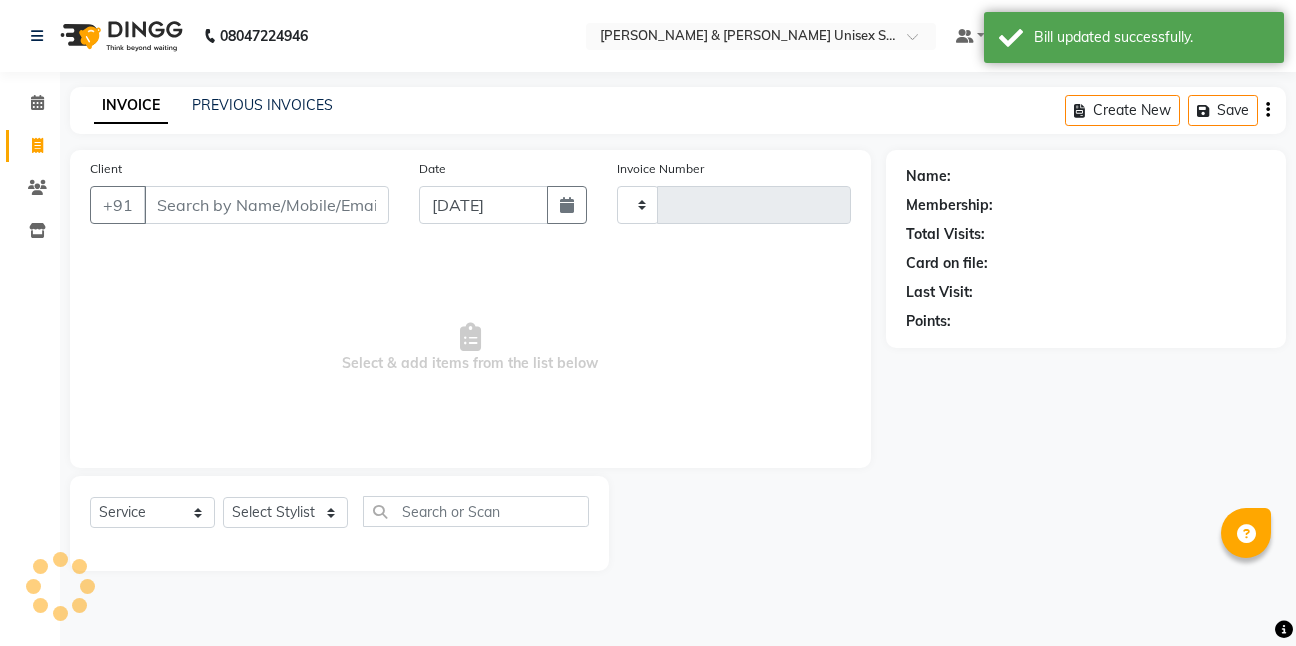 type on "3713" 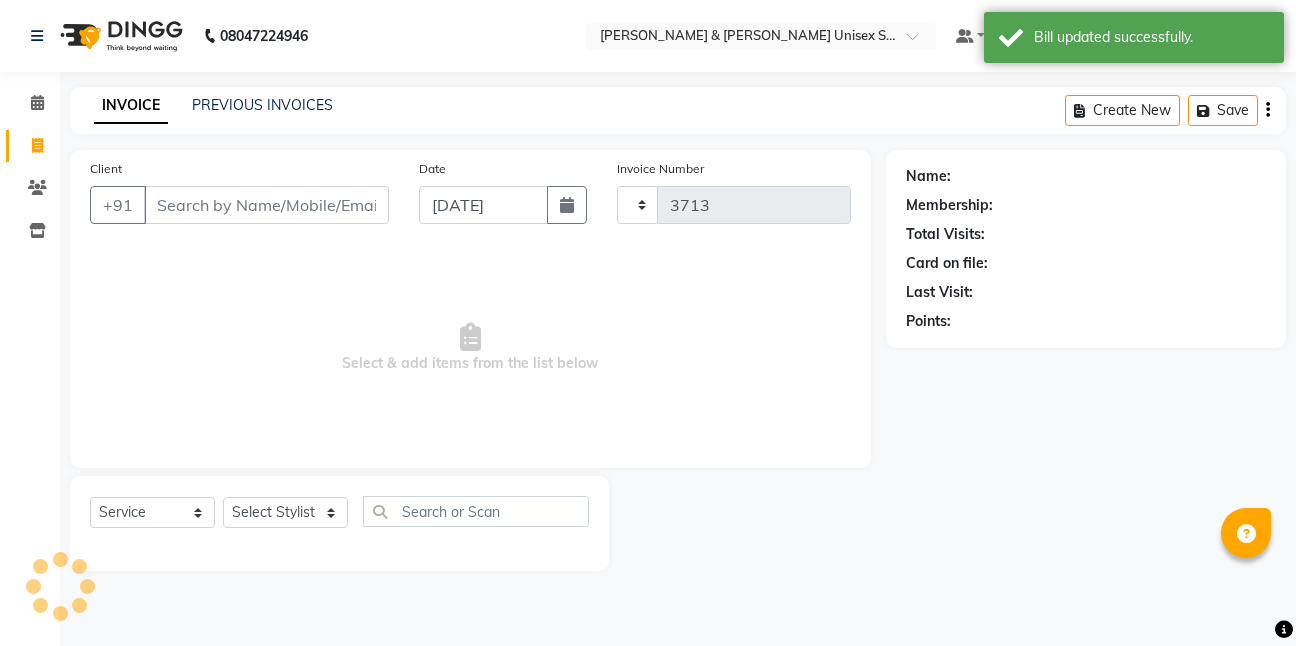 select on "6770" 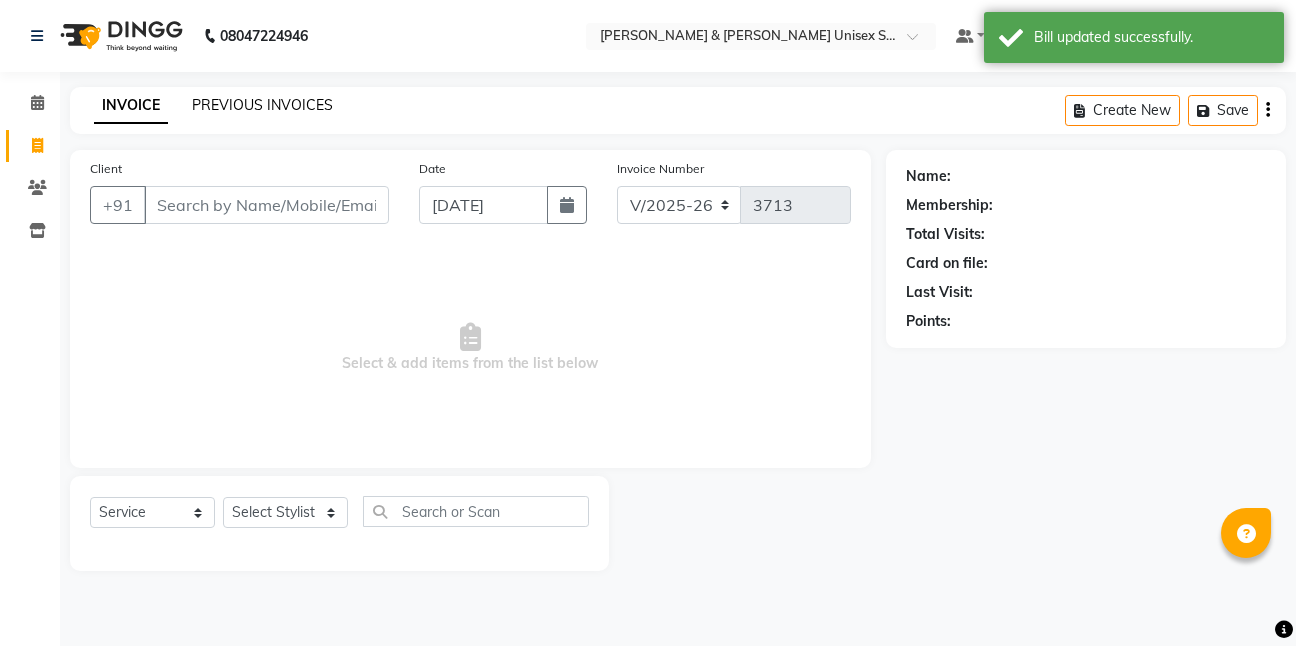 click on "PREVIOUS INVOICES" 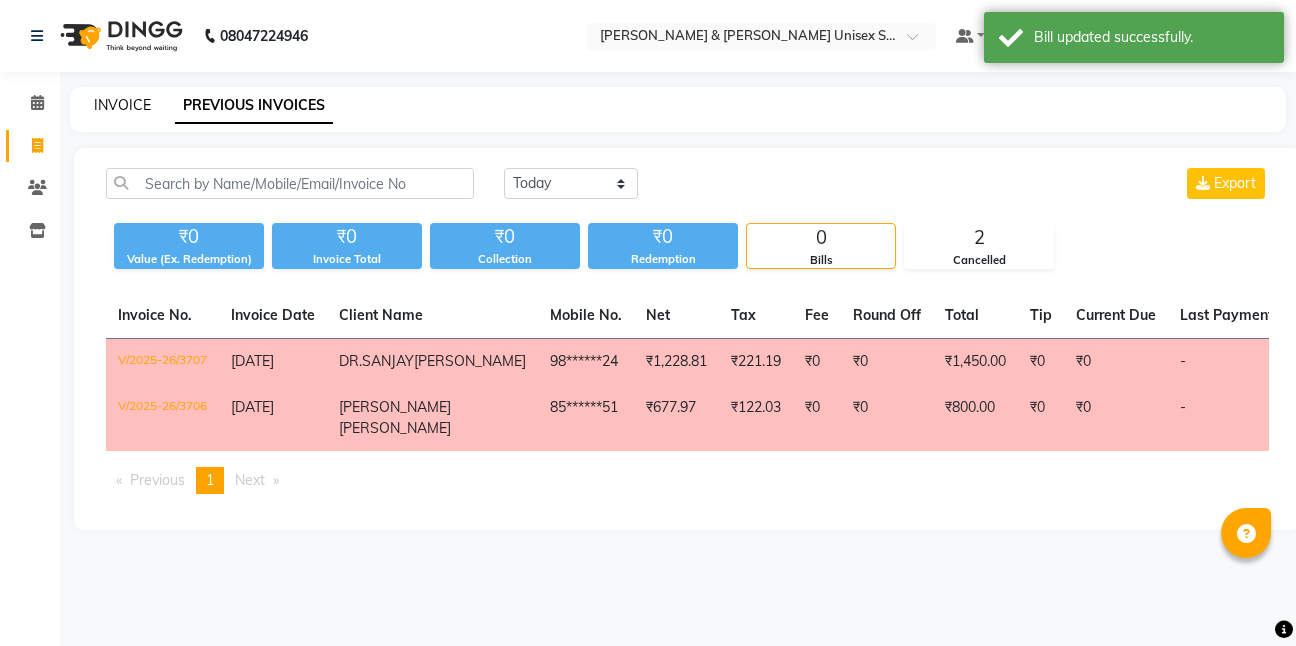 click on "INVOICE" 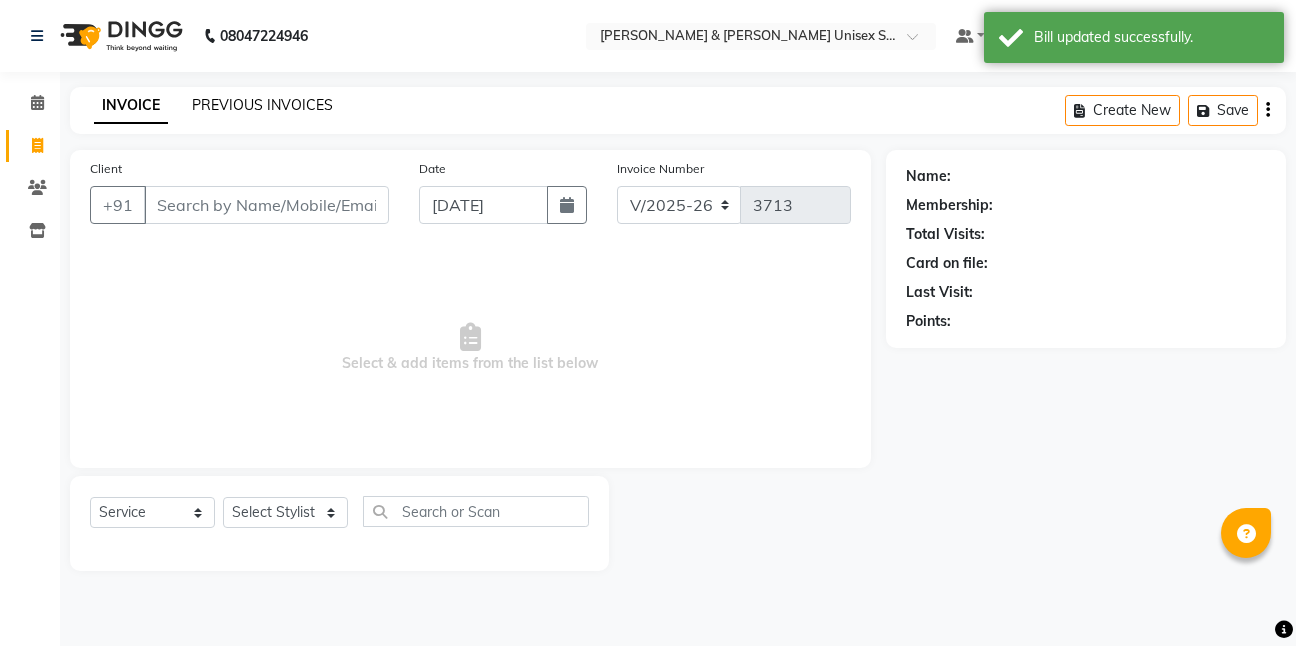 click on "PREVIOUS INVOICES" 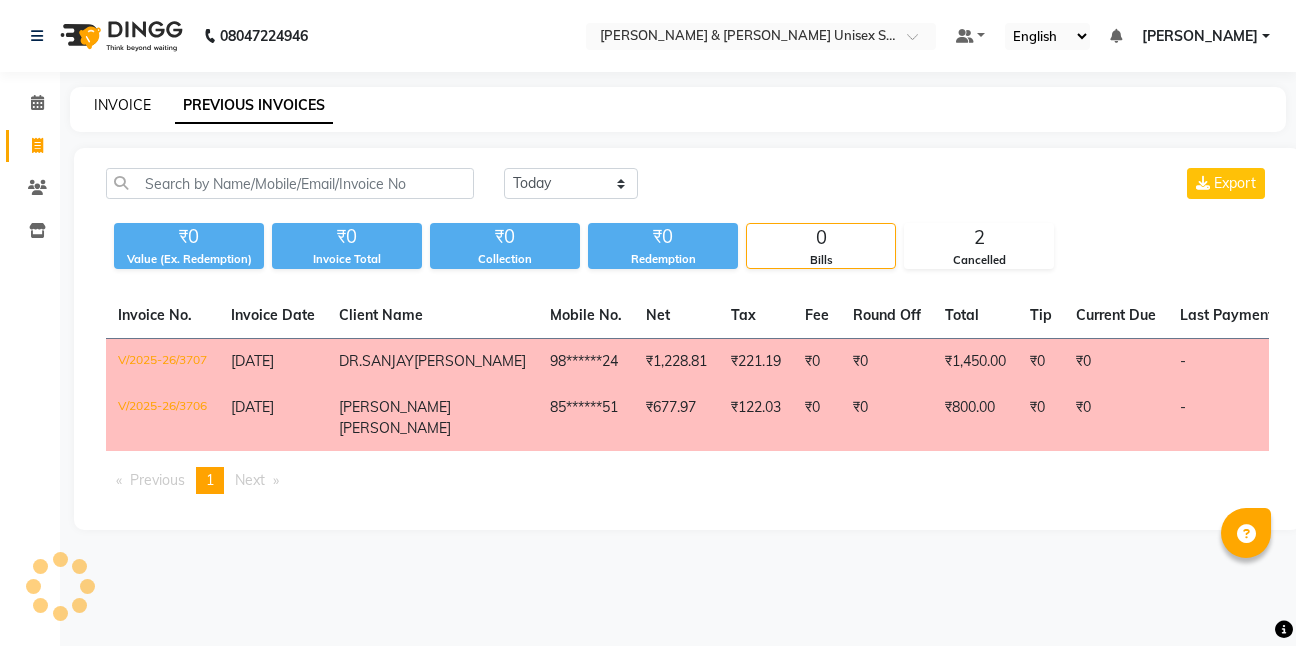 click on "INVOICE" 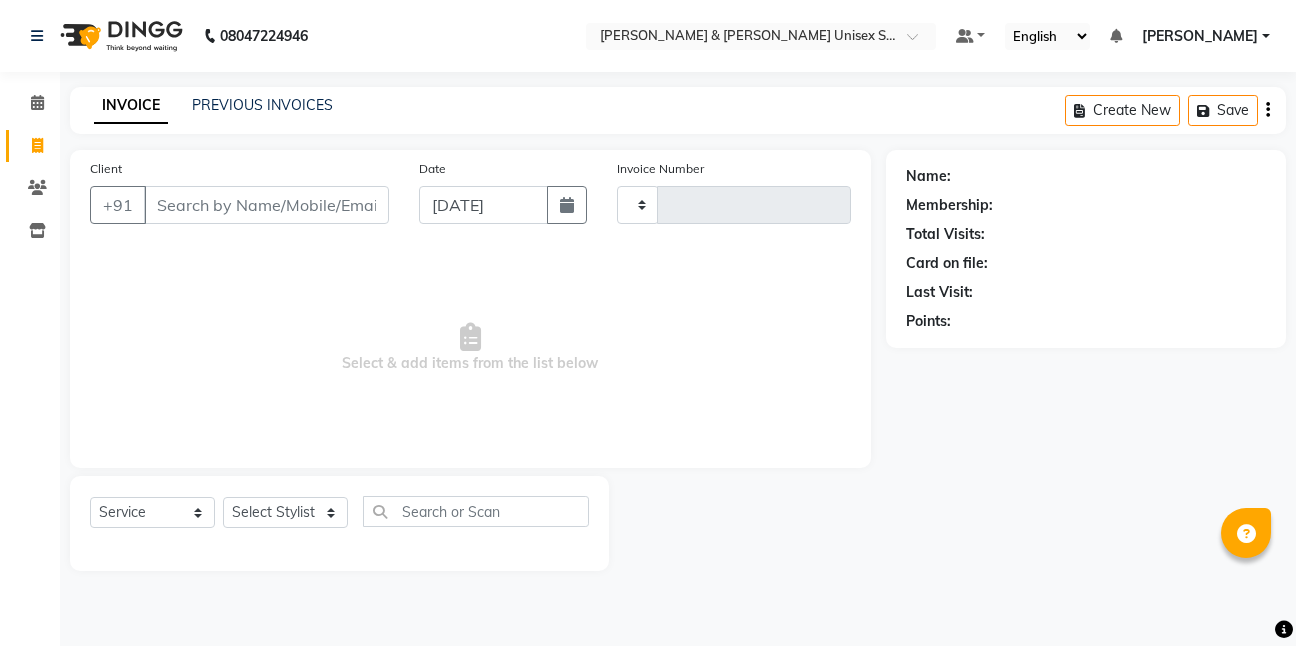 type on "3713" 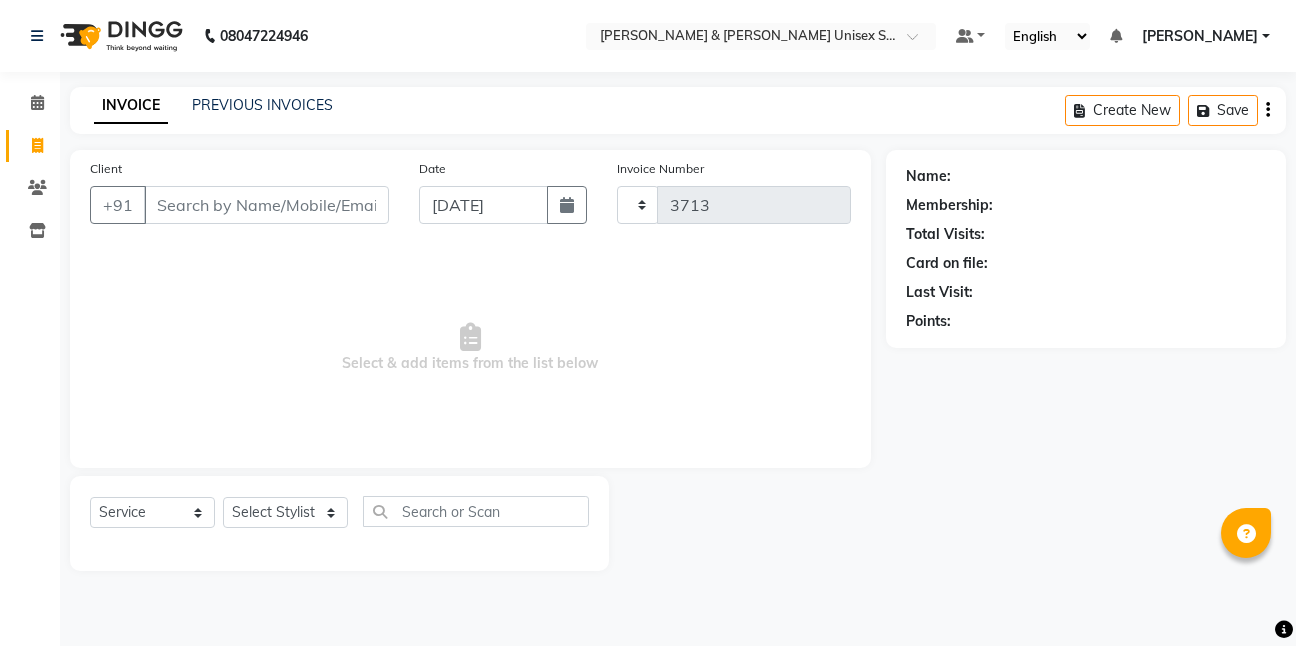 select on "6770" 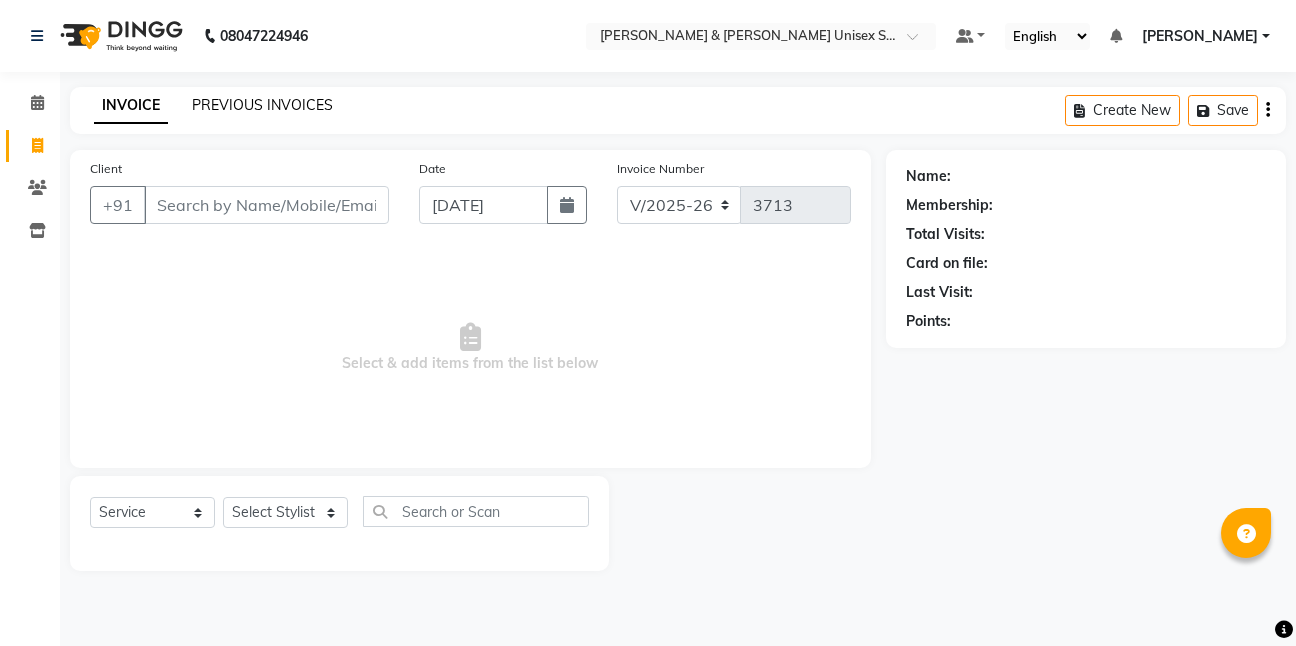 click on "PREVIOUS INVOICES" 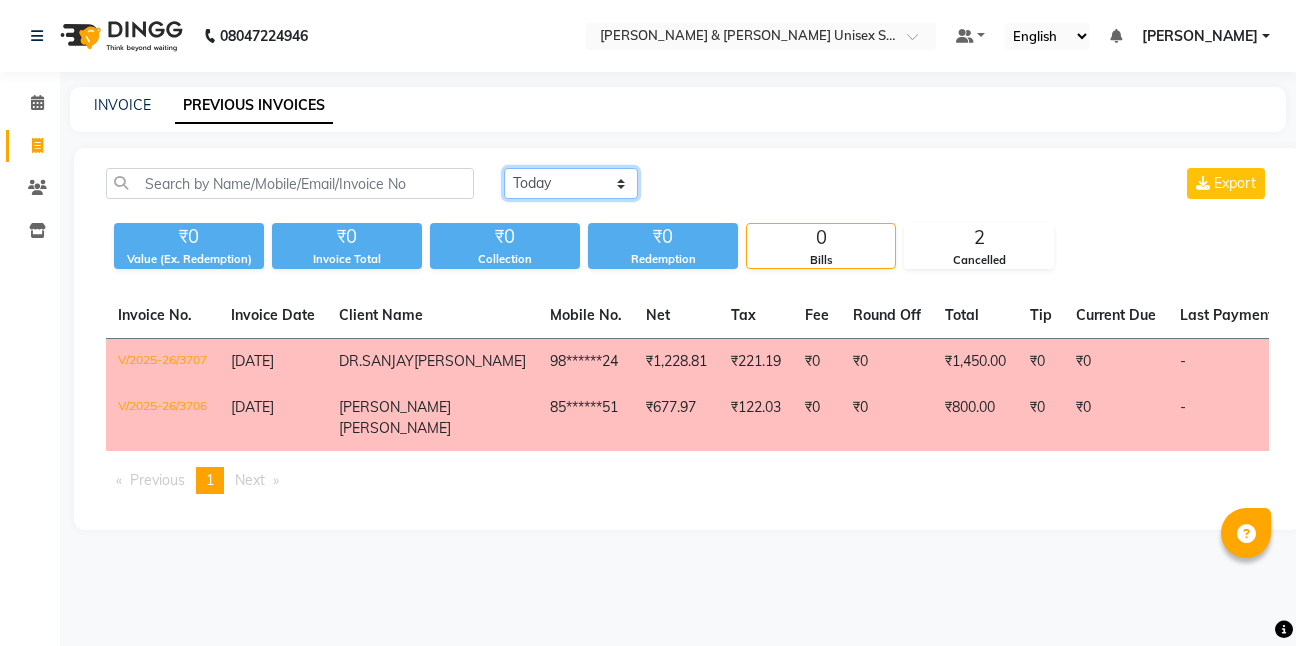 click on "Today Yesterday Custom Range" 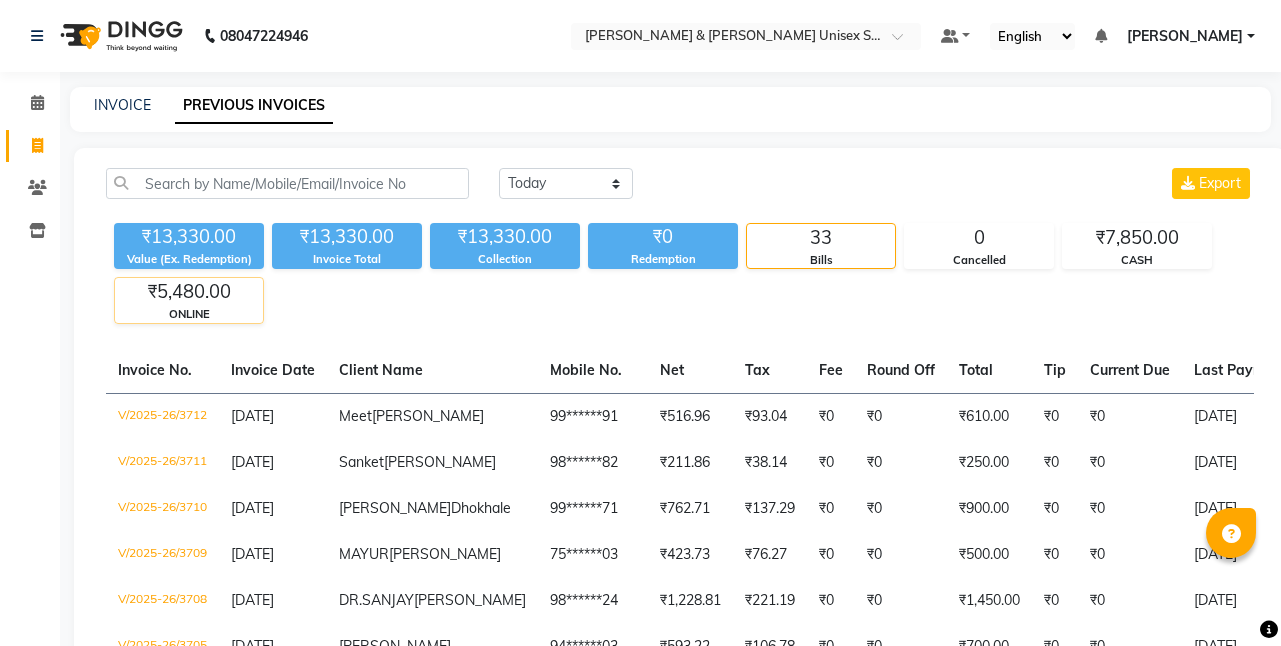 click on "ONLINE" 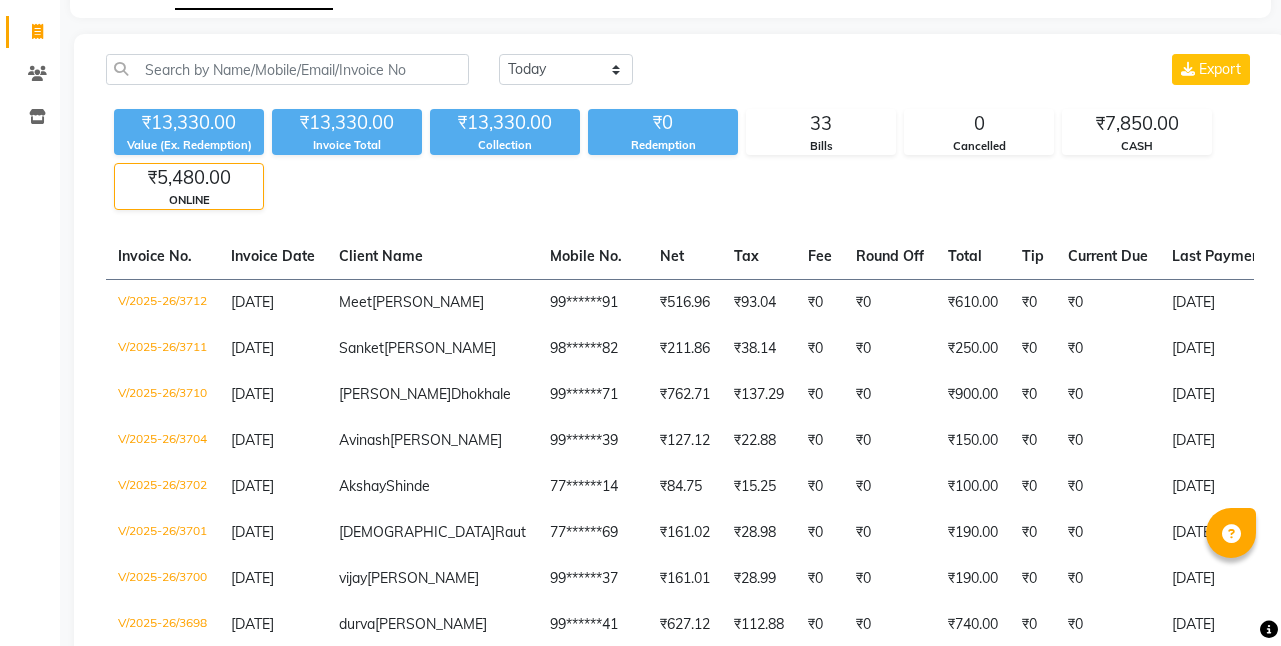 scroll, scrollTop: 0, scrollLeft: 0, axis: both 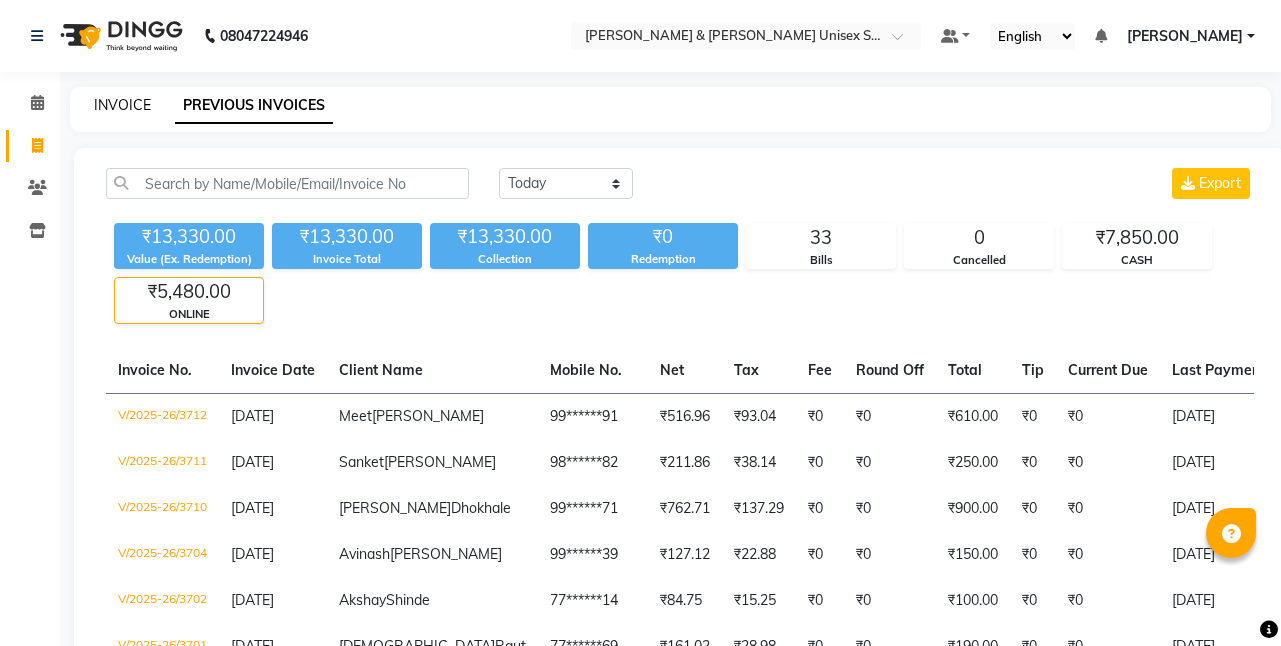 click on "INVOICE" 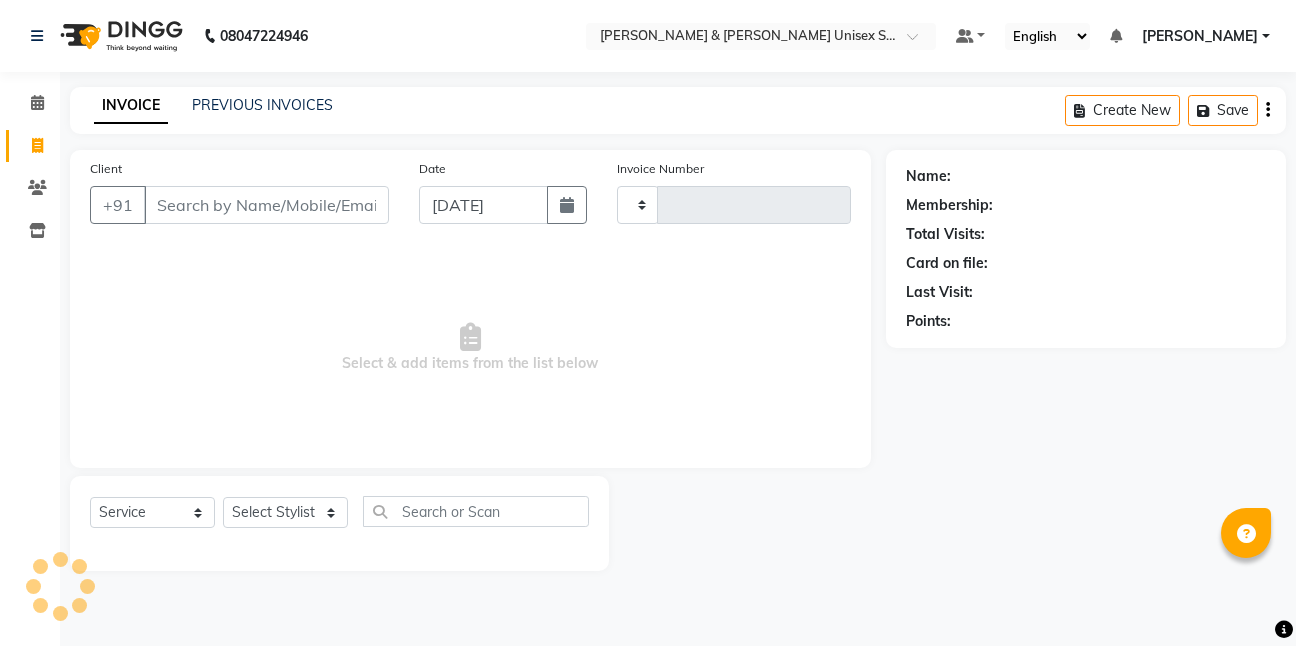 type on "3713" 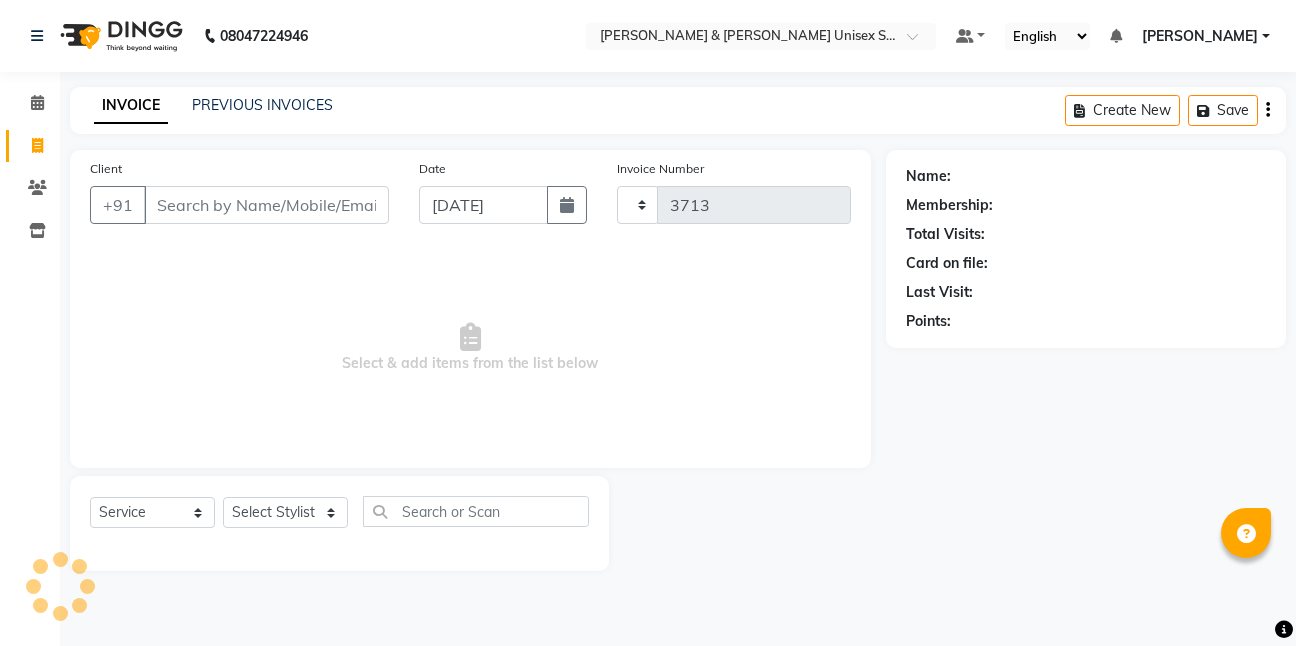select on "6770" 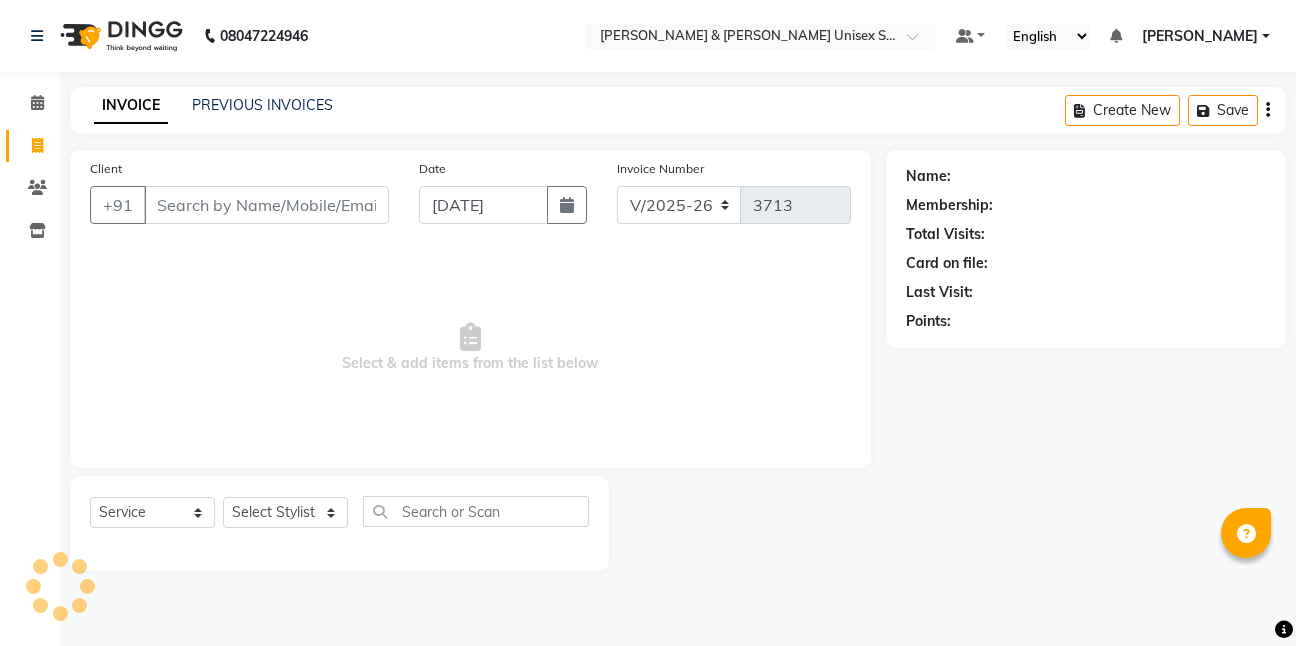 click on "Client" at bounding box center [266, 205] 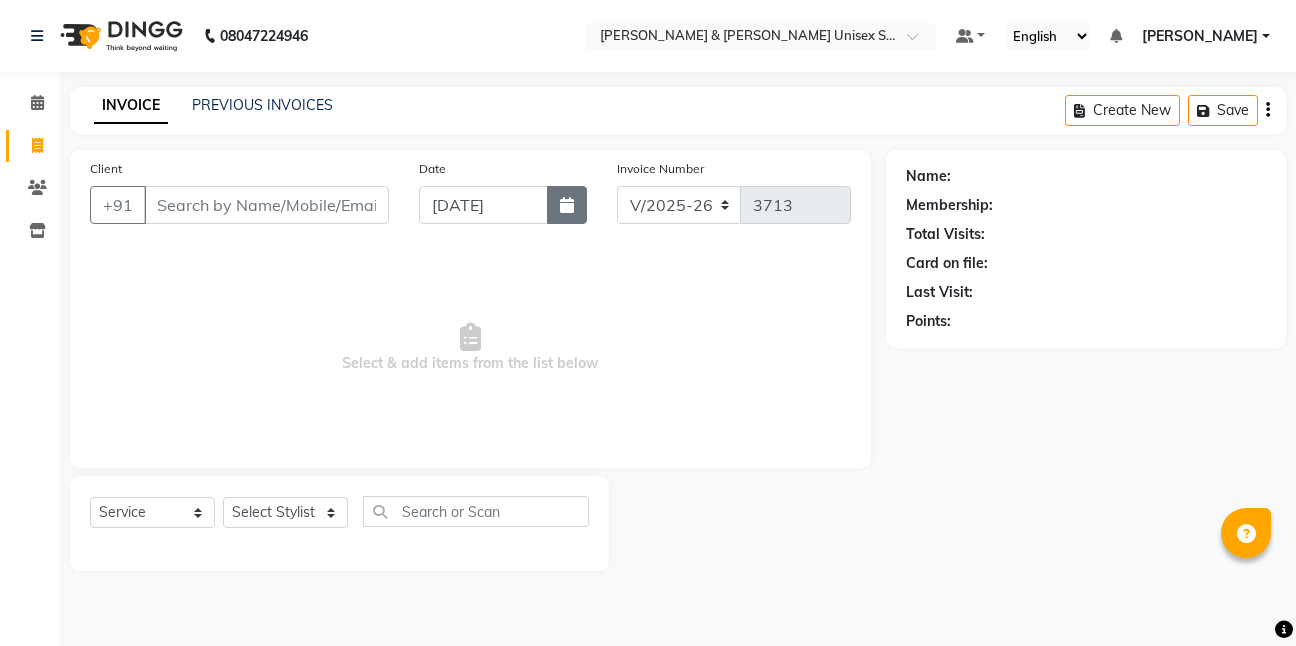 click 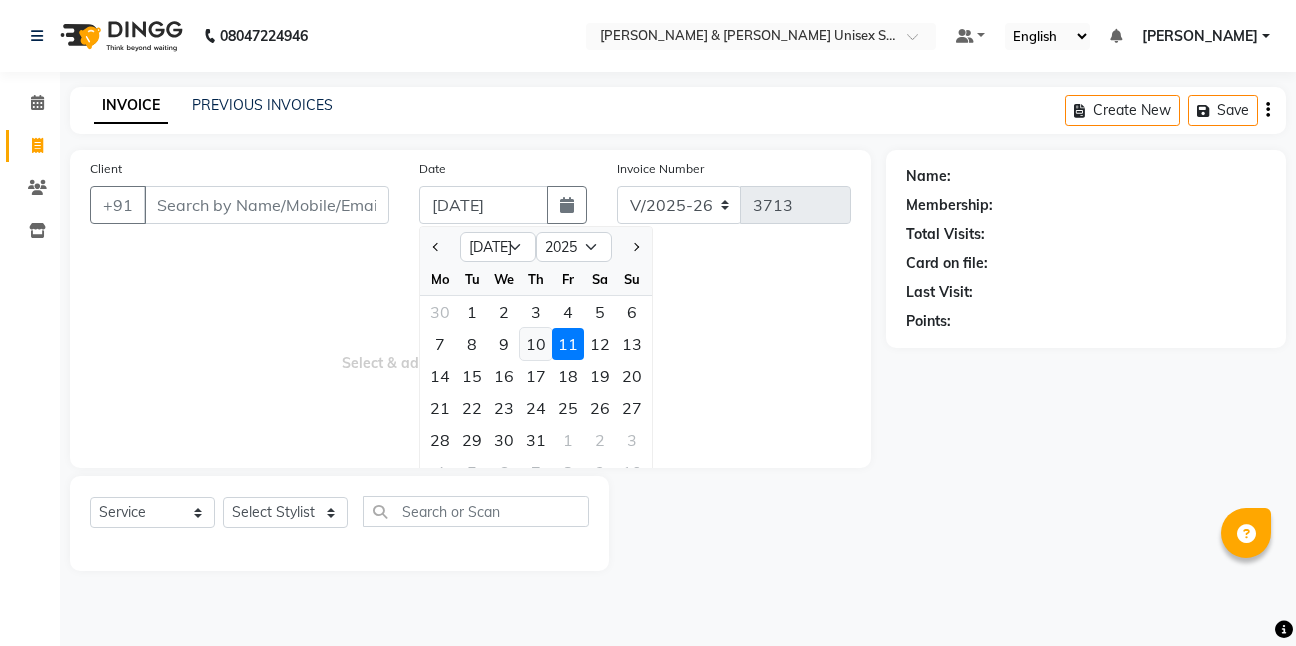 click on "10" 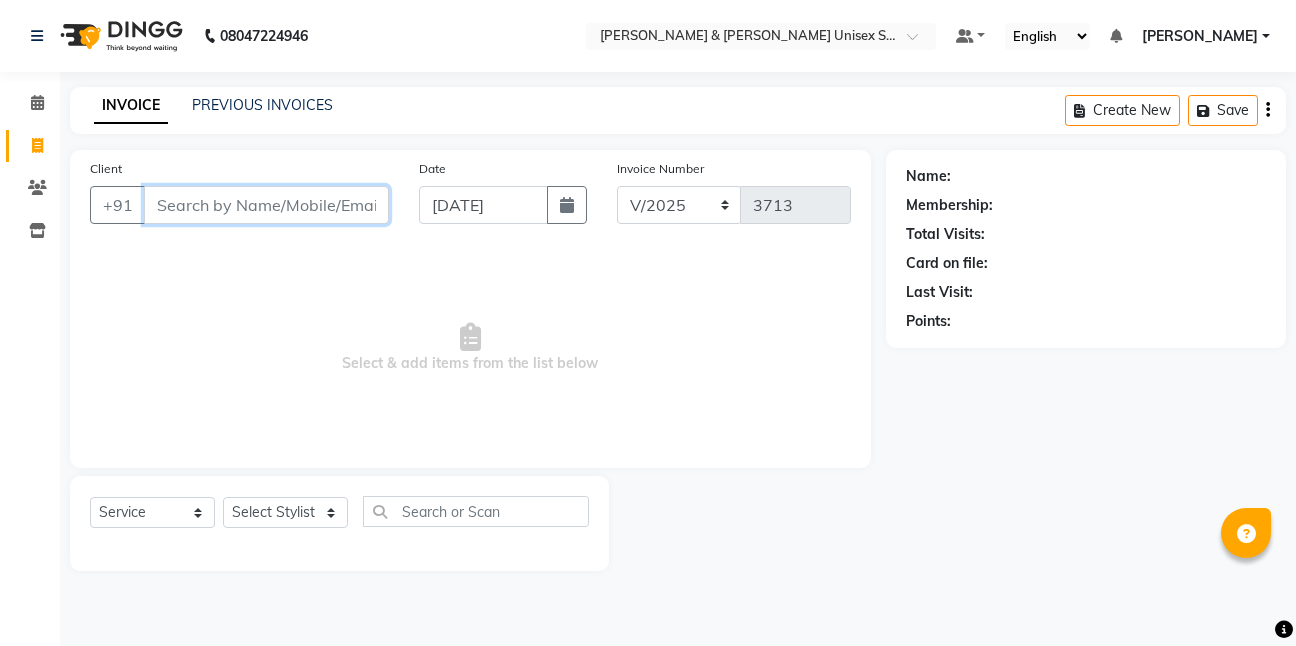 click on "Client" at bounding box center (266, 205) 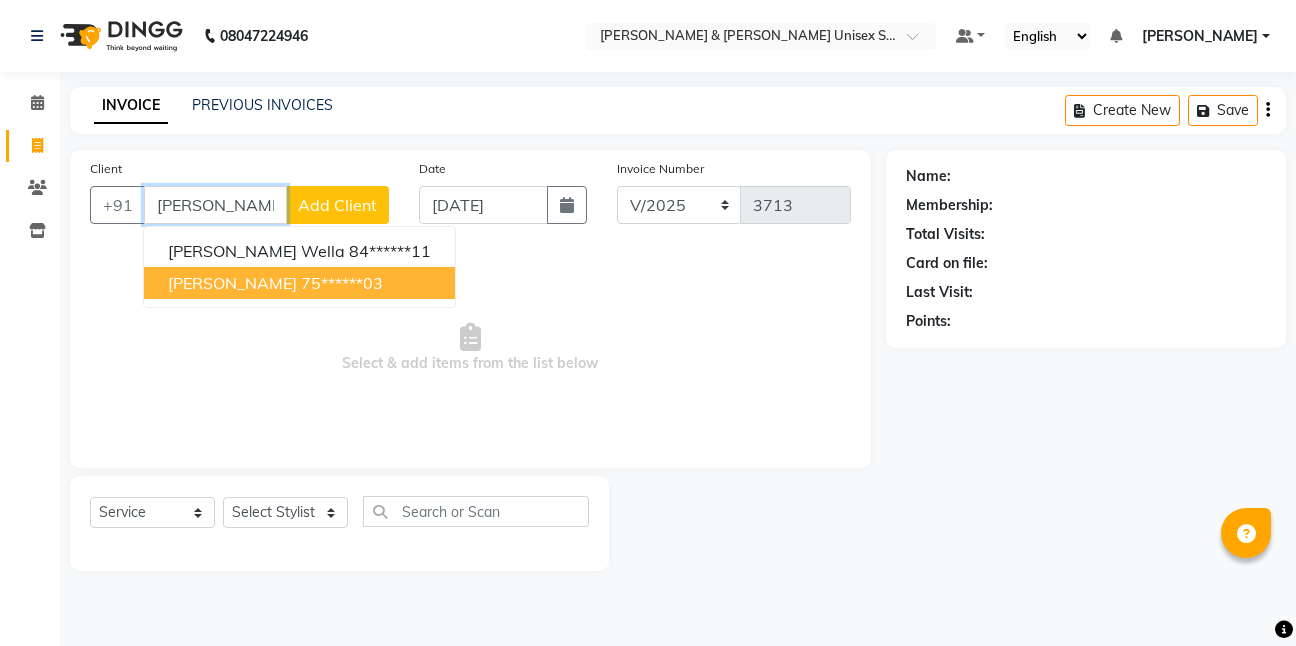click on "MAYUR WAGH  75******03" at bounding box center [299, 283] 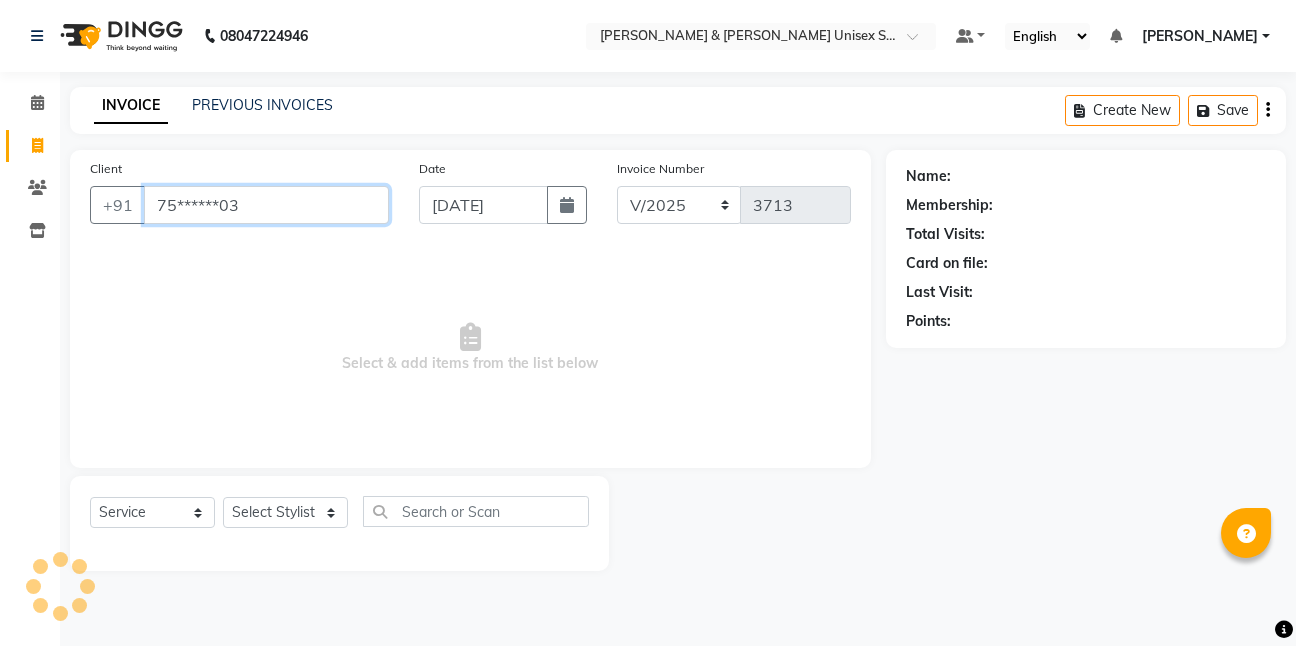 type on "75******03" 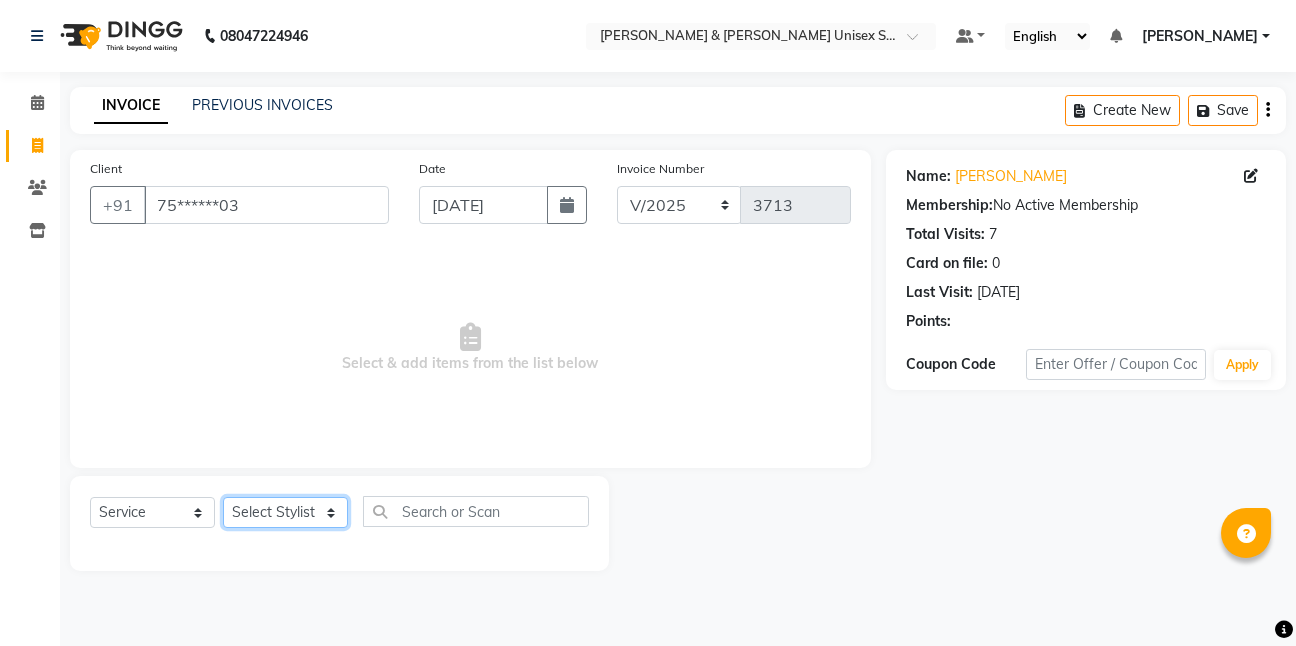 click on "Select Stylist [PERSON_NAME] [PERSON_NAME] [PERSON_NAME][GEOGRAPHIC_DATA] [PERSON_NAME] NEHA PH SALON [PERSON_NAME] SACHIN  SAIF [PERSON_NAME] YASH" 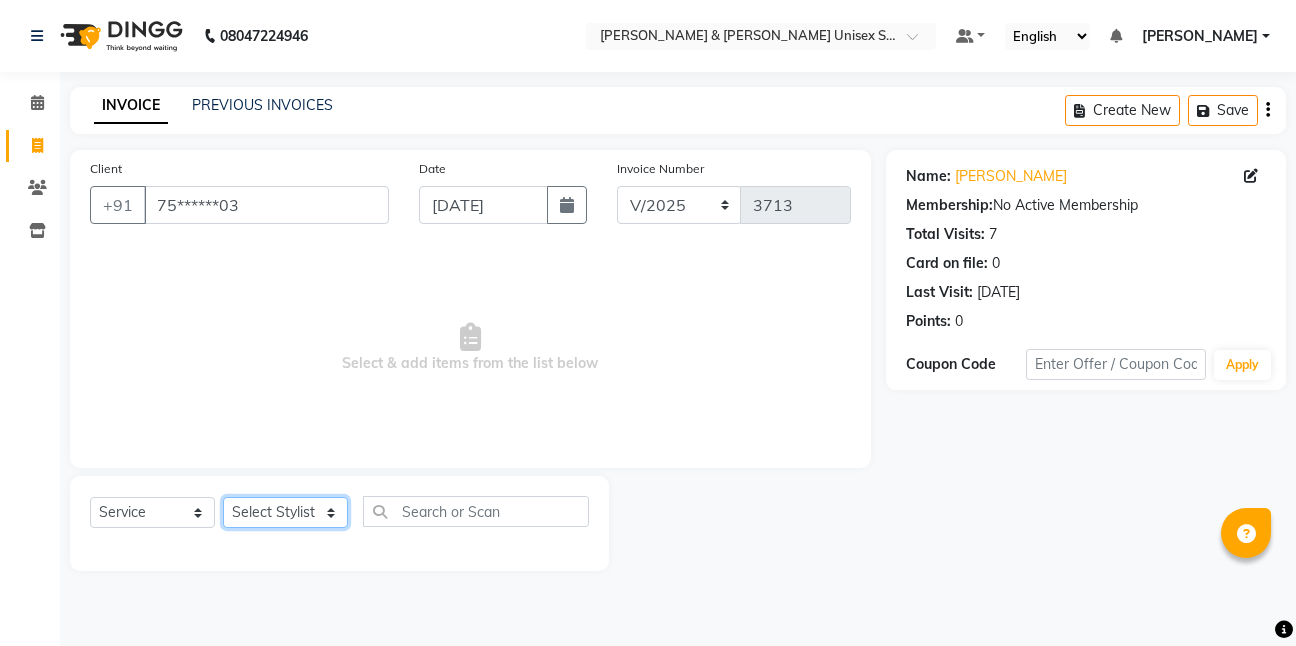select on "57453" 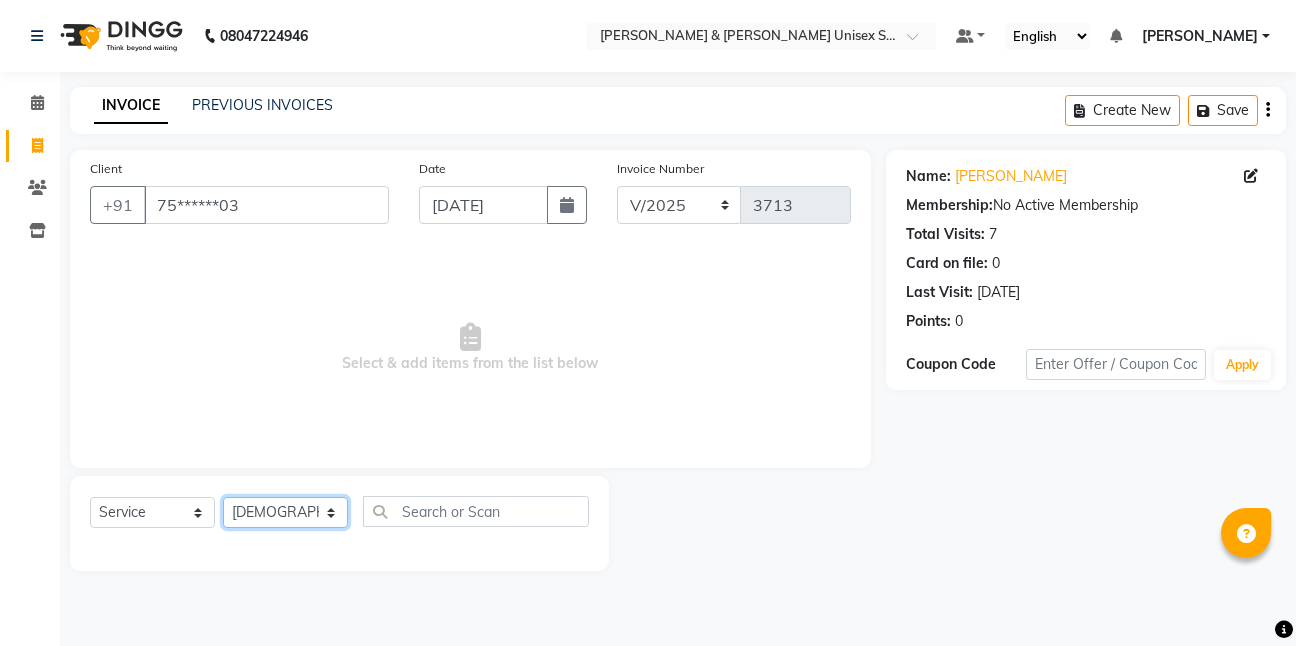click on "Select Stylist [PERSON_NAME] [PERSON_NAME] [PERSON_NAME][GEOGRAPHIC_DATA] [PERSON_NAME] NEHA PH SALON [PERSON_NAME] SACHIN  SAIF [PERSON_NAME] YASH" 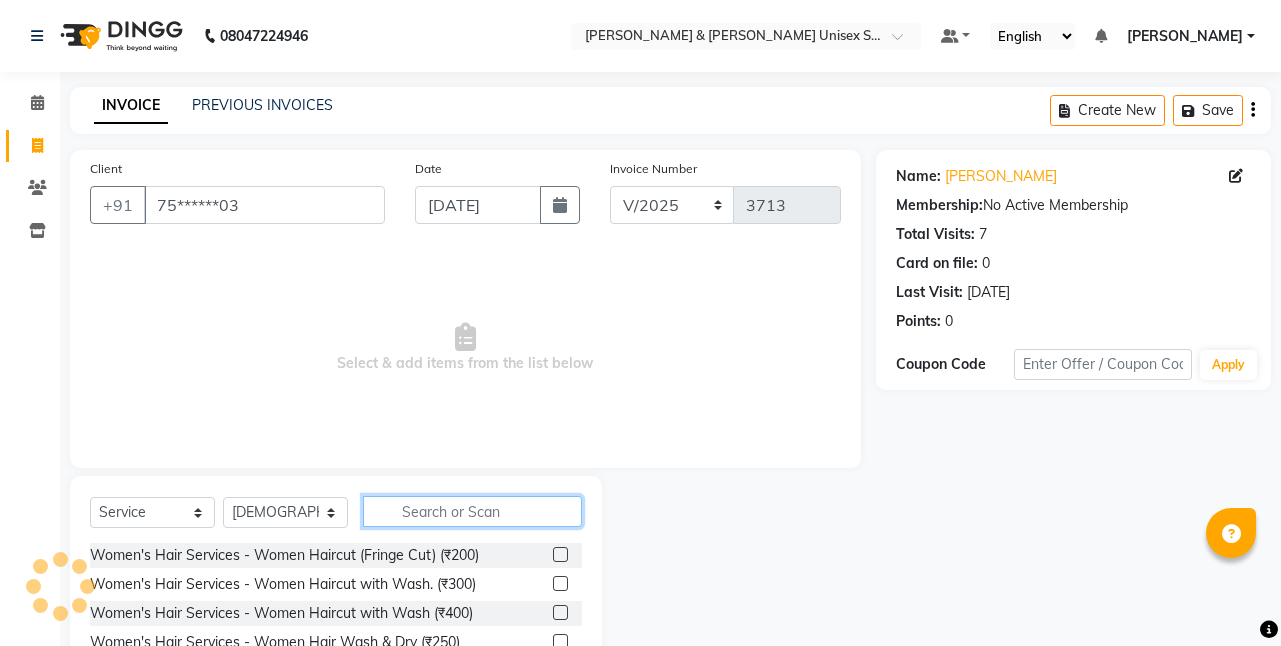 click 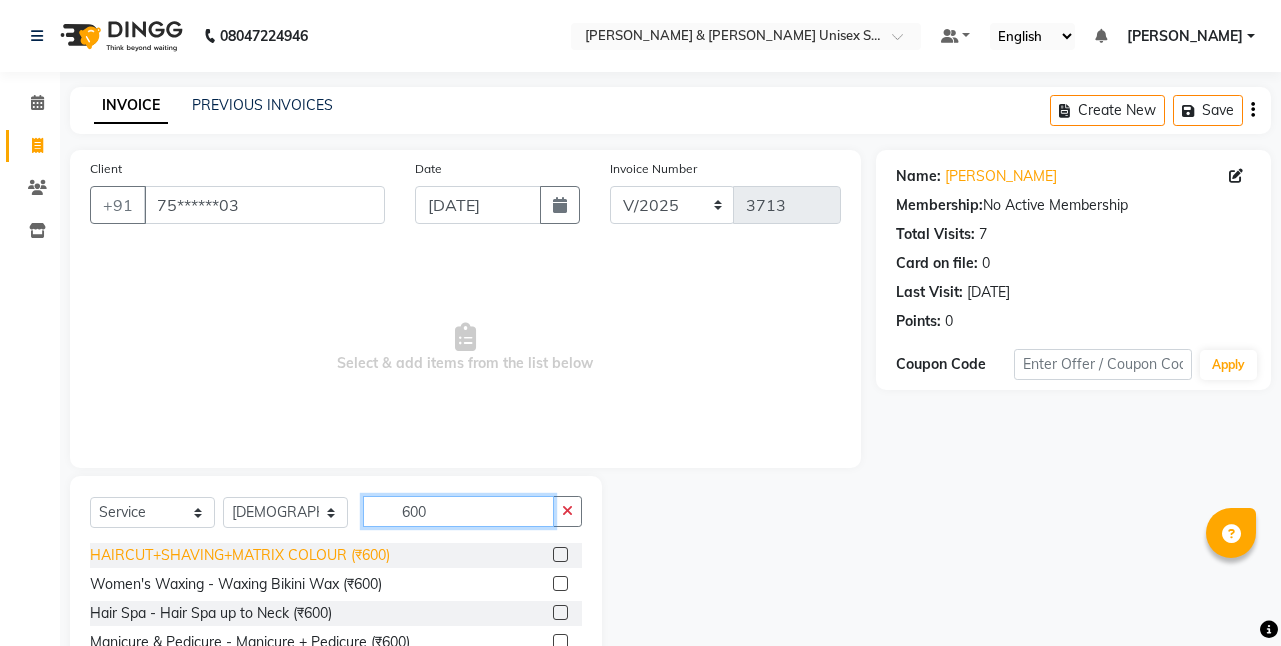 type on "600" 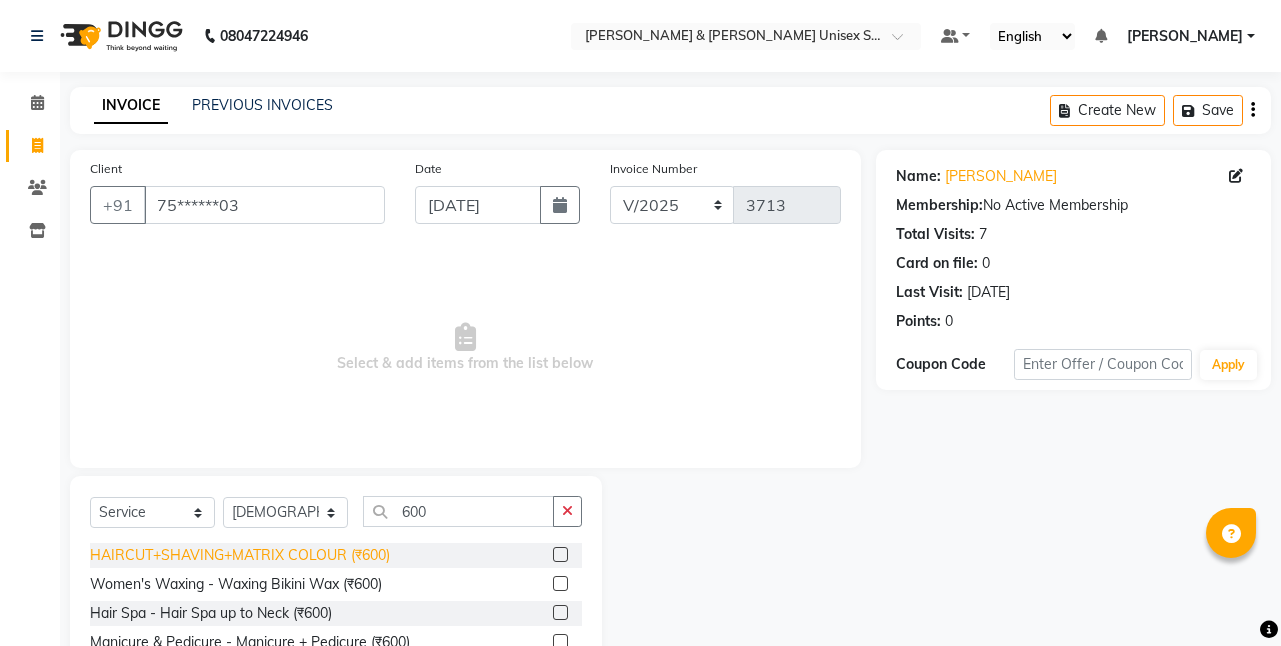 click on "HAIRCUT+SHAVING+MATRIX COLOUR (₹600)" 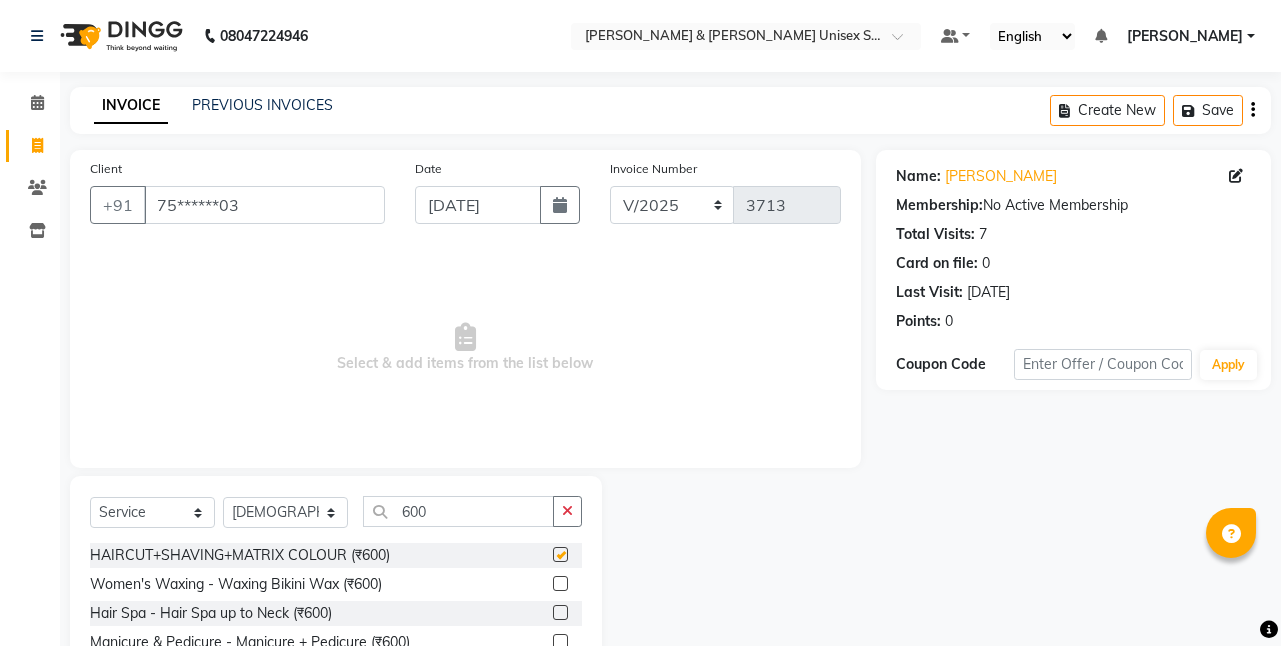 checkbox on "false" 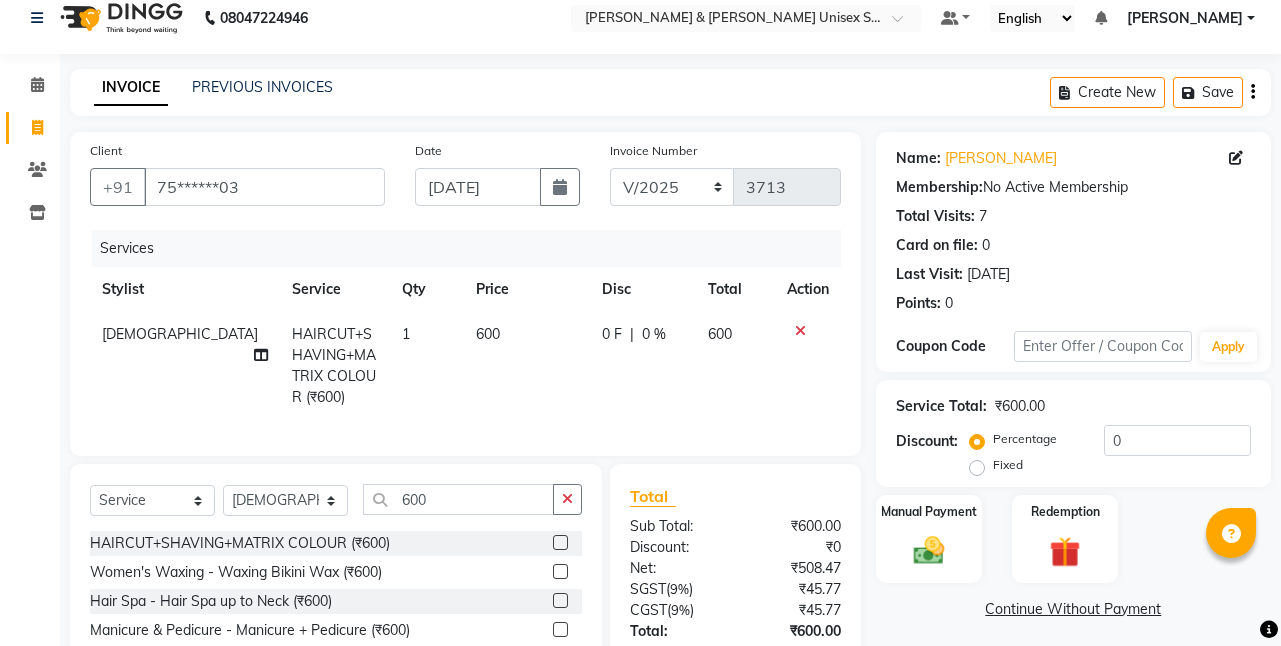 scroll, scrollTop: 175, scrollLeft: 0, axis: vertical 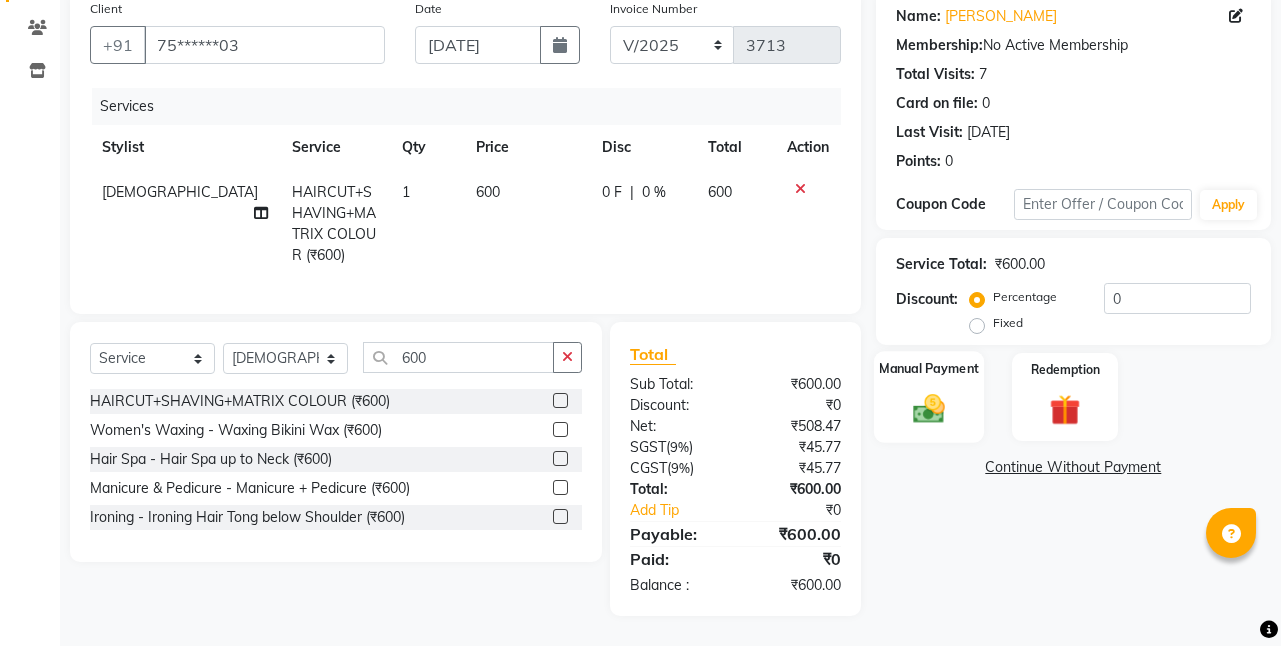 click 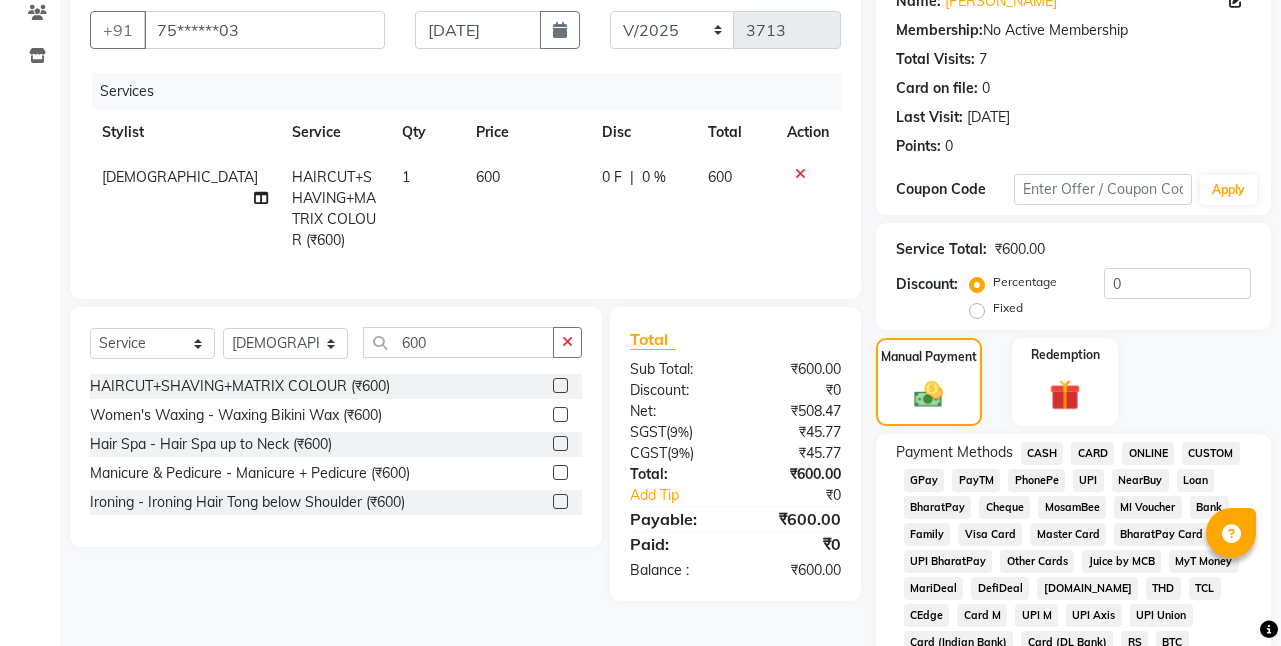 click on "ONLINE" 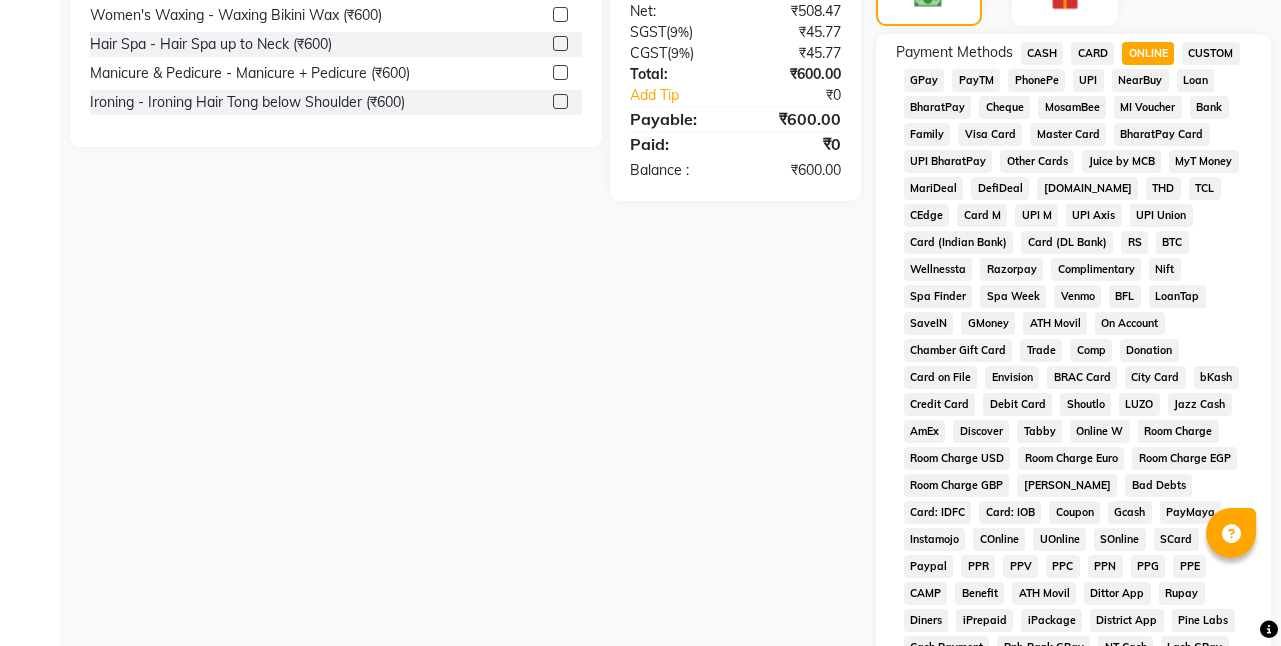 scroll, scrollTop: 775, scrollLeft: 0, axis: vertical 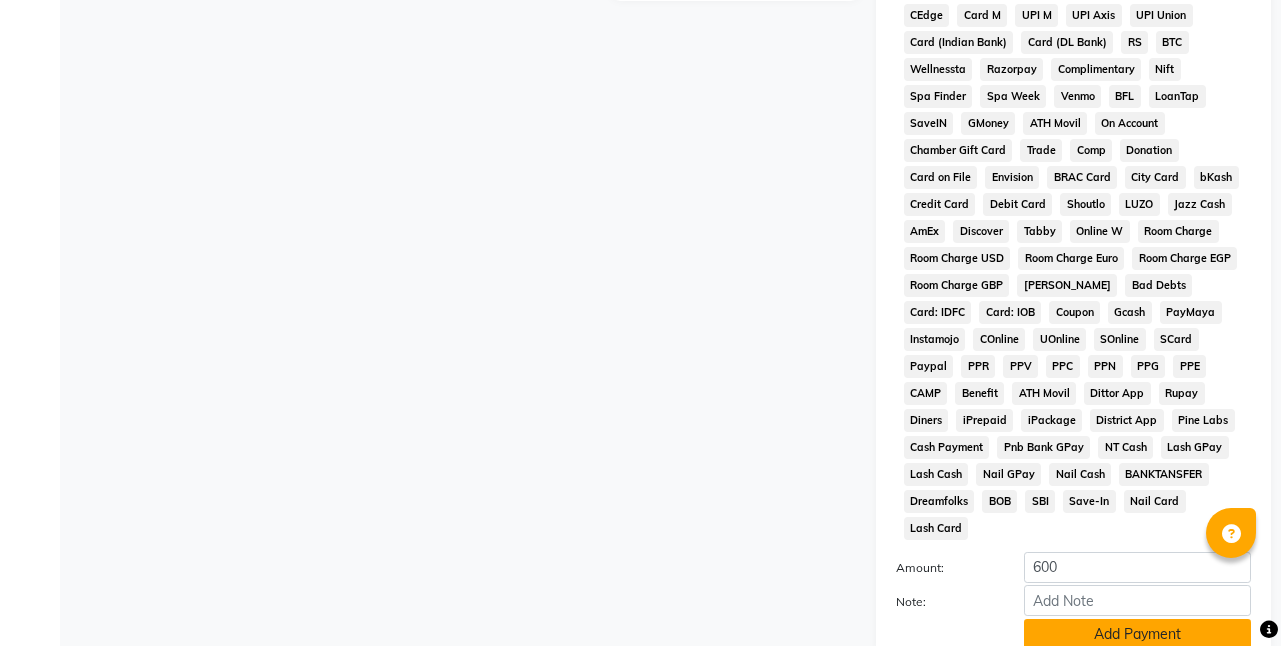 click on "Add Payment" 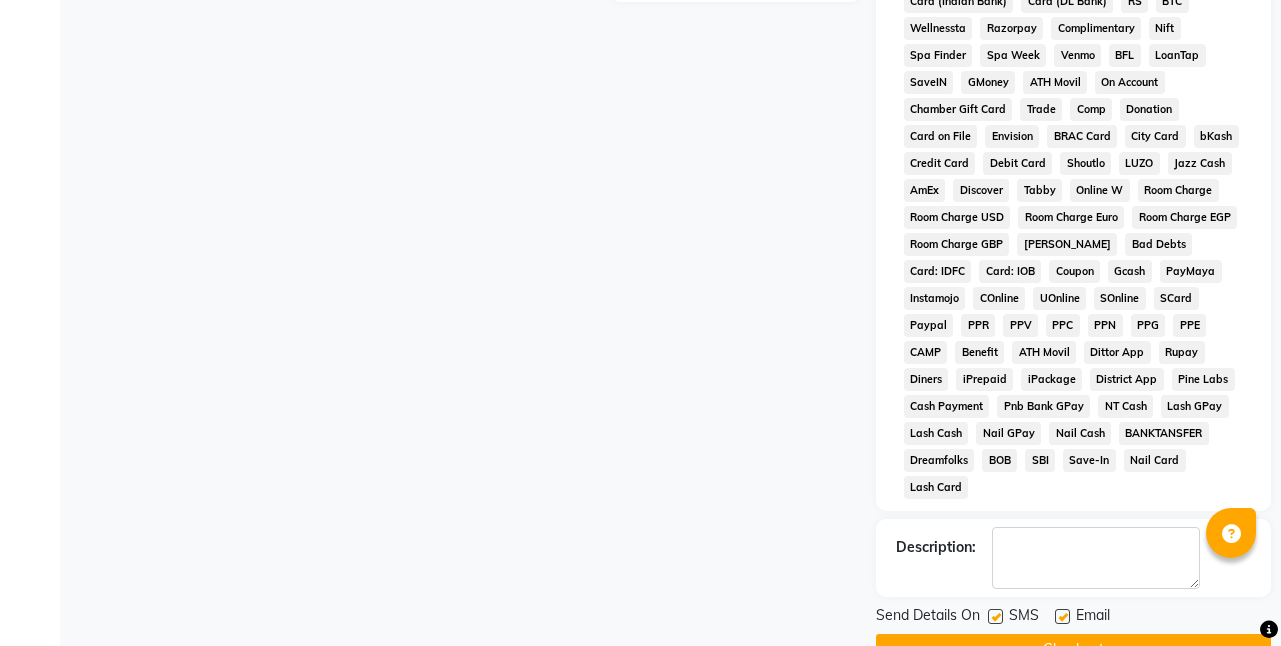 scroll, scrollTop: 838, scrollLeft: 0, axis: vertical 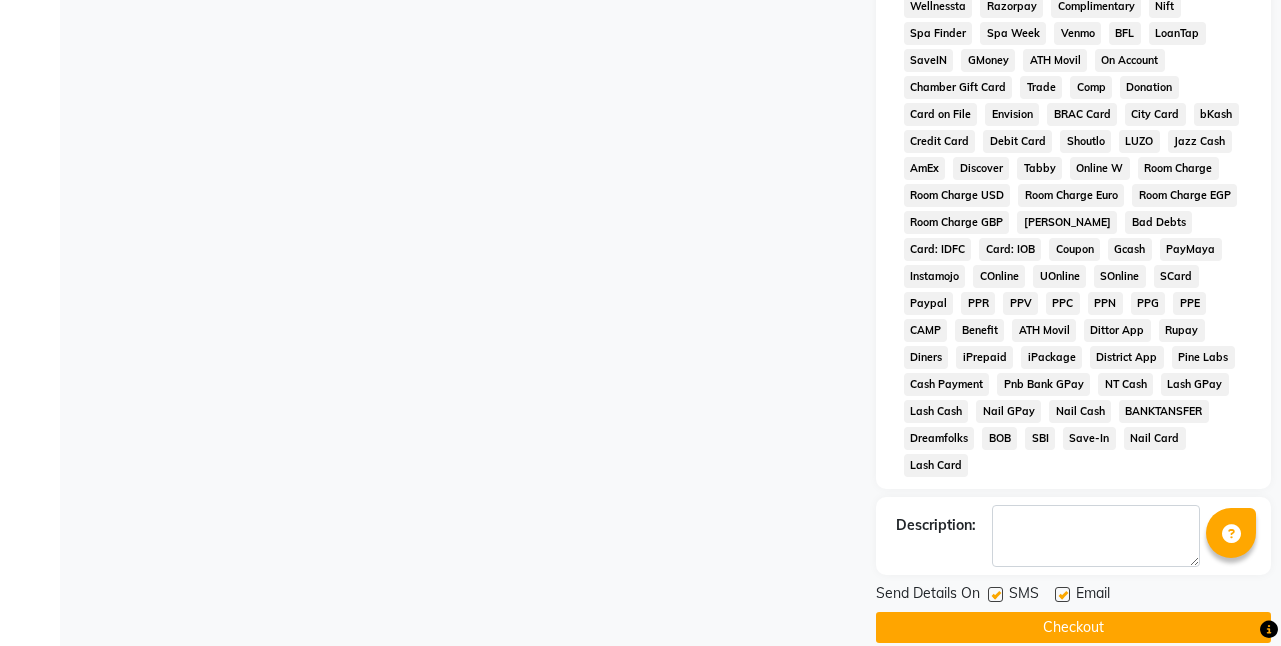 click on "Checkout" 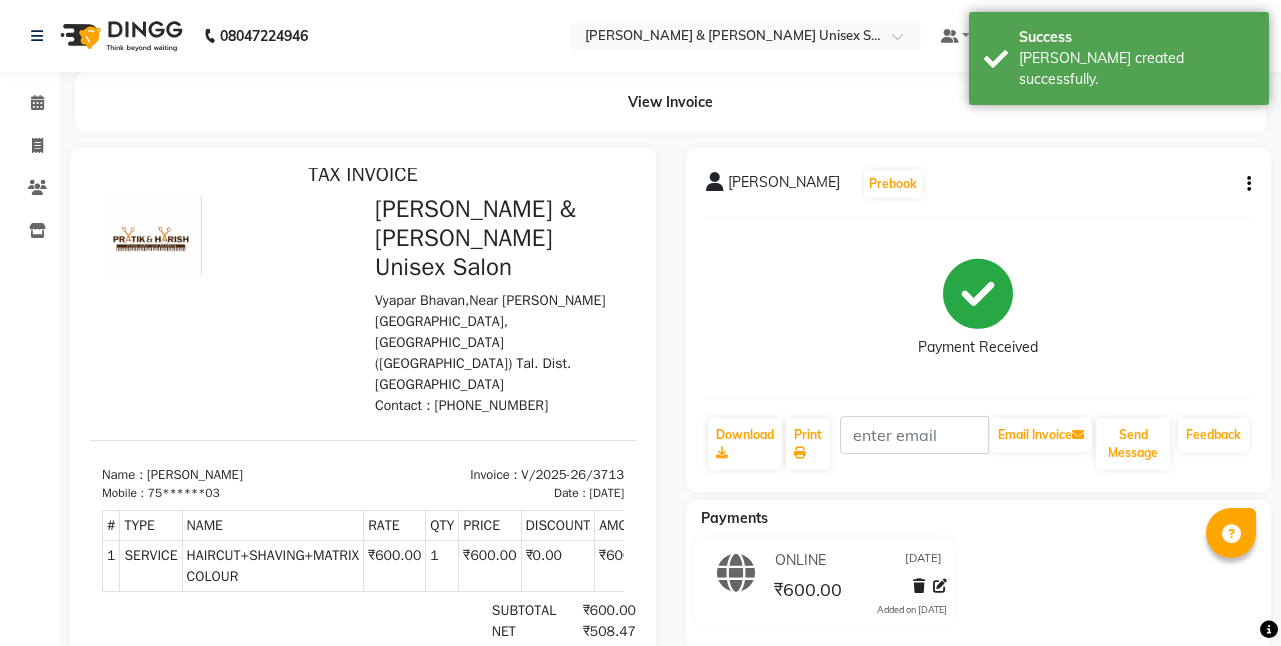 scroll, scrollTop: 16, scrollLeft: 0, axis: vertical 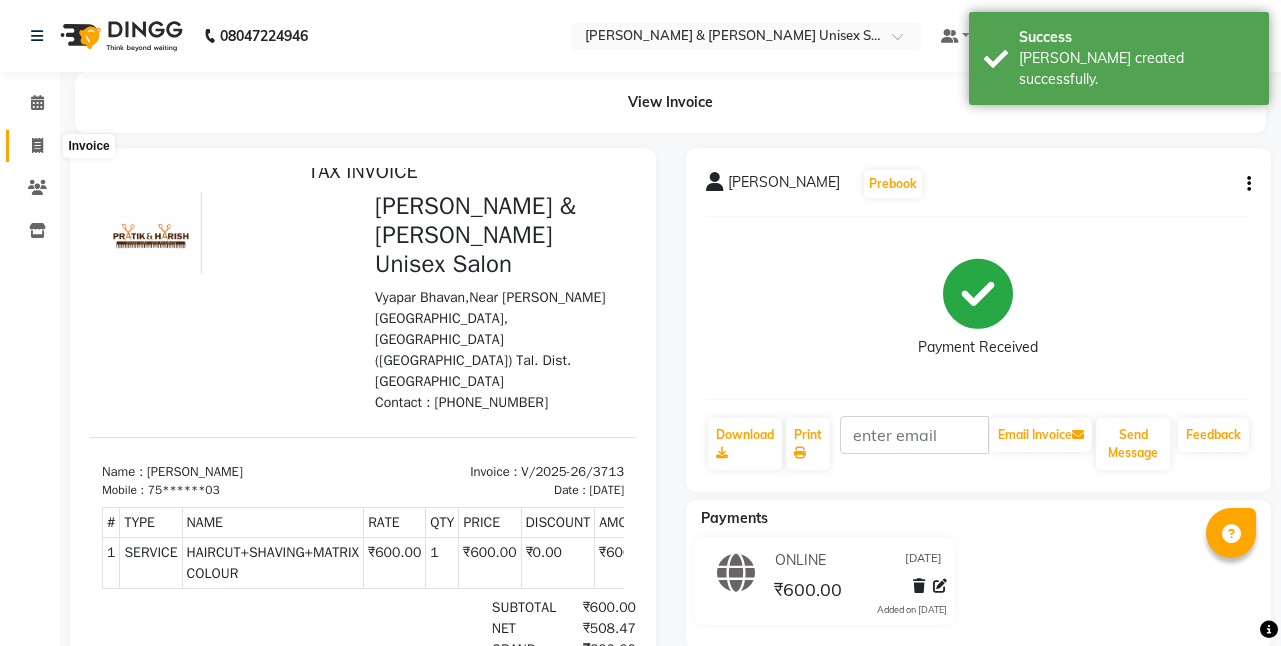 click 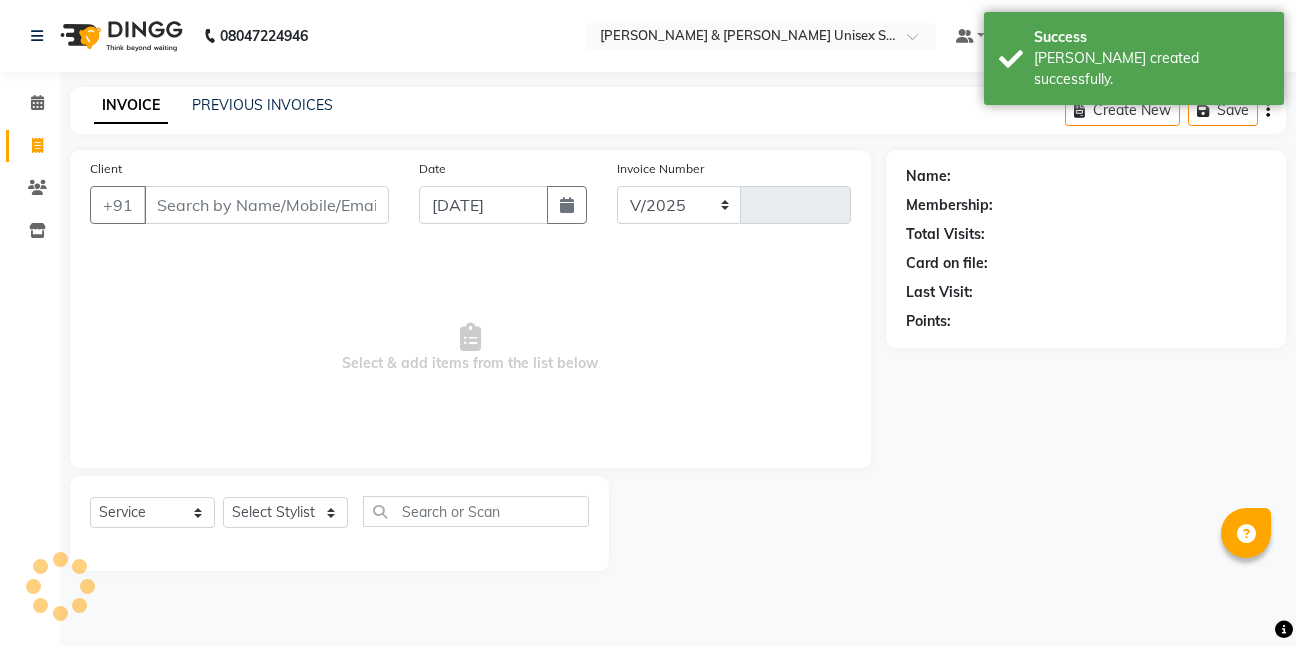 select on "6770" 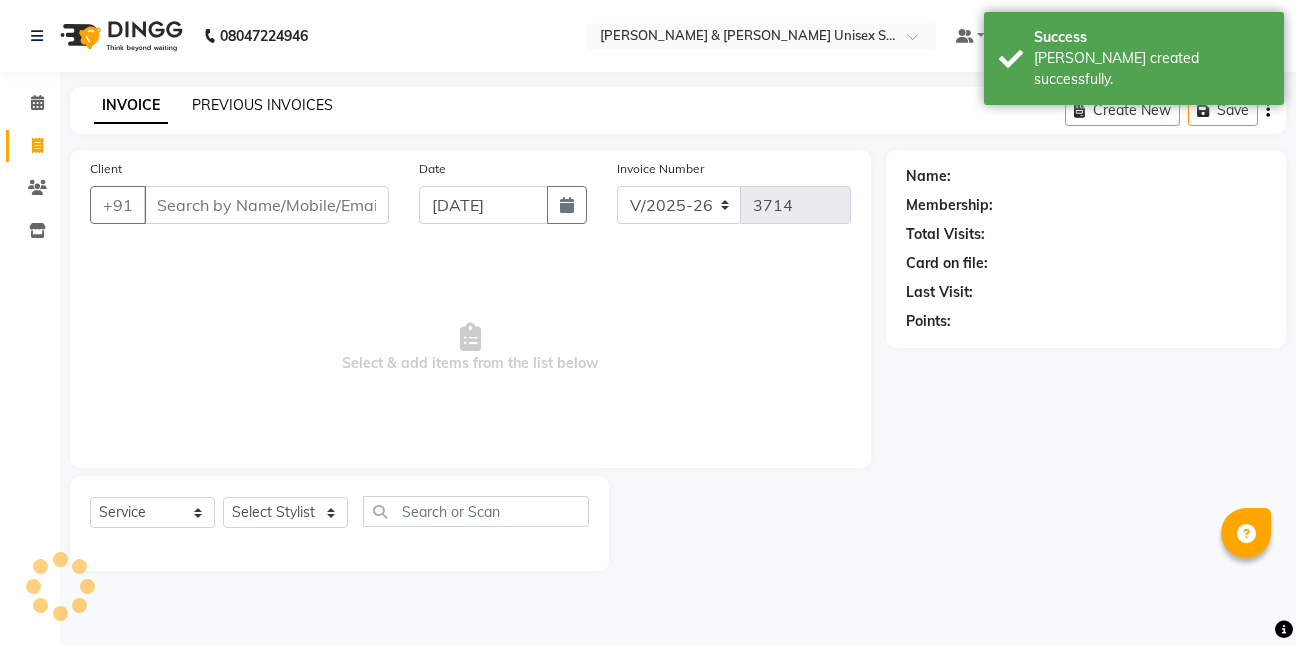 click on "PREVIOUS INVOICES" 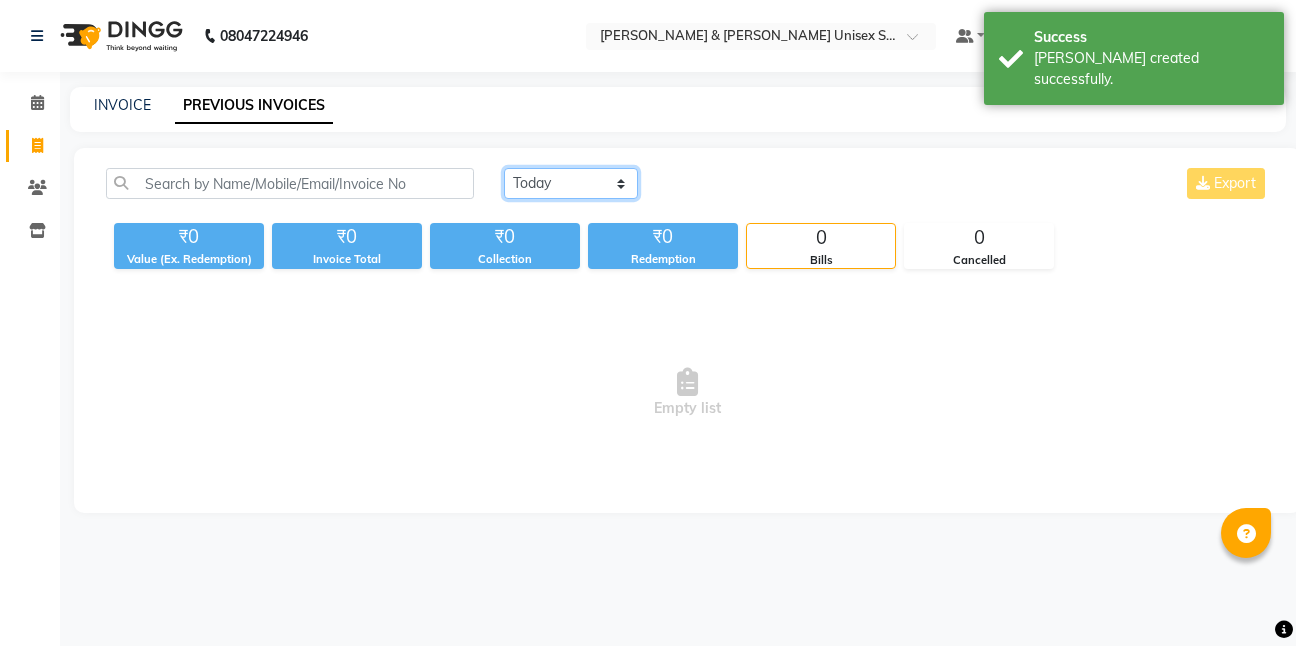 click on "Today Yesterday Custom Range" 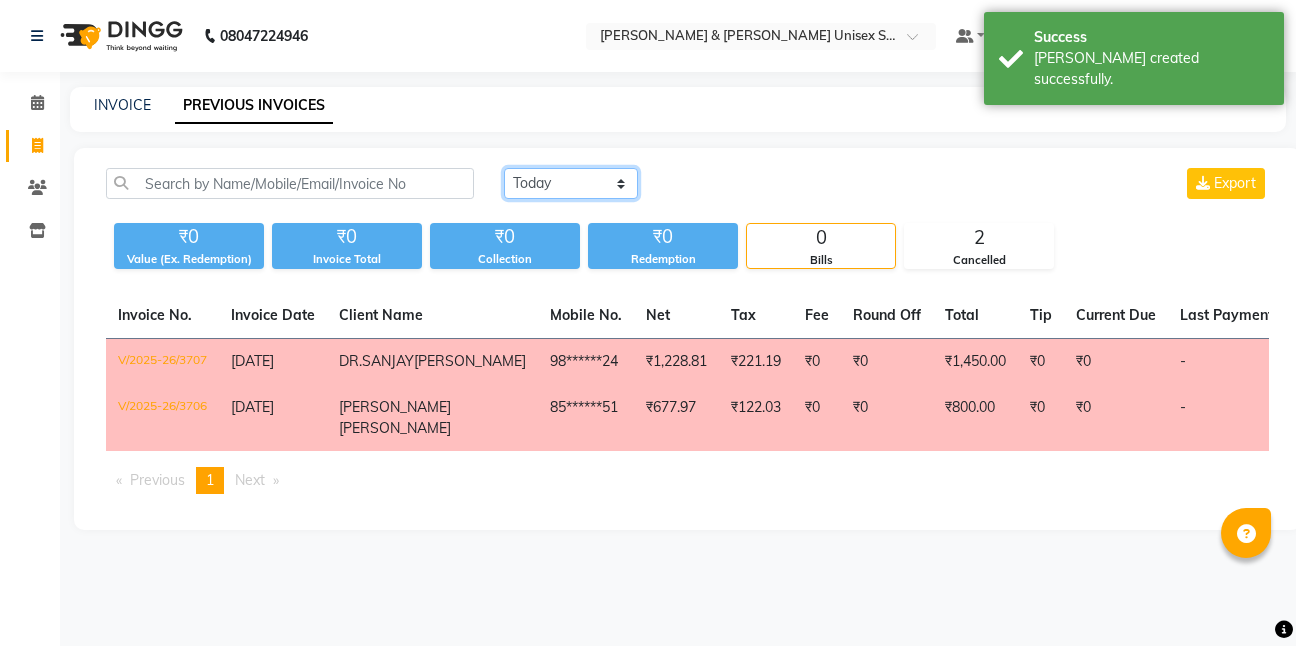 select on "yesterday" 